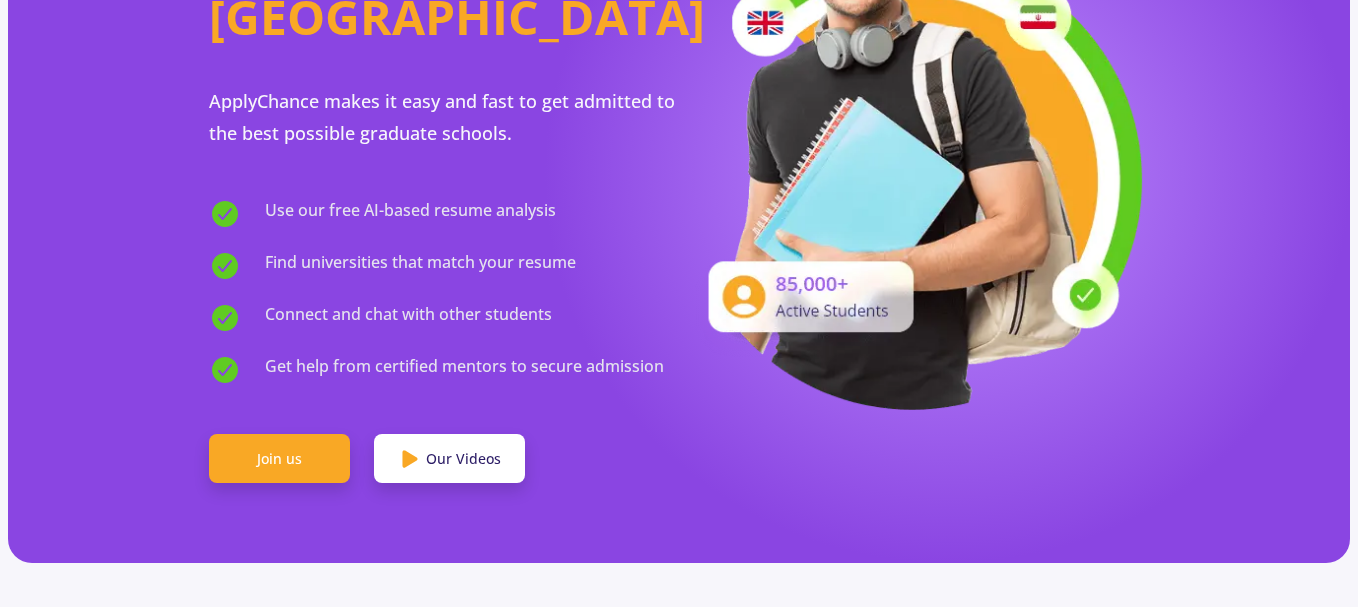 scroll, scrollTop: 400, scrollLeft: 0, axis: vertical 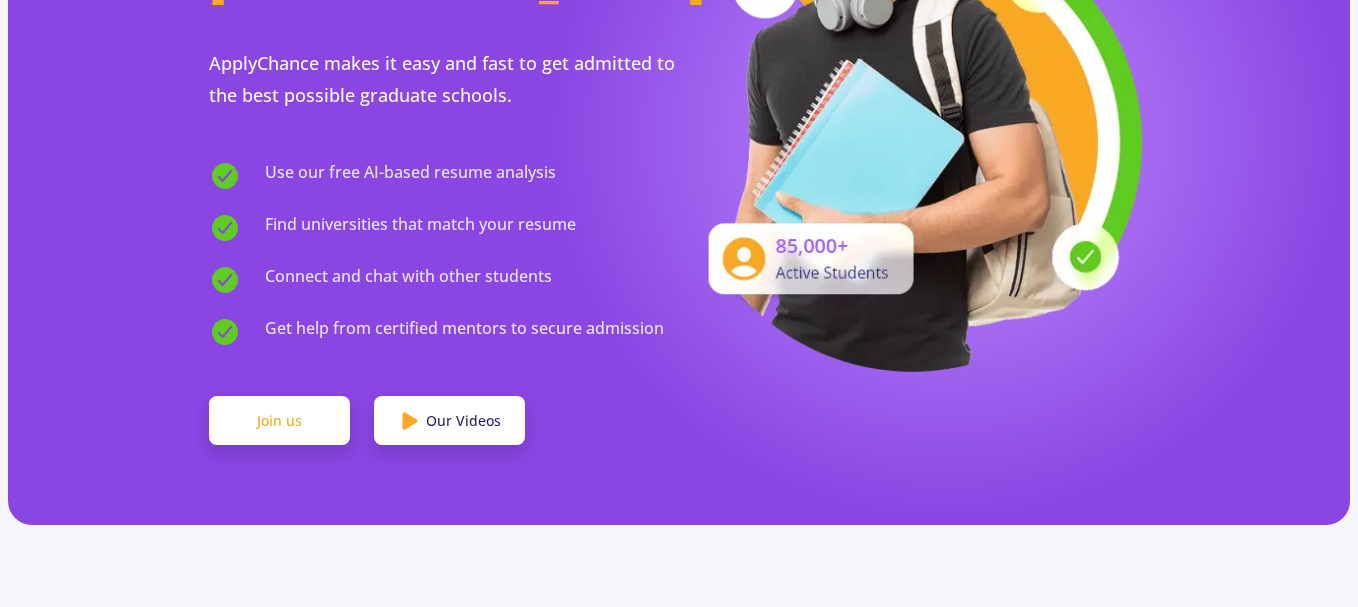 click on "Join us" 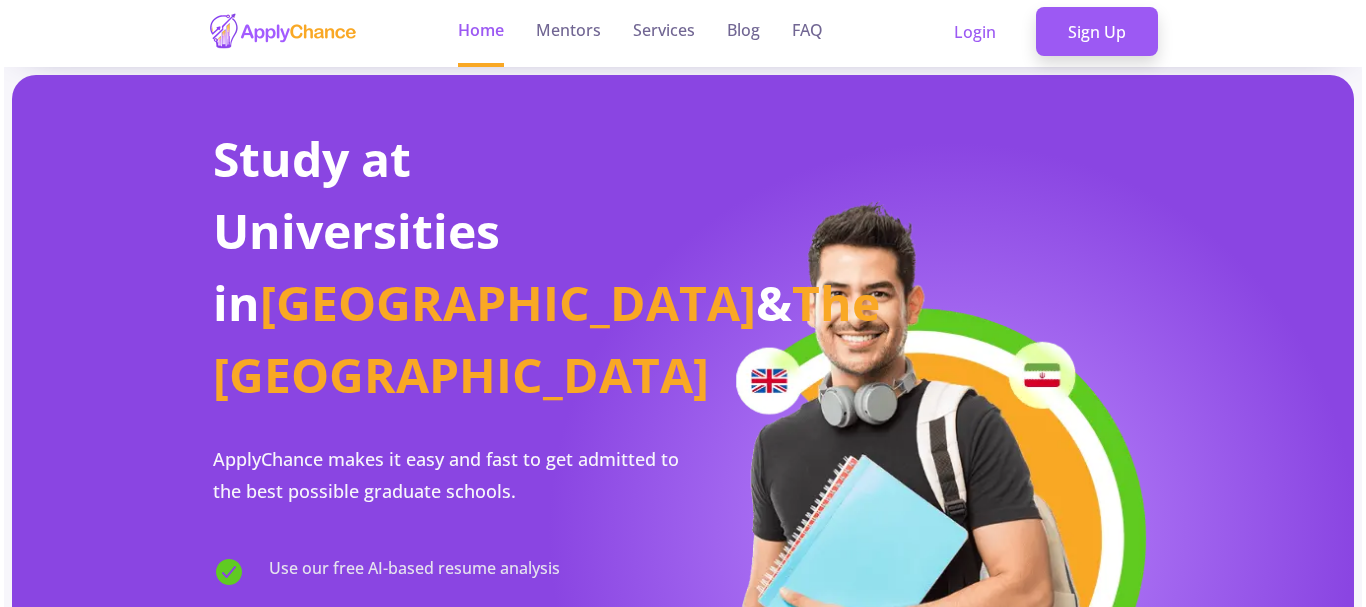 scroll, scrollTop: 0, scrollLeft: 0, axis: both 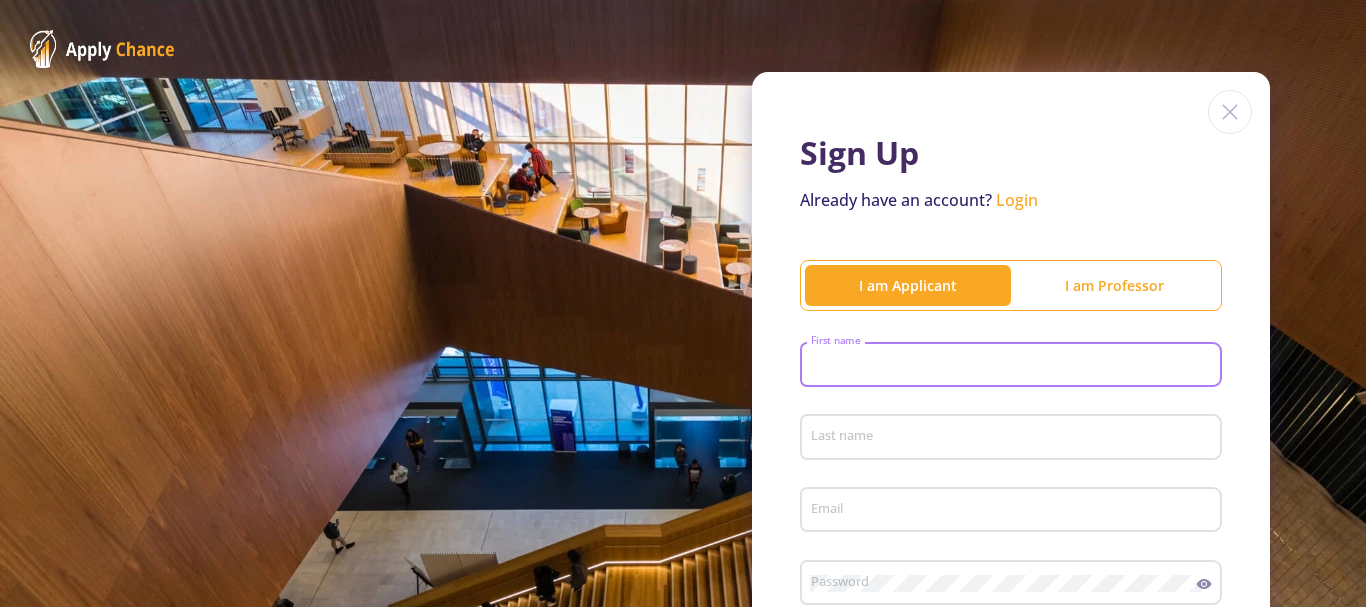 click on "First name" at bounding box center [1014, 366] 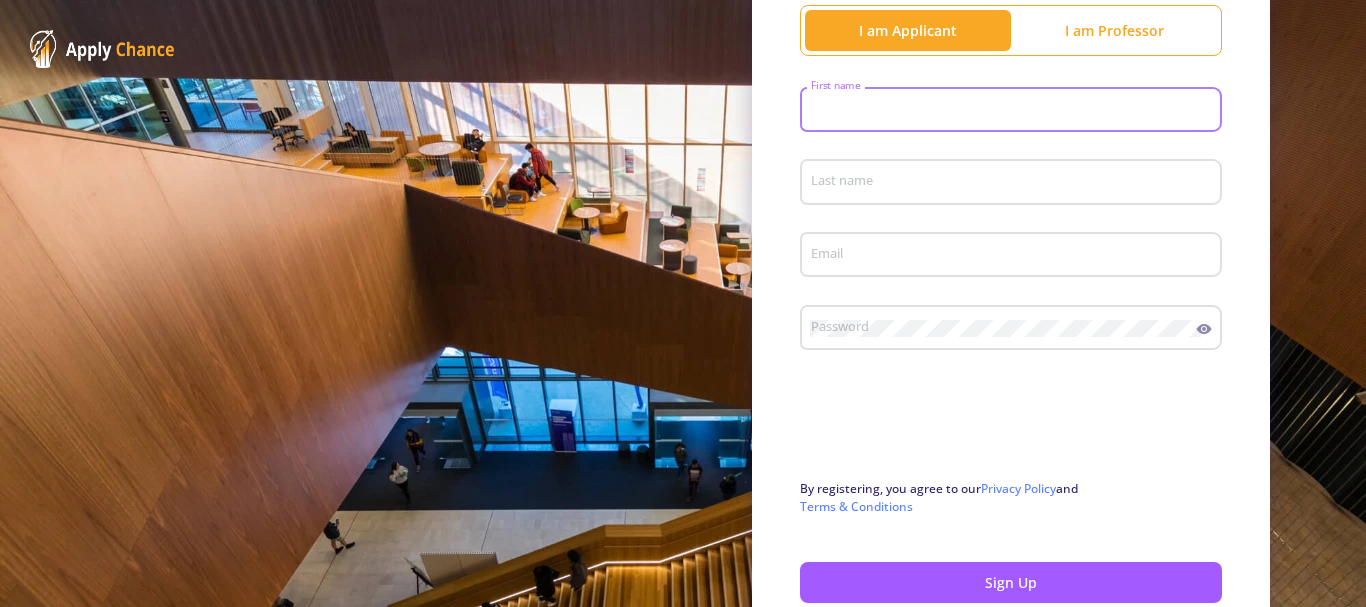 scroll, scrollTop: 171, scrollLeft: 0, axis: vertical 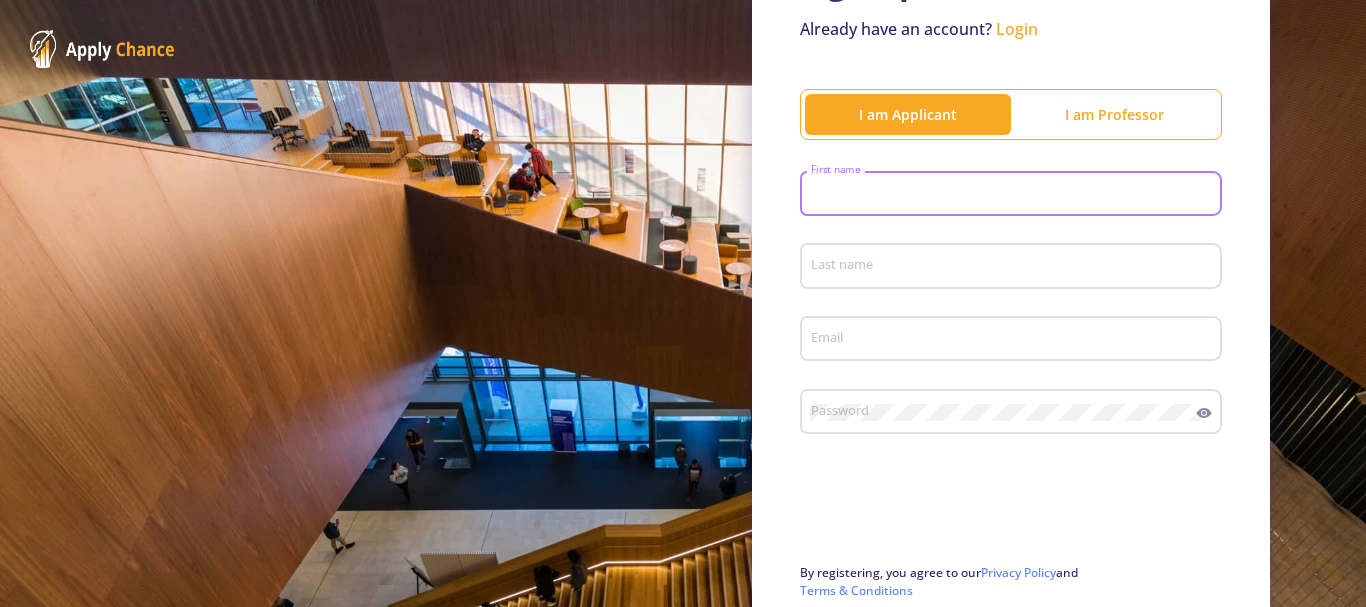 click on "First name" at bounding box center (1014, 195) 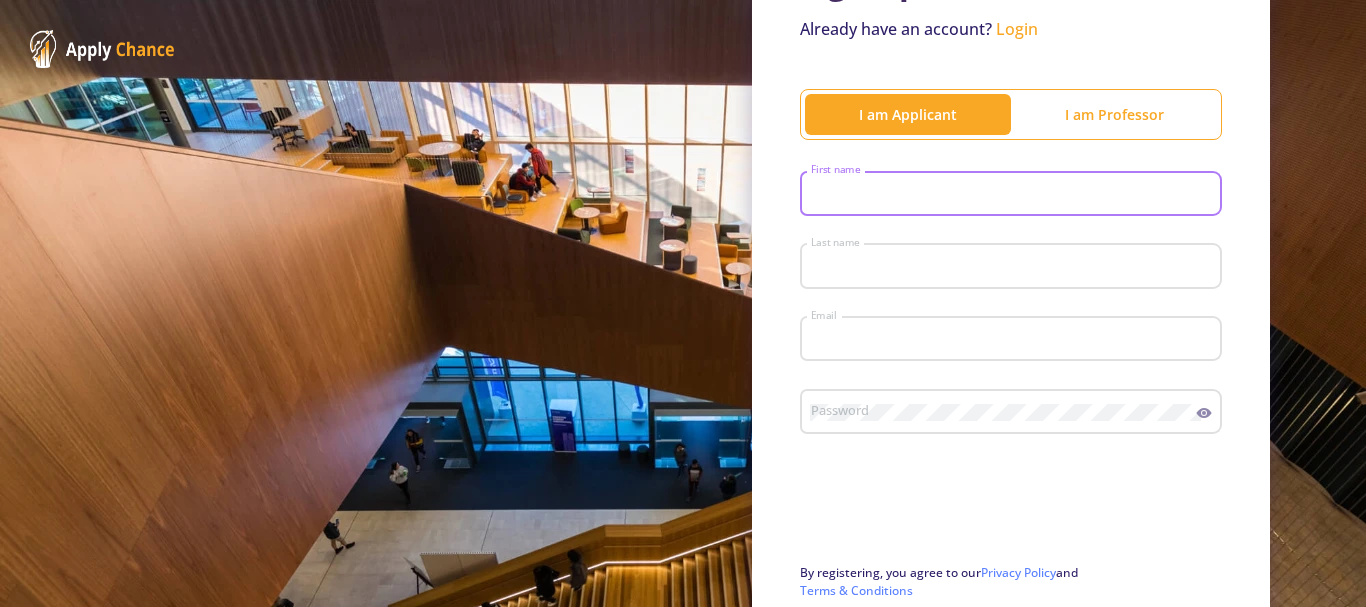 type on "Sajad" 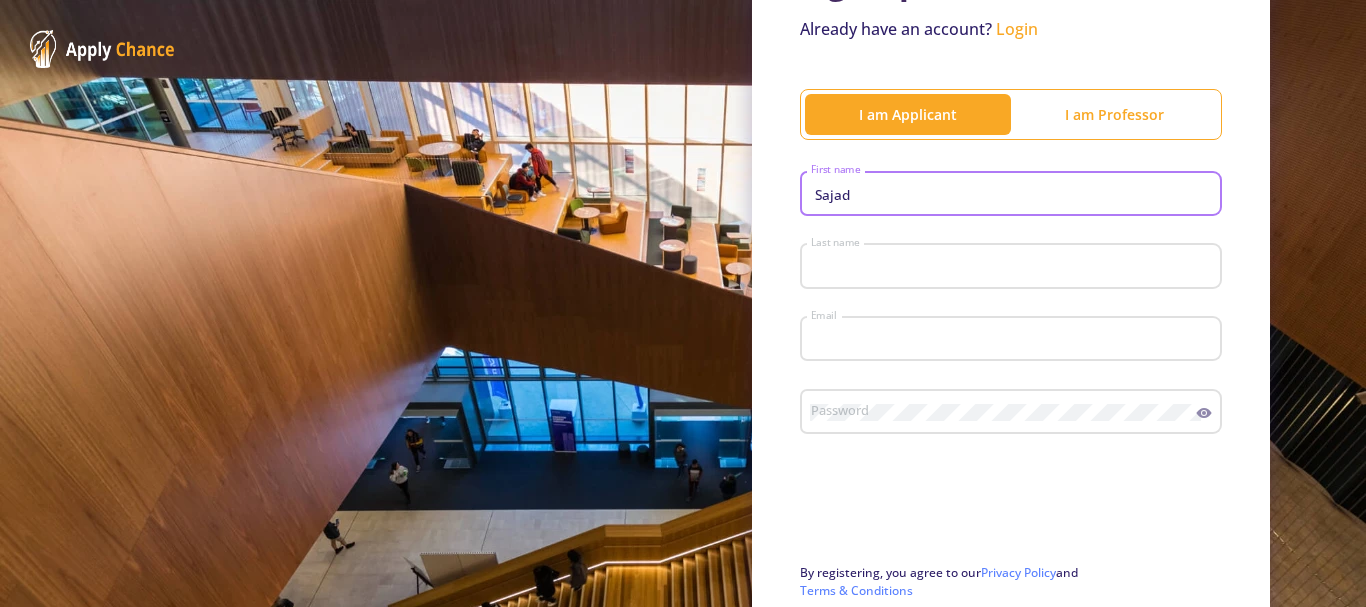type on "Rafatiyan" 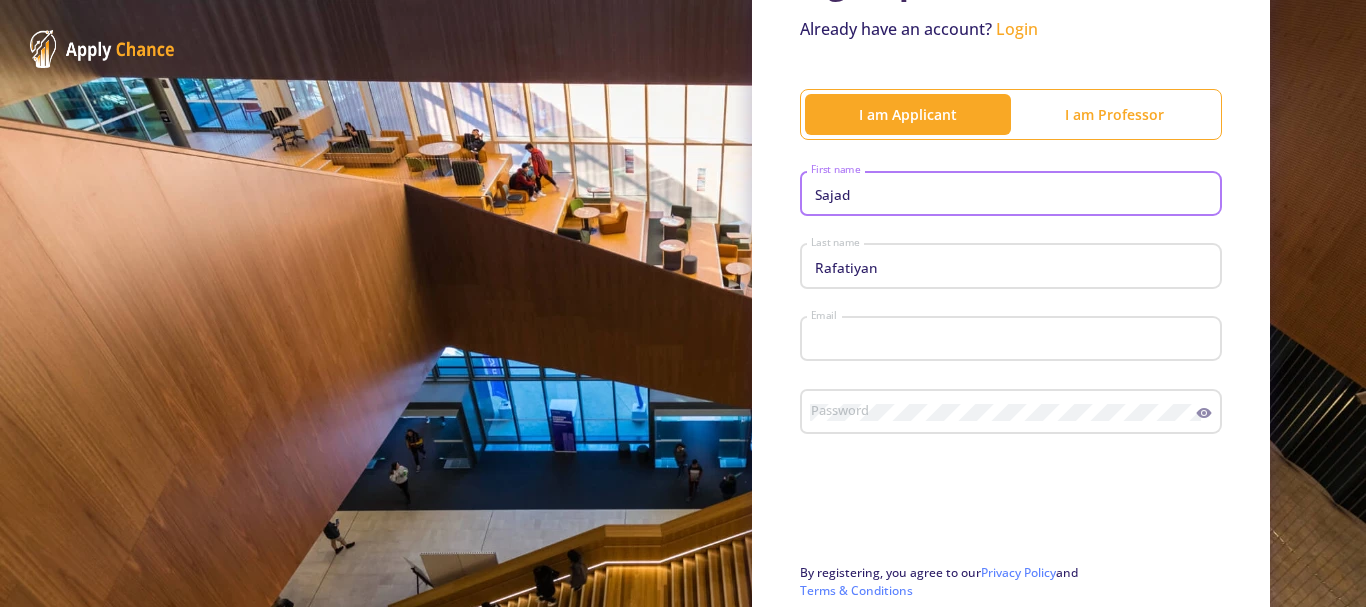 type on "[EMAIL_ADDRESS][DOMAIN_NAME]" 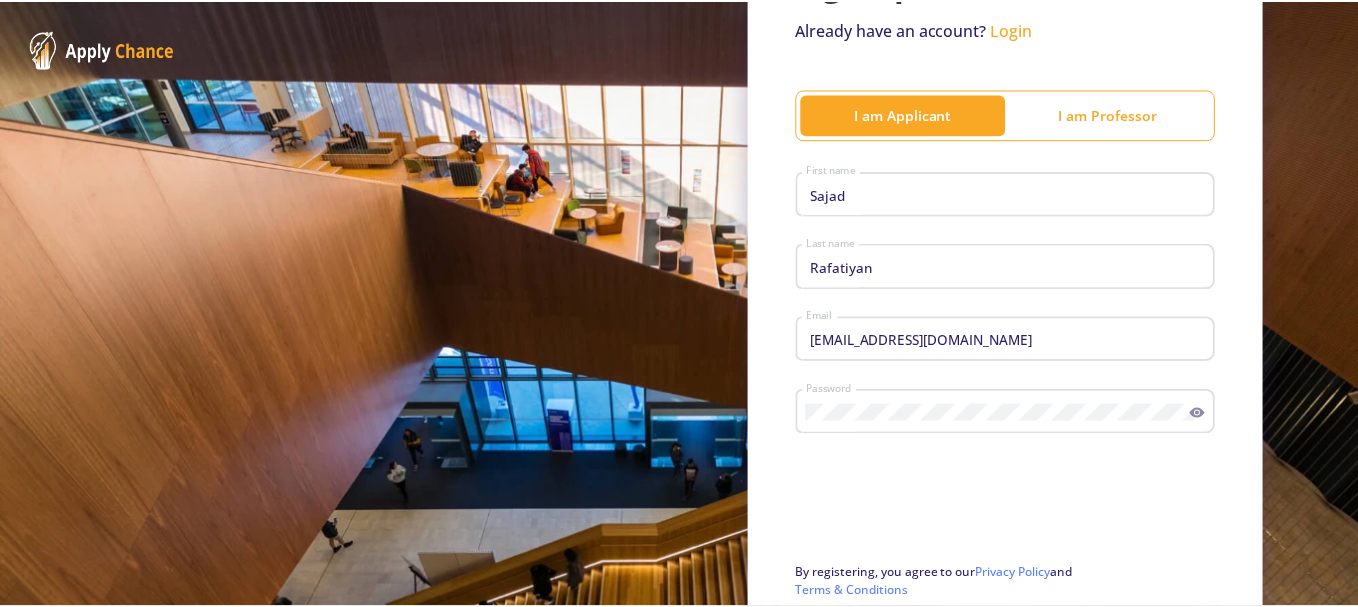 scroll, scrollTop: 371, scrollLeft: 0, axis: vertical 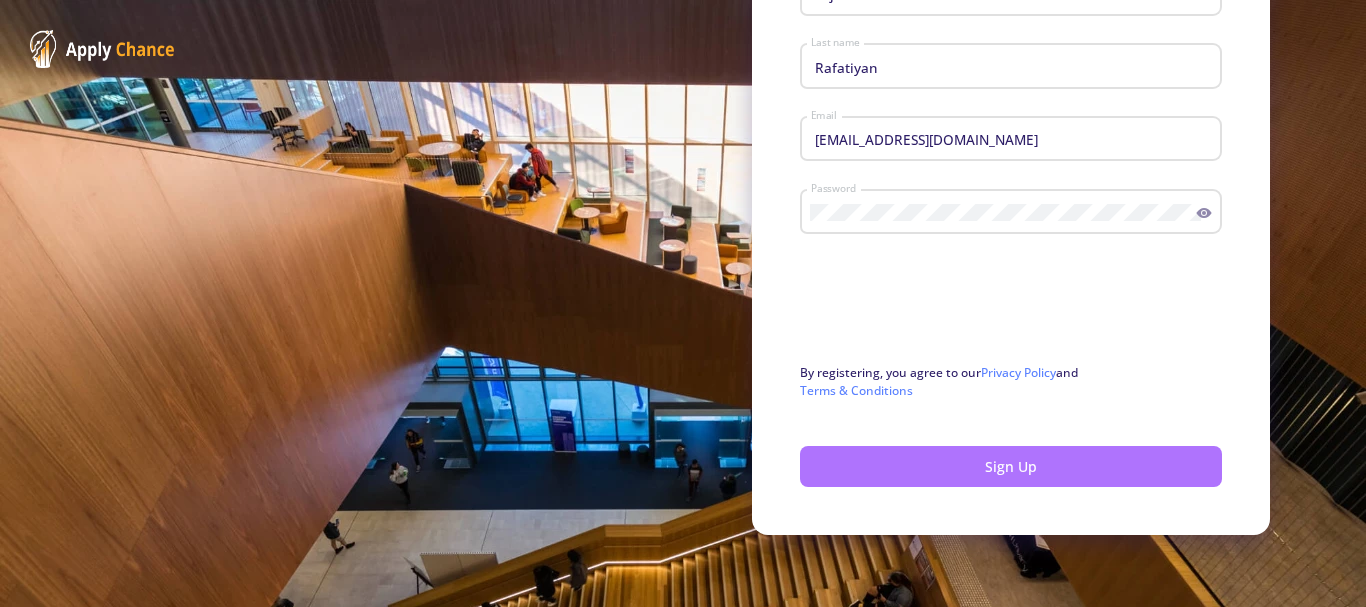 click on "Sign Up" 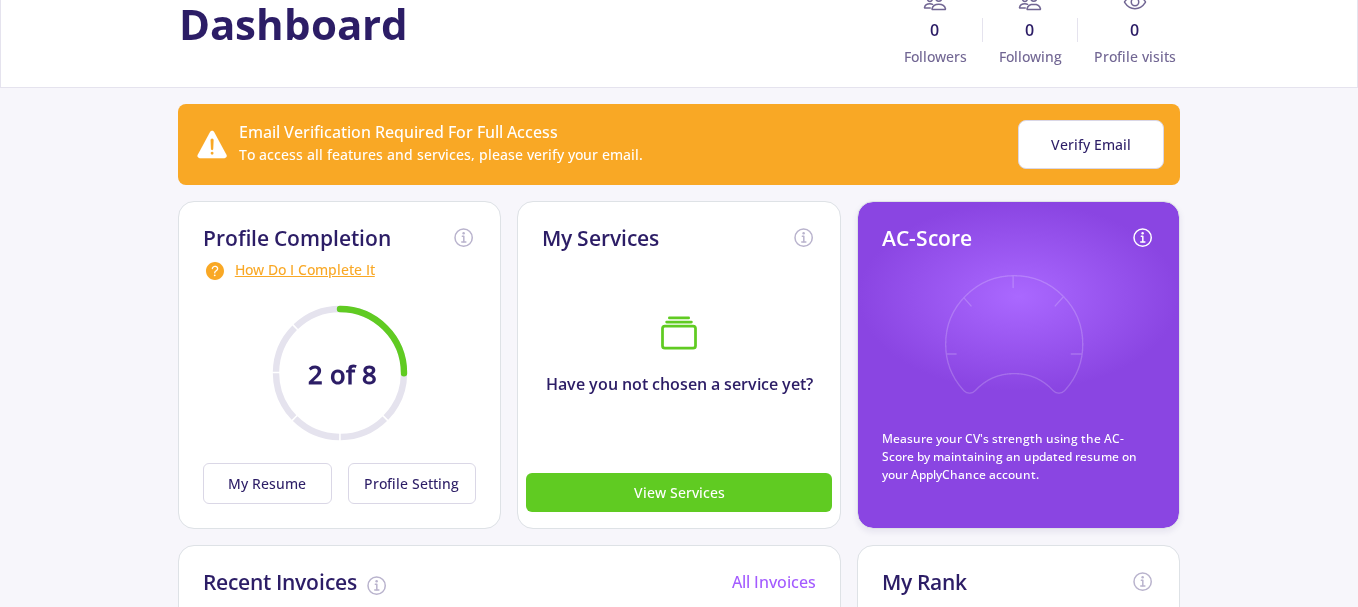 scroll, scrollTop: 100, scrollLeft: 0, axis: vertical 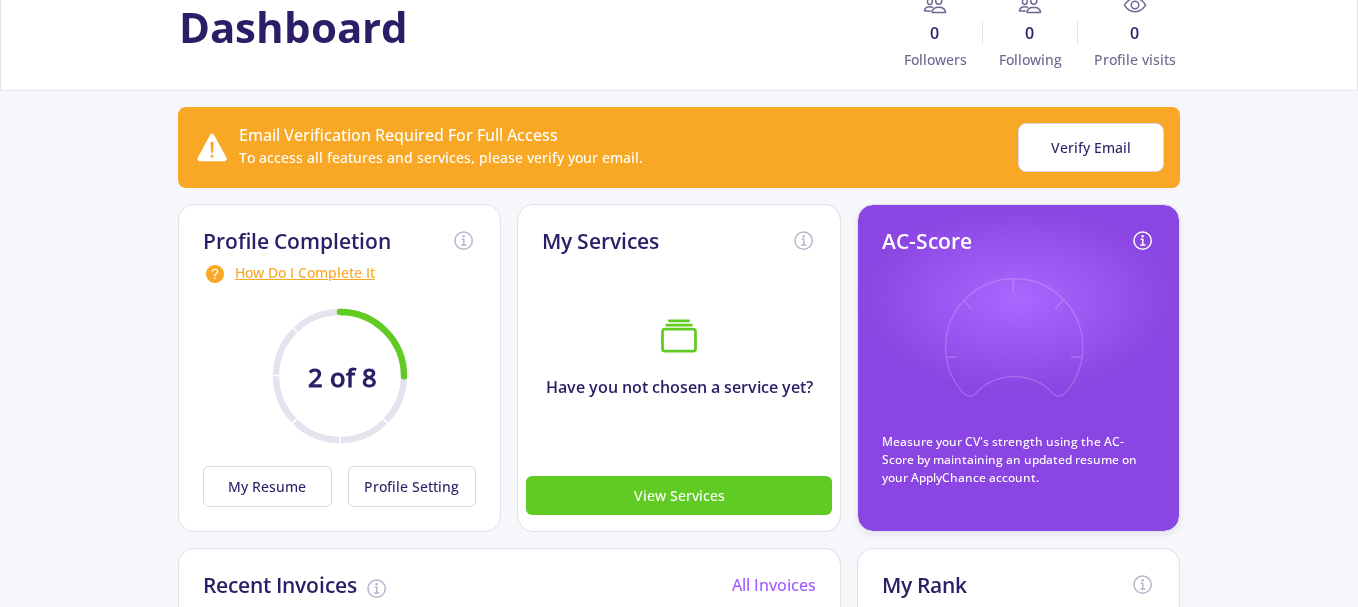 click 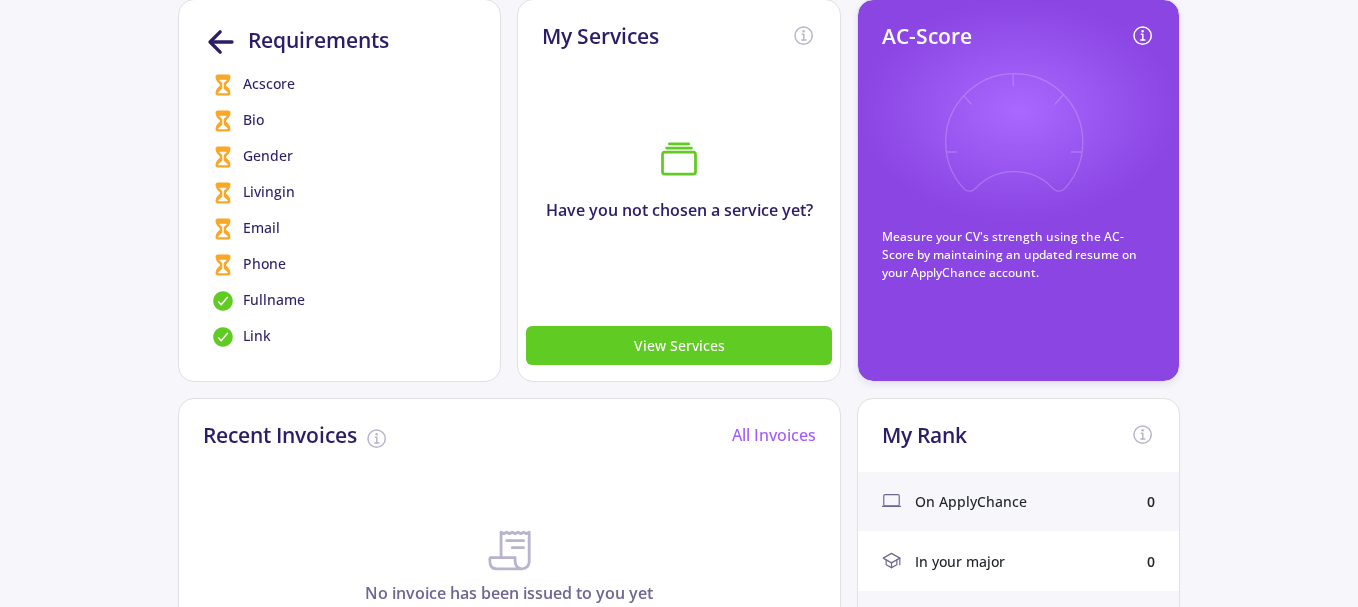 scroll, scrollTop: 300, scrollLeft: 0, axis: vertical 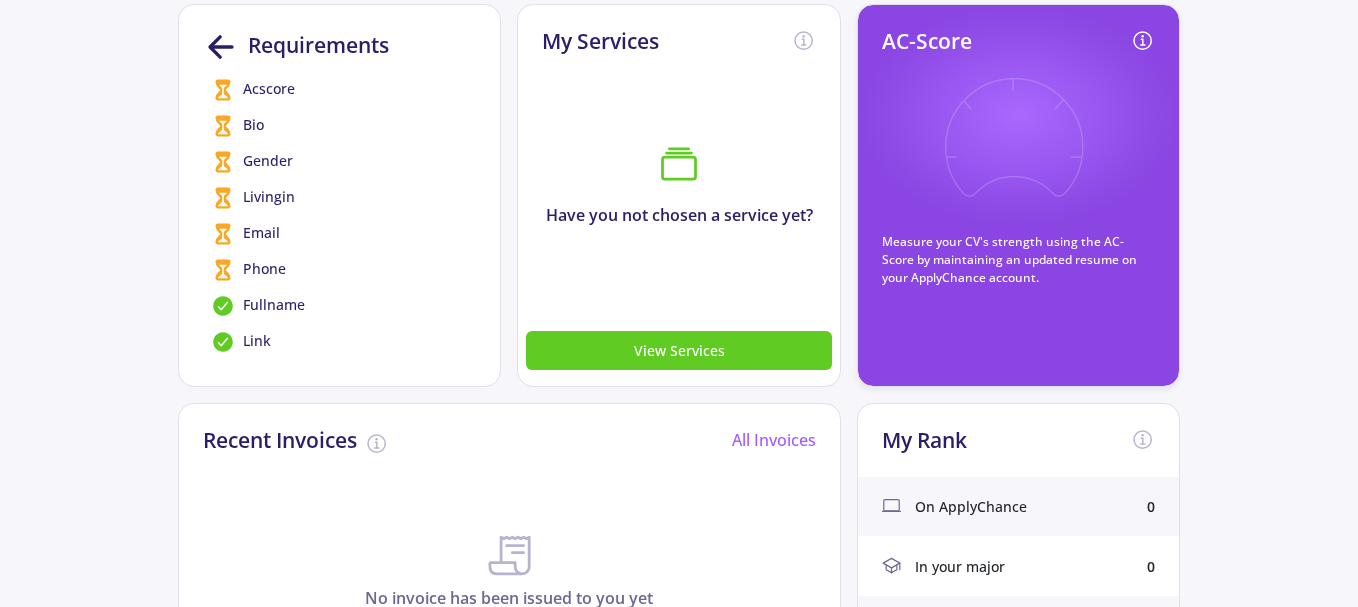 click on "Acscore" 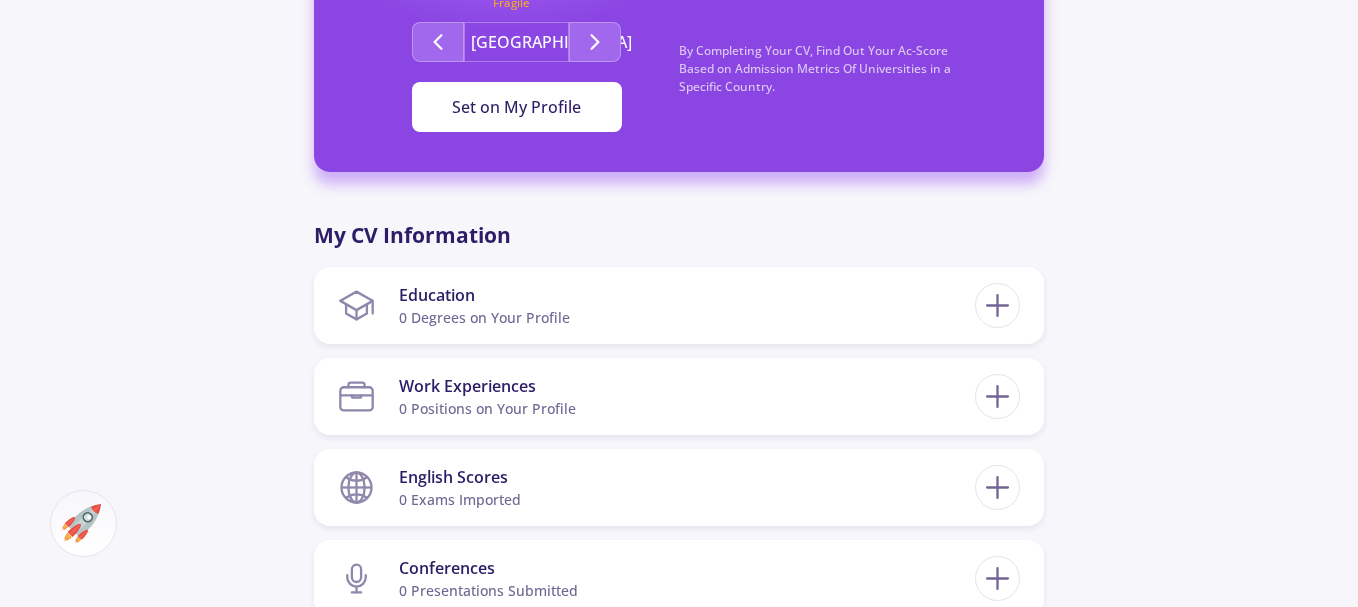scroll, scrollTop: 800, scrollLeft: 0, axis: vertical 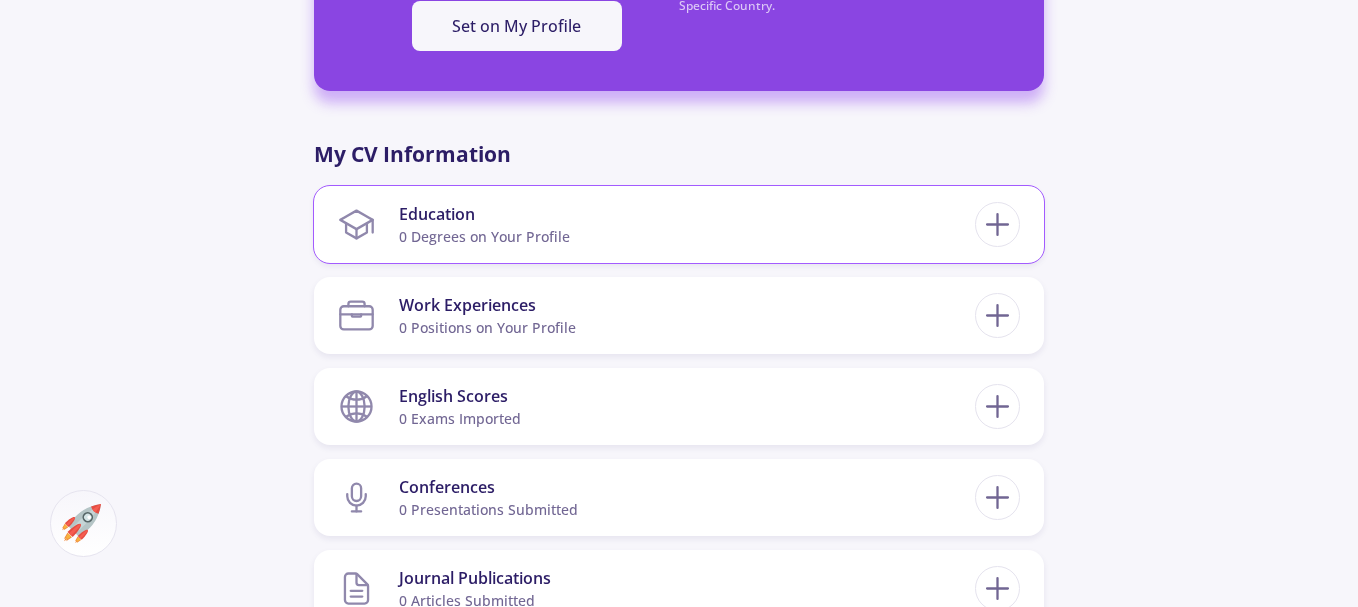 click on "Education 0 Degrees on Your Profile" at bounding box center [656, 224] 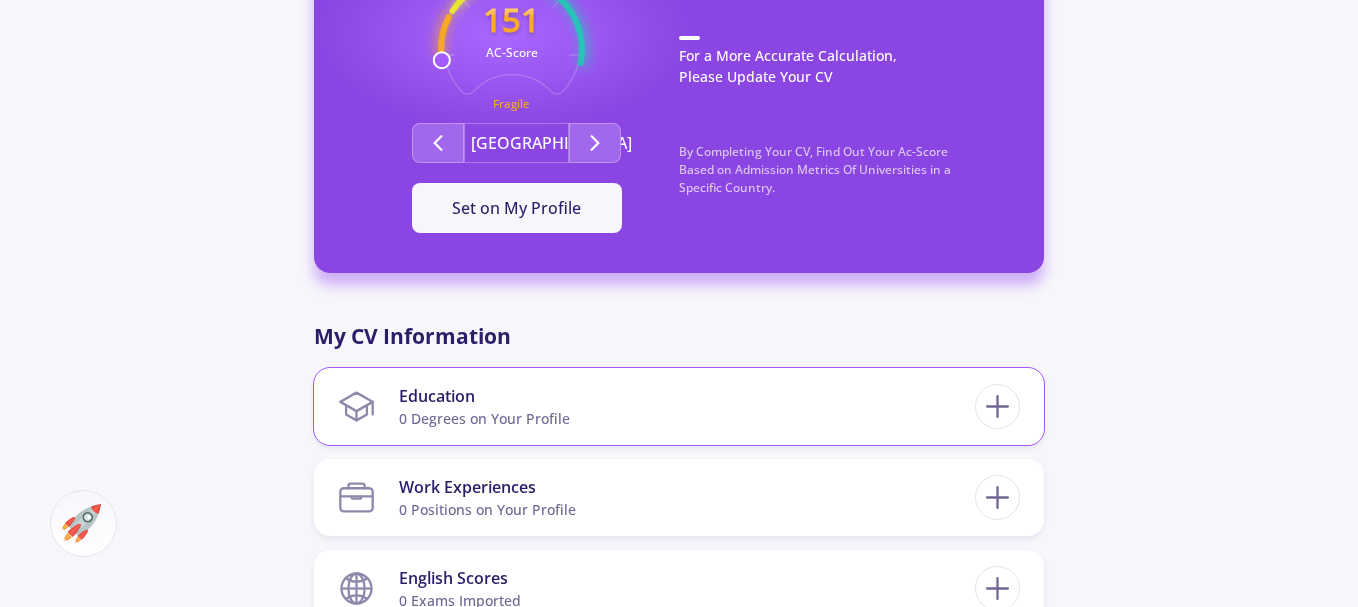 scroll, scrollTop: 600, scrollLeft: 0, axis: vertical 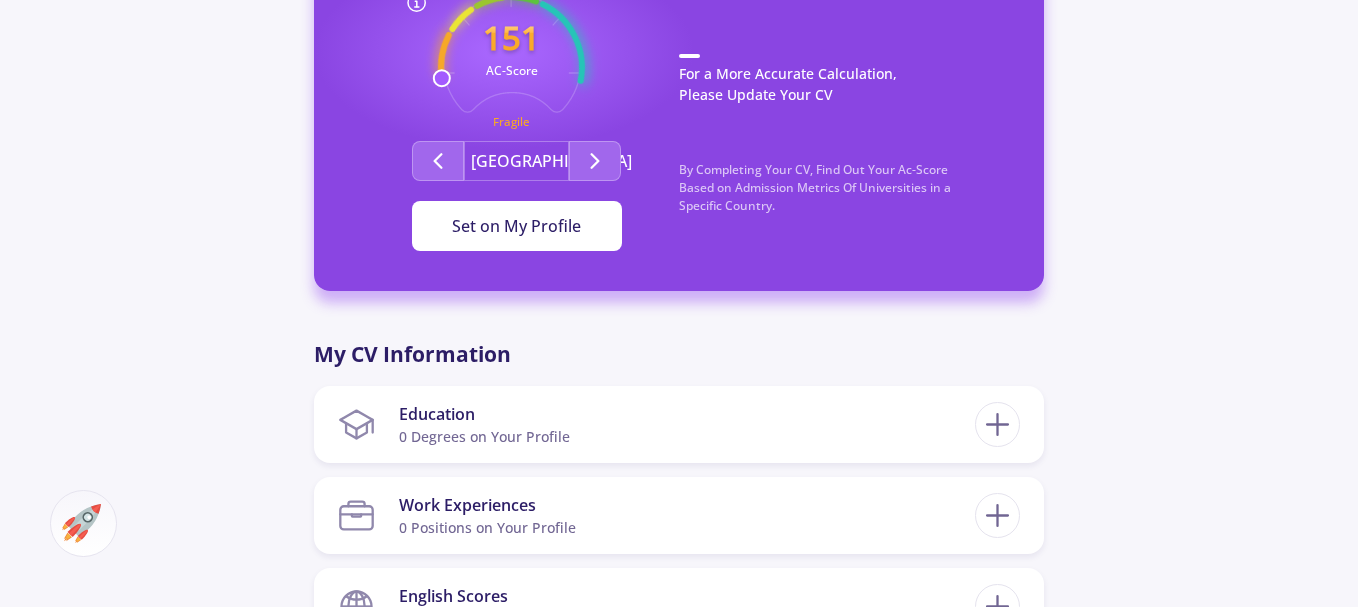 click on "Set on My Profile" 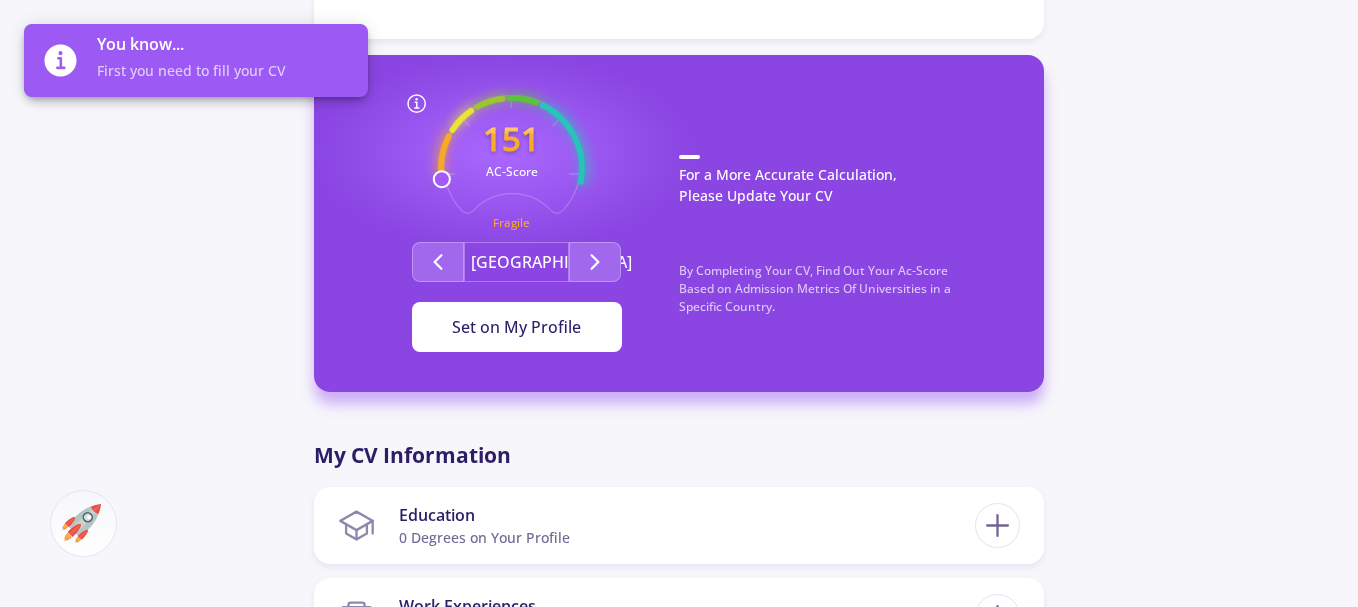 scroll, scrollTop: 500, scrollLeft: 0, axis: vertical 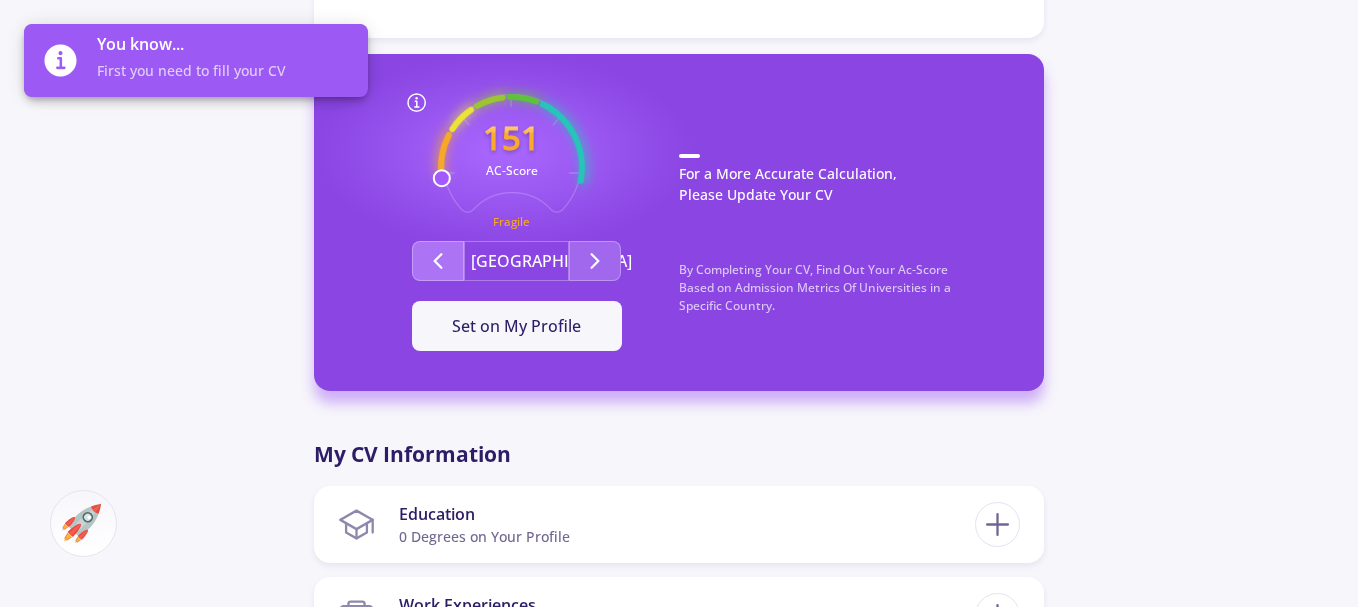 click 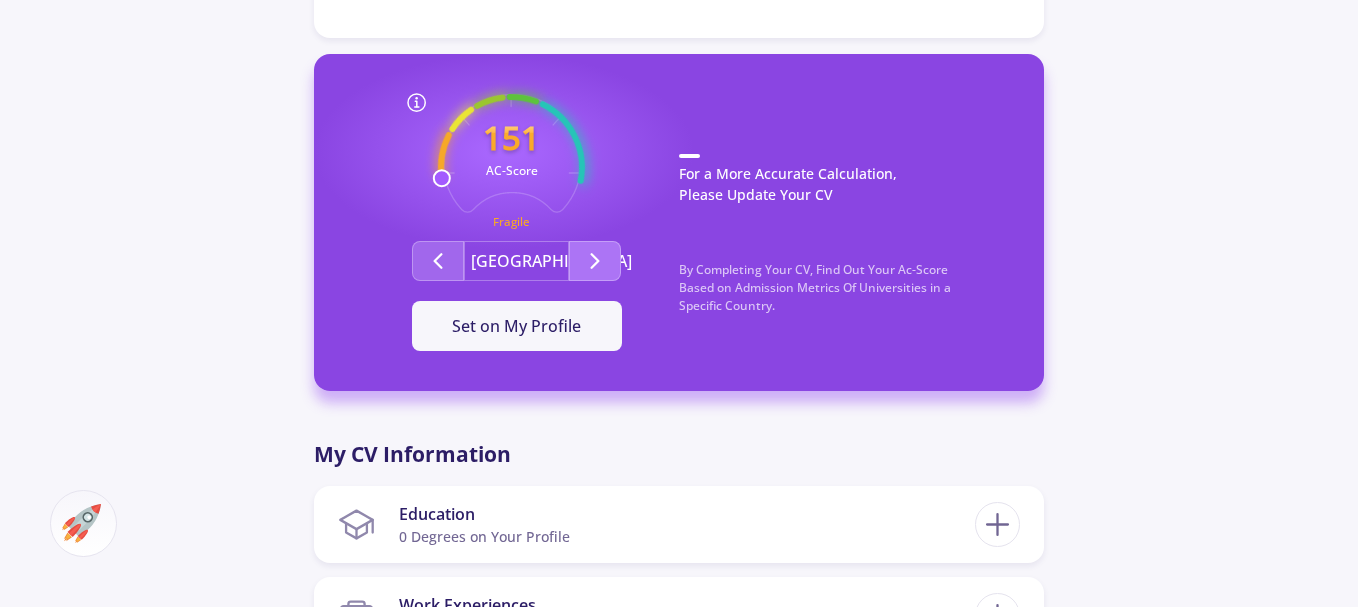 click 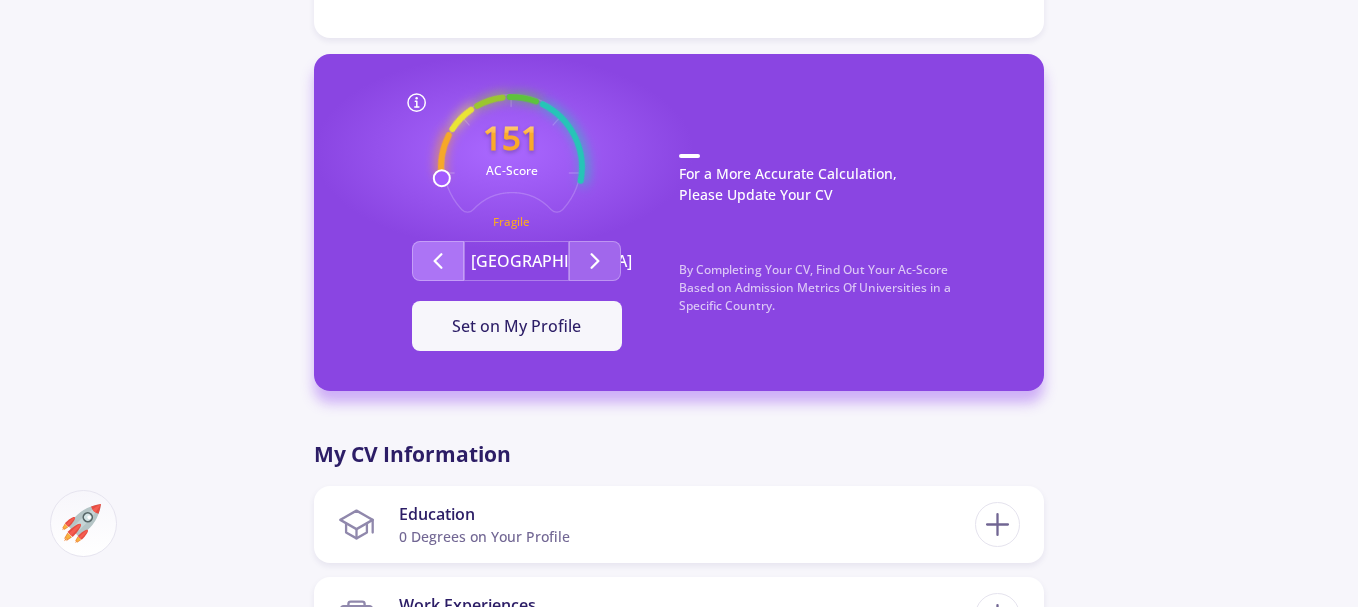 click 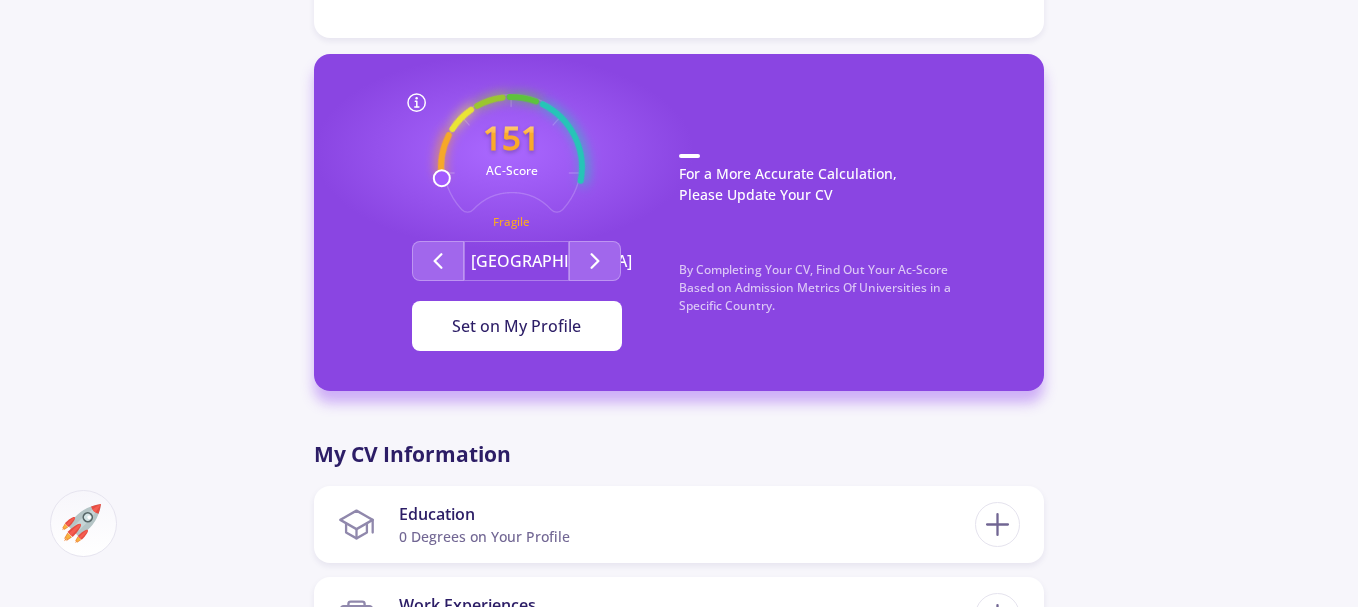 click on "Set on My Profile" 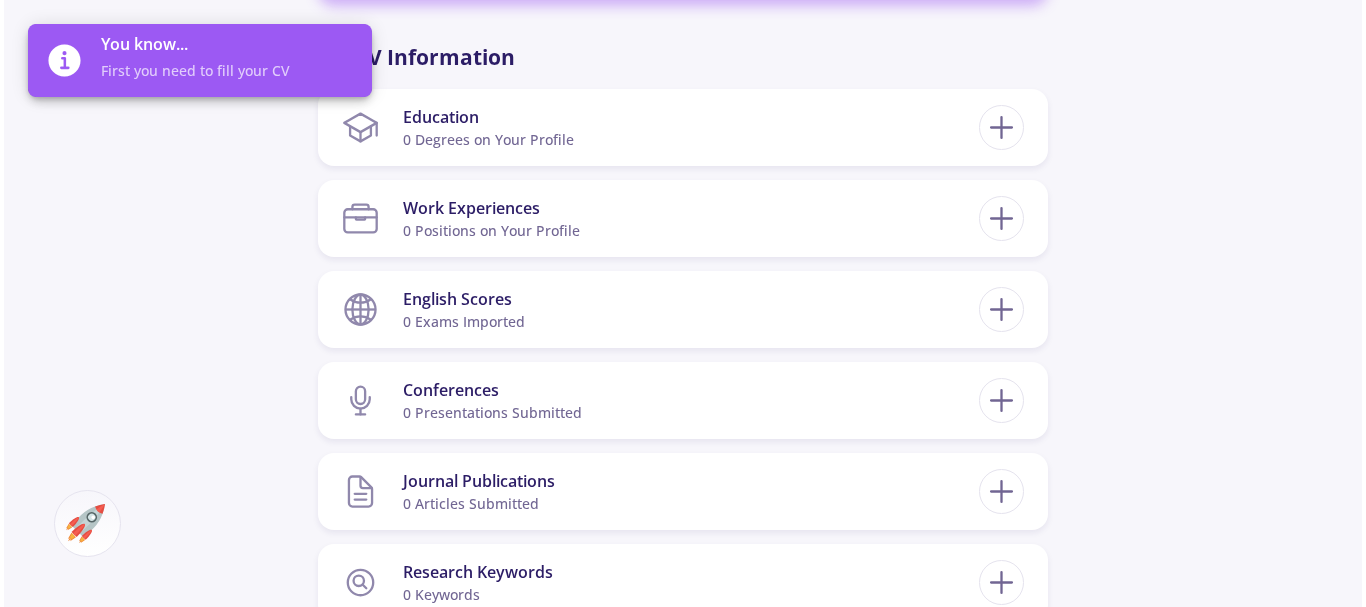 scroll, scrollTop: 900, scrollLeft: 0, axis: vertical 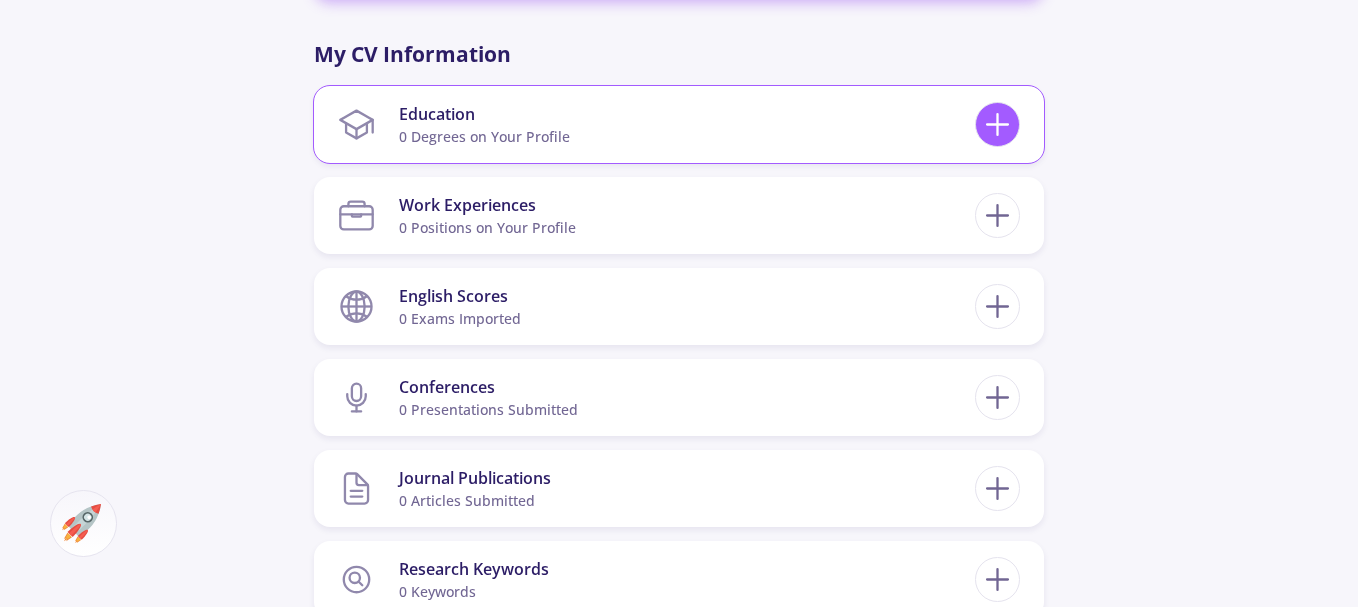 click 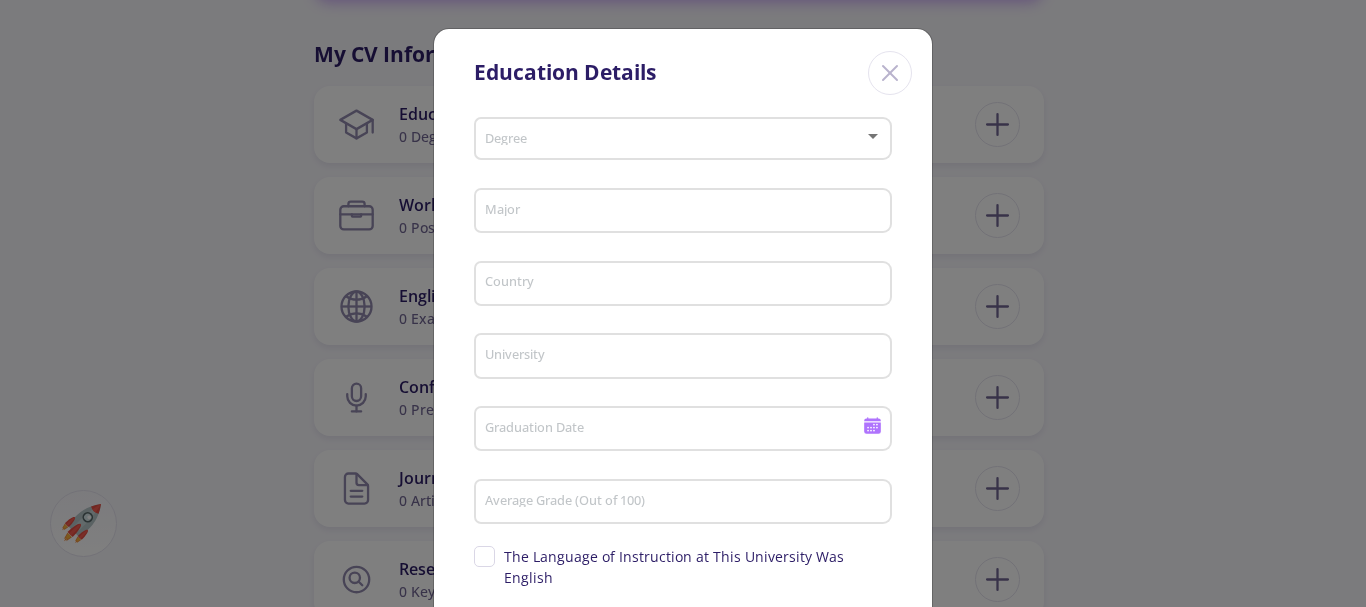 click on "Degree" at bounding box center (683, 135) 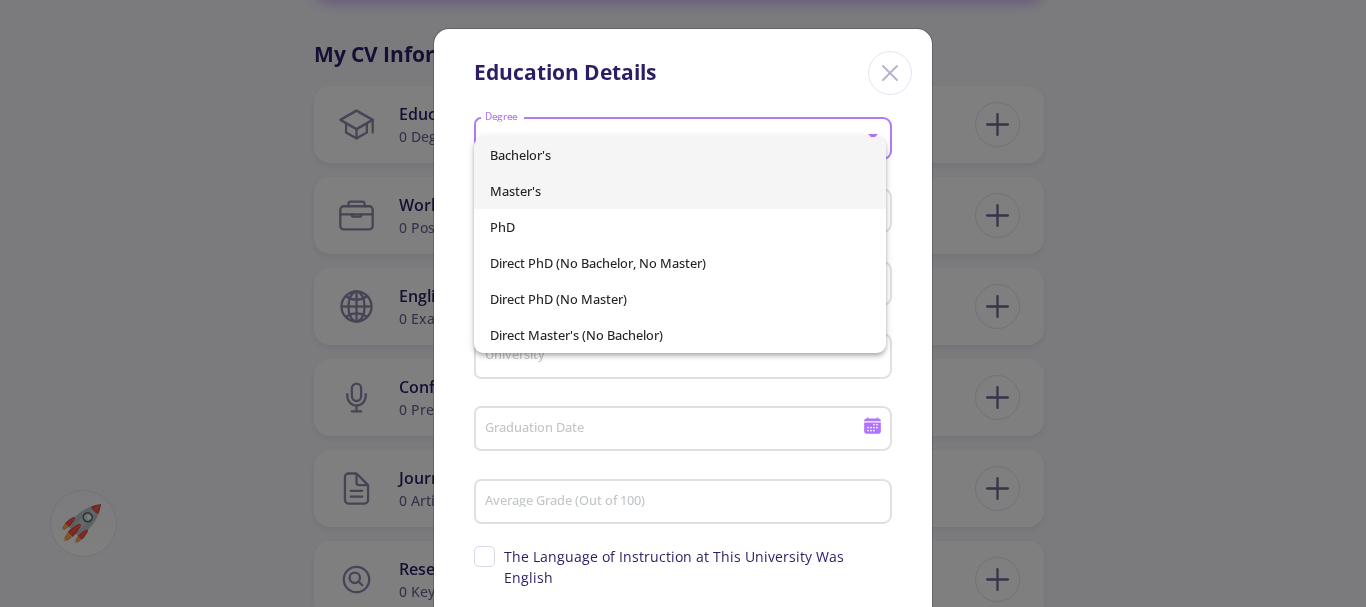 click on "Master's" at bounding box center (680, 191) 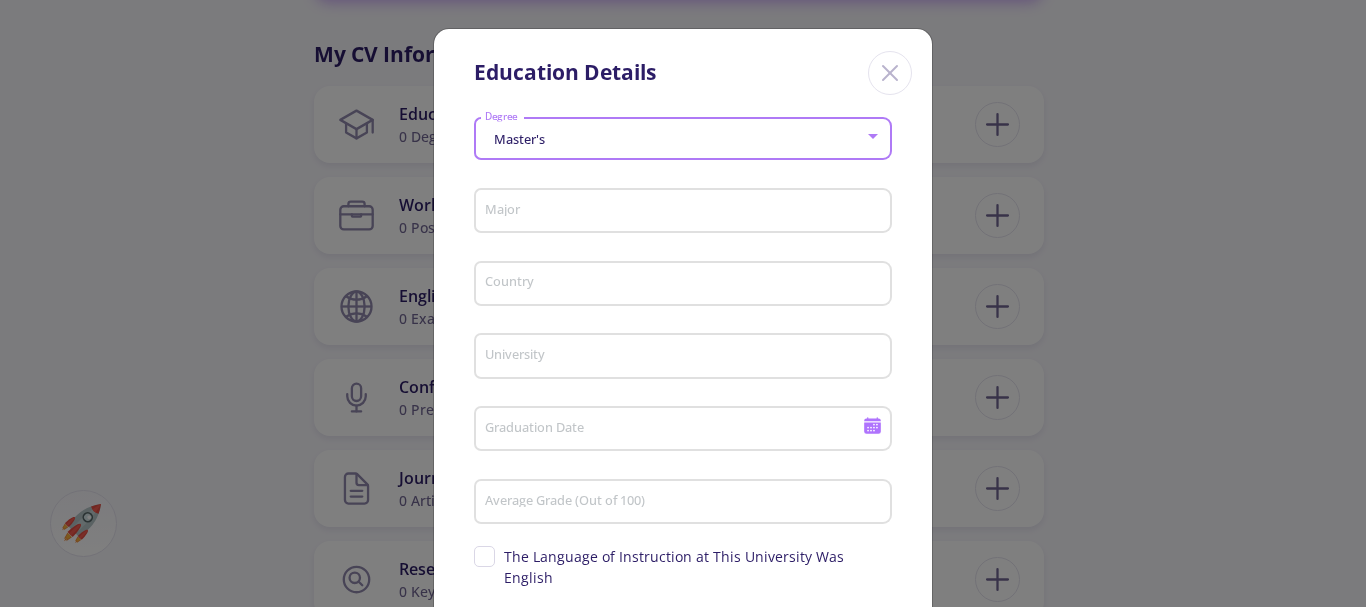 click on "Major" at bounding box center (686, 212) 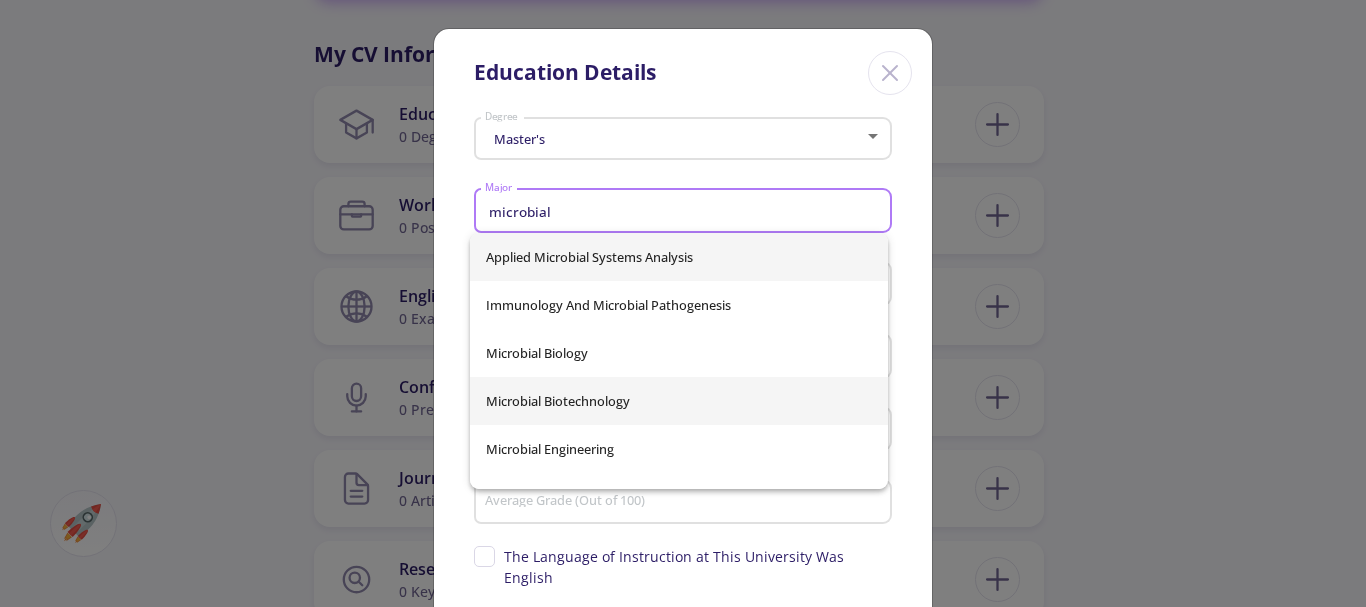 click on "Microbial Biotechnology" at bounding box center (679, 401) 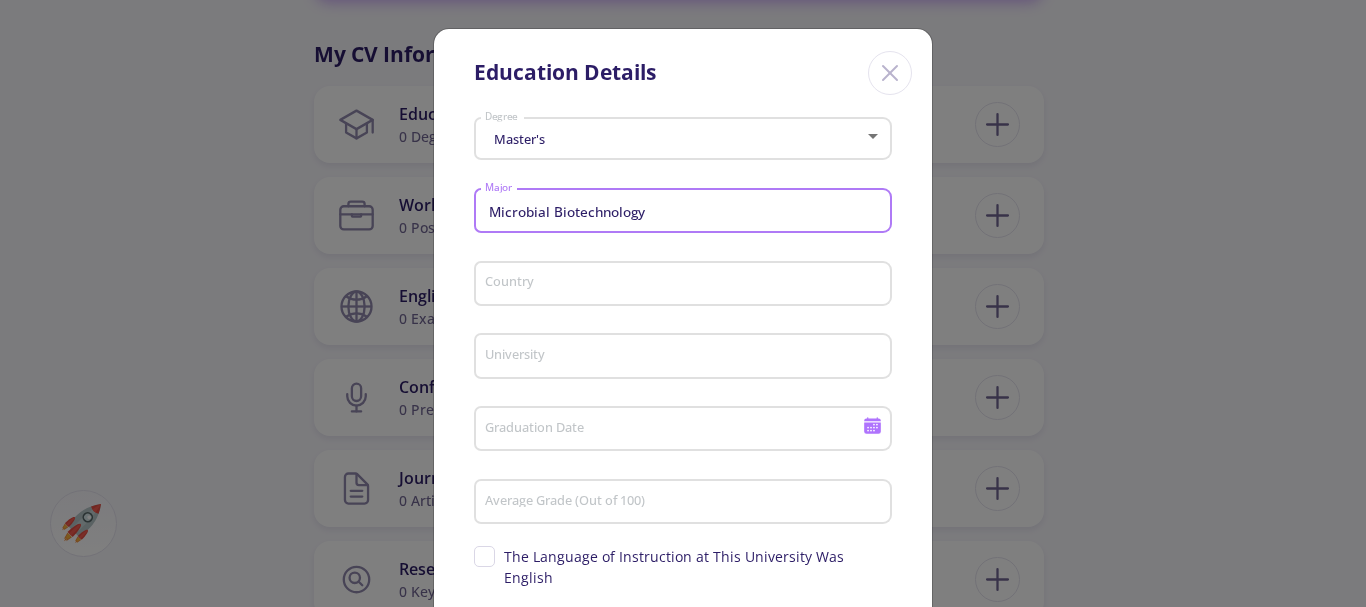 click on "Country" at bounding box center (686, 285) 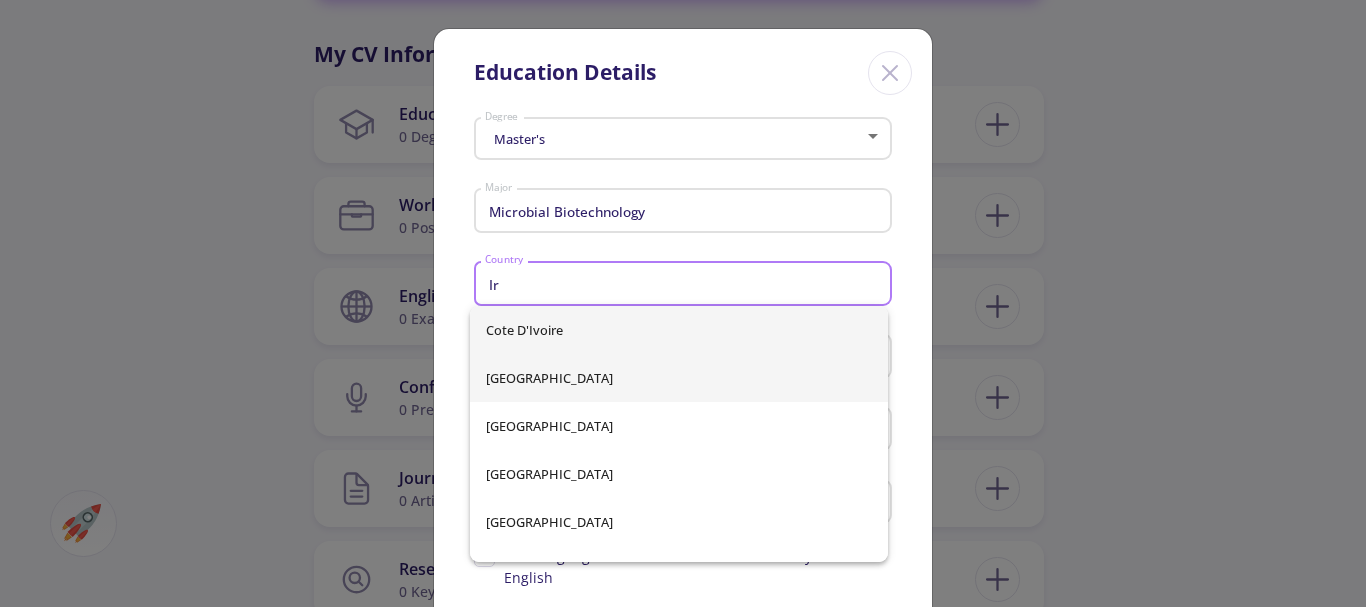 click on "[GEOGRAPHIC_DATA]" at bounding box center [679, 378] 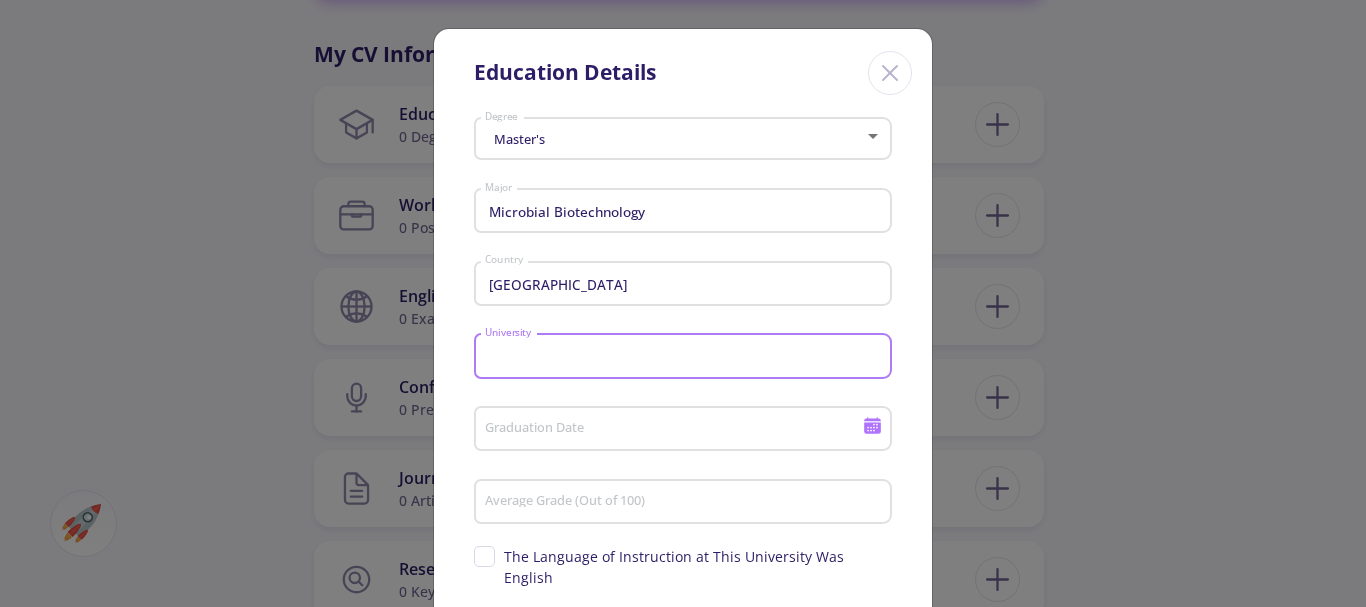 click on "University" at bounding box center (686, 357) 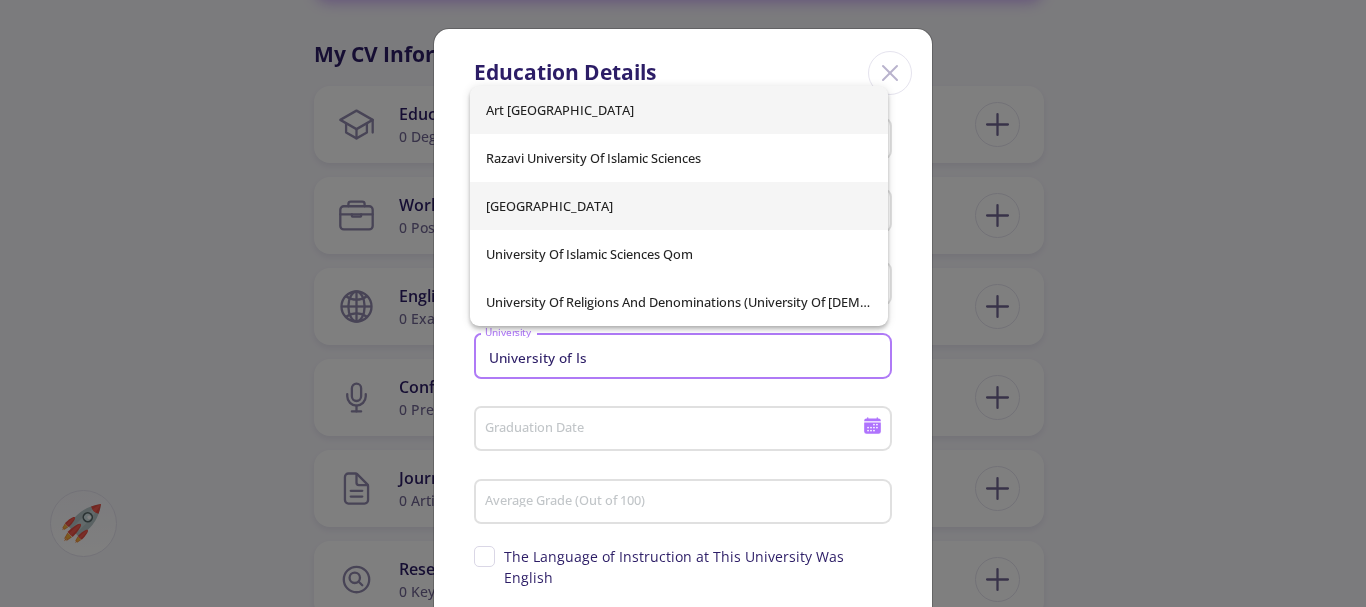 click on "[GEOGRAPHIC_DATA]" at bounding box center (679, 206) 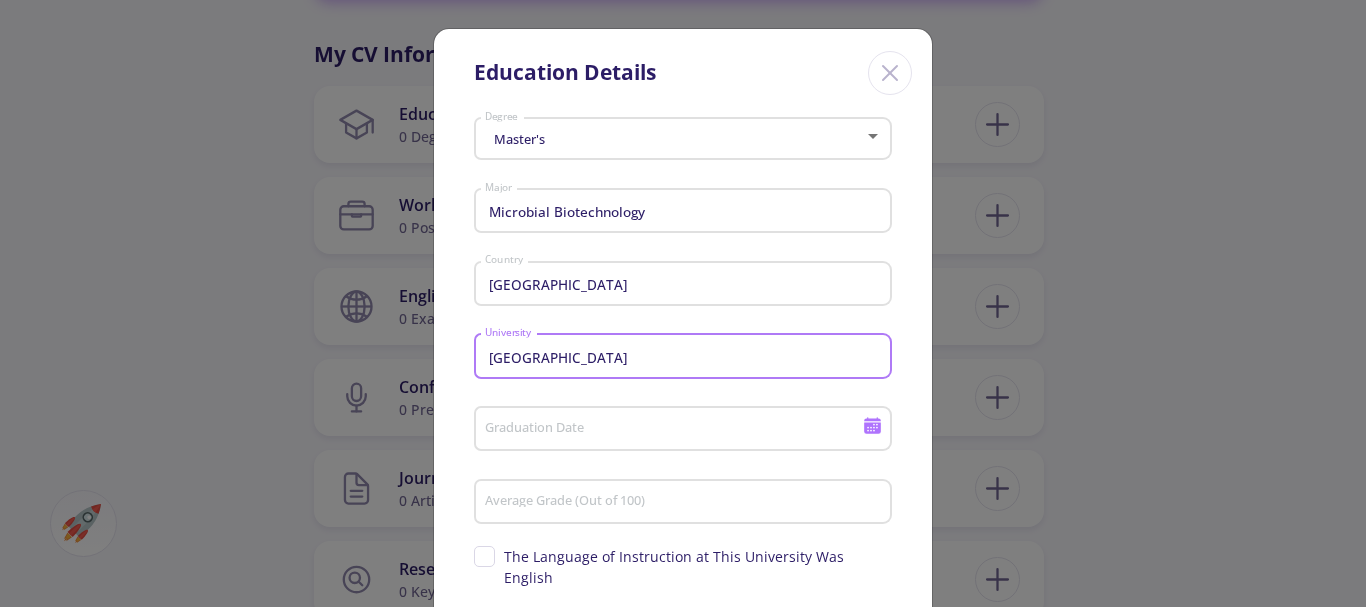 click on "Graduation Date" at bounding box center [676, 430] 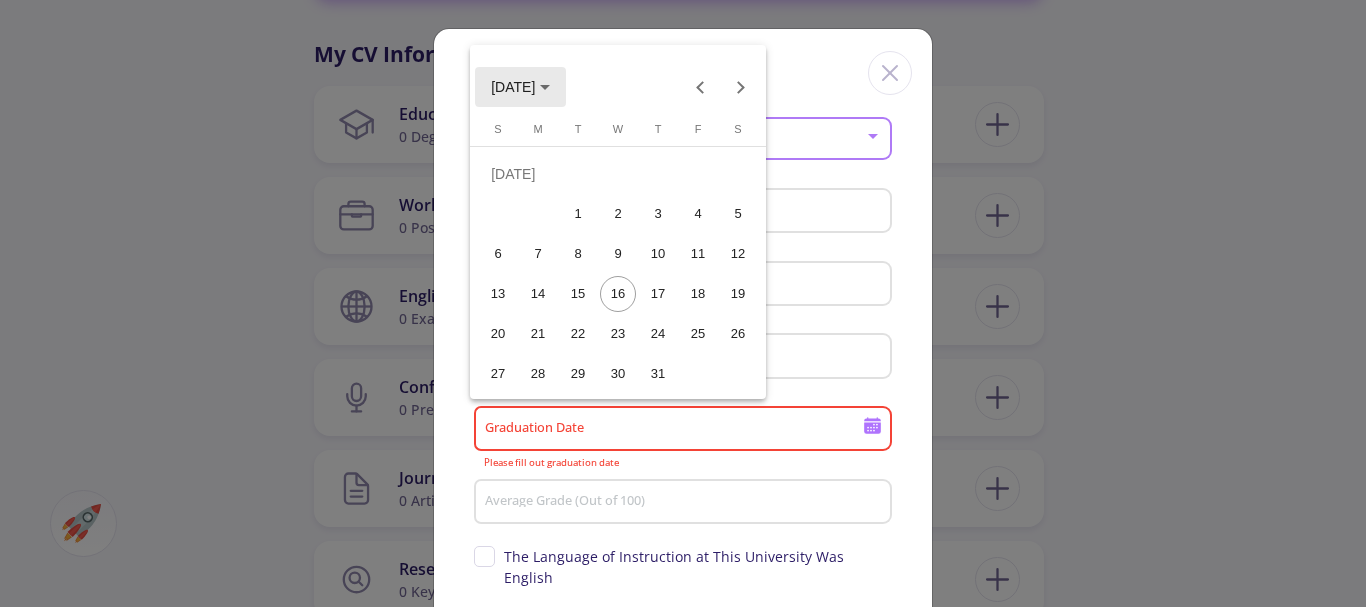 click on "[DATE]" at bounding box center (520, 87) 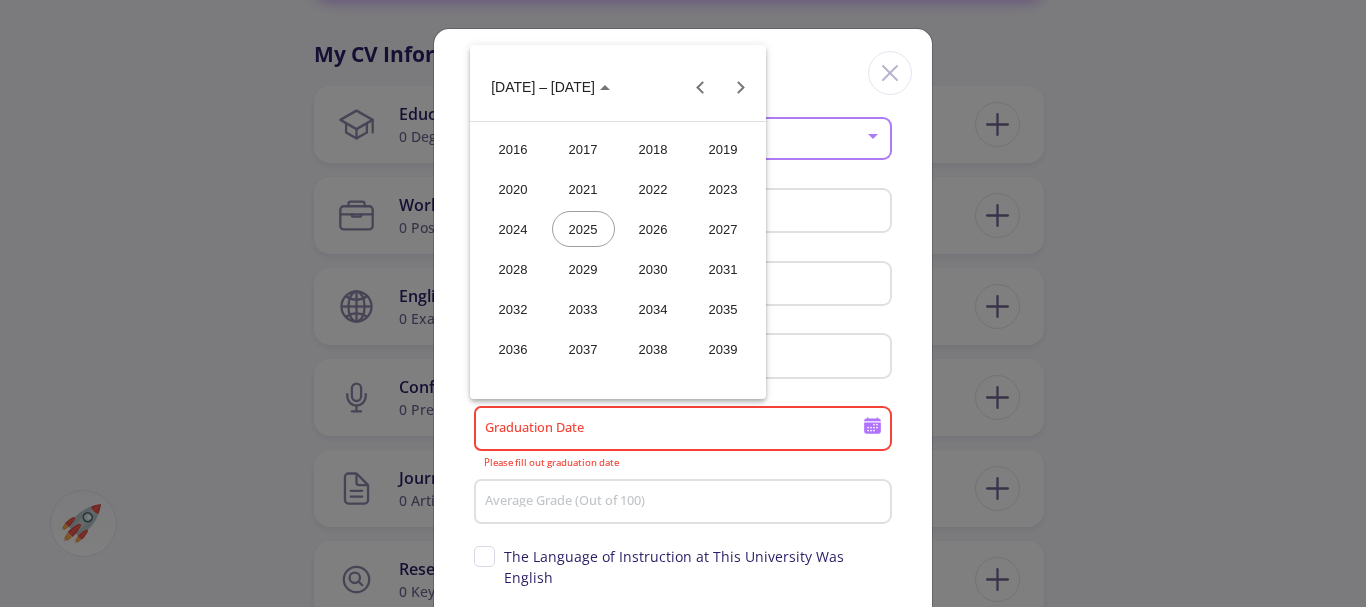 click on "2019" at bounding box center [723, 149] 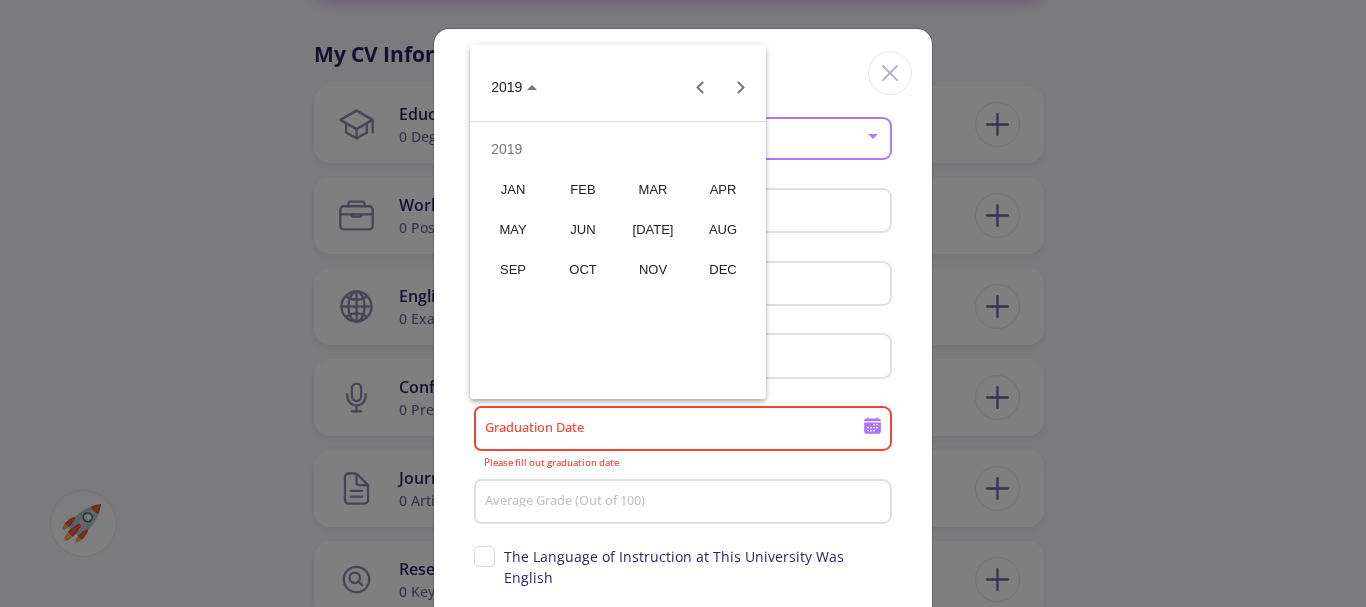 click on "JUN" at bounding box center (583, 229) 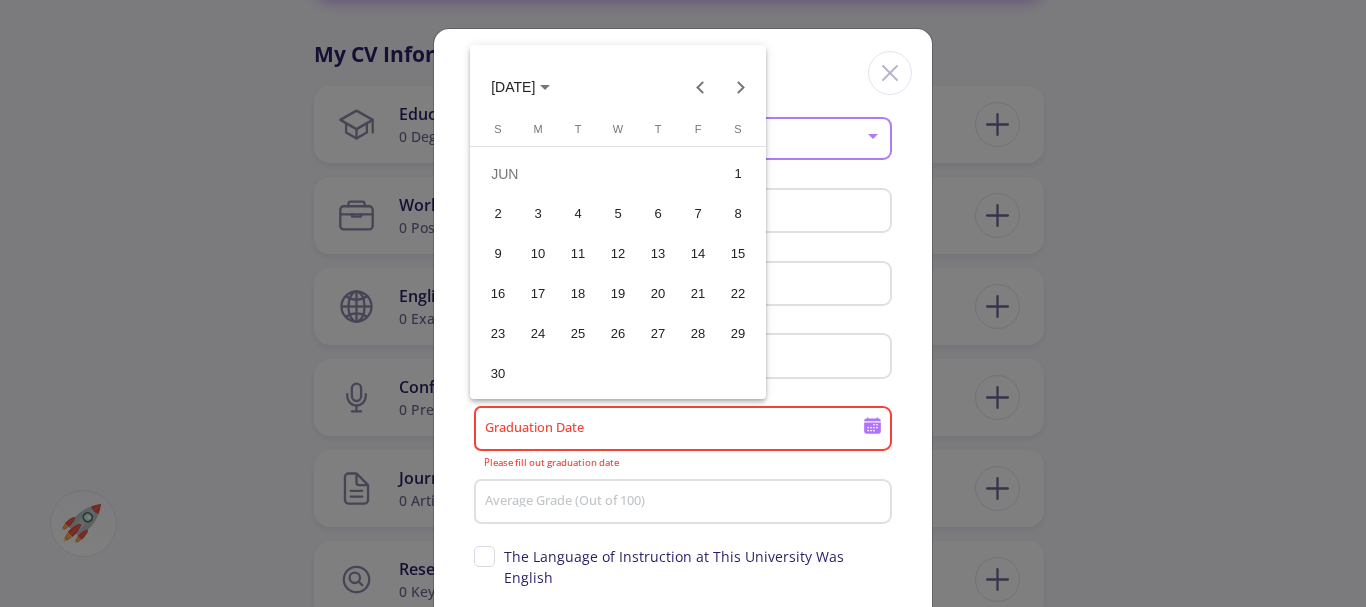 click on "16" at bounding box center (498, 294) 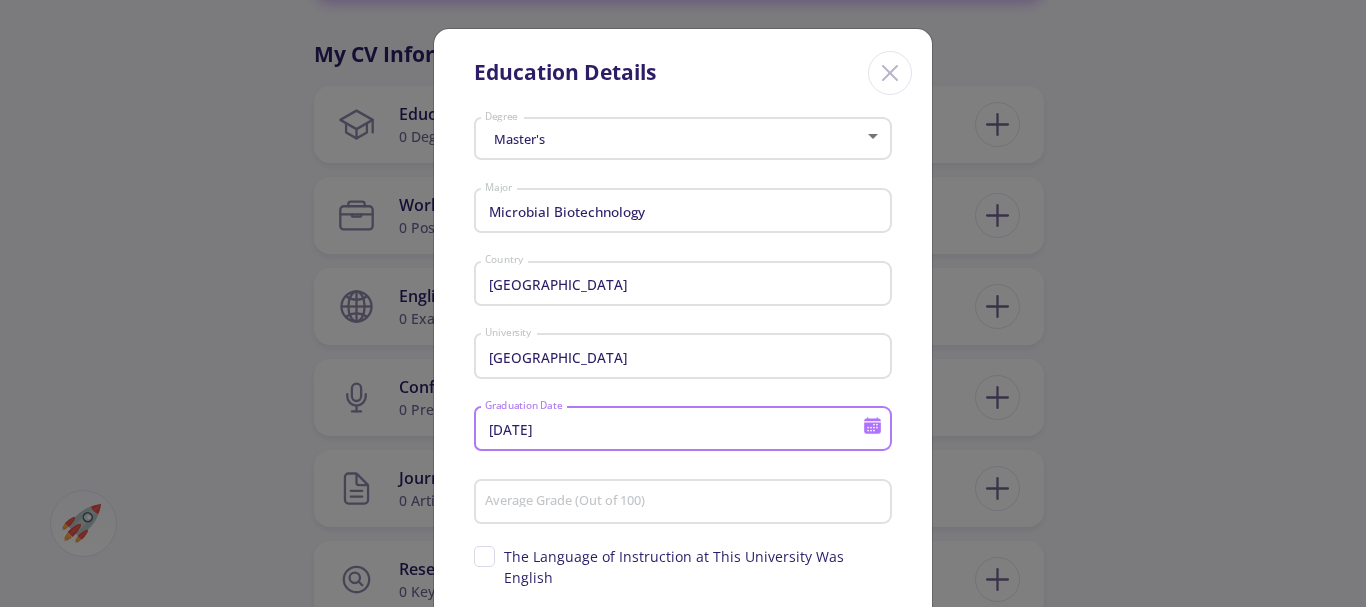 click on "[DATE]" at bounding box center [676, 430] 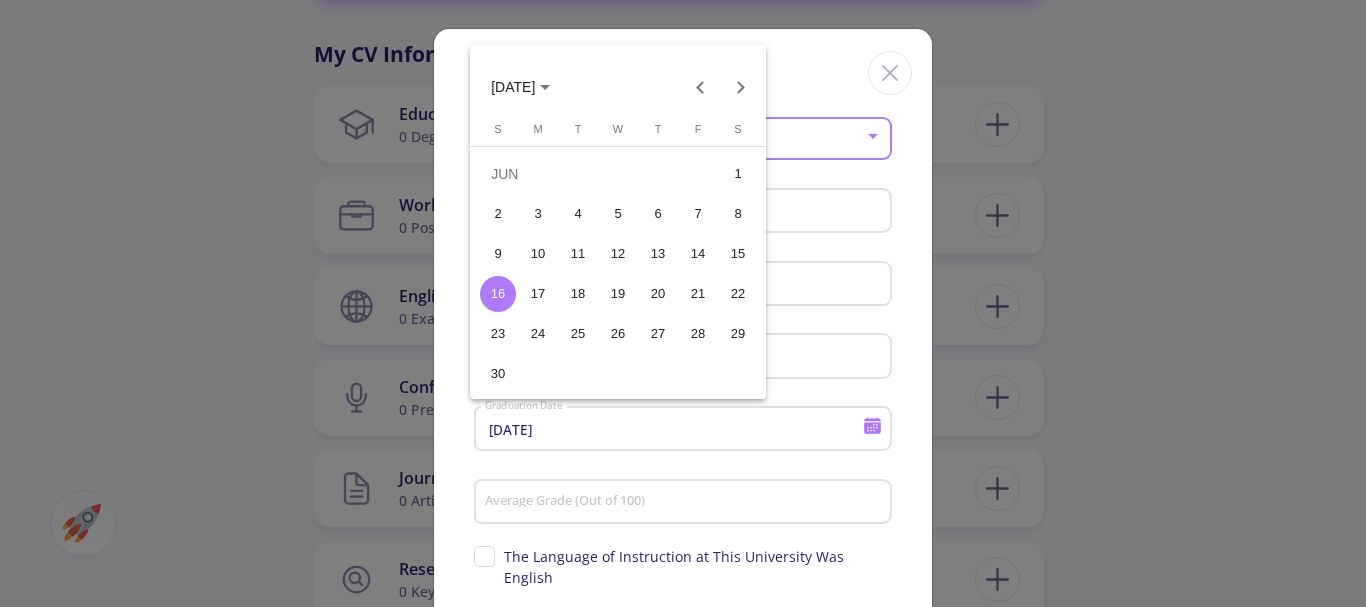 click on "3" at bounding box center [538, 214] 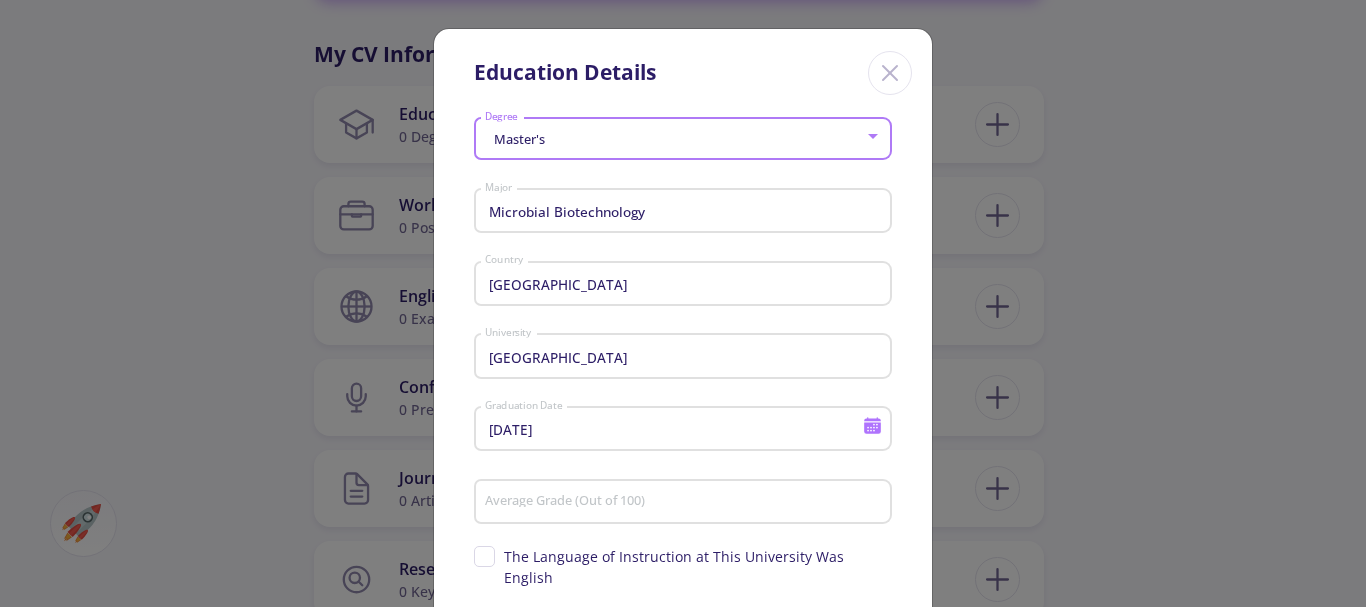 type on "[DATE]" 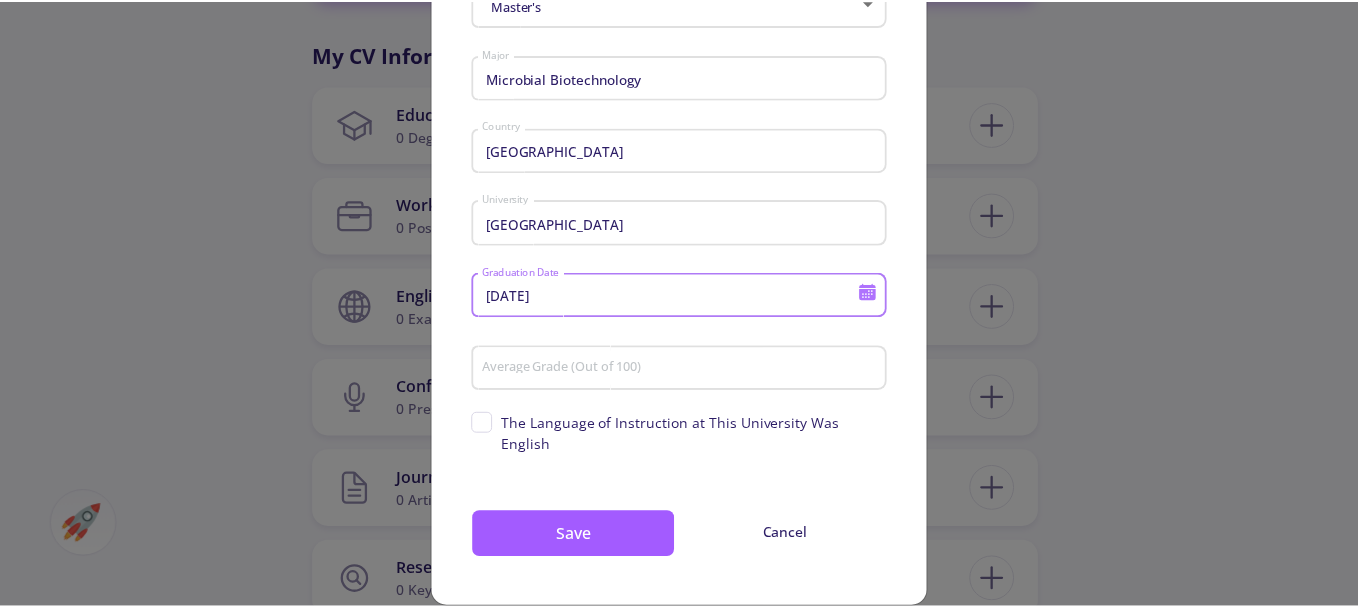 scroll, scrollTop: 141, scrollLeft: 0, axis: vertical 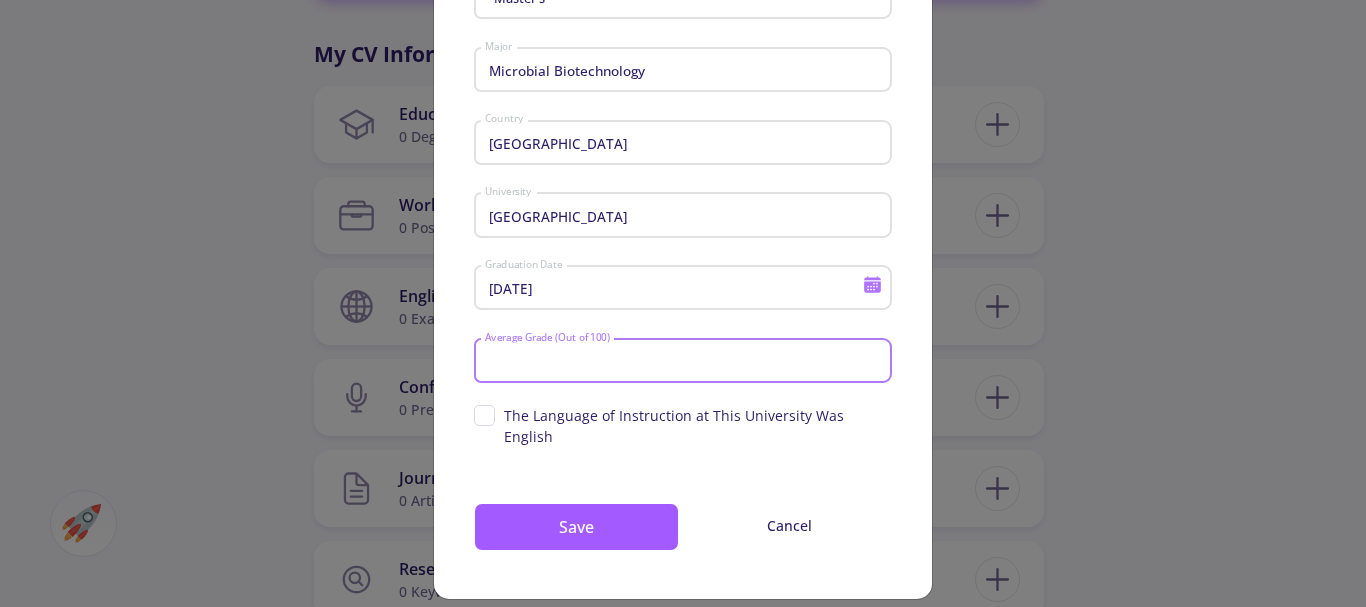 click on "Average Grade (Out of 100)" at bounding box center [686, 362] 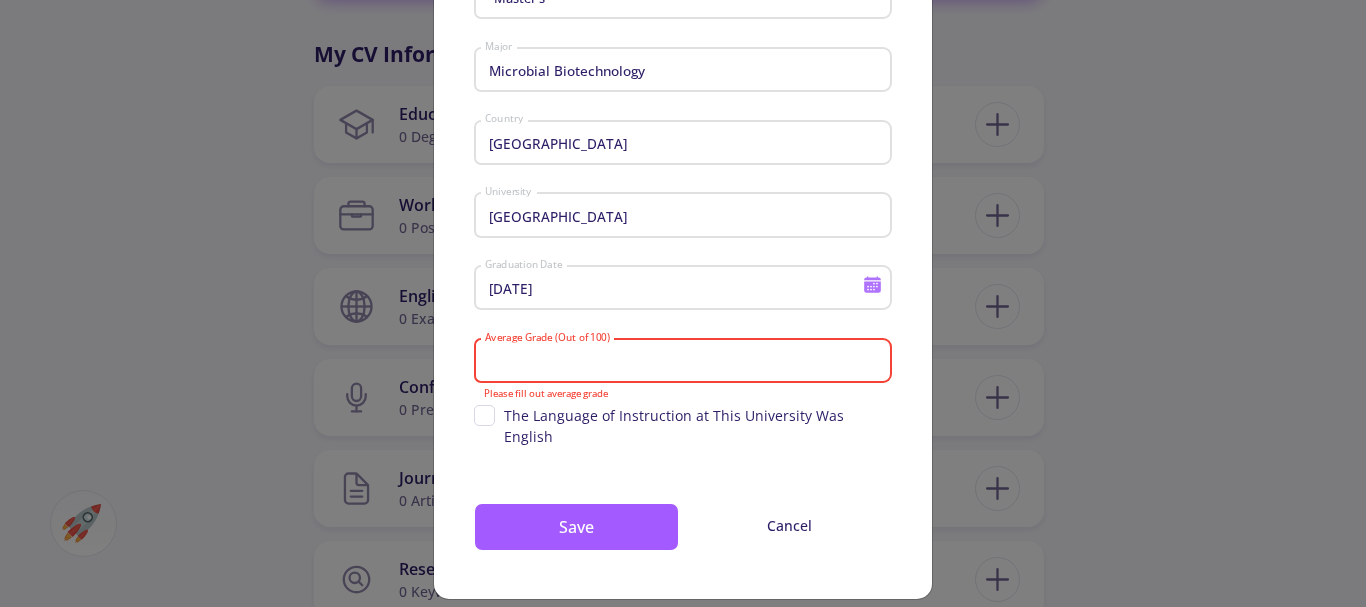 click on "Average Grade (Out of 100)" at bounding box center [686, 362] 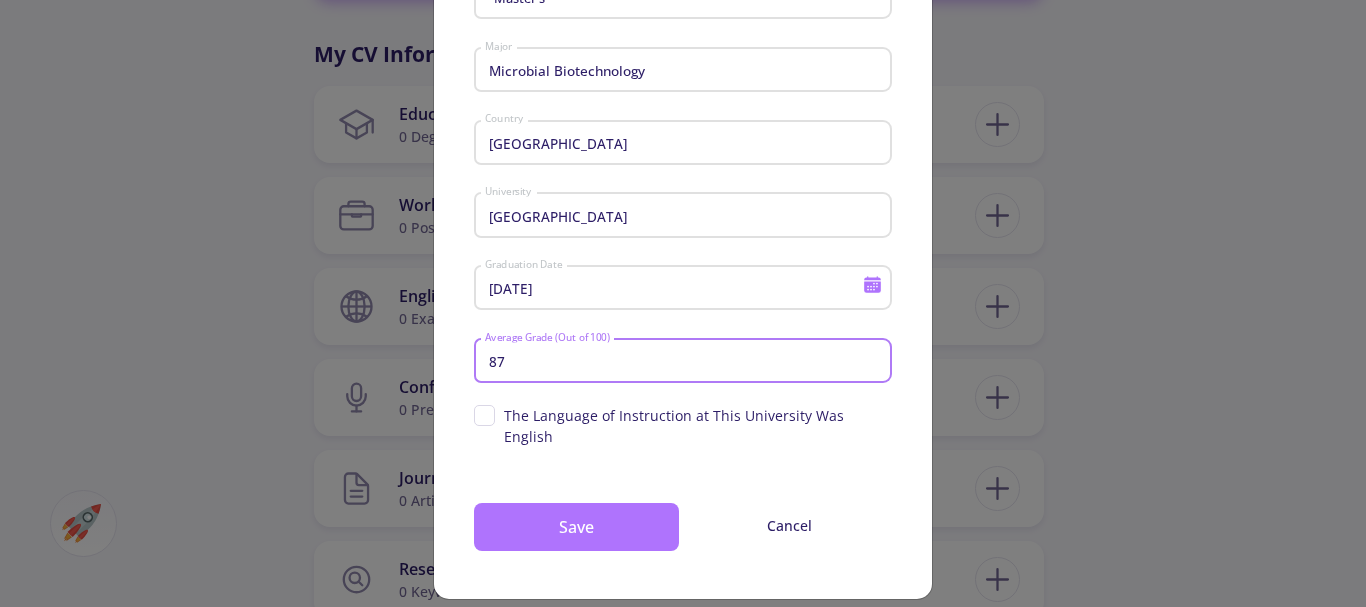 type on "87" 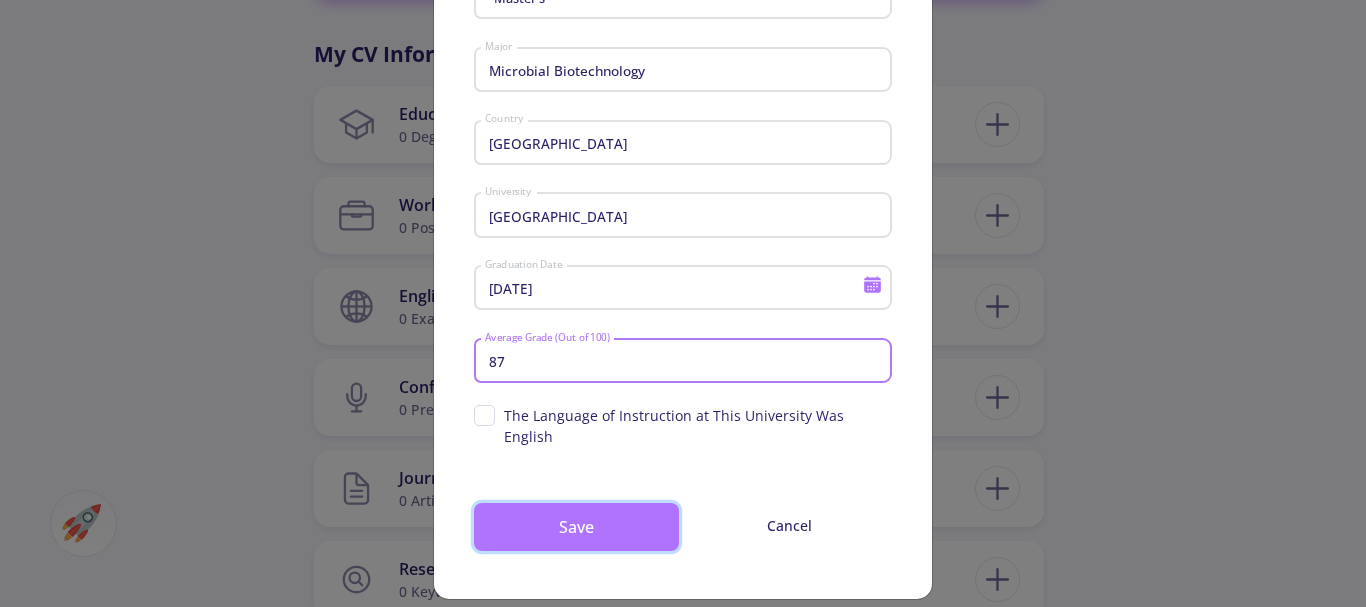 click on "Save" at bounding box center (576, 527) 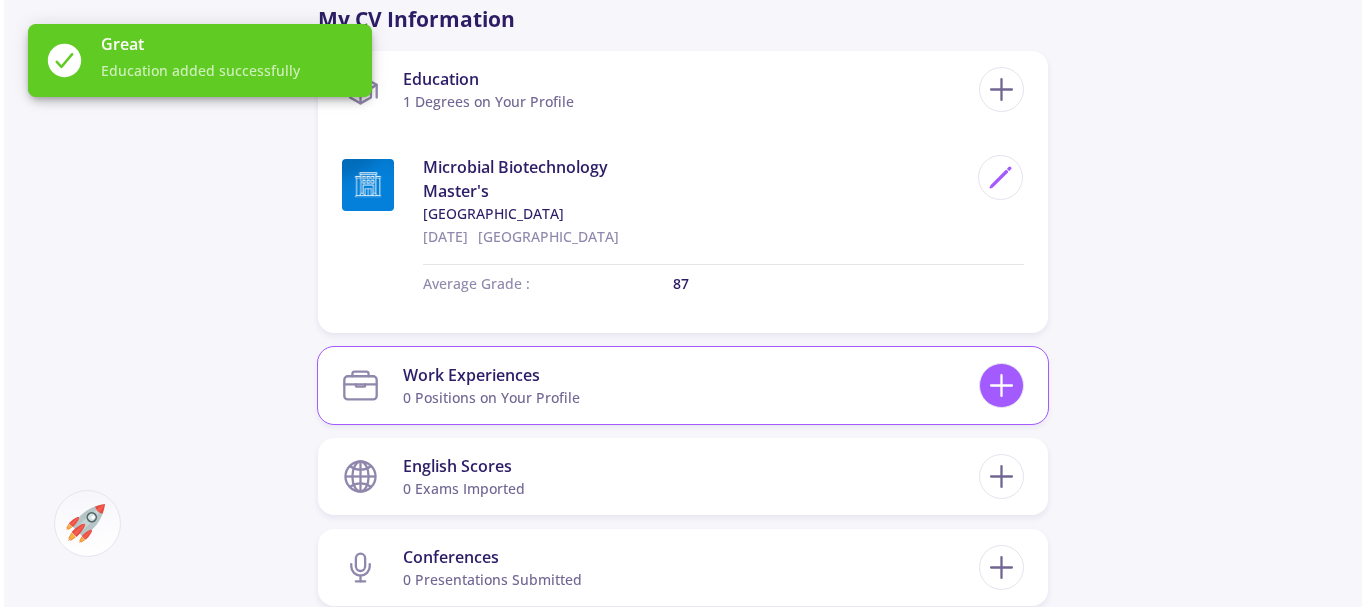 scroll, scrollTop: 900, scrollLeft: 0, axis: vertical 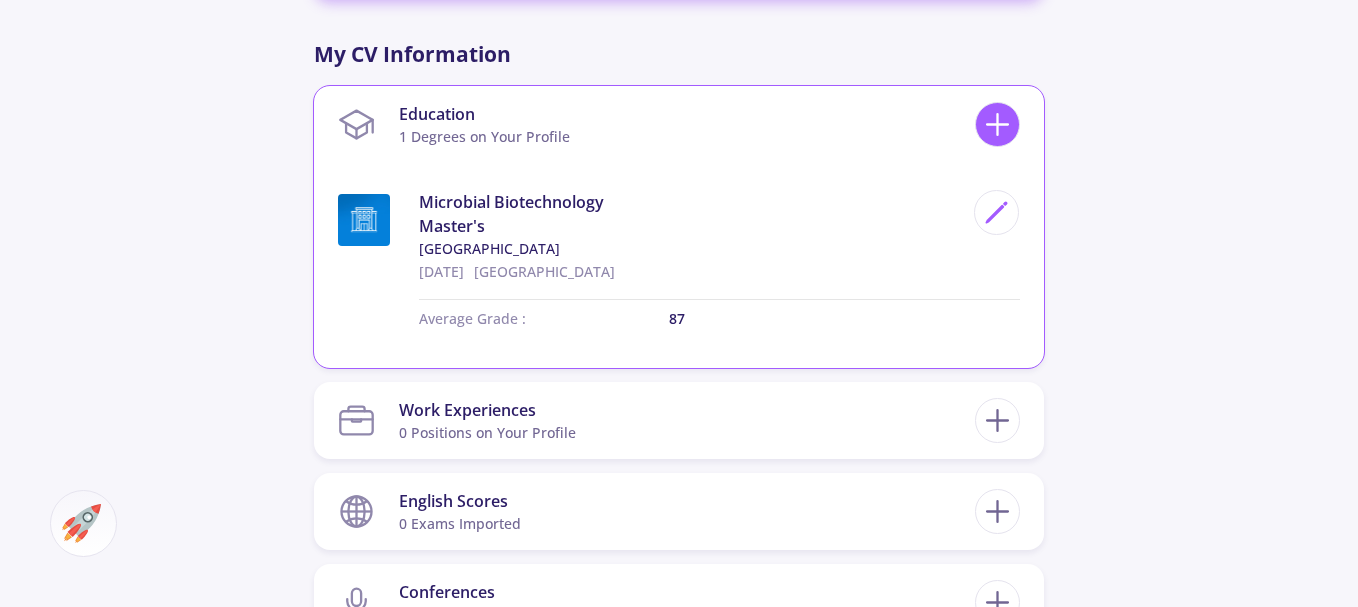 click 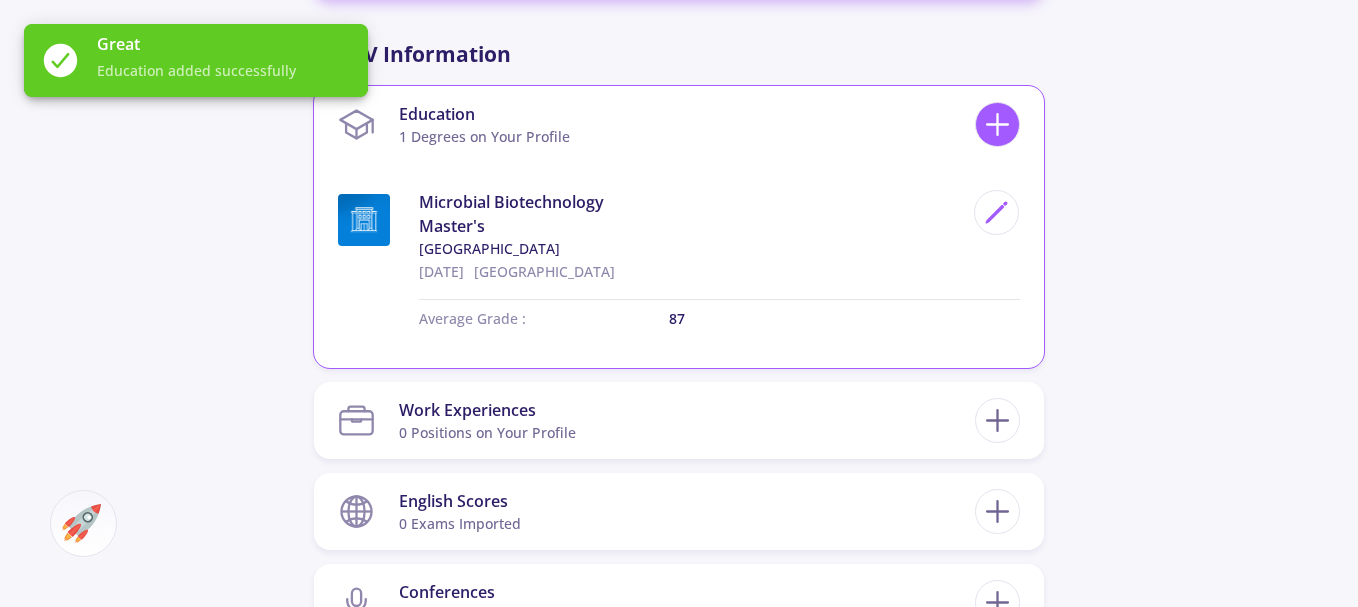 type 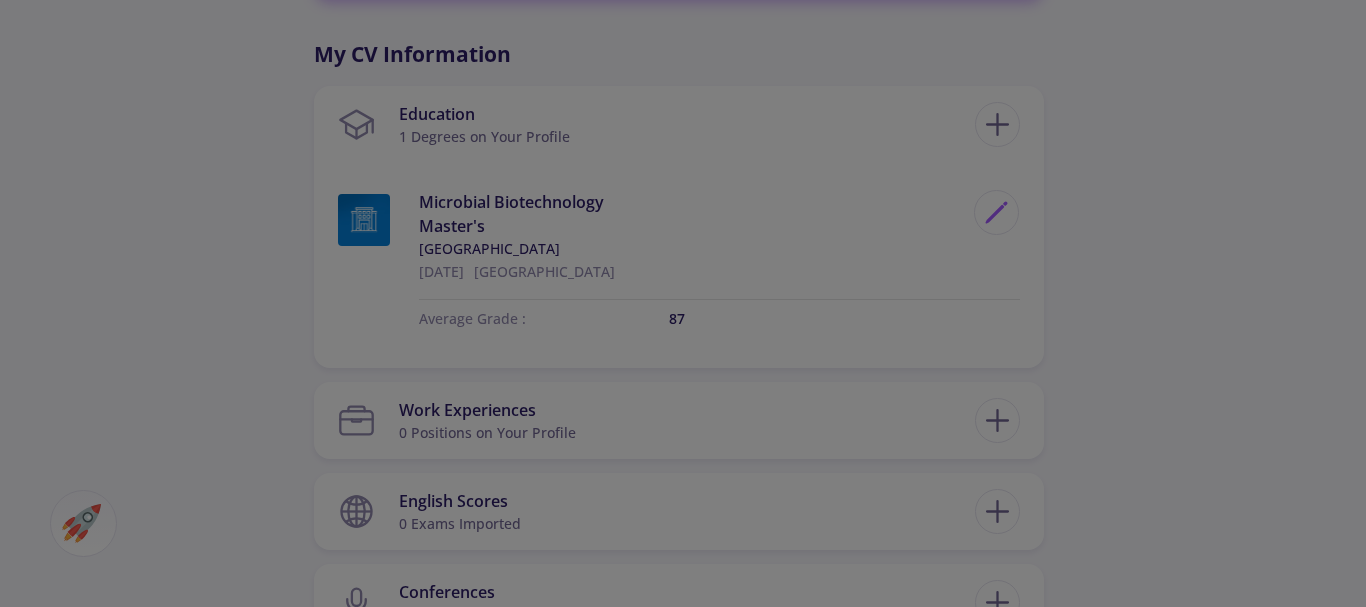 scroll, scrollTop: 0, scrollLeft: 0, axis: both 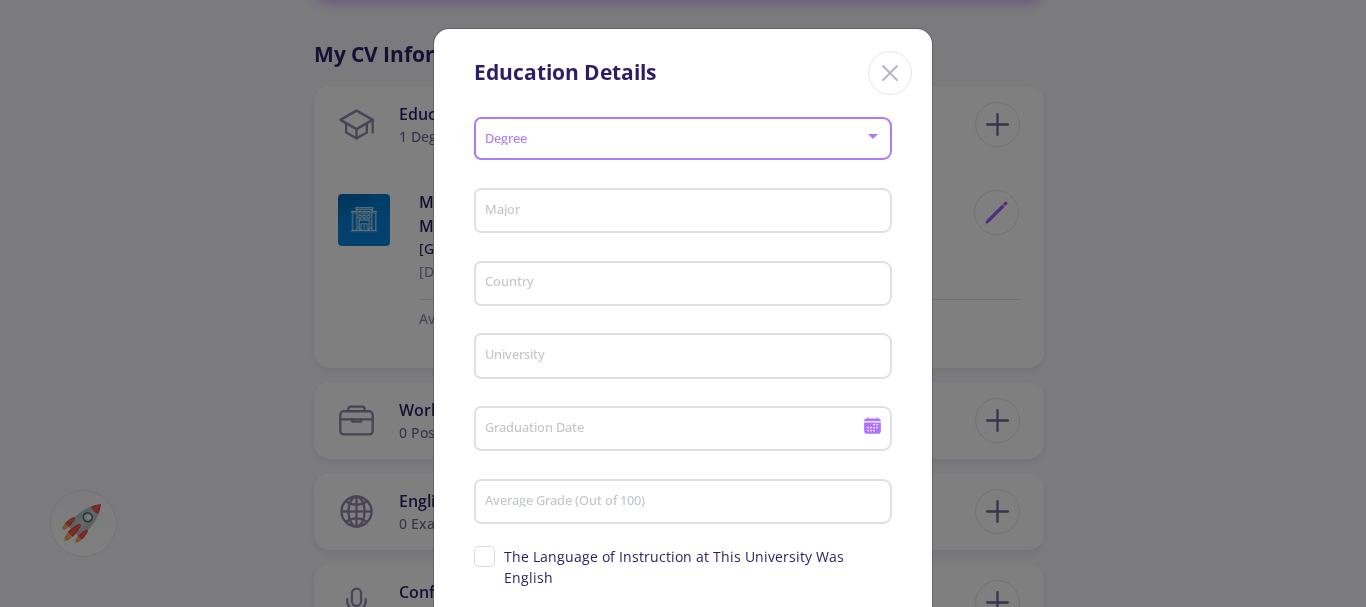 click at bounding box center (677, 139) 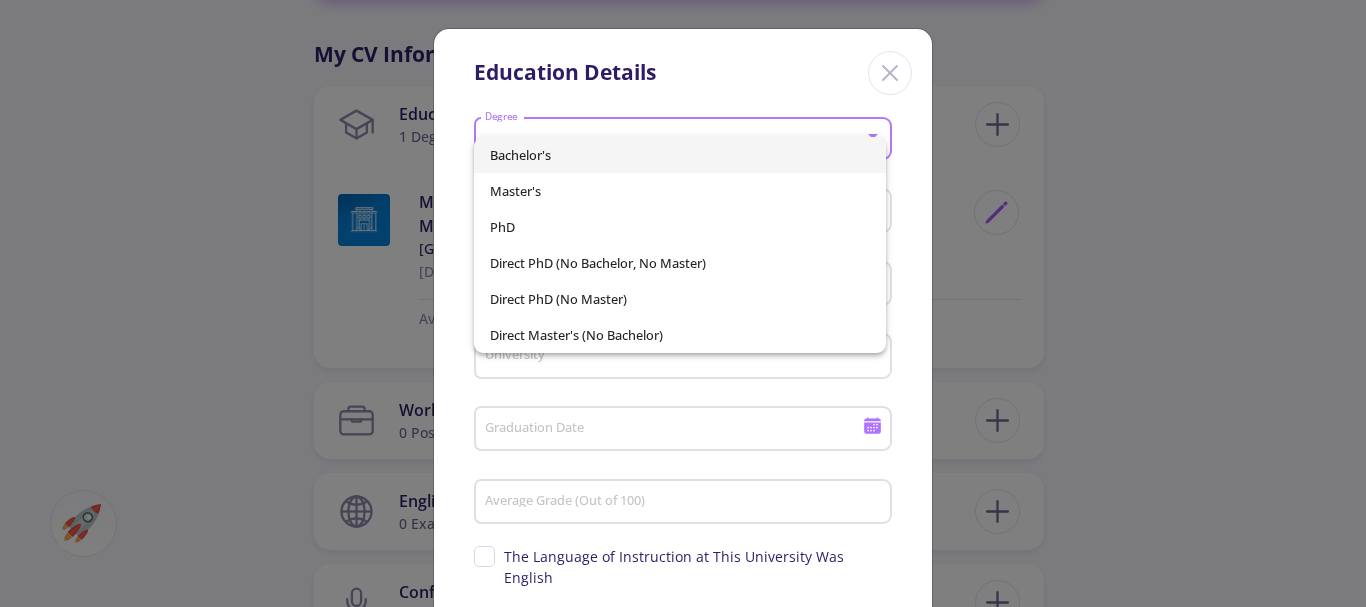 click on "Bachelor's" at bounding box center (680, 155) 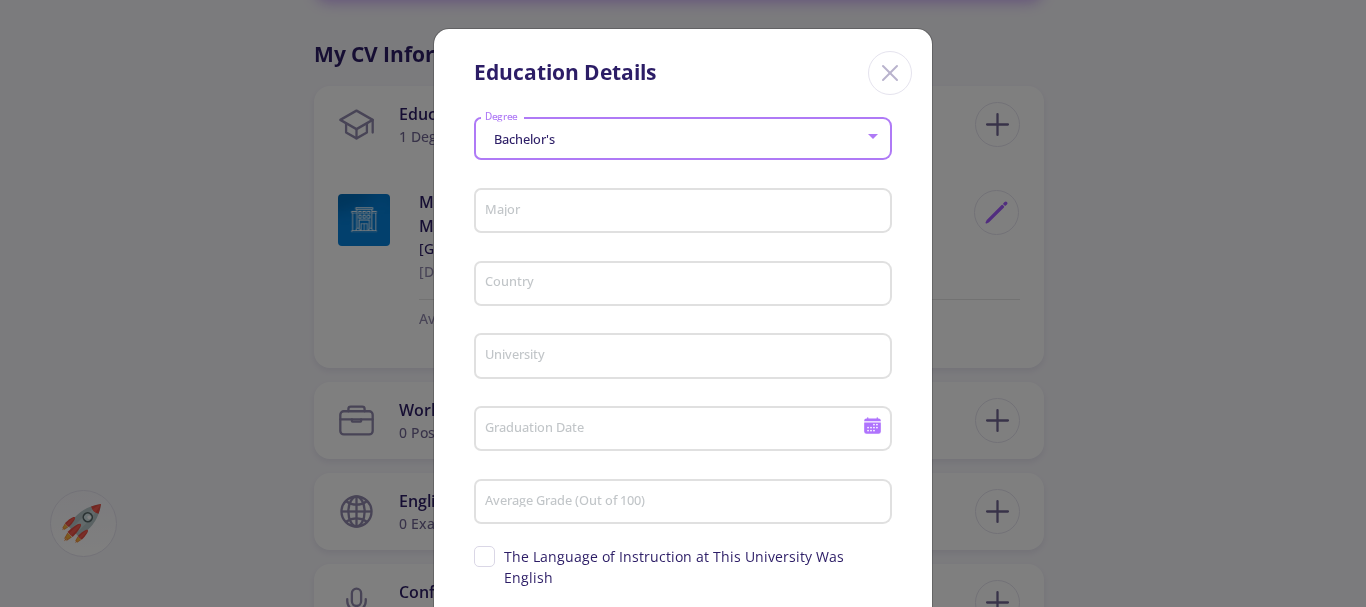 click on "Major" 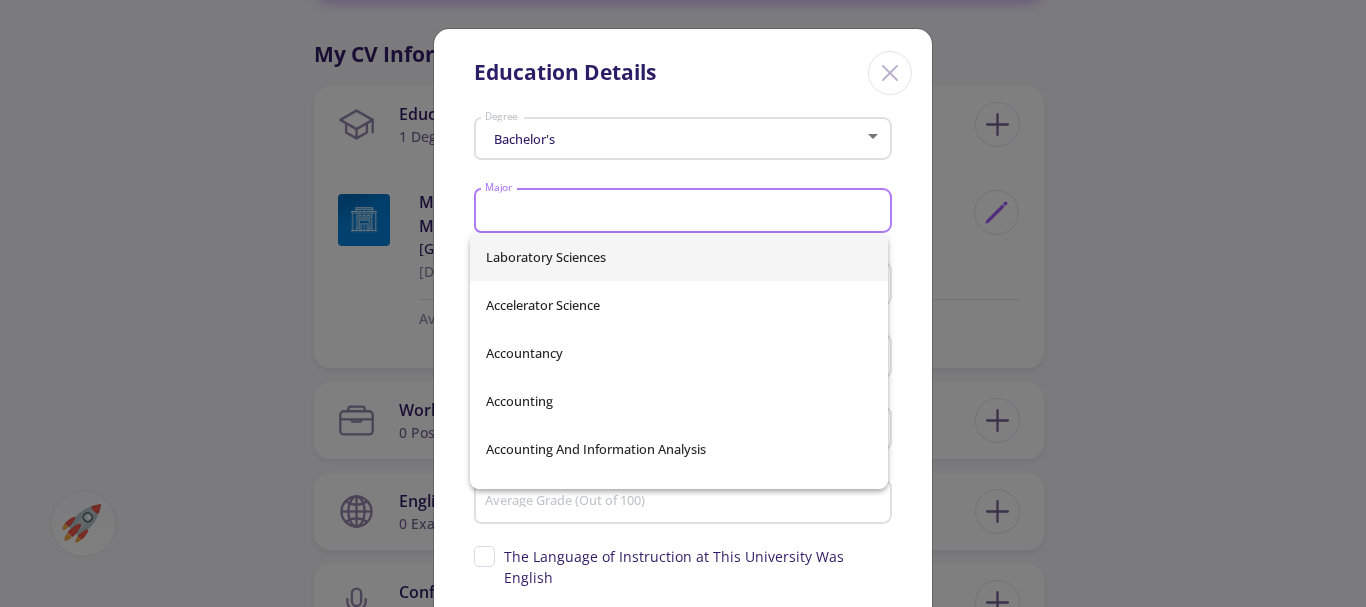 click on "Major" at bounding box center [686, 212] 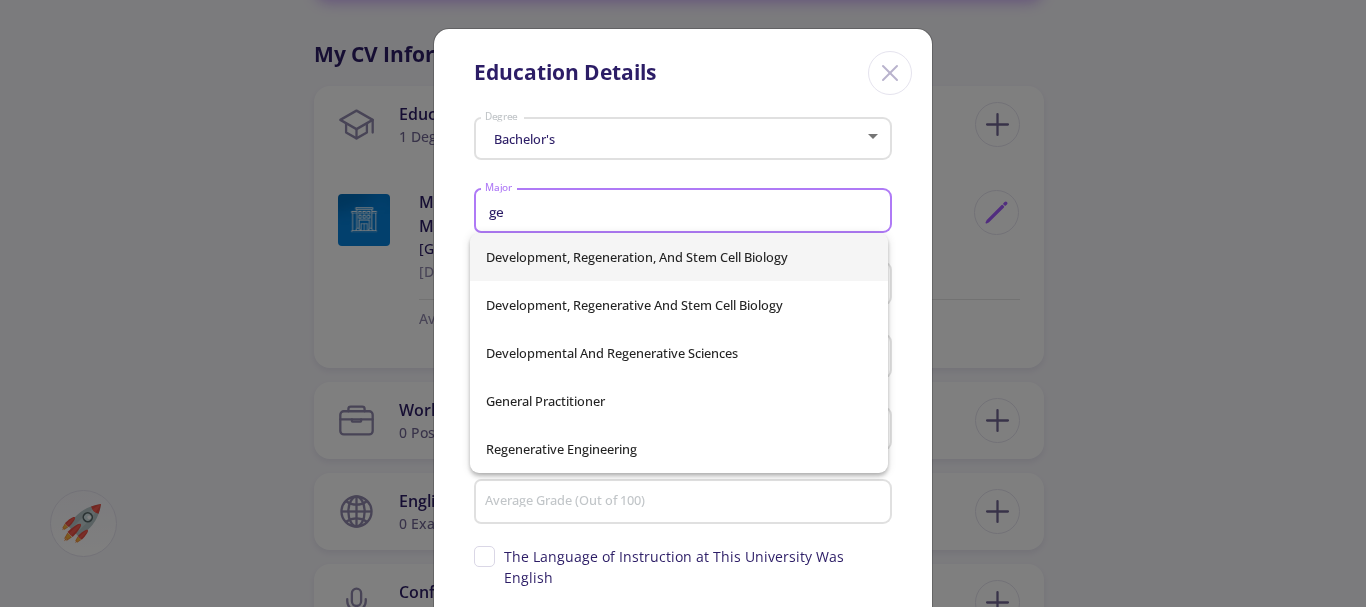 type on "g" 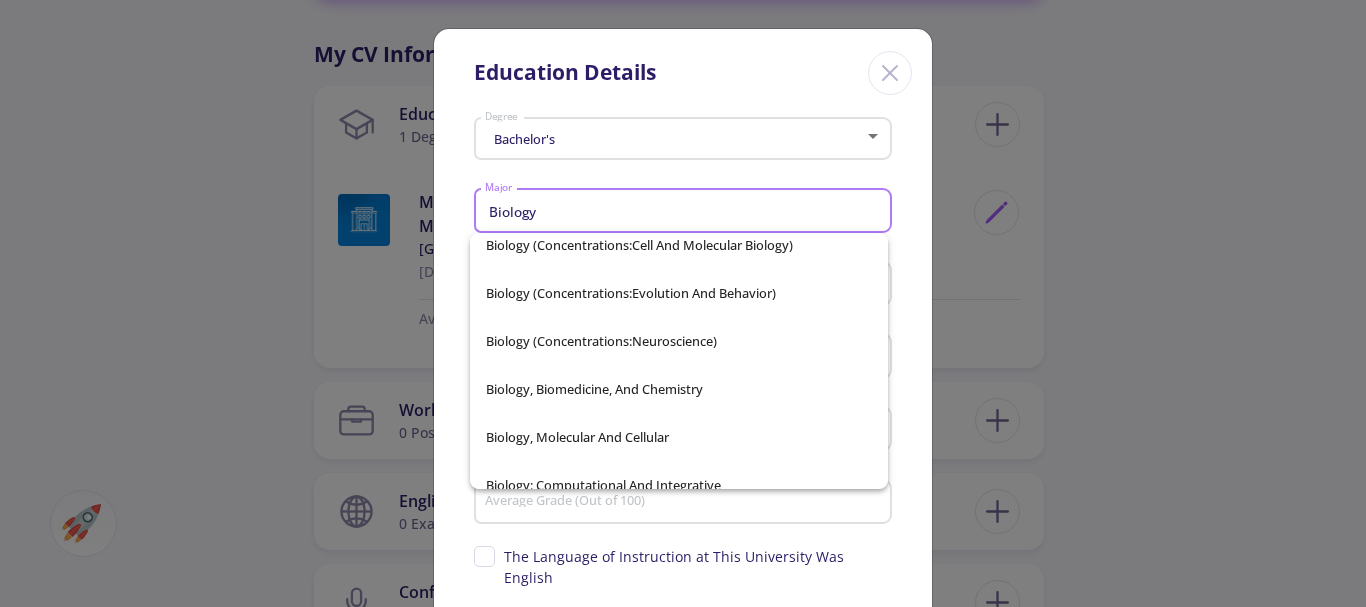 scroll, scrollTop: 1400, scrollLeft: 0, axis: vertical 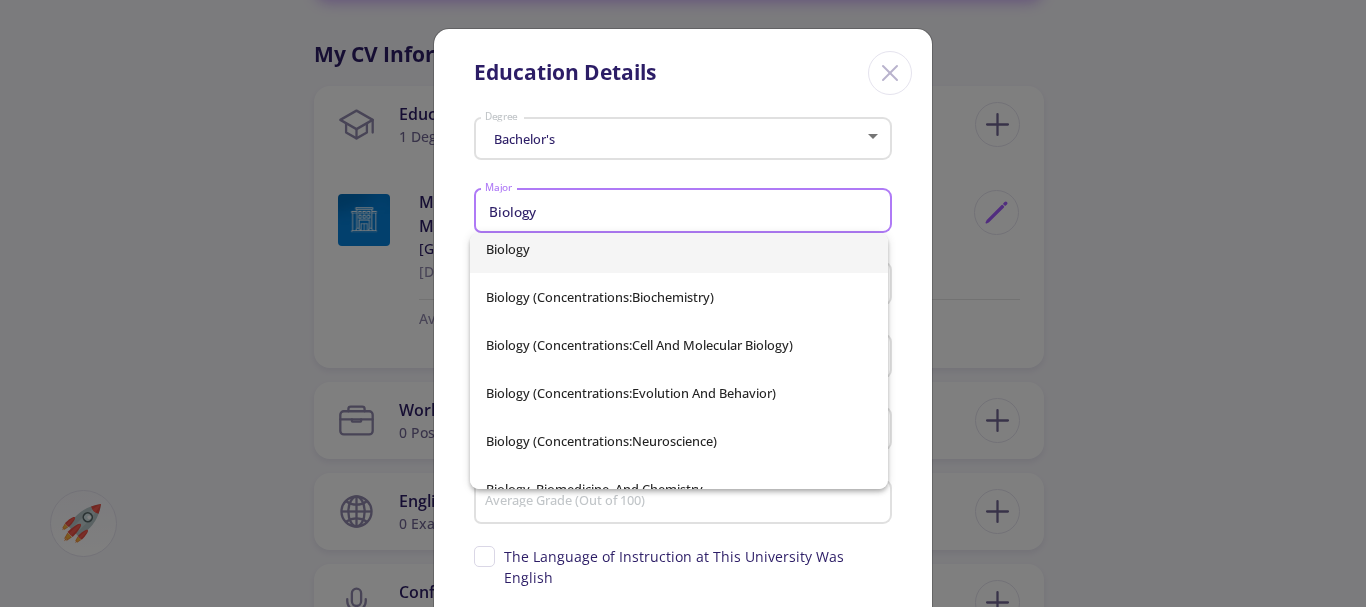 type on "Biology" 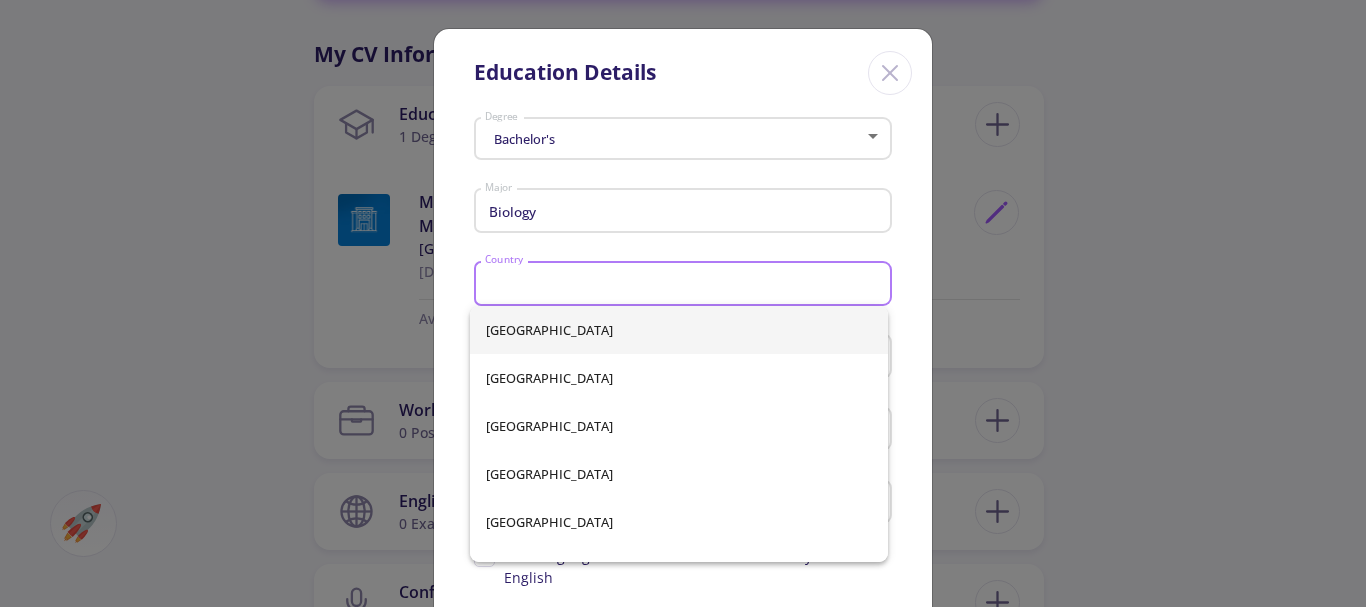 click on "Country" at bounding box center (686, 285) 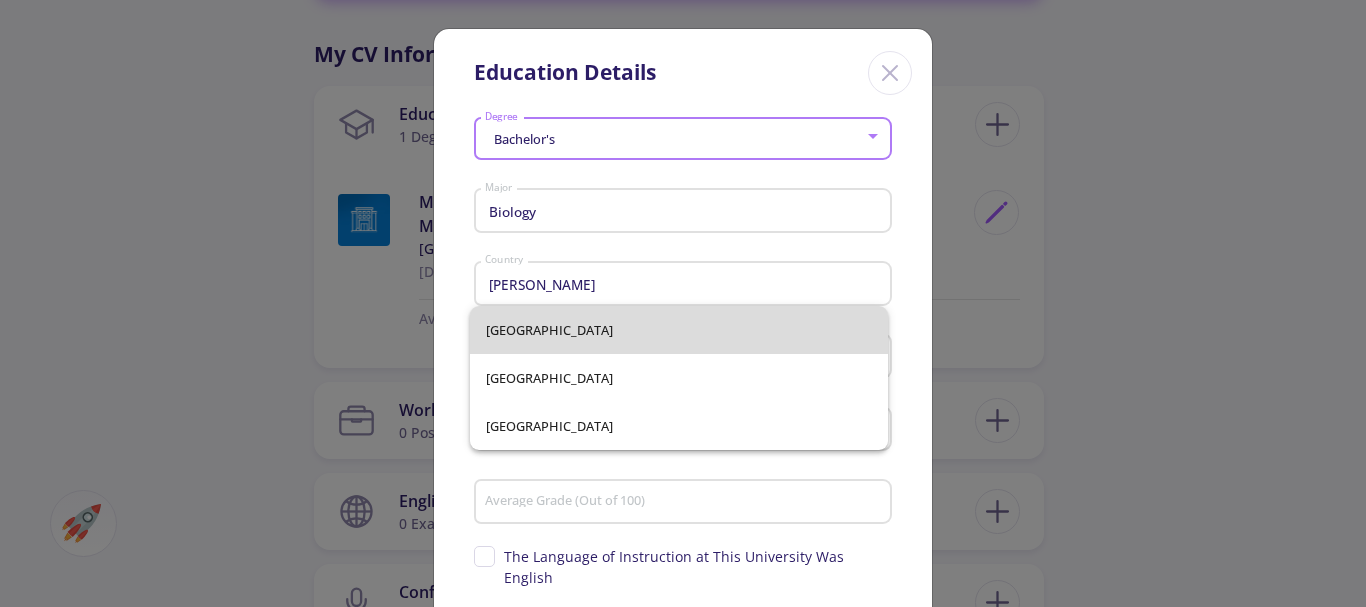 click on "[GEOGRAPHIC_DATA]" at bounding box center (679, 330) 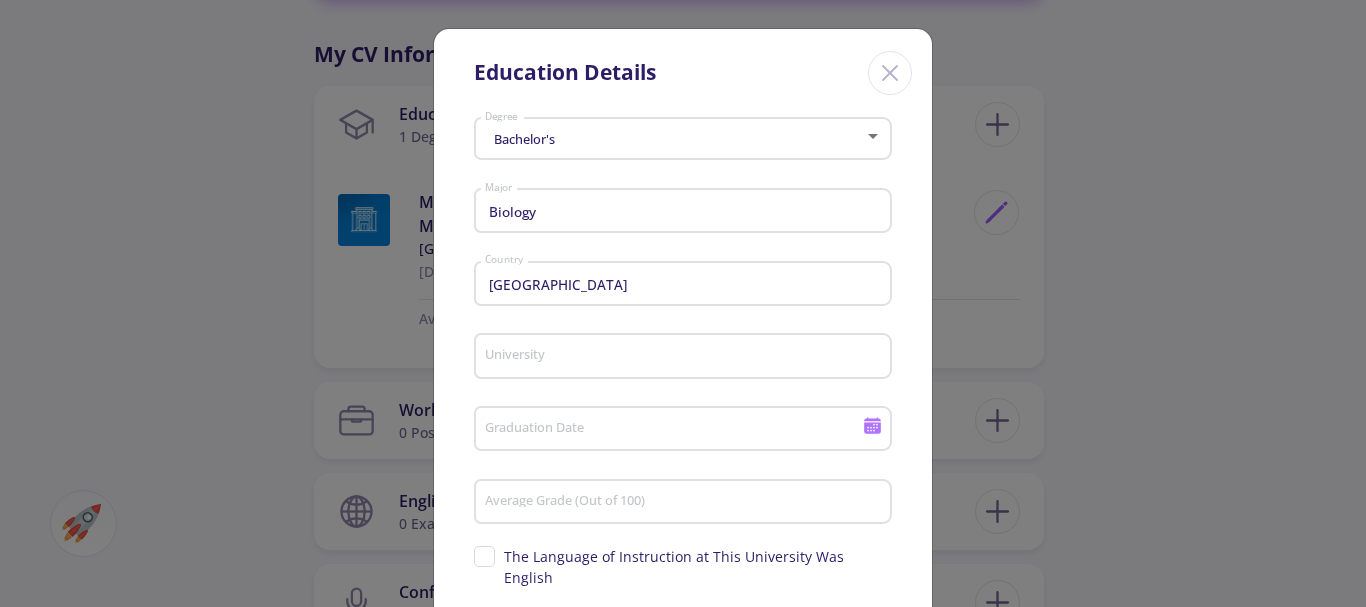 click on "University" 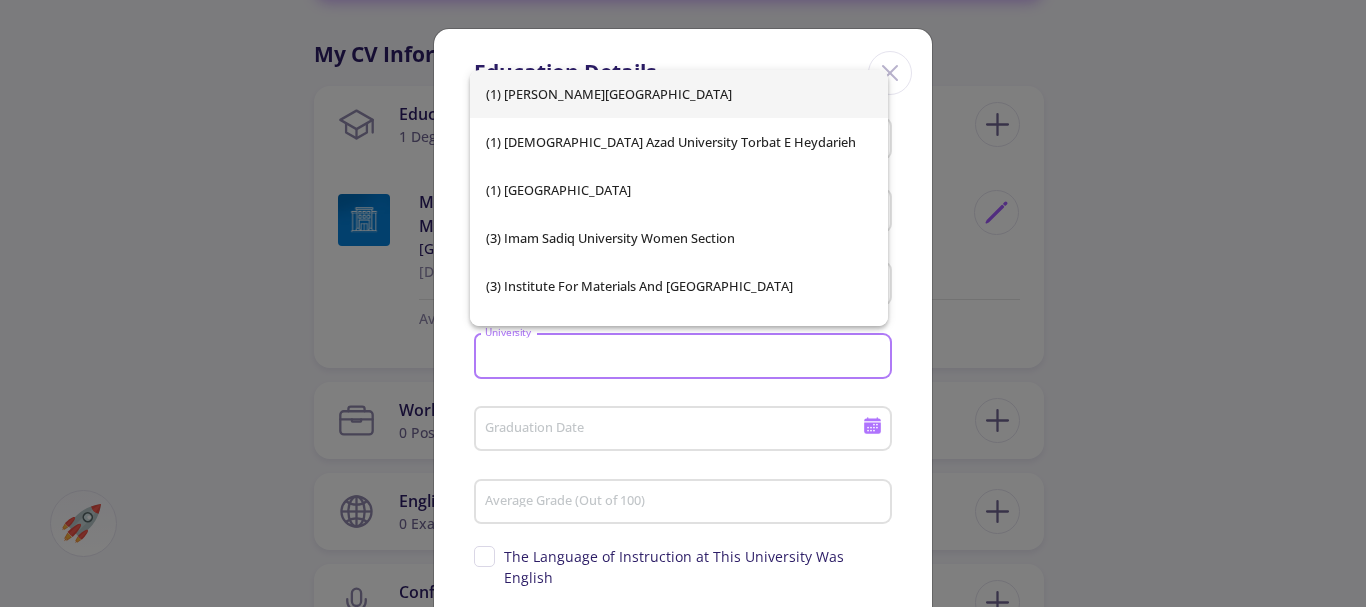click on "University" at bounding box center (686, 357) 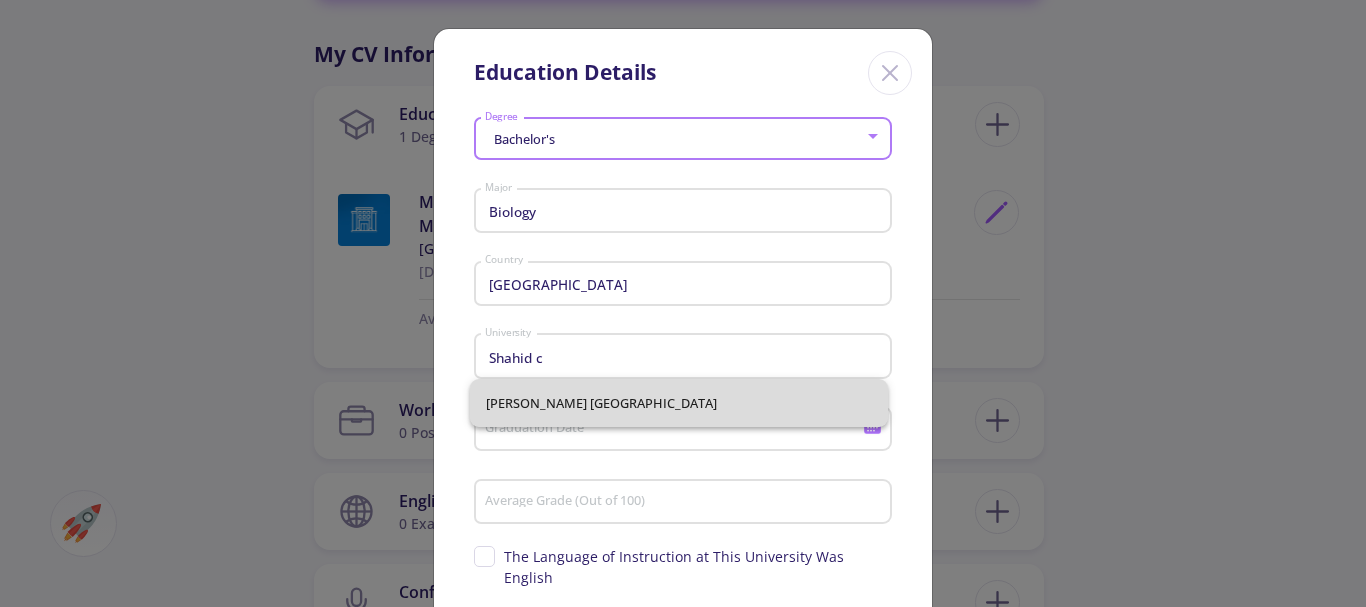 click on "[PERSON_NAME] [GEOGRAPHIC_DATA]" at bounding box center (679, 403) 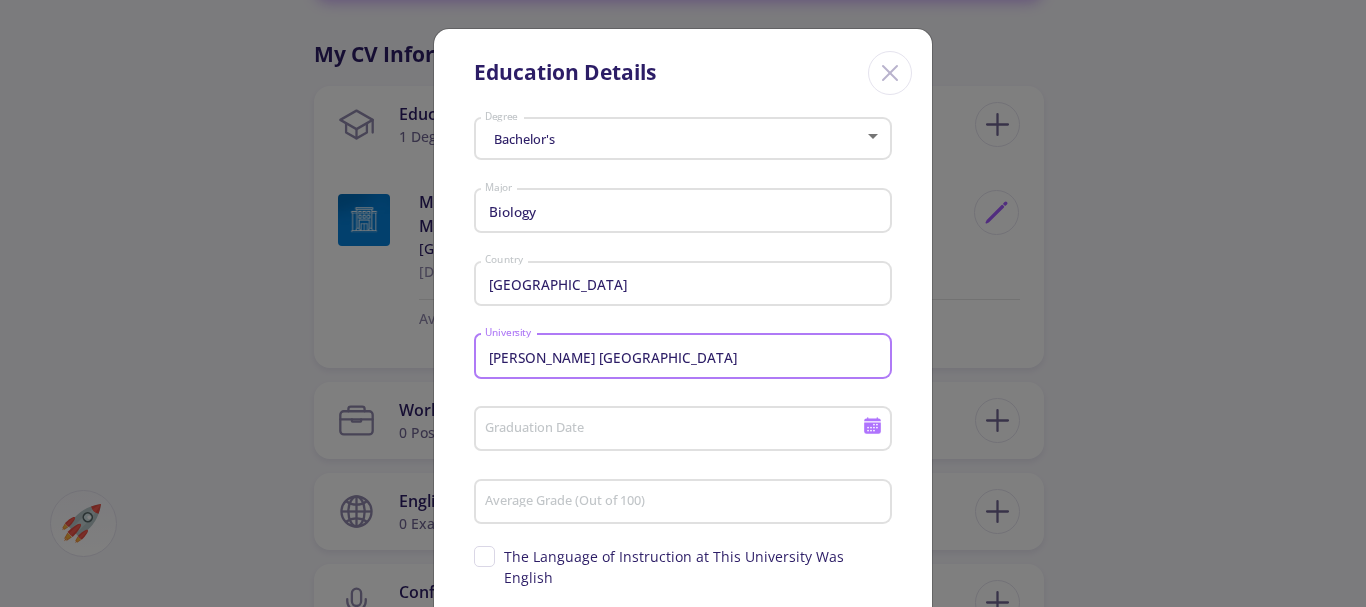 click on "Graduation Date" 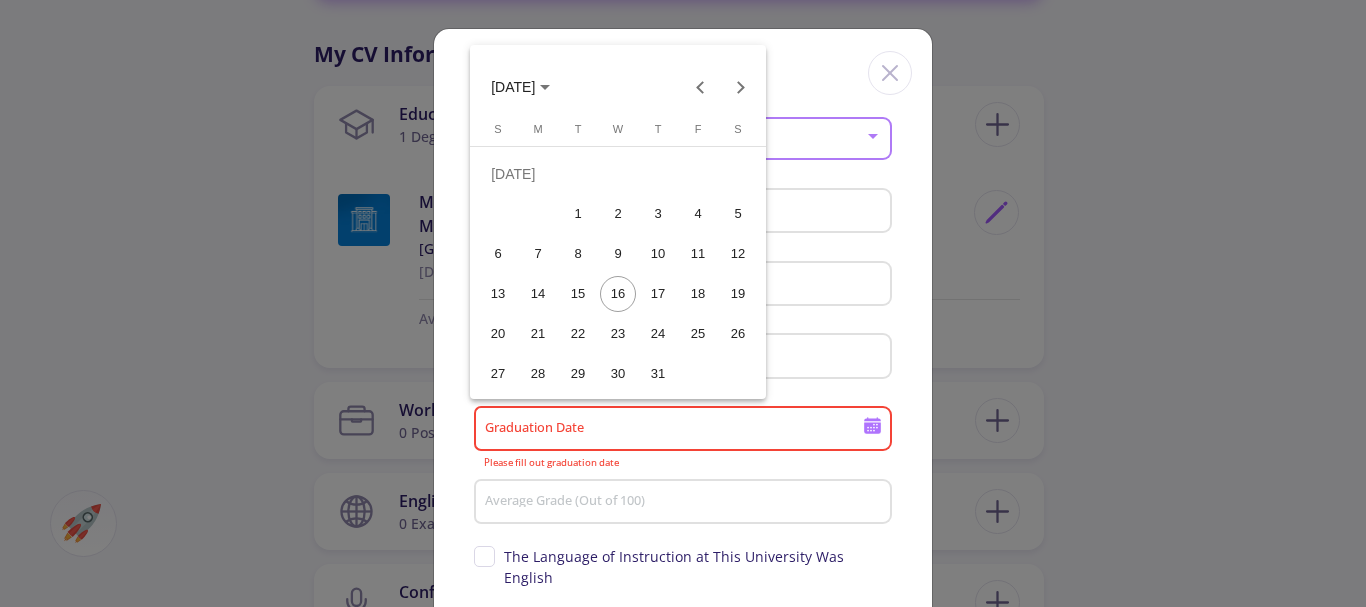 click on "[DATE]" at bounding box center (520, 86) 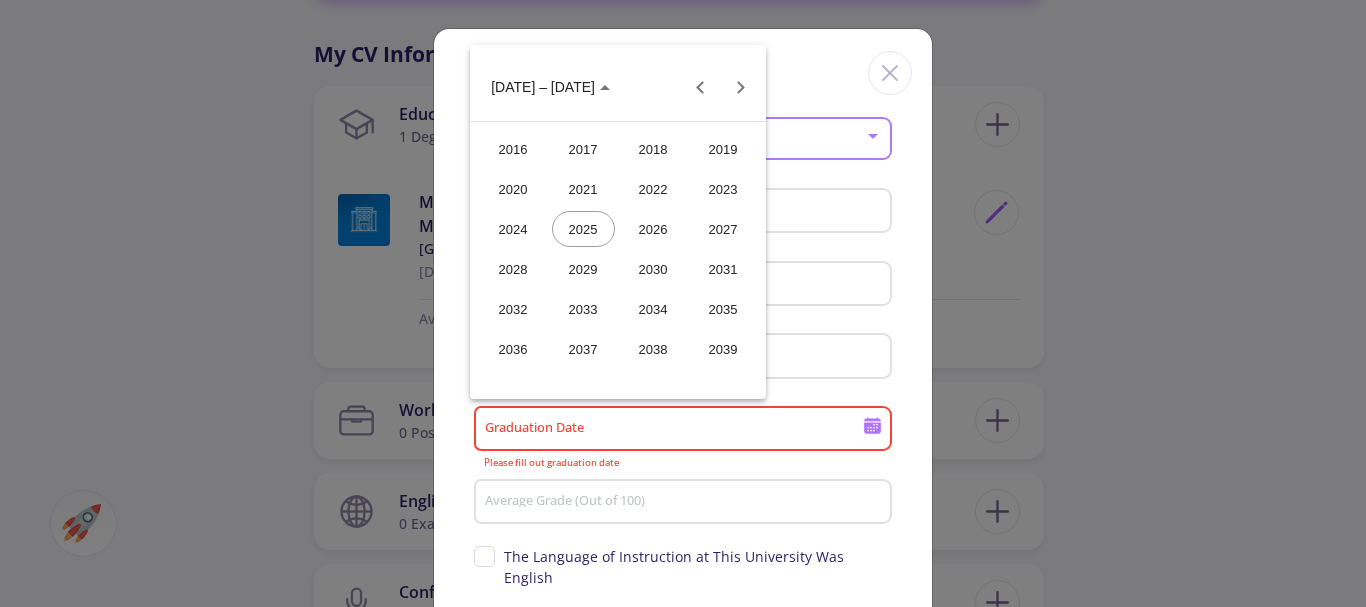 click on "2016" at bounding box center (513, 149) 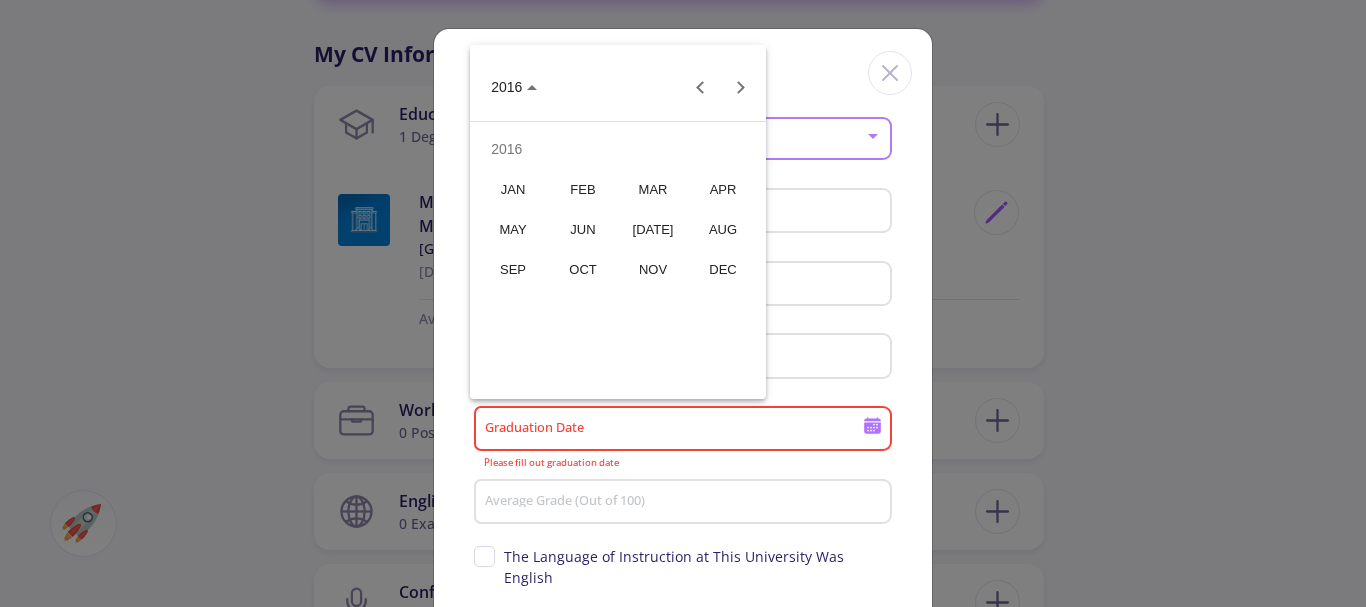 click on "[DATE]" at bounding box center (653, 229) 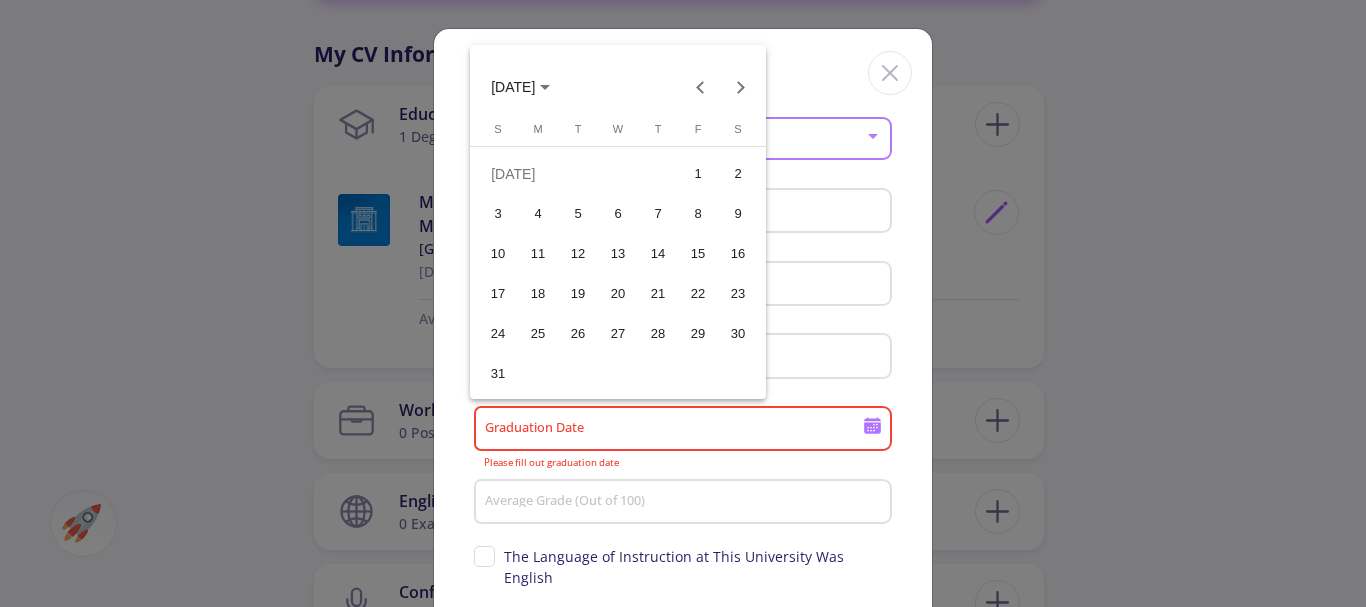 click on "16" at bounding box center (738, 254) 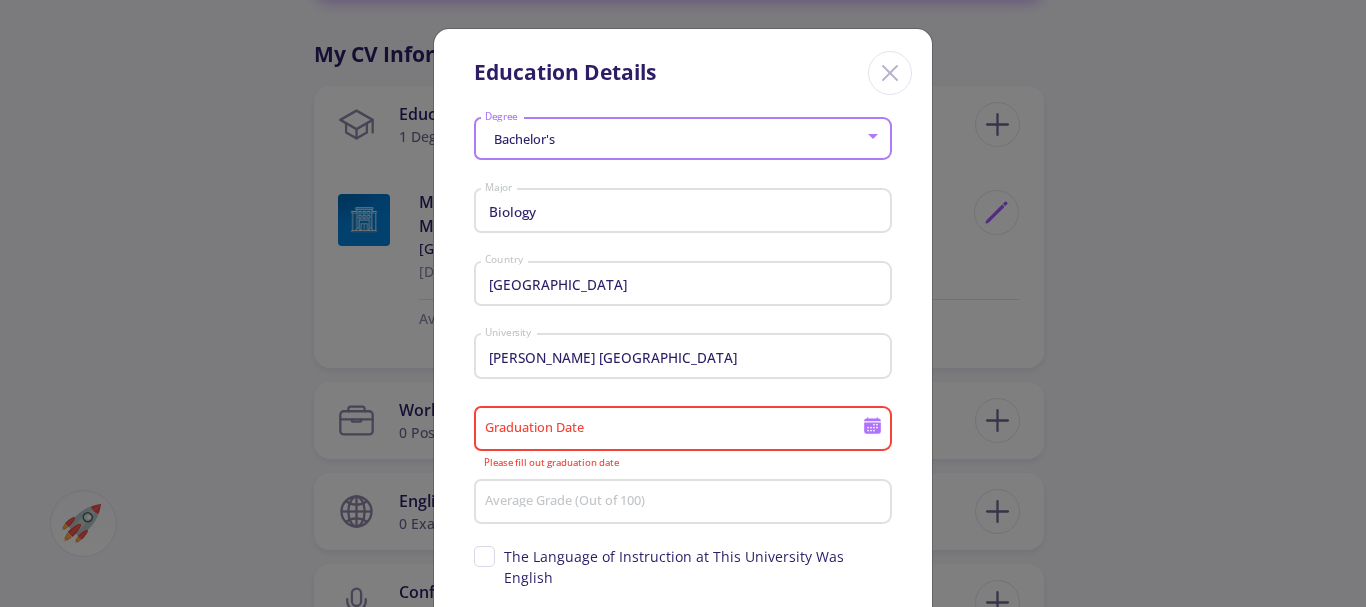 type on "[DATE]" 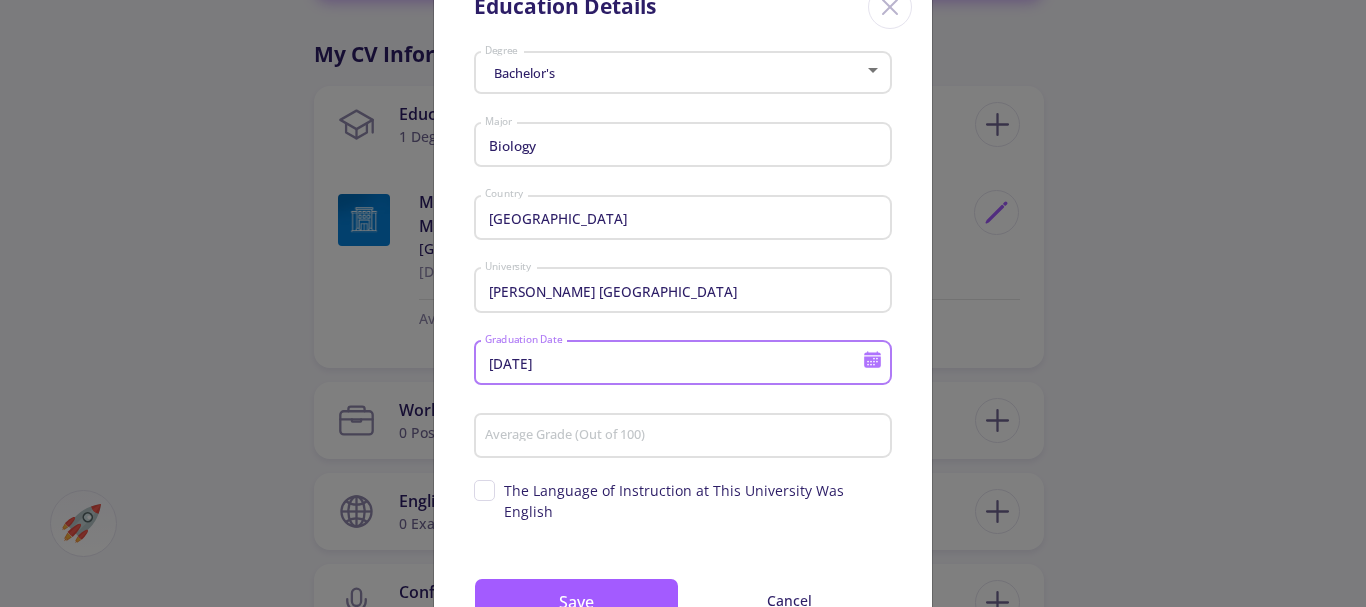 scroll, scrollTop: 141, scrollLeft: 0, axis: vertical 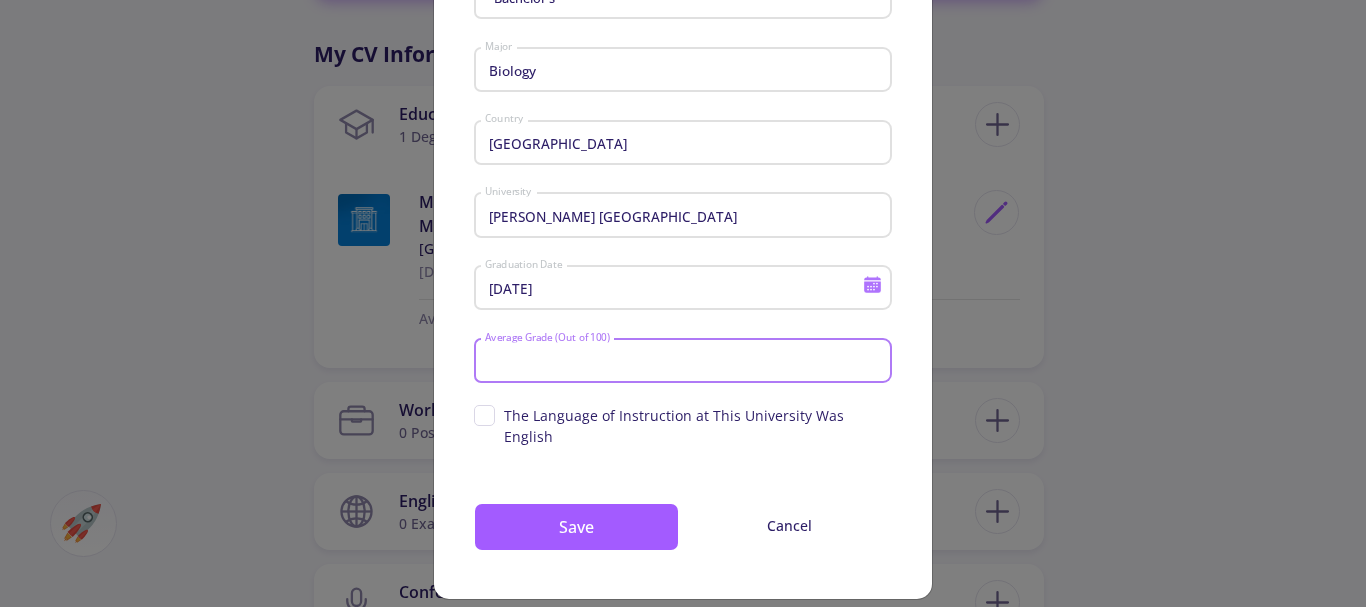click on "Average Grade (Out of 100)" at bounding box center (686, 362) 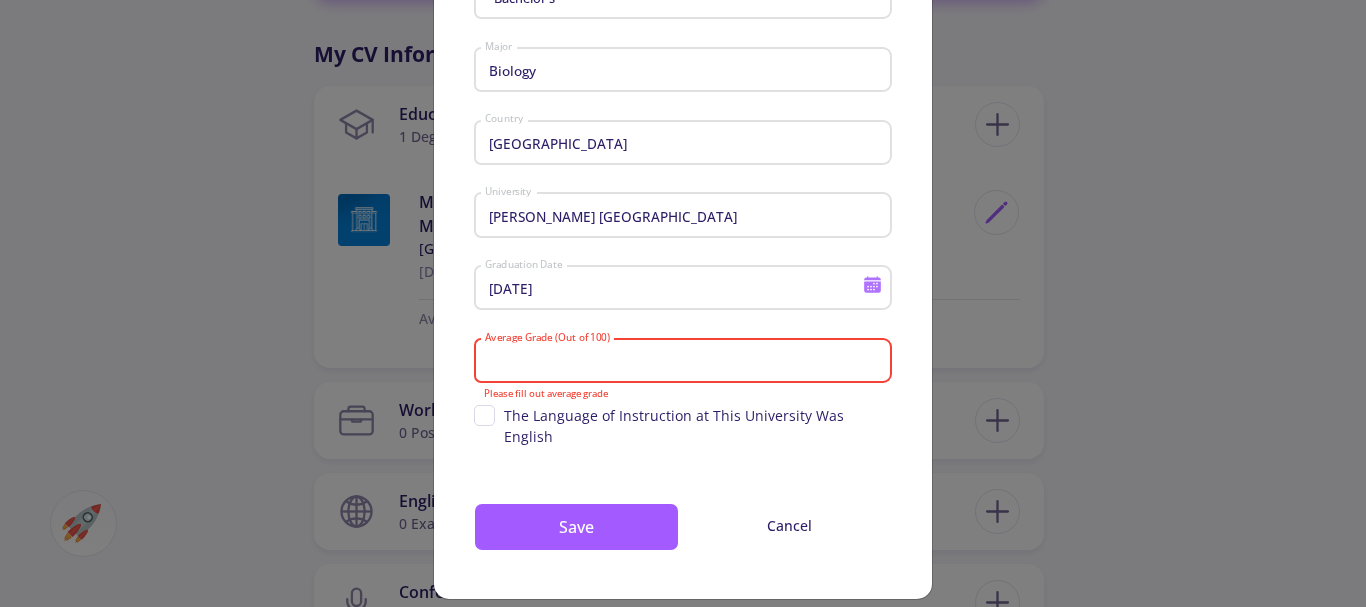 click on "Average Grade (Out of 100)" at bounding box center [686, 362] 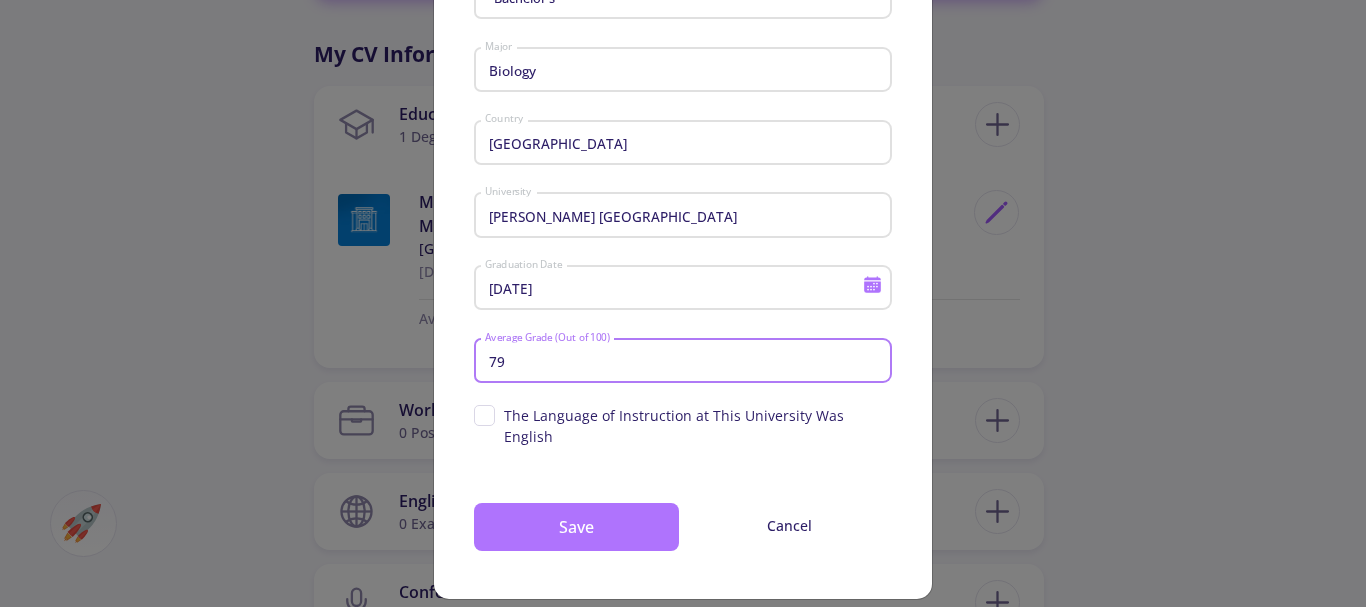 type on "79" 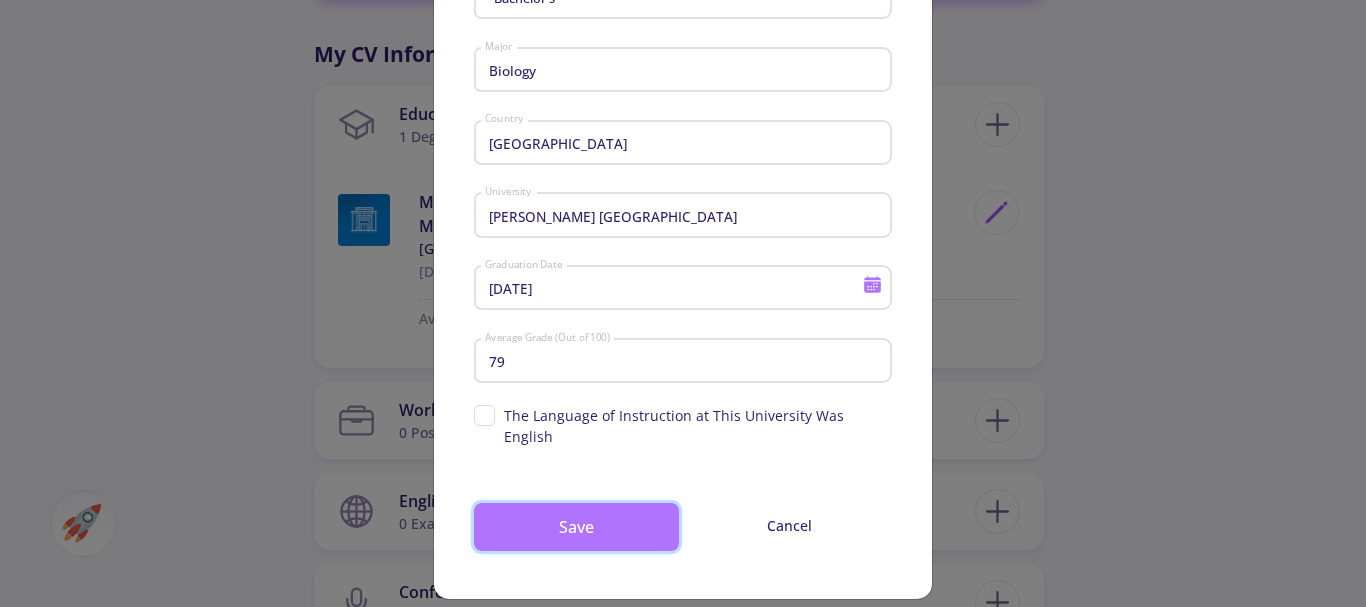 click on "Save" at bounding box center (576, 527) 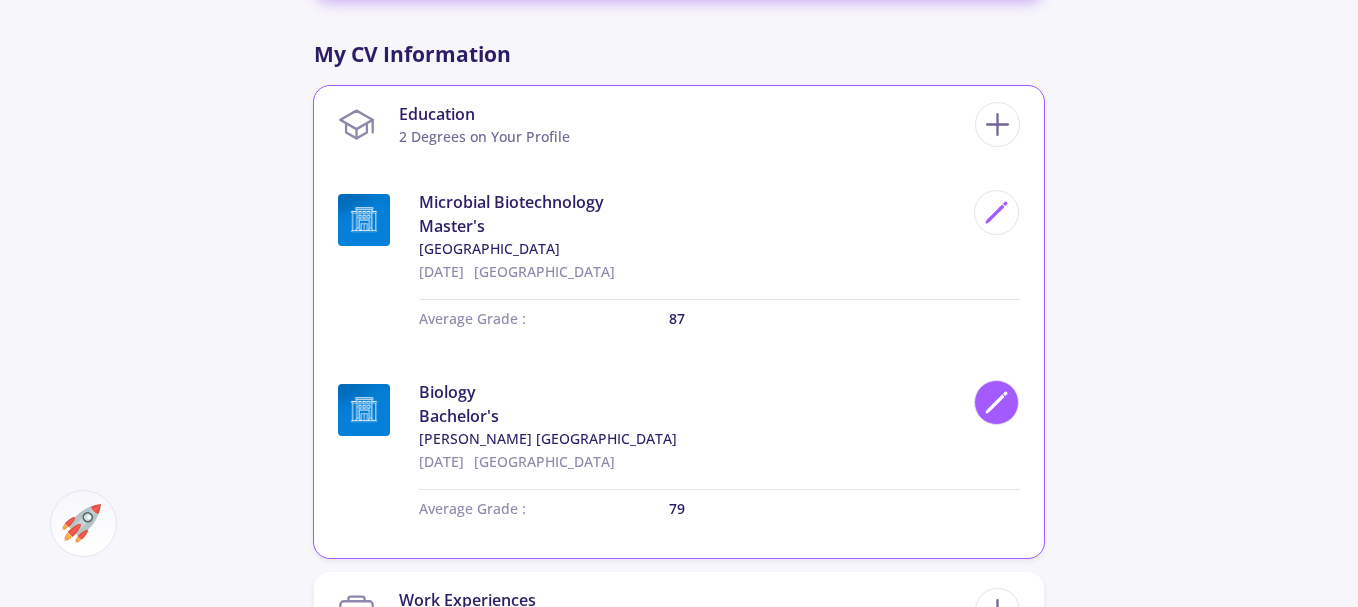 click 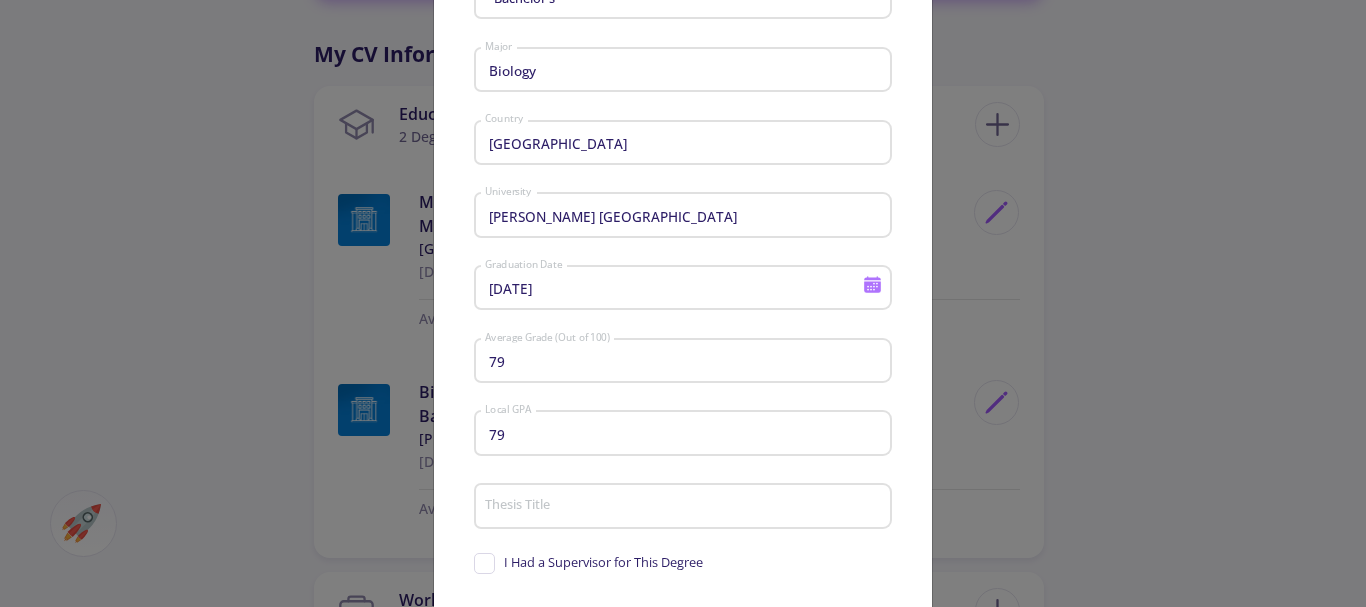 scroll, scrollTop: 0, scrollLeft: 0, axis: both 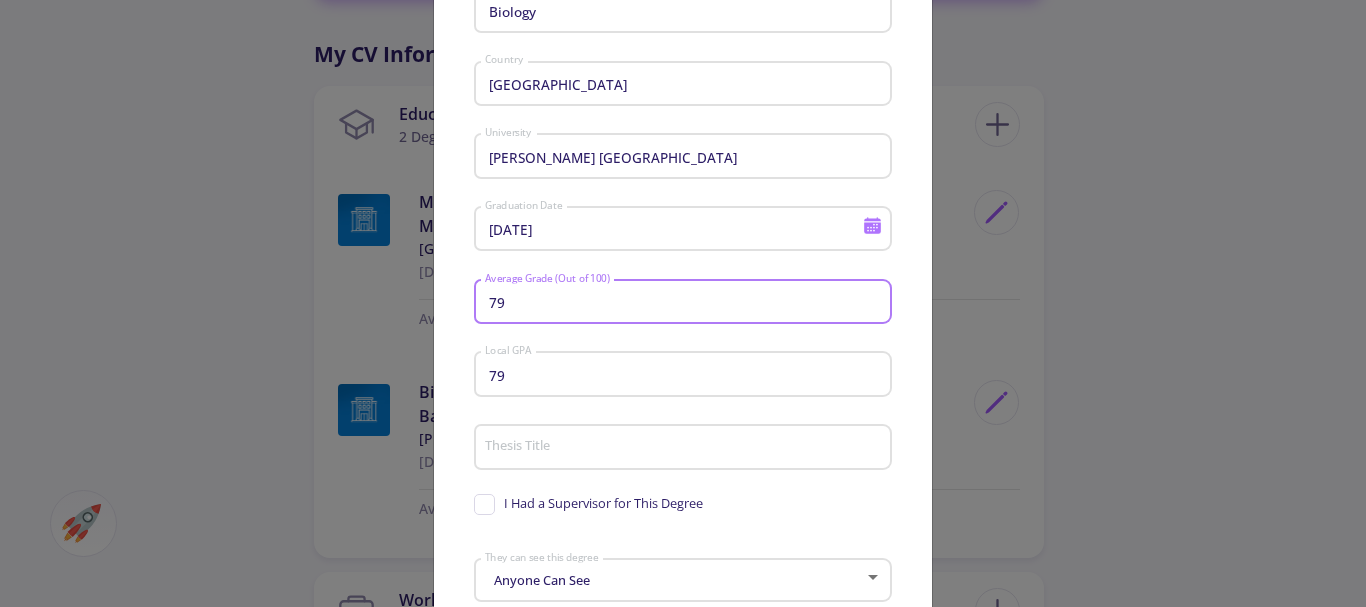 drag, startPoint x: 493, startPoint y: 304, endPoint x: 507, endPoint y: 301, distance: 14.3178215 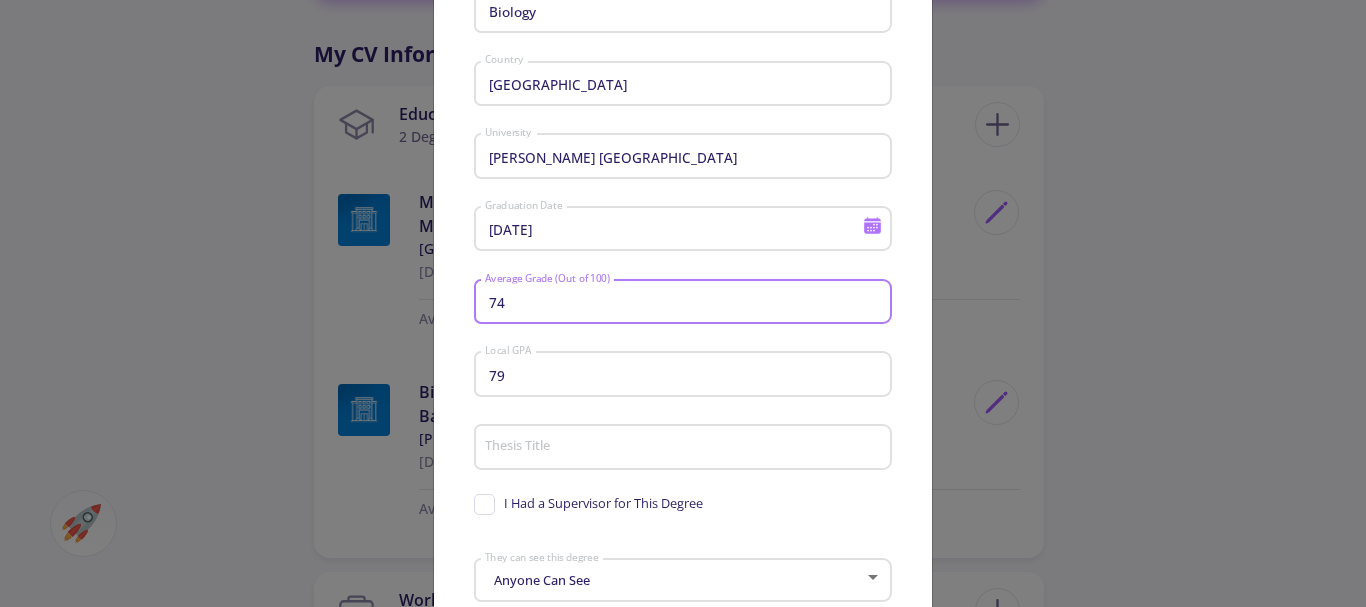 type on "74" 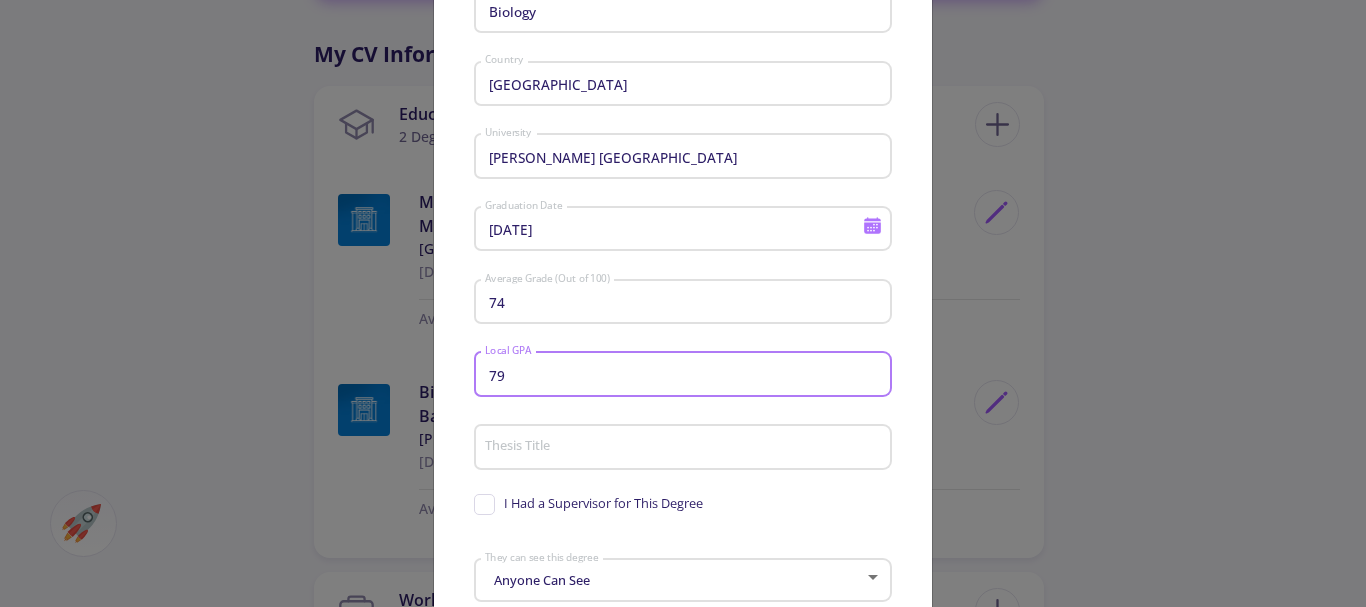 click on "79" at bounding box center [686, 375] 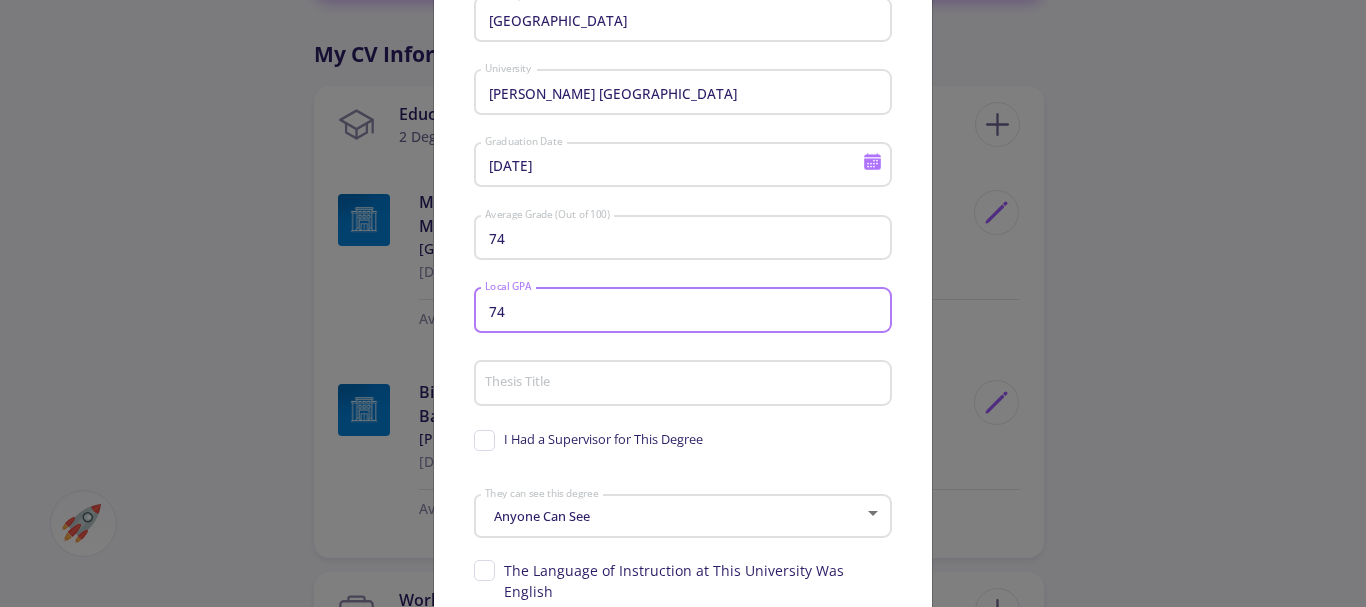 scroll, scrollTop: 300, scrollLeft: 0, axis: vertical 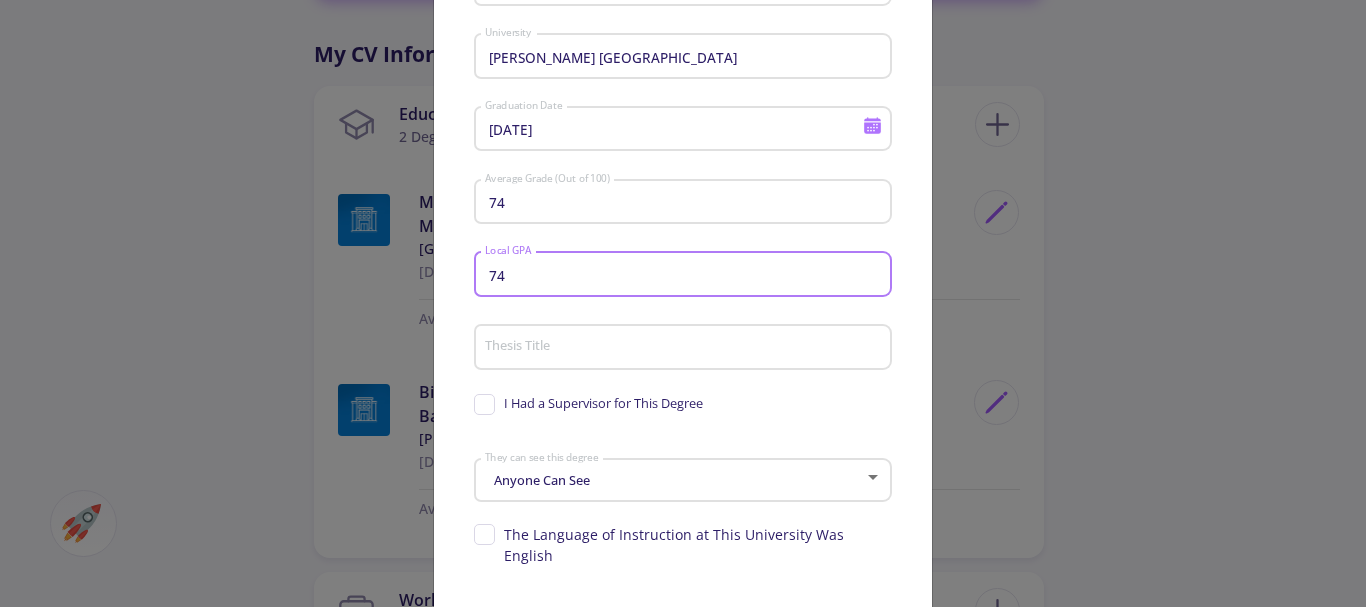 drag, startPoint x: 528, startPoint y: 279, endPoint x: 466, endPoint y: 279, distance: 62 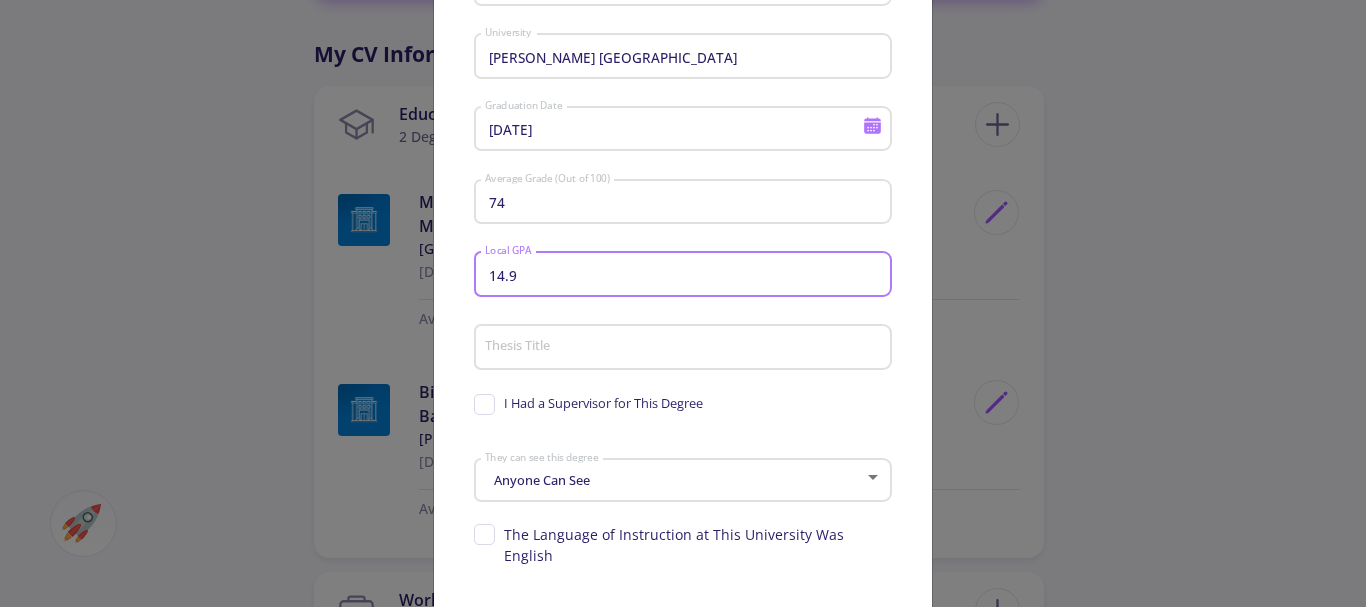 type on "14.9" 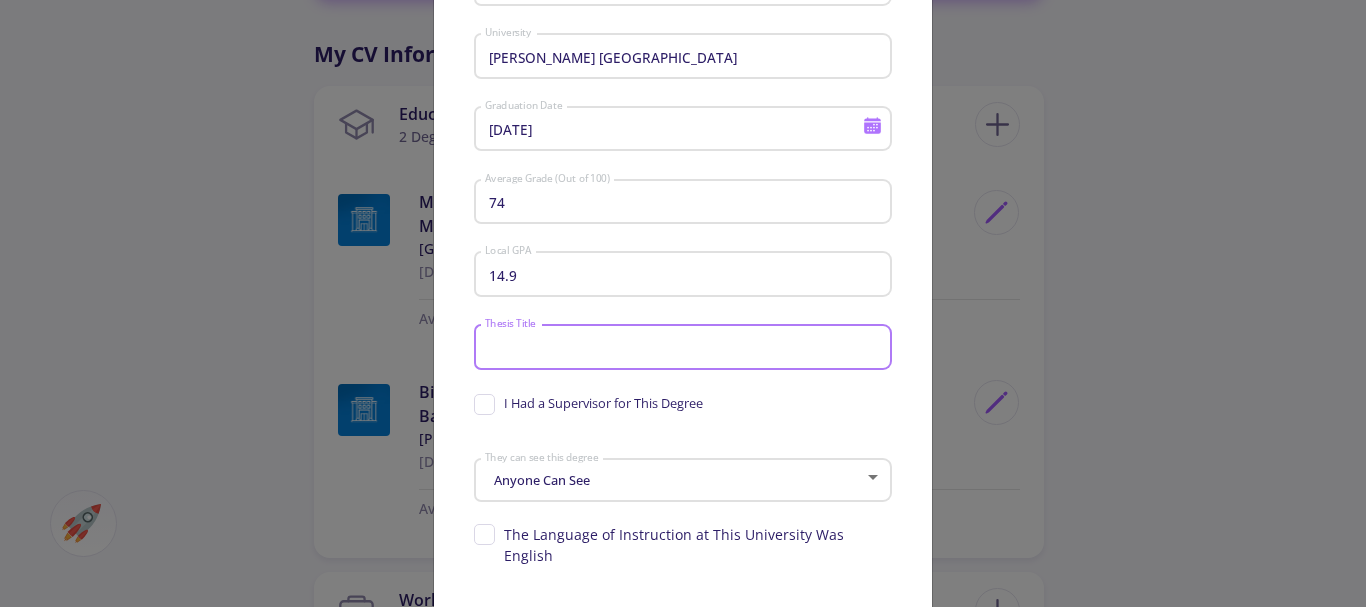 click on "Thesis Title" at bounding box center (686, 348) 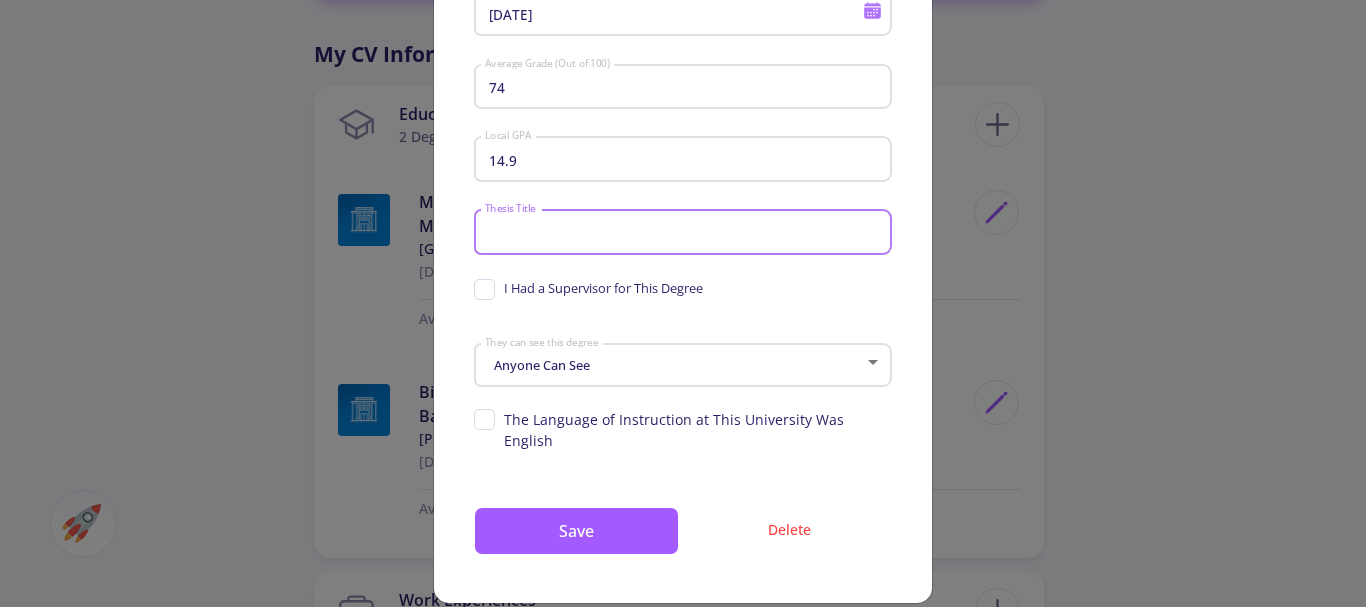 scroll, scrollTop: 419, scrollLeft: 0, axis: vertical 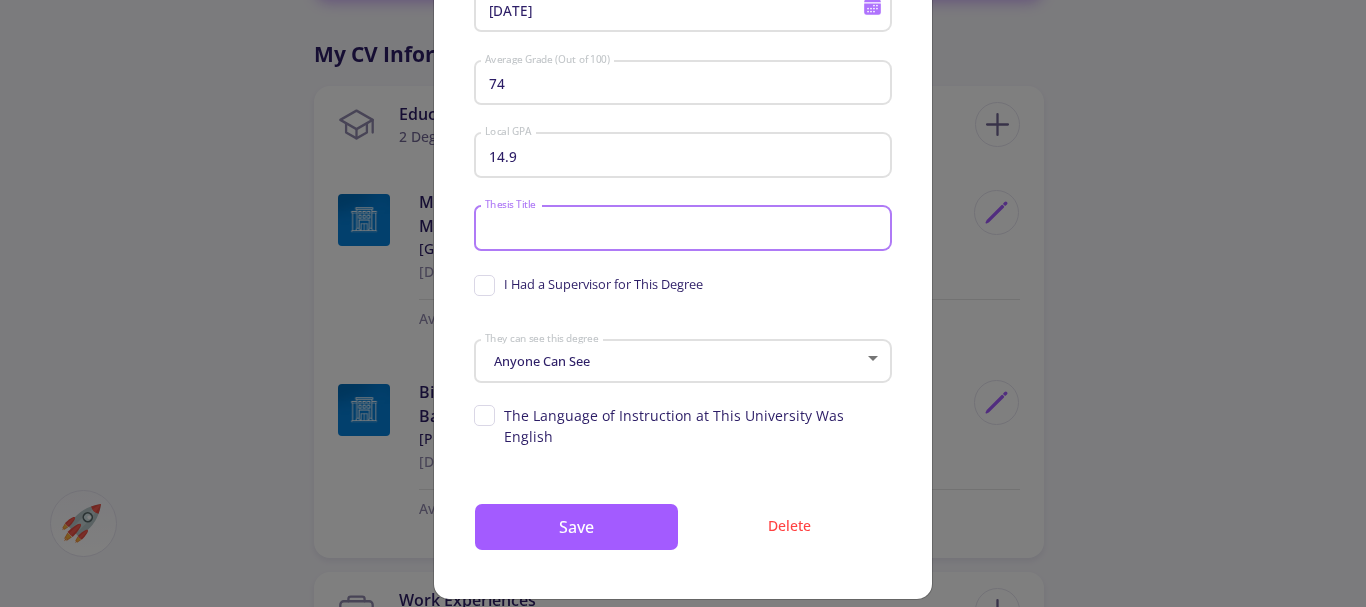 click on "I Had a Supervisor for This Degree" at bounding box center (603, 284) 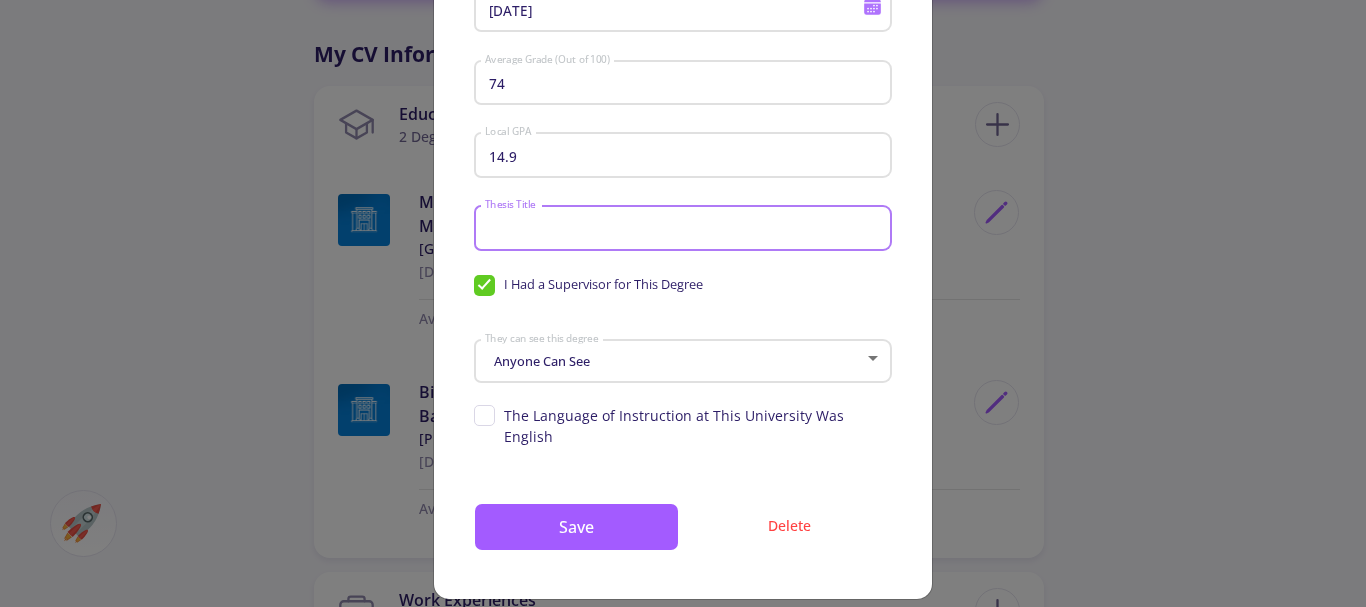 checkbox on "true" 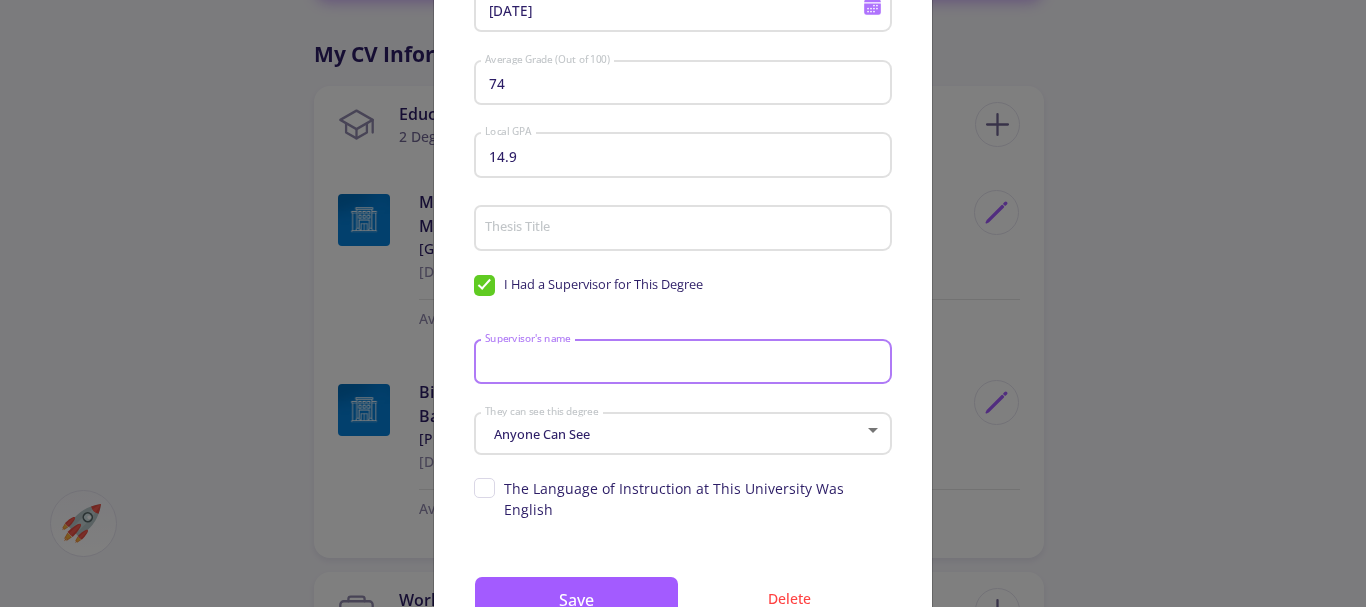 click on "Supervisor's name" at bounding box center [686, 363] 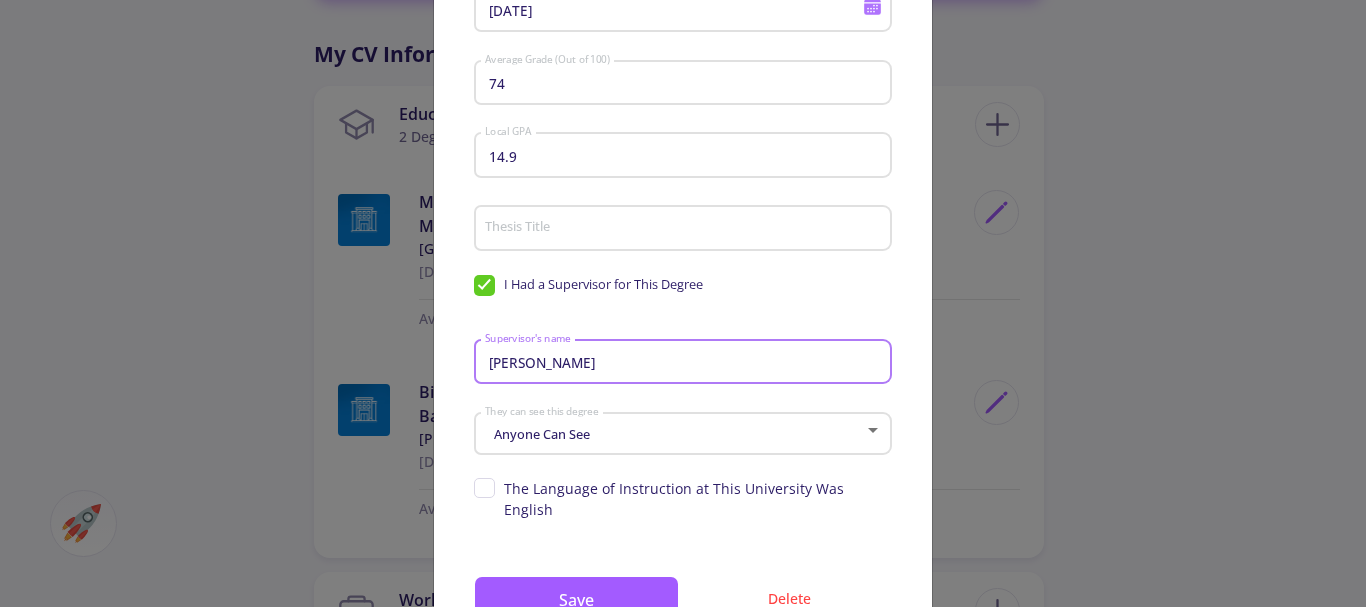type on "[PERSON_NAME]" 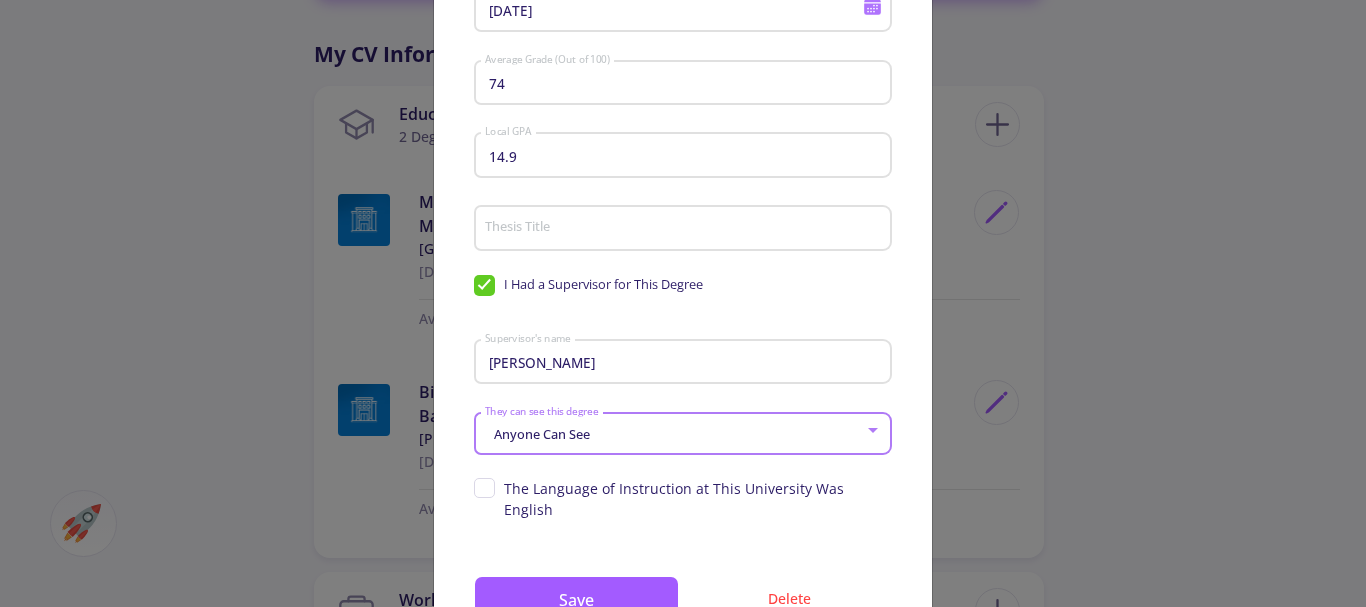 click on "Anyone Can See" at bounding box center (539, 434) 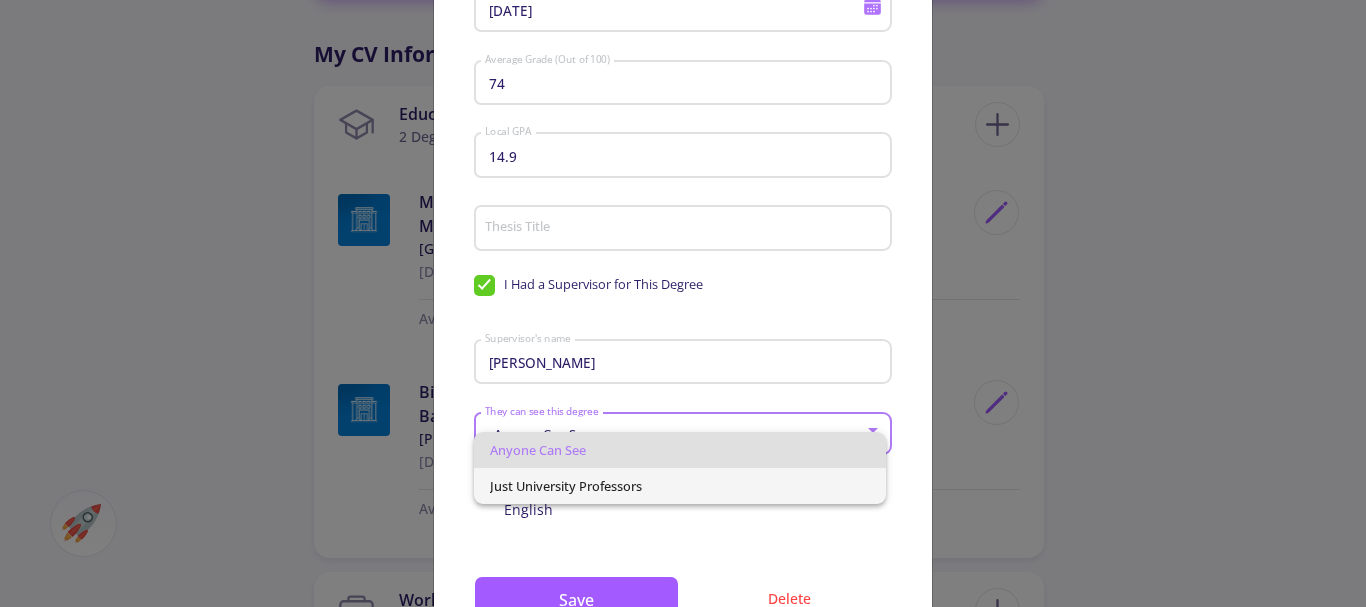 click on "Just University Professors" at bounding box center [680, 486] 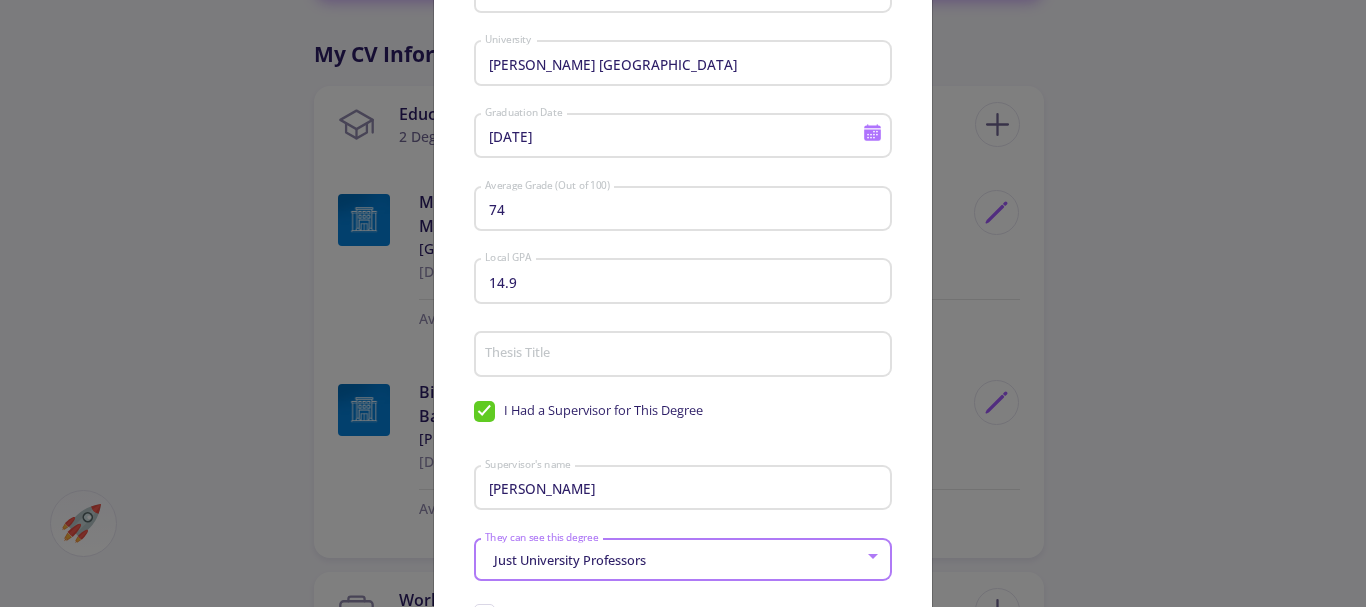 scroll, scrollTop: 292, scrollLeft: 0, axis: vertical 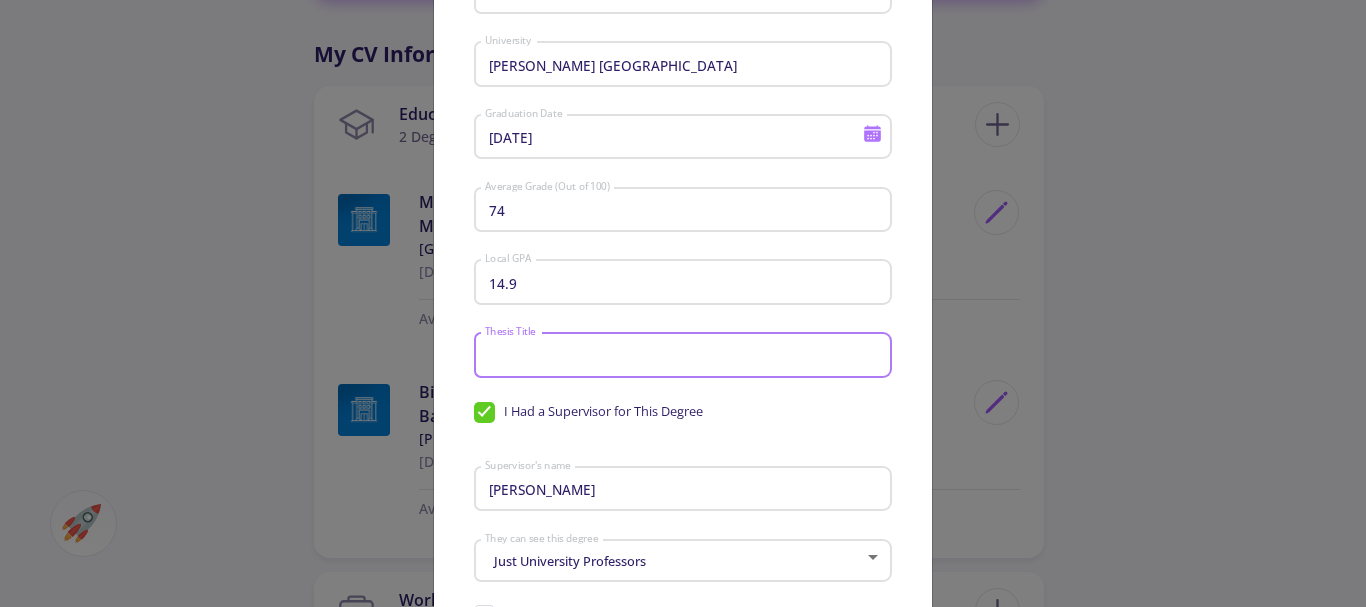 click on "Thesis Title" at bounding box center (686, 356) 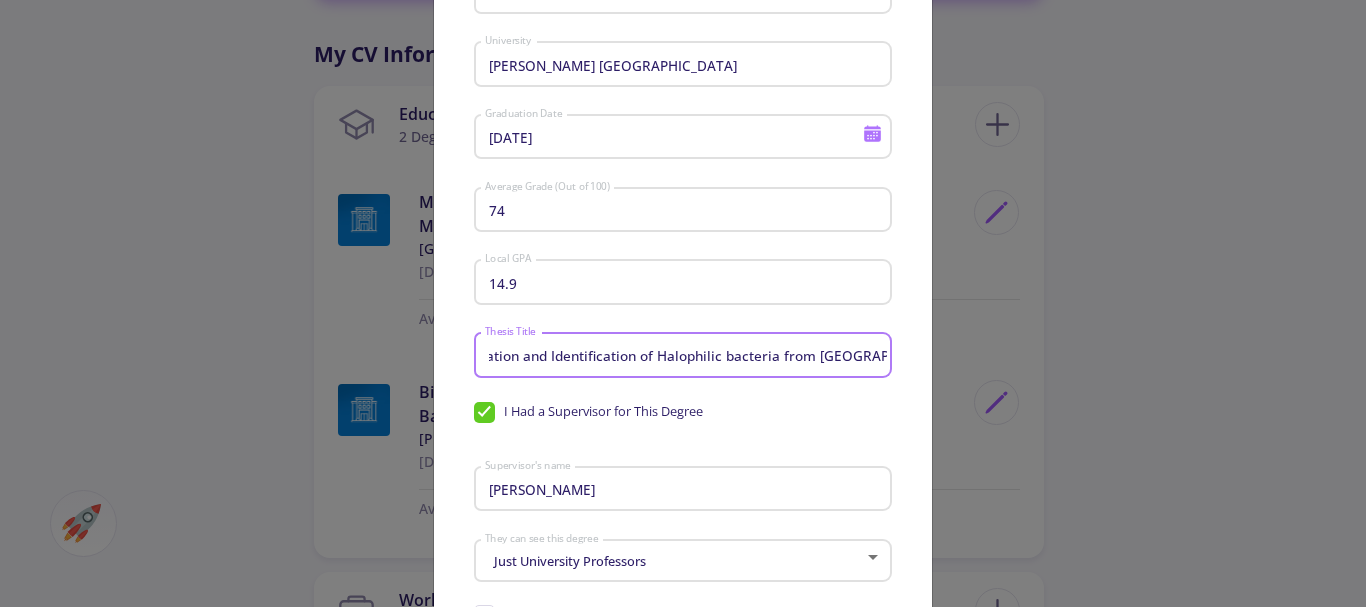 scroll, scrollTop: 0, scrollLeft: 31, axis: horizontal 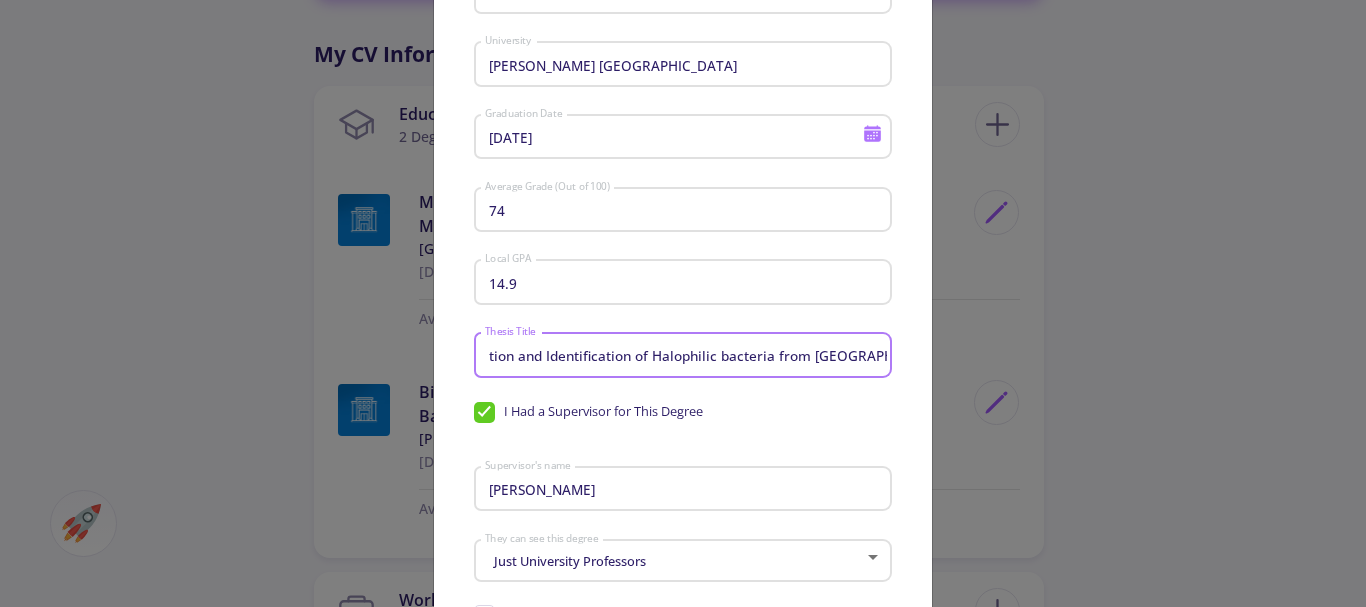 type on "Isolation and Identification of Halophilic bacteria from [GEOGRAPHIC_DATA]" 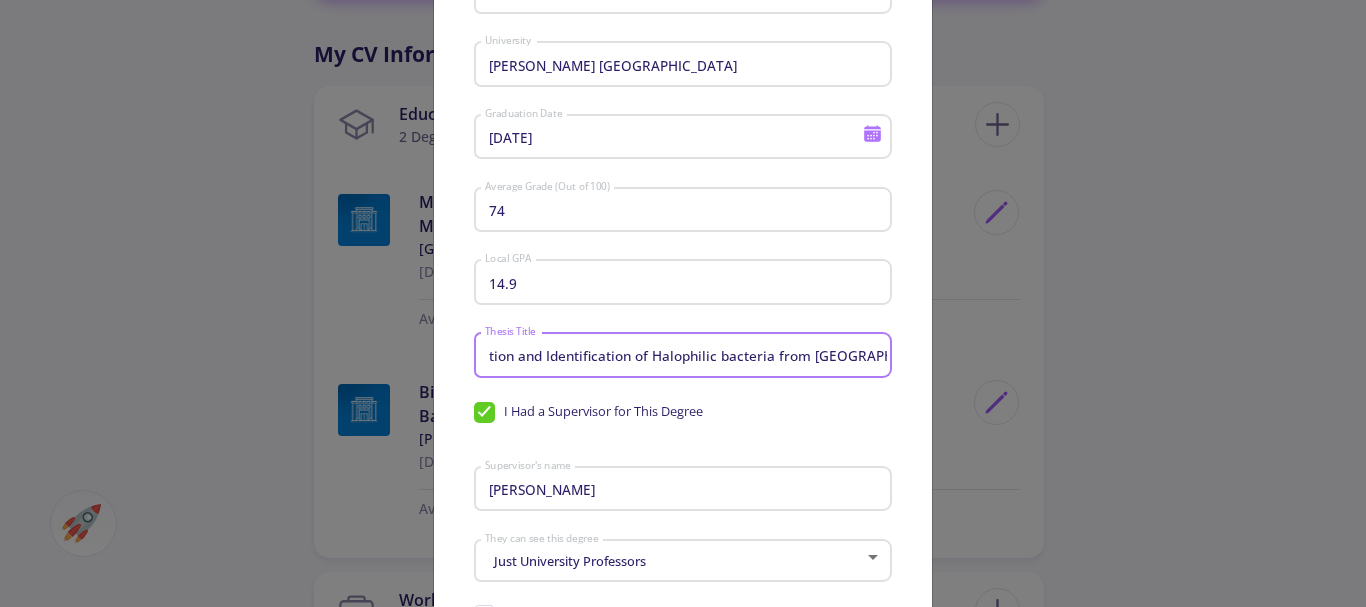 click on "Isolation and Identification of Halophilic bacteria from [GEOGRAPHIC_DATA]" at bounding box center [686, 356] 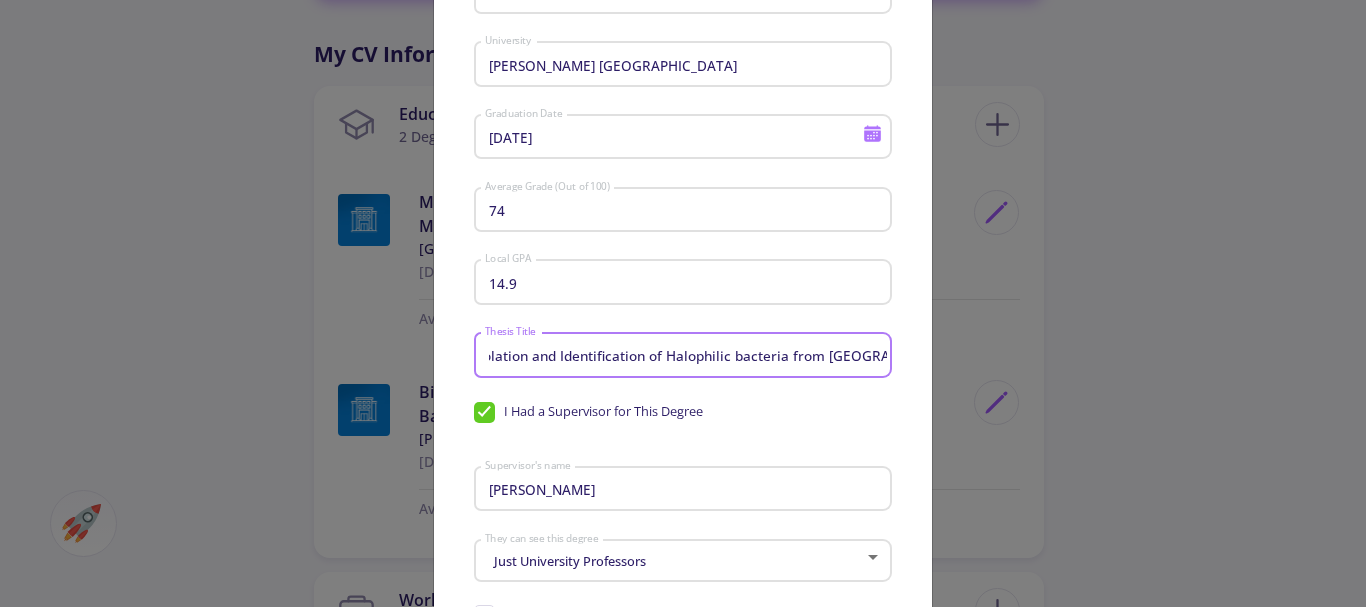 scroll, scrollTop: 0, scrollLeft: 0, axis: both 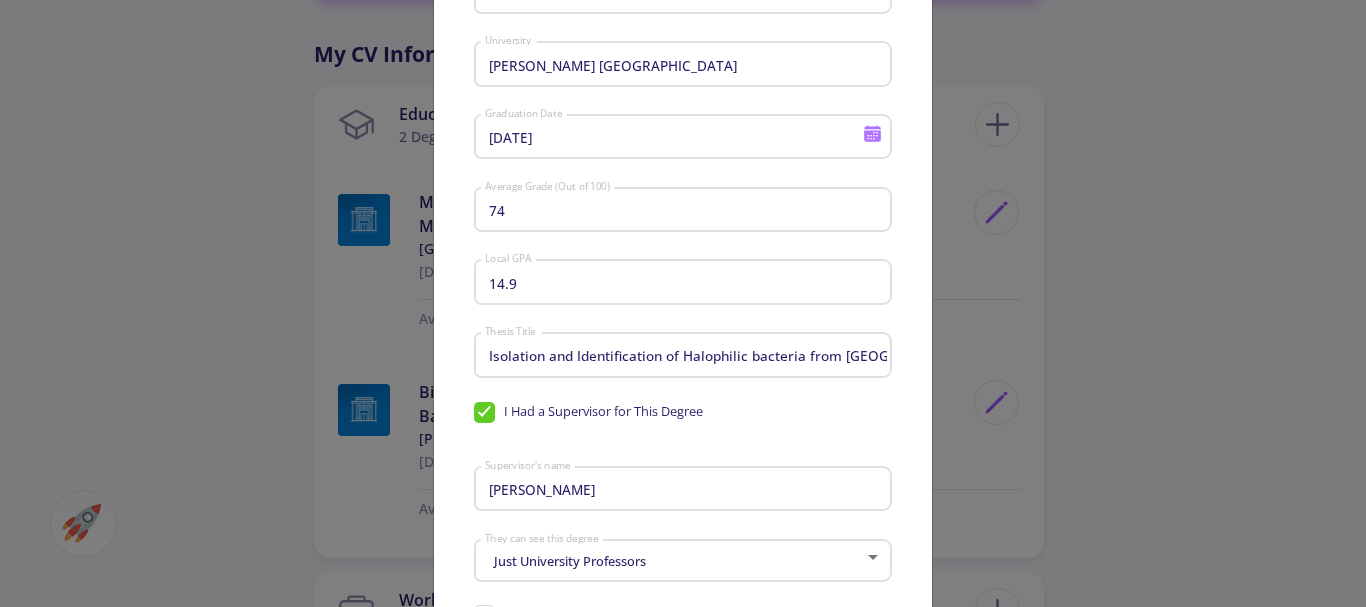 click on "I Had a Supervisor for This Degree" at bounding box center (683, 413) 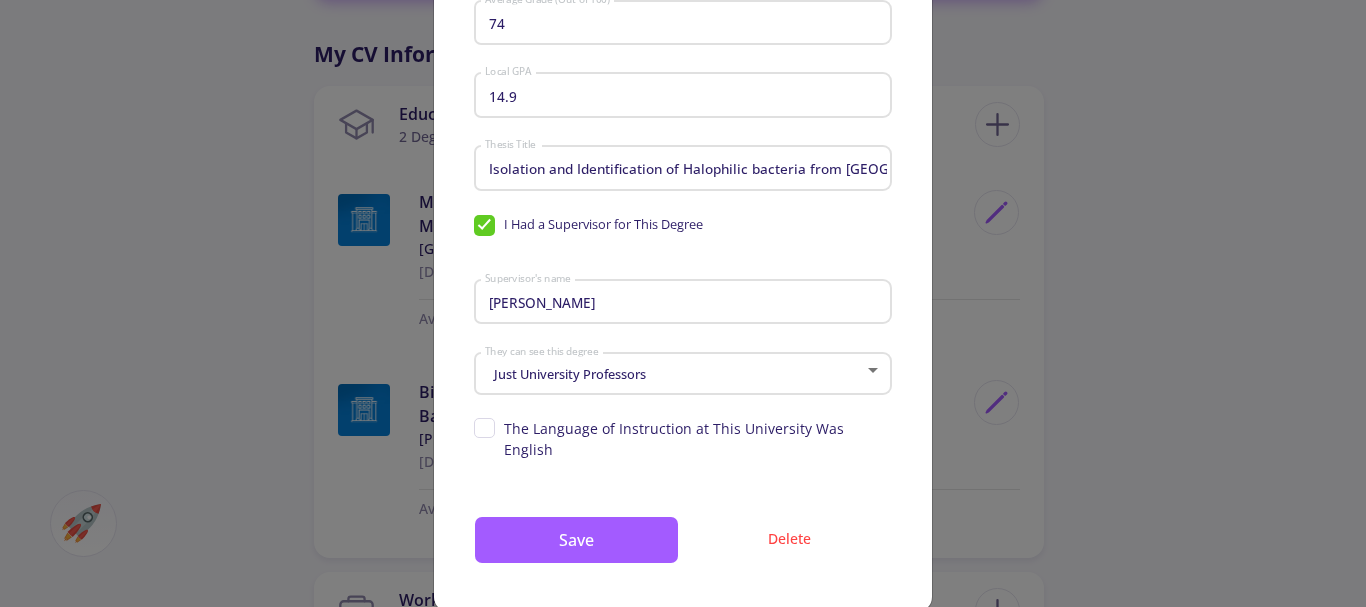 scroll, scrollTop: 492, scrollLeft: 0, axis: vertical 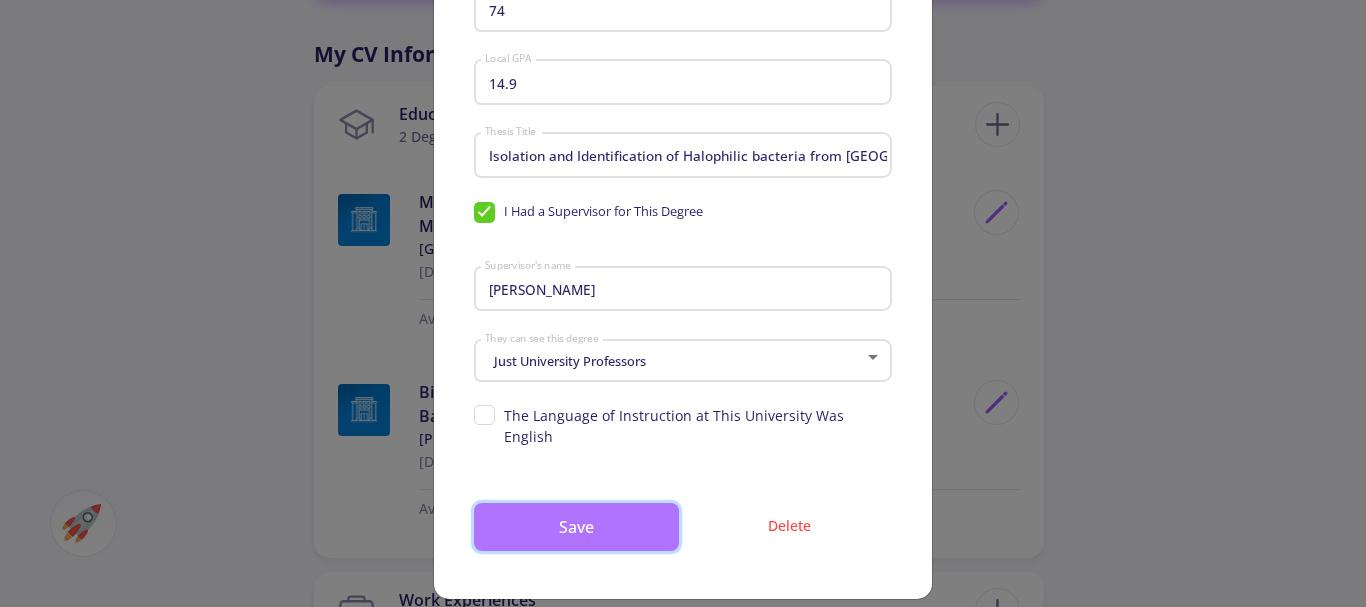 click on "Save" at bounding box center [576, 527] 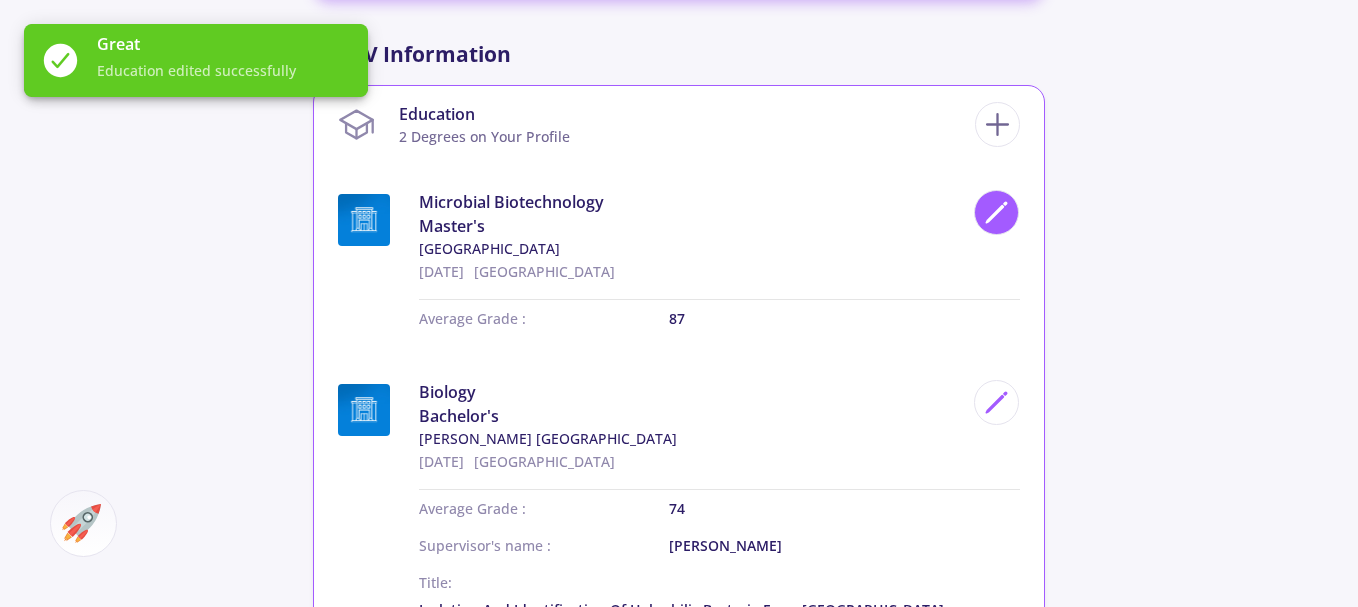 click 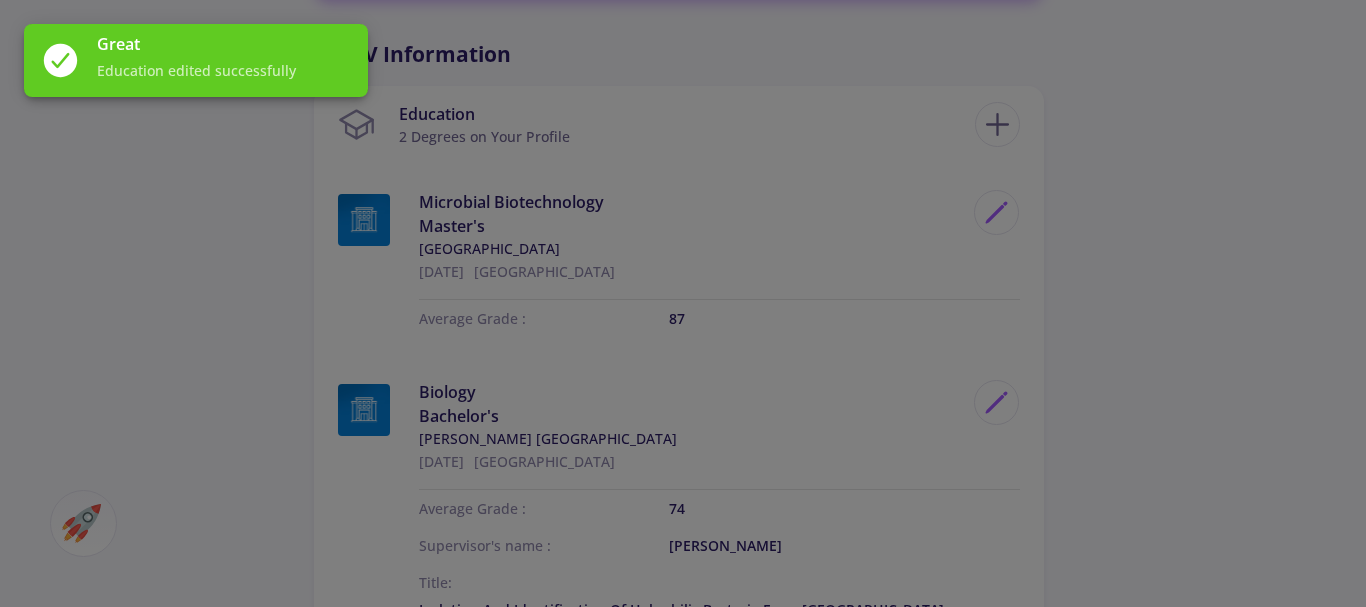 scroll, scrollTop: 0, scrollLeft: 0, axis: both 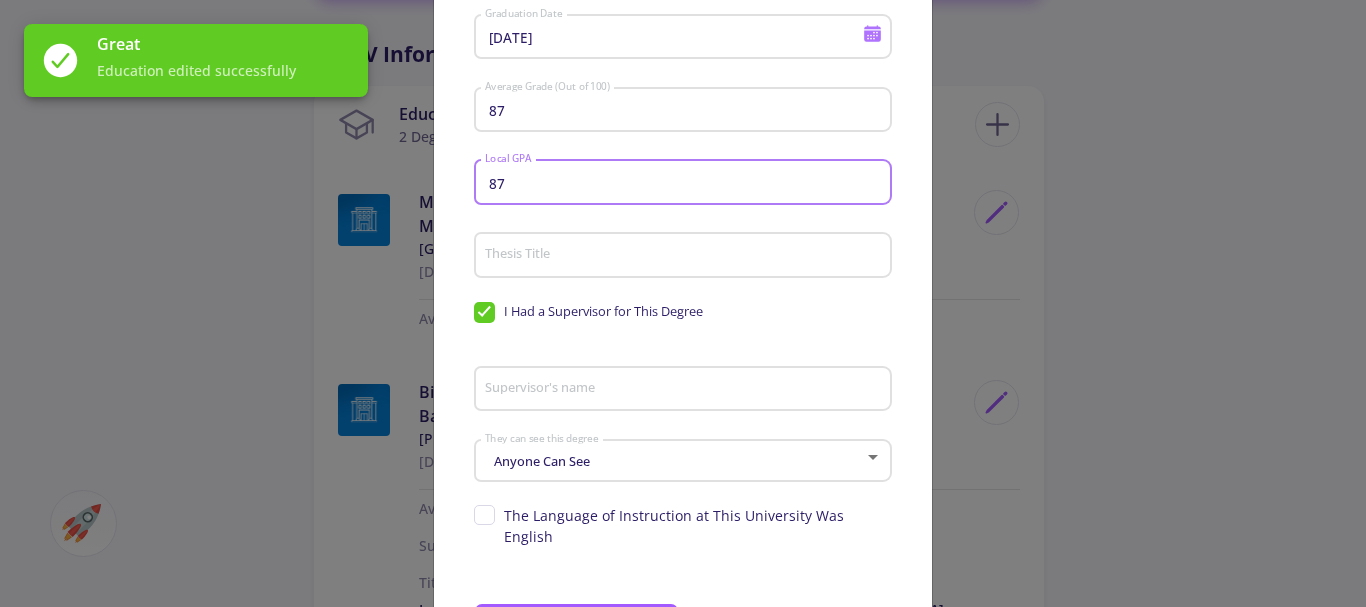 drag, startPoint x: 499, startPoint y: 188, endPoint x: 451, endPoint y: 188, distance: 48 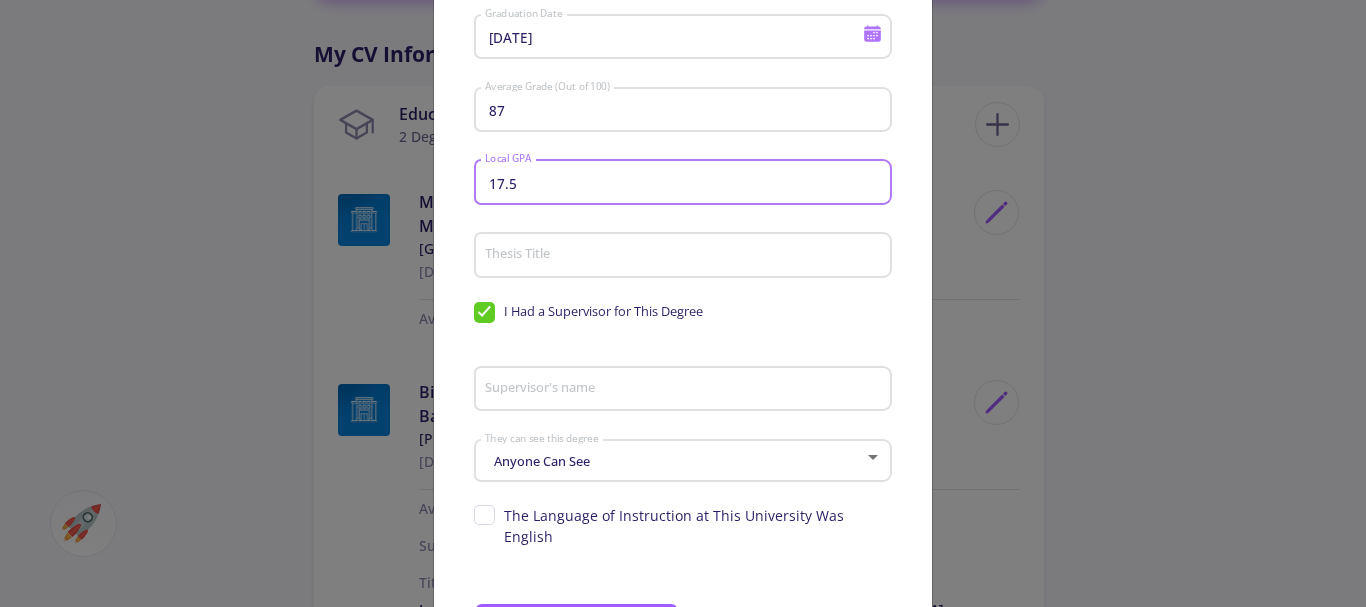 type on "17.5" 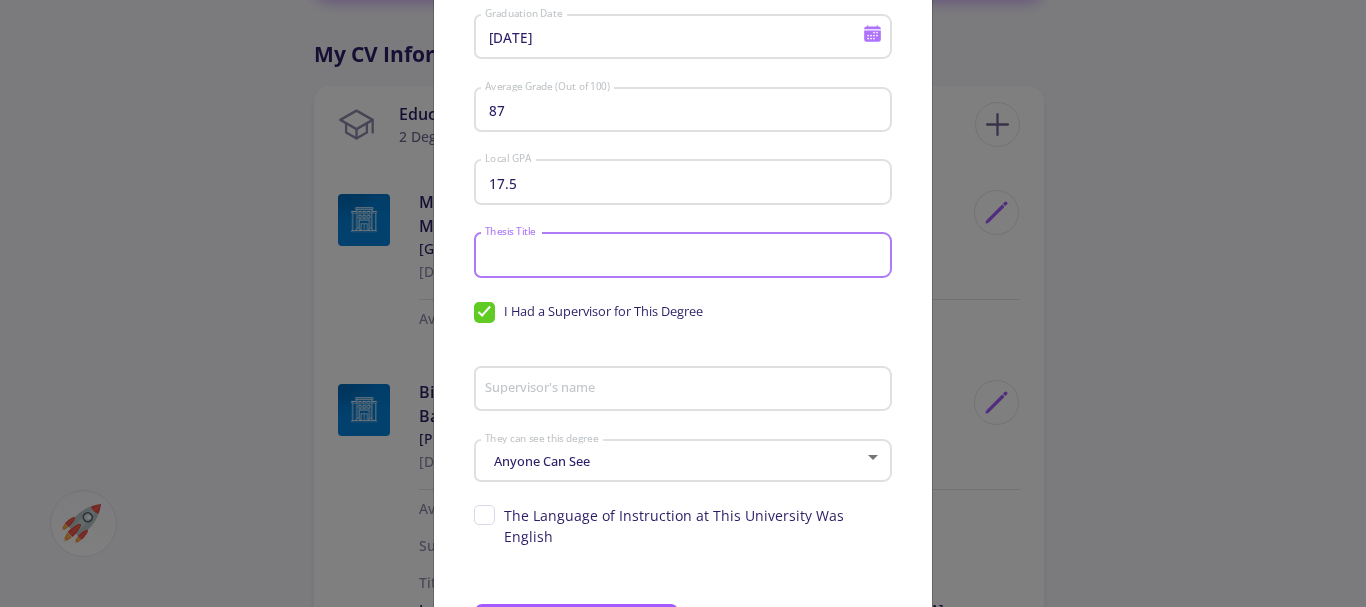 paste on "Expression of Gene Encoding Benzyolformate Decarboxylase from Pseudomonas putida in Saccharomyces cerevisiae for the Heterologous Production of 2-hydroxypropiophenon" 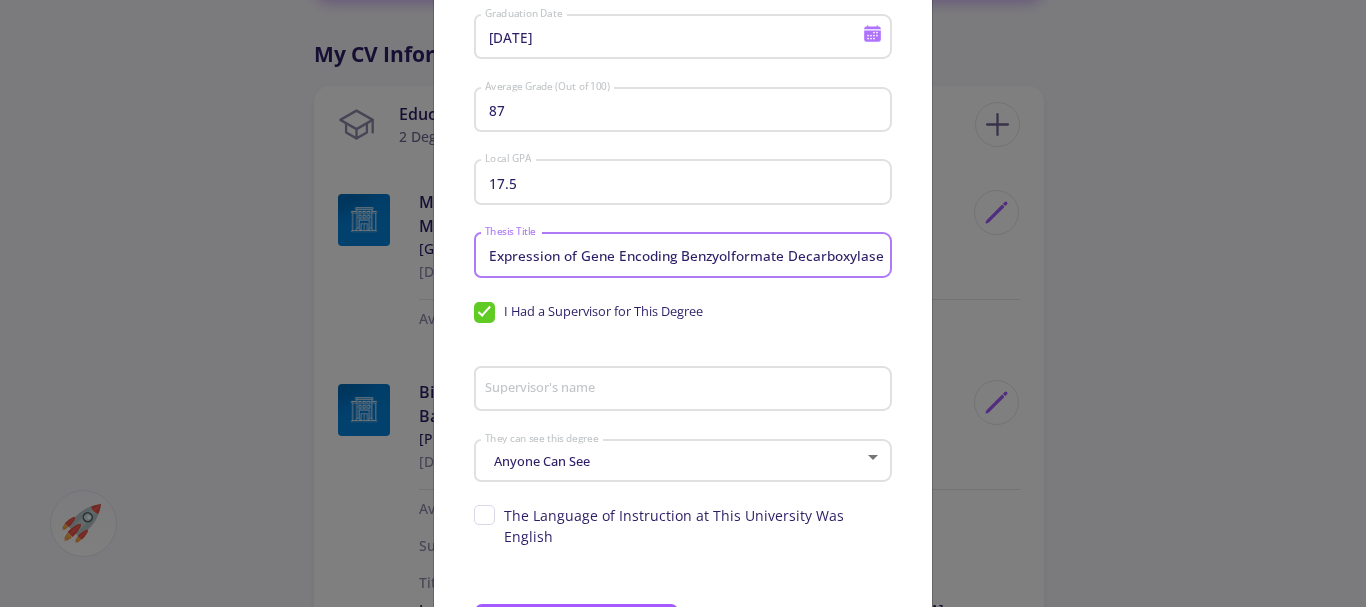 scroll, scrollTop: 0, scrollLeft: 742, axis: horizontal 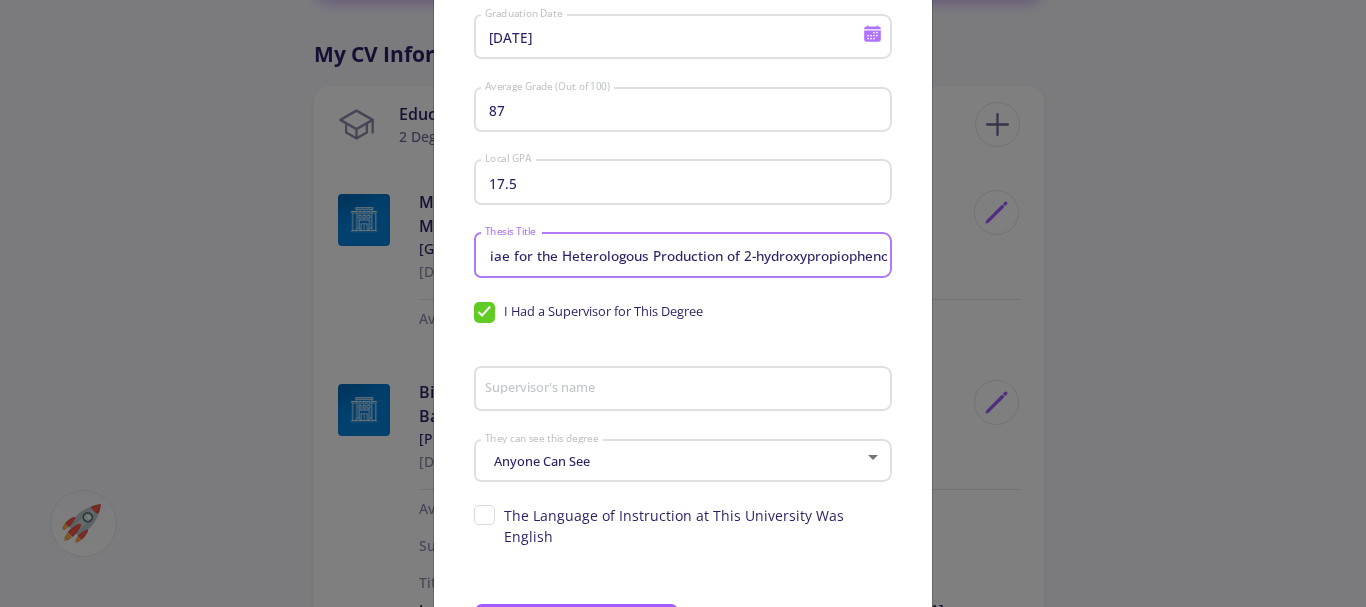 type on "Expression of Gene Encoding Benzyolformate Decarboxylase from Pseudomonas putida in Saccharomyces cerevisiae for the Heterologous Production of 2-hydroxypropiophenon" 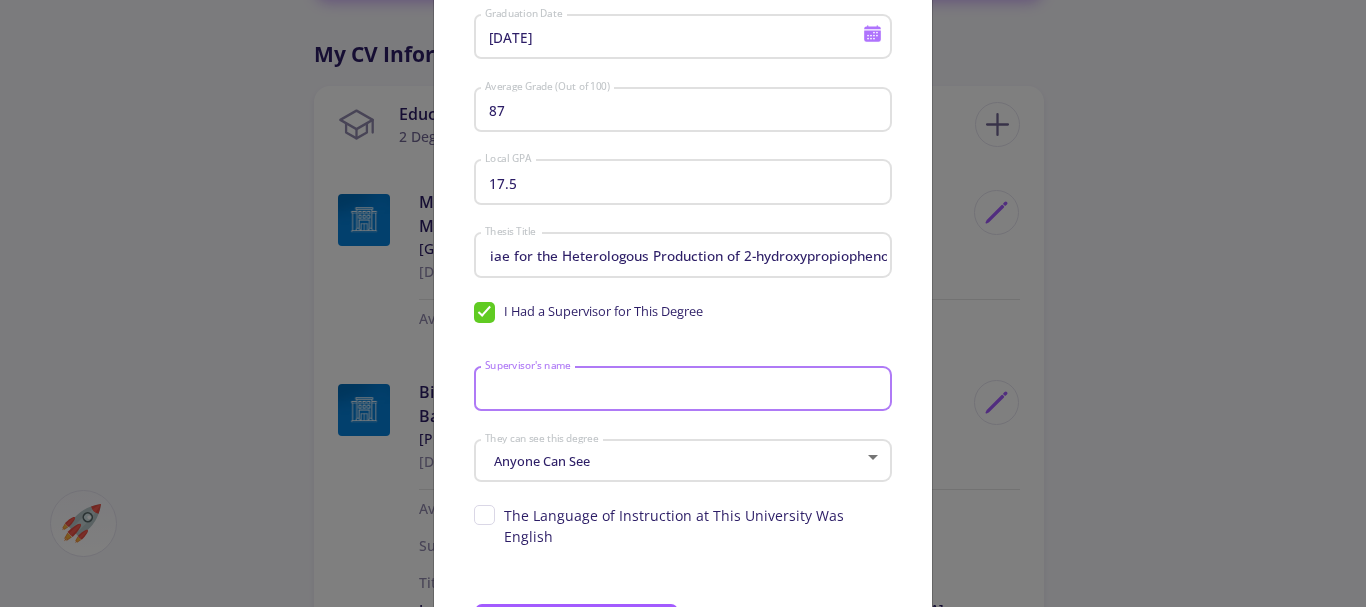scroll, scrollTop: 0, scrollLeft: 0, axis: both 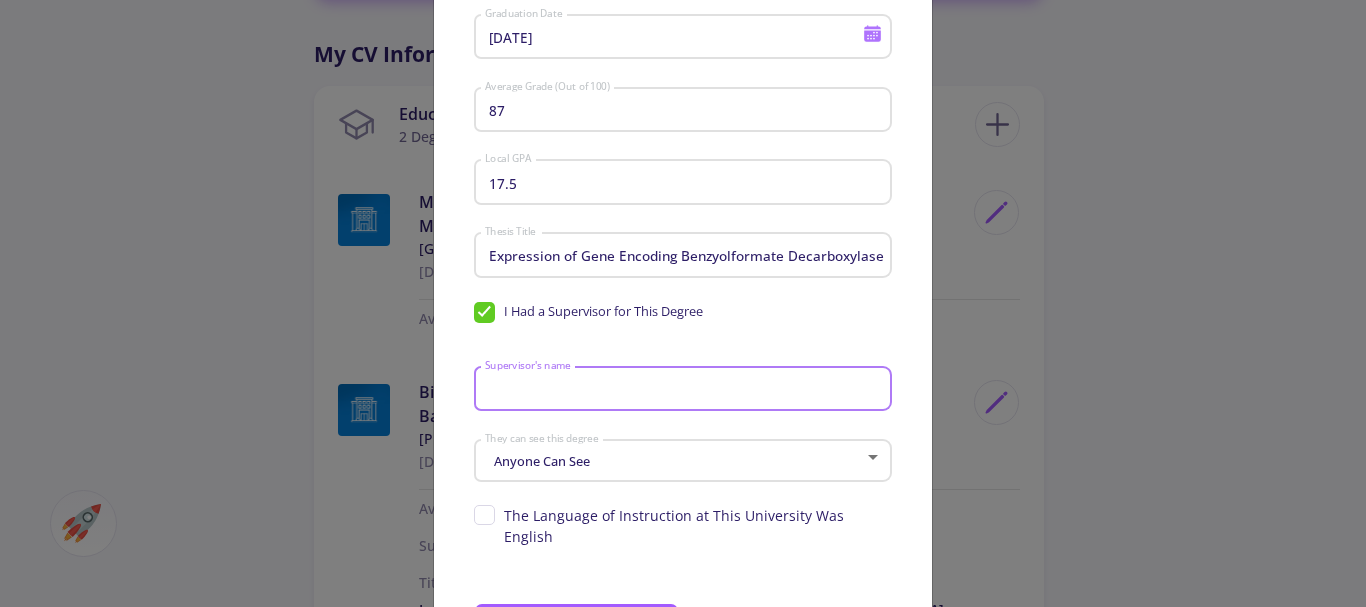 click on "Supervisor's name" at bounding box center (686, 390) 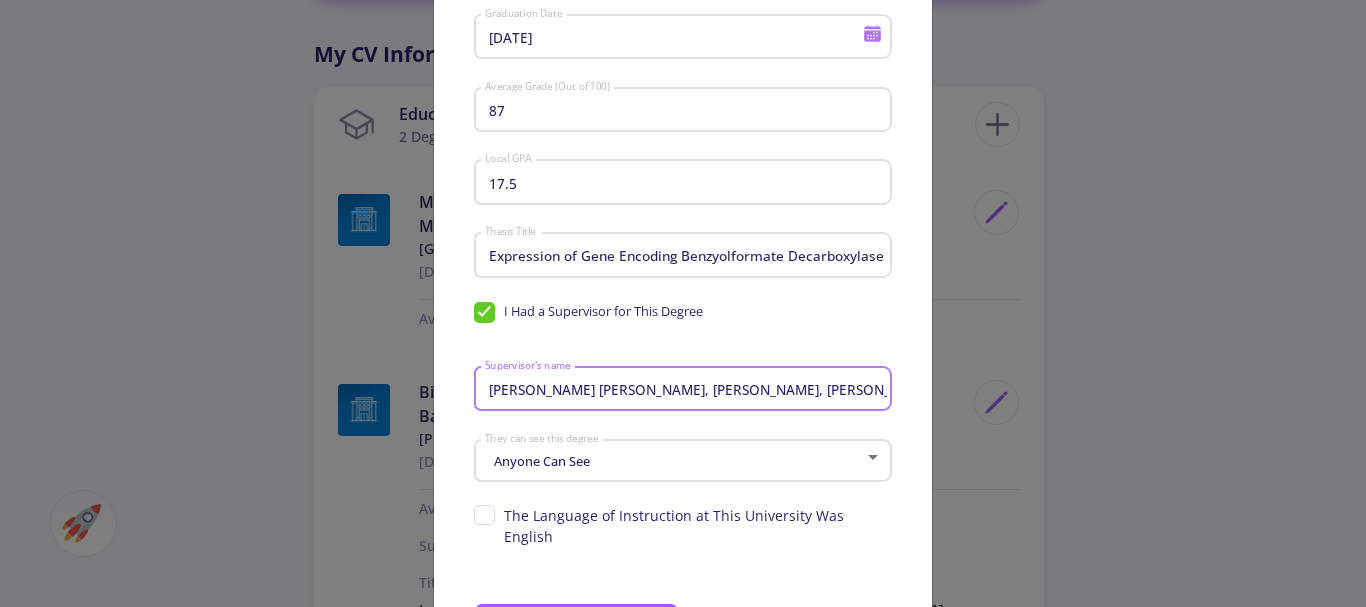 type on "[PERSON_NAME] [PERSON_NAME], [PERSON_NAME], [PERSON_NAME]" 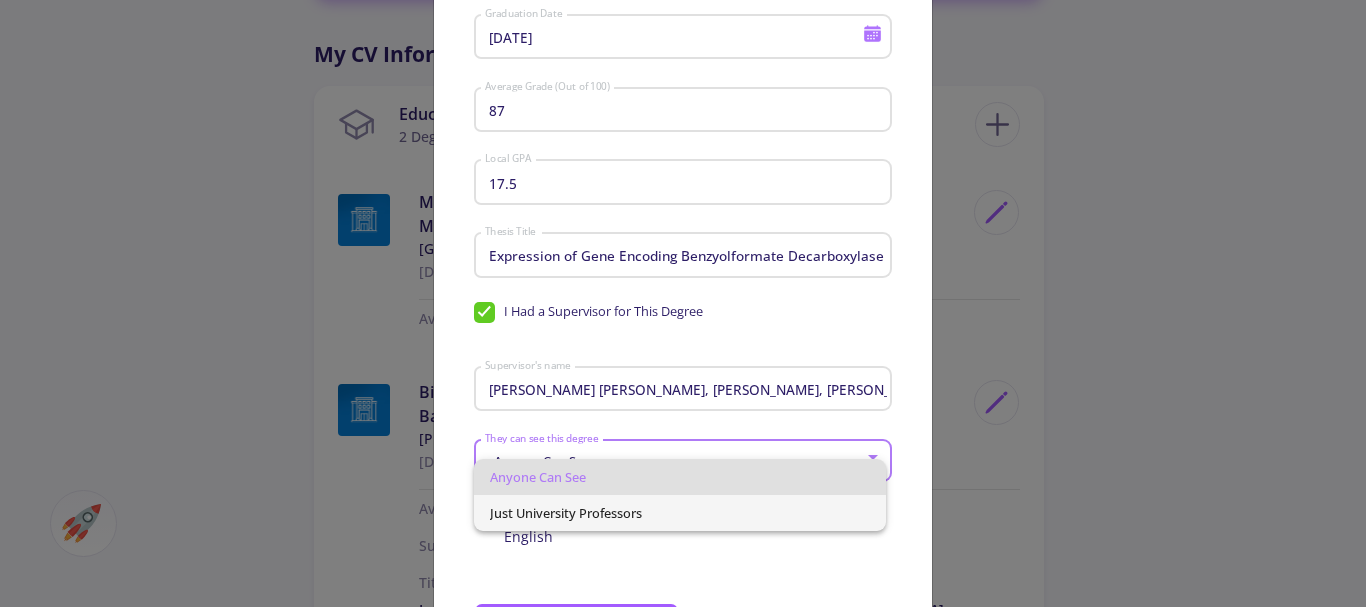 click on "Just University Professors" at bounding box center (680, 513) 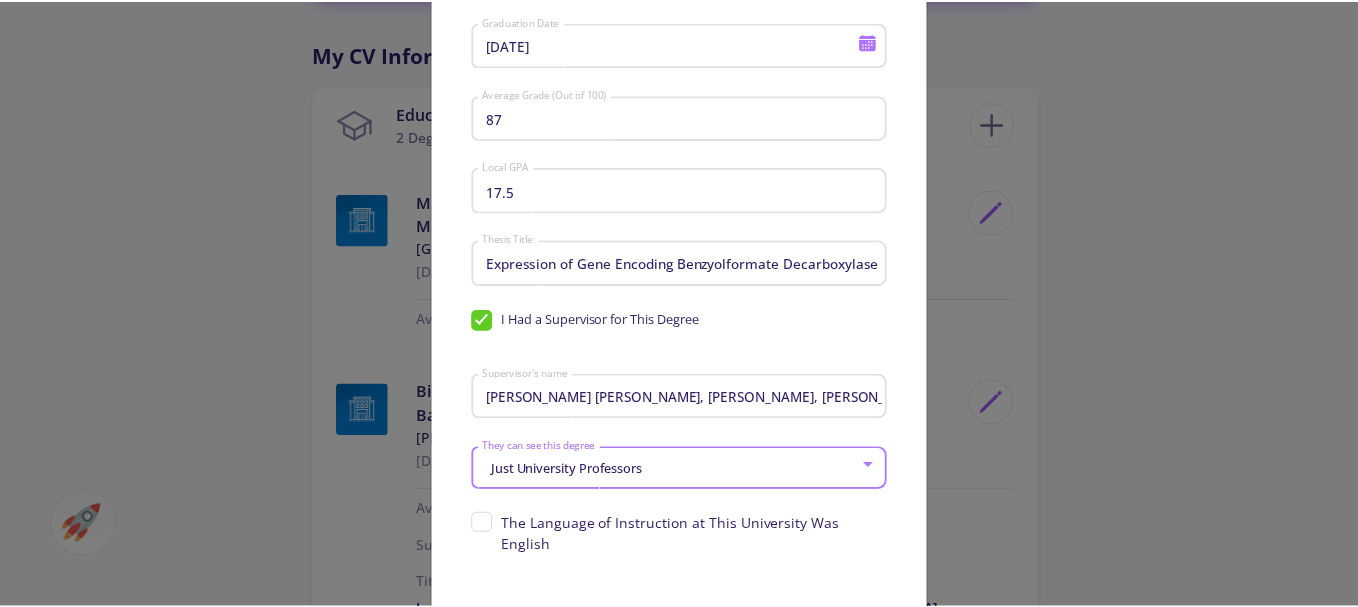 scroll, scrollTop: 492, scrollLeft: 0, axis: vertical 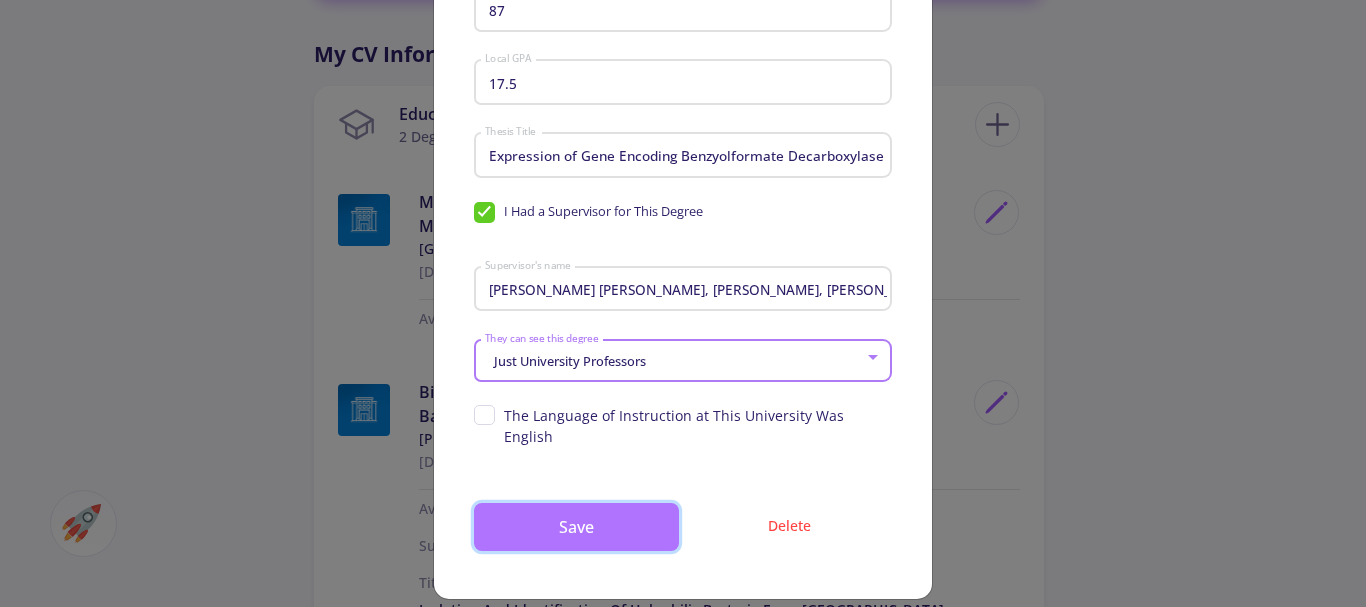 click on "Save" at bounding box center (576, 527) 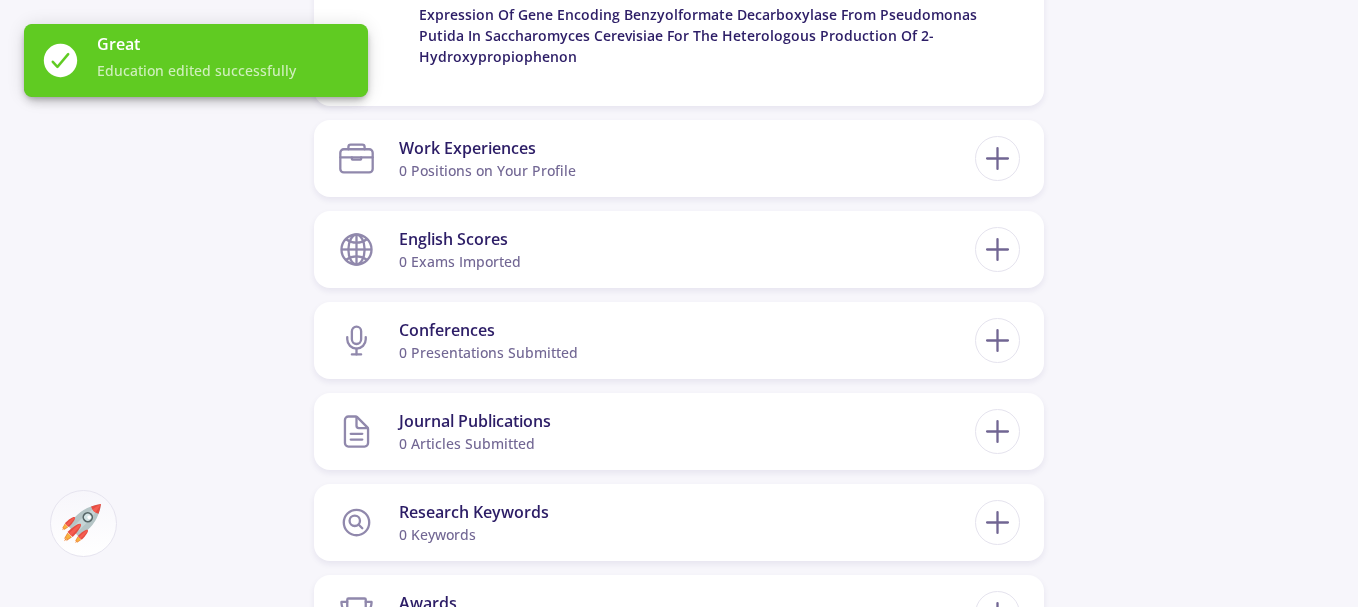 scroll, scrollTop: 1600, scrollLeft: 0, axis: vertical 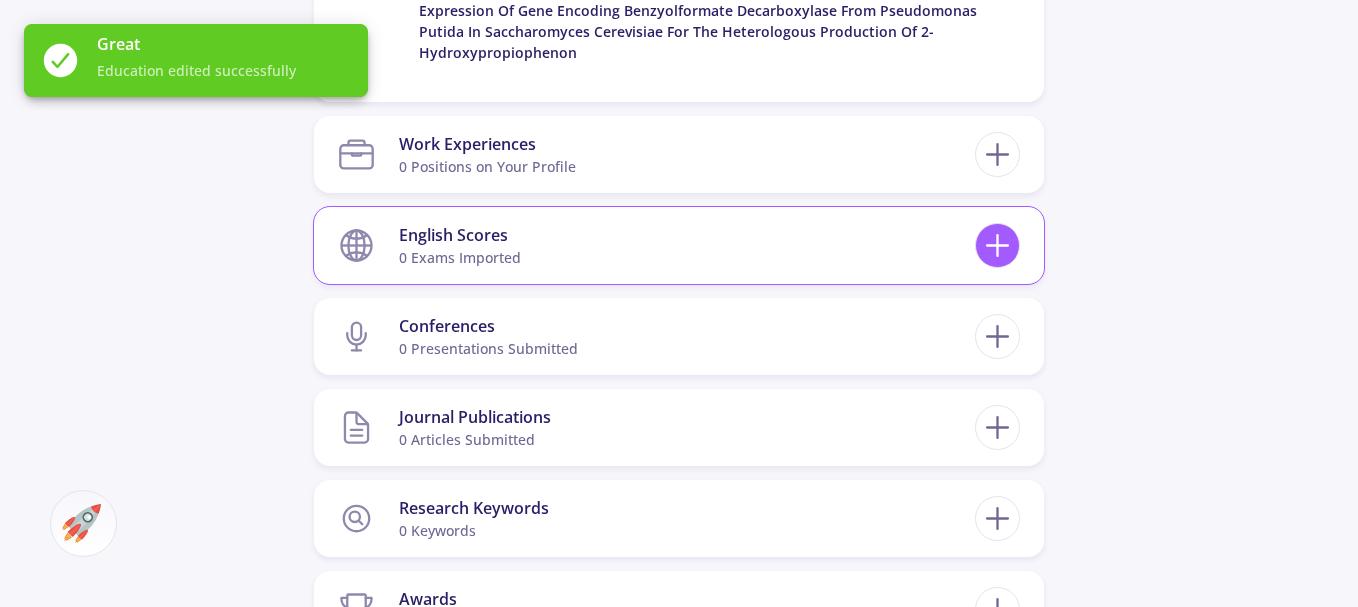 click 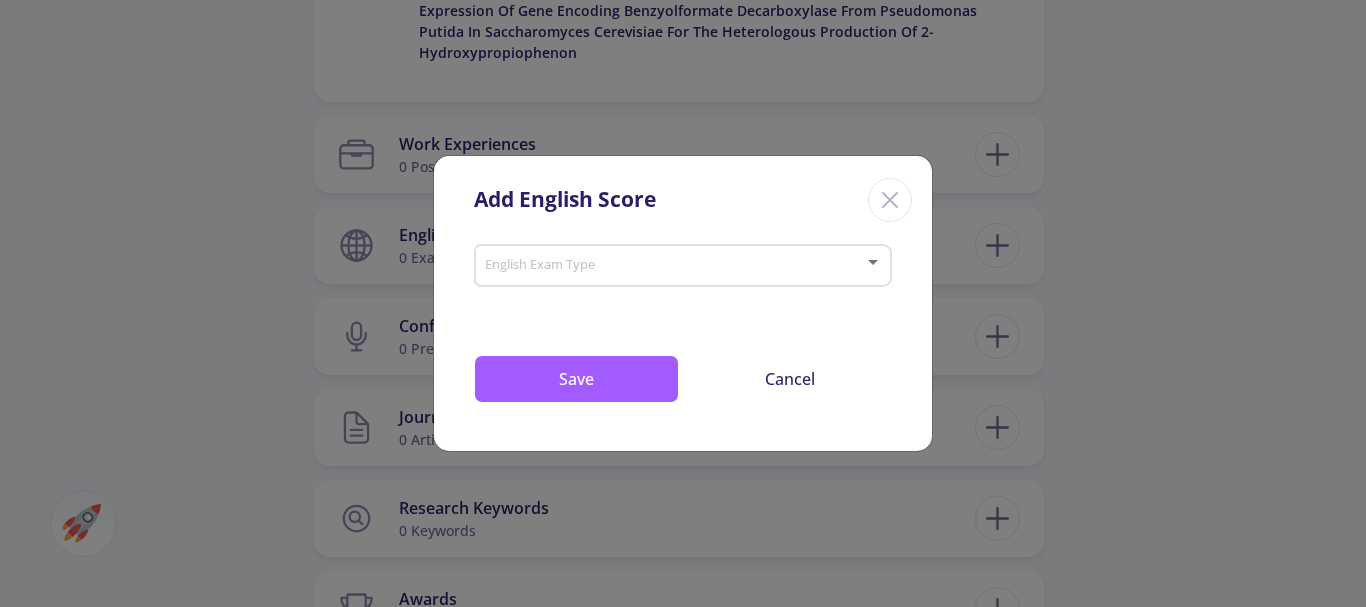 click on "English Exam Type" at bounding box center [683, 262] 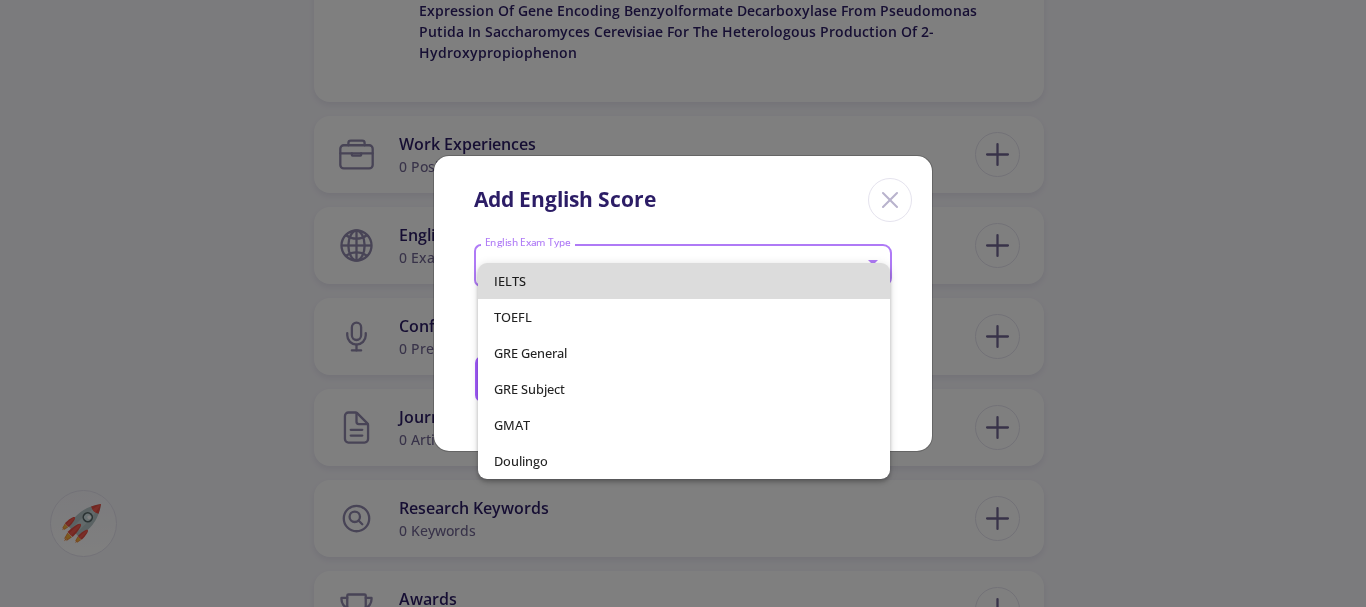 click on "IELTS" at bounding box center (684, 281) 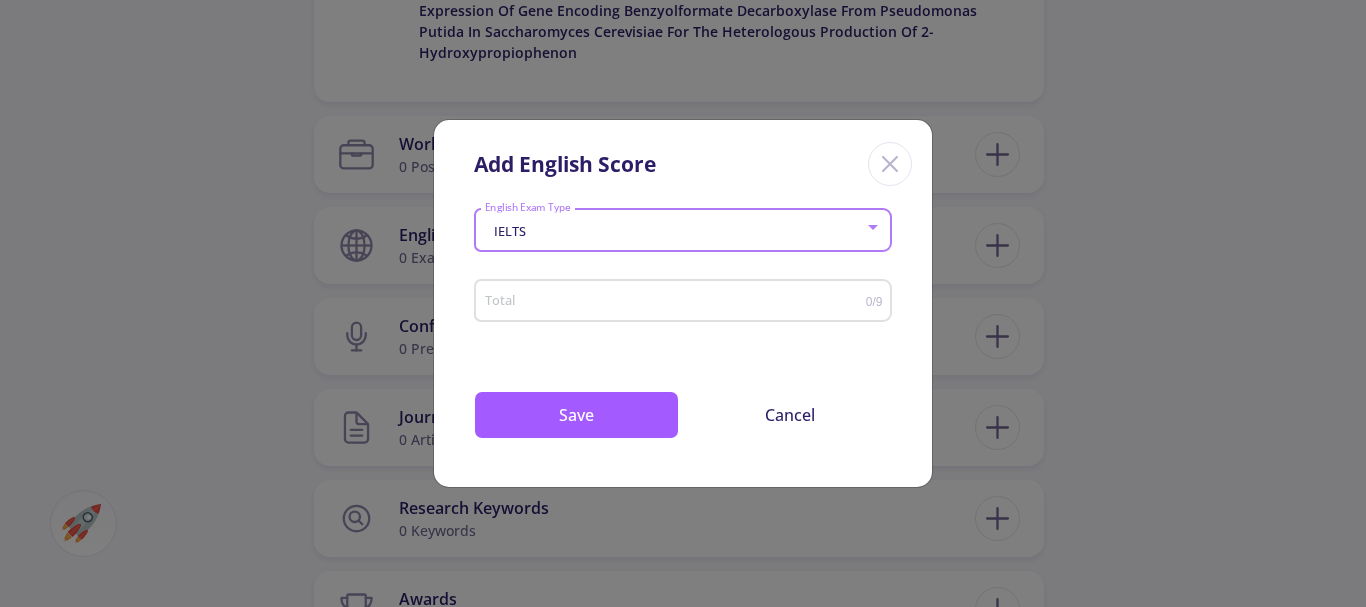 click on "Total" at bounding box center (675, 297) 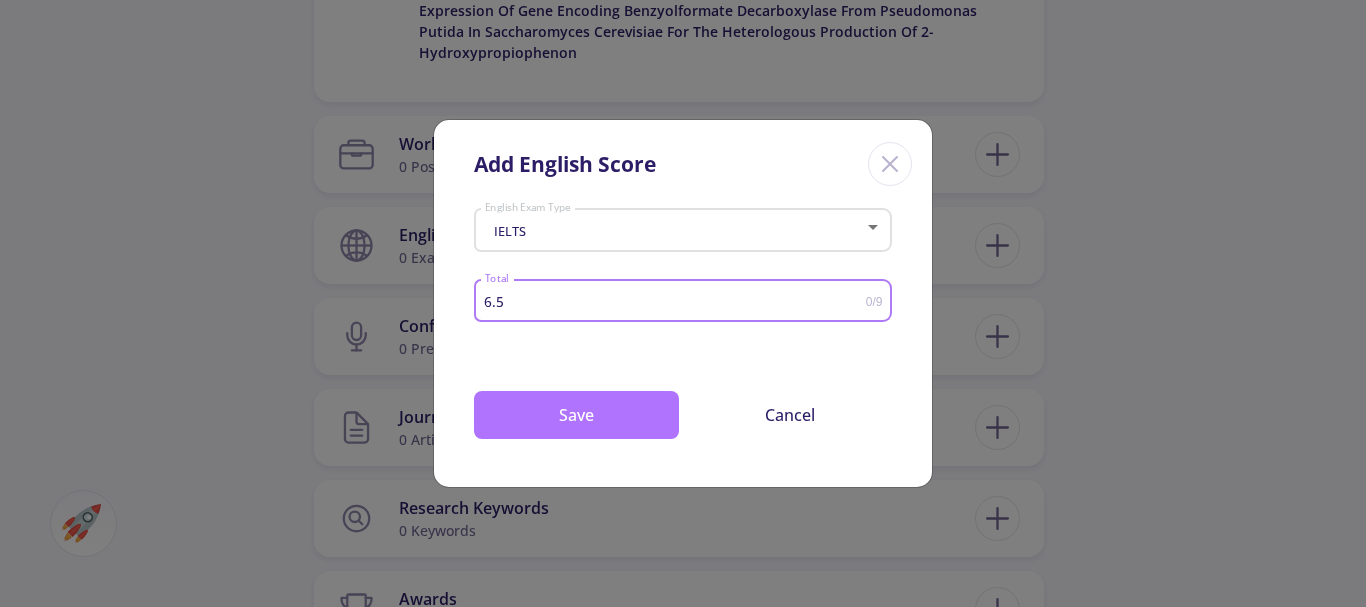 type on "6.5" 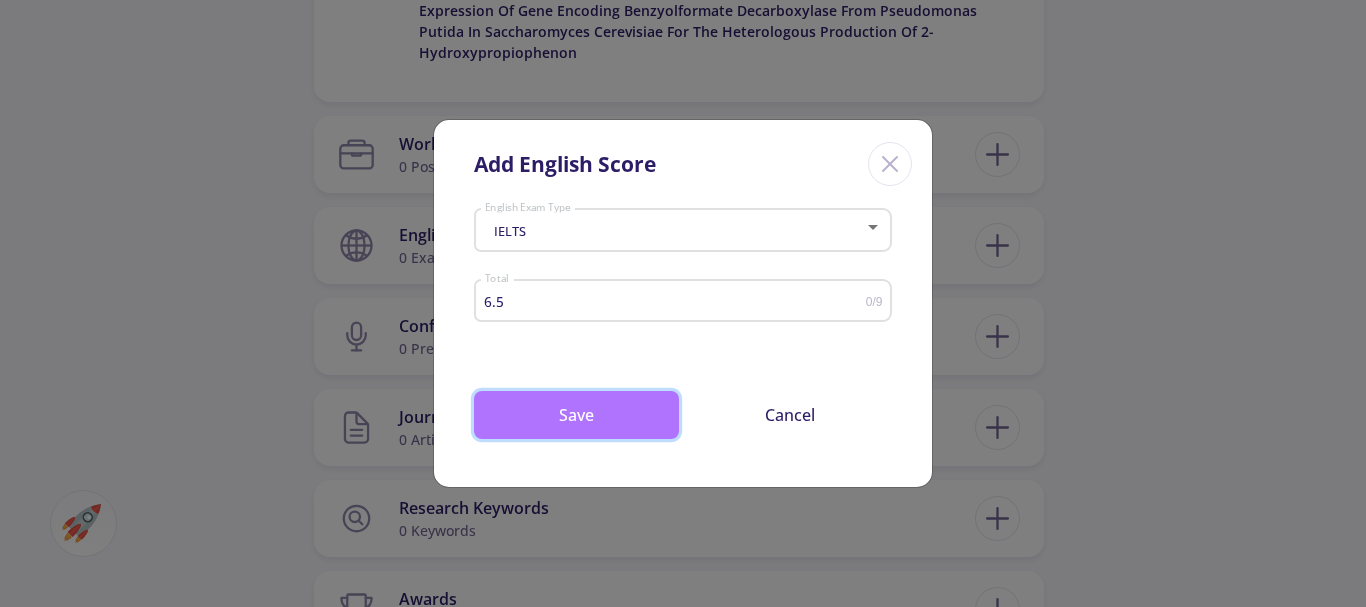 click on "Save" at bounding box center (576, 415) 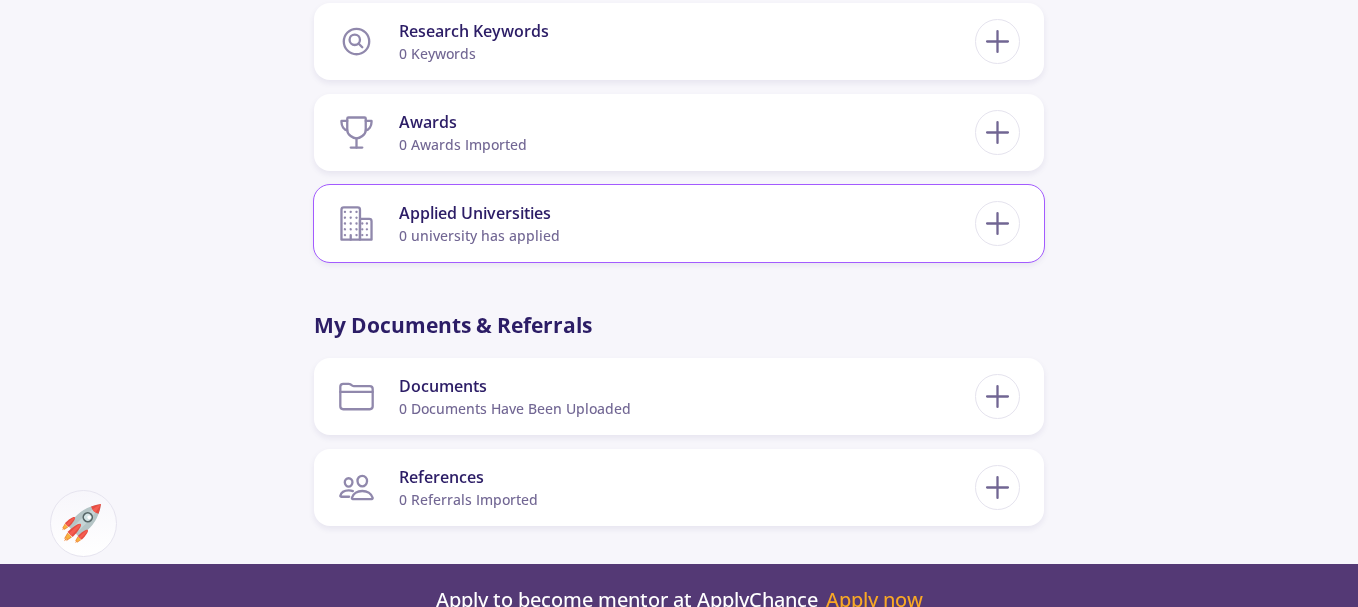 scroll, scrollTop: 2100, scrollLeft: 0, axis: vertical 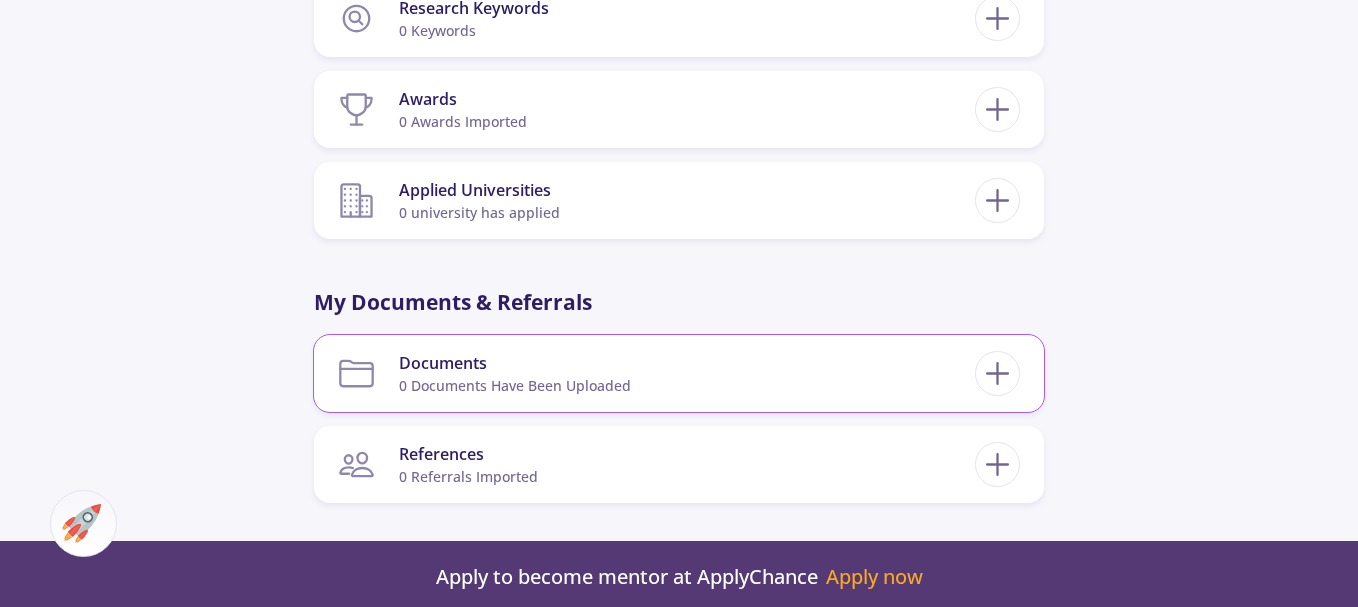 click on "Documents 0 documents have been uploaded" at bounding box center (656, 373) 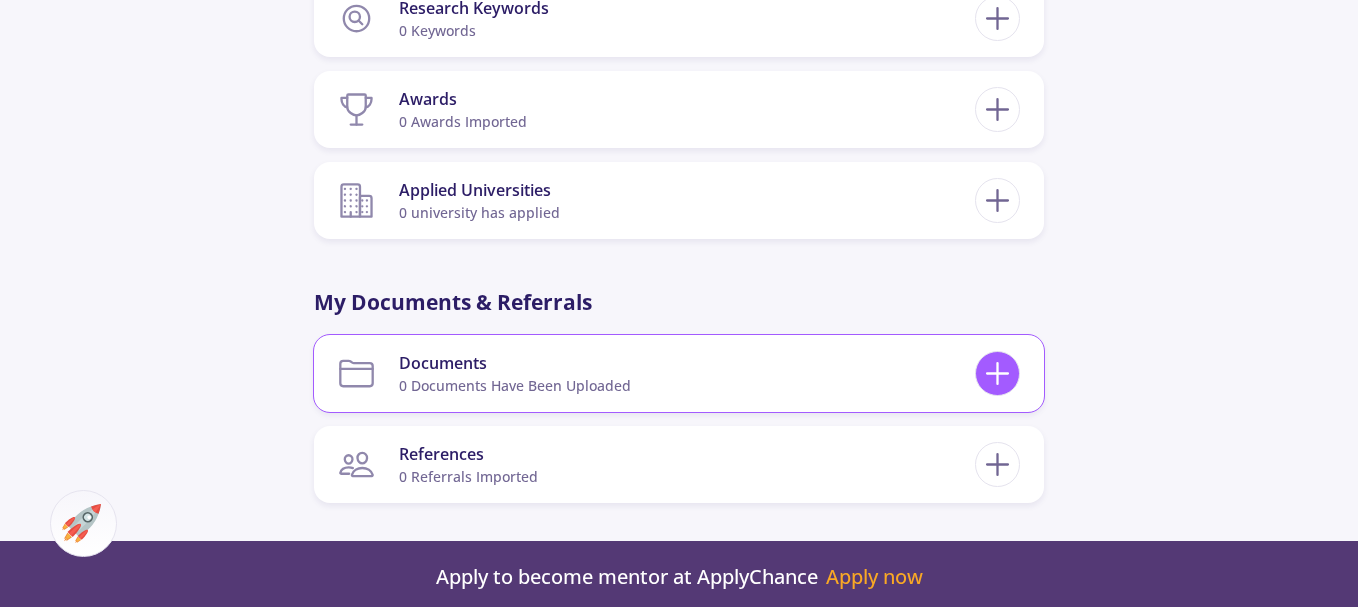 click 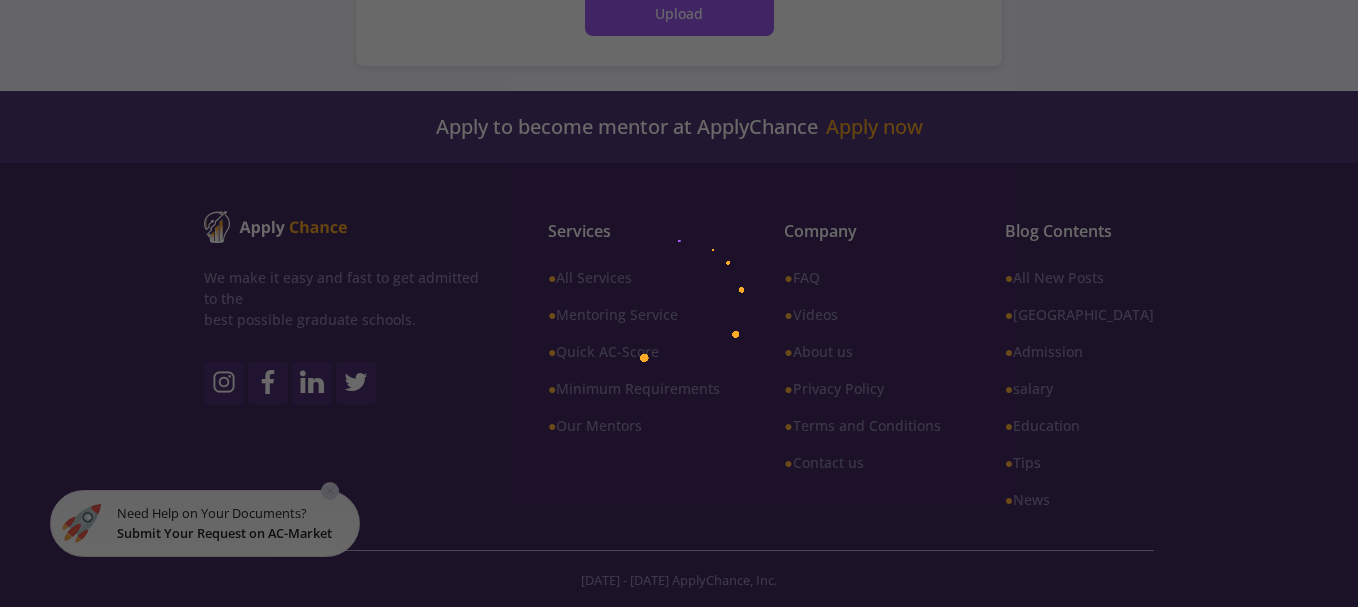 scroll, scrollTop: 0, scrollLeft: 0, axis: both 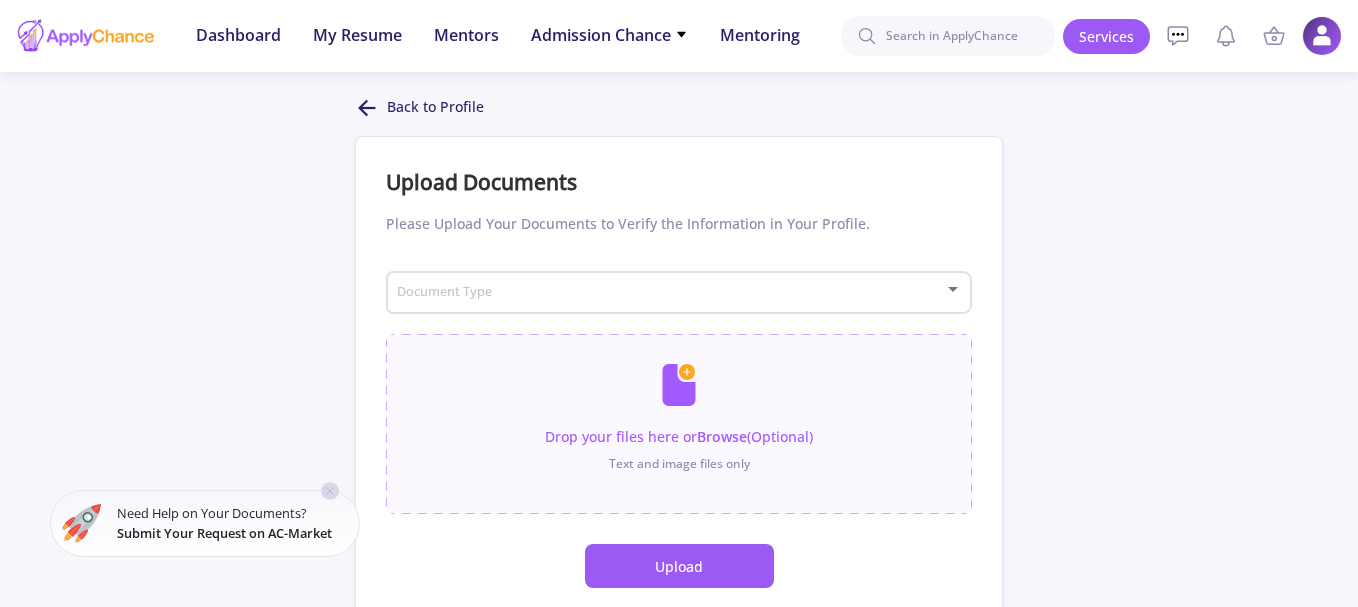 click on "Document Type" 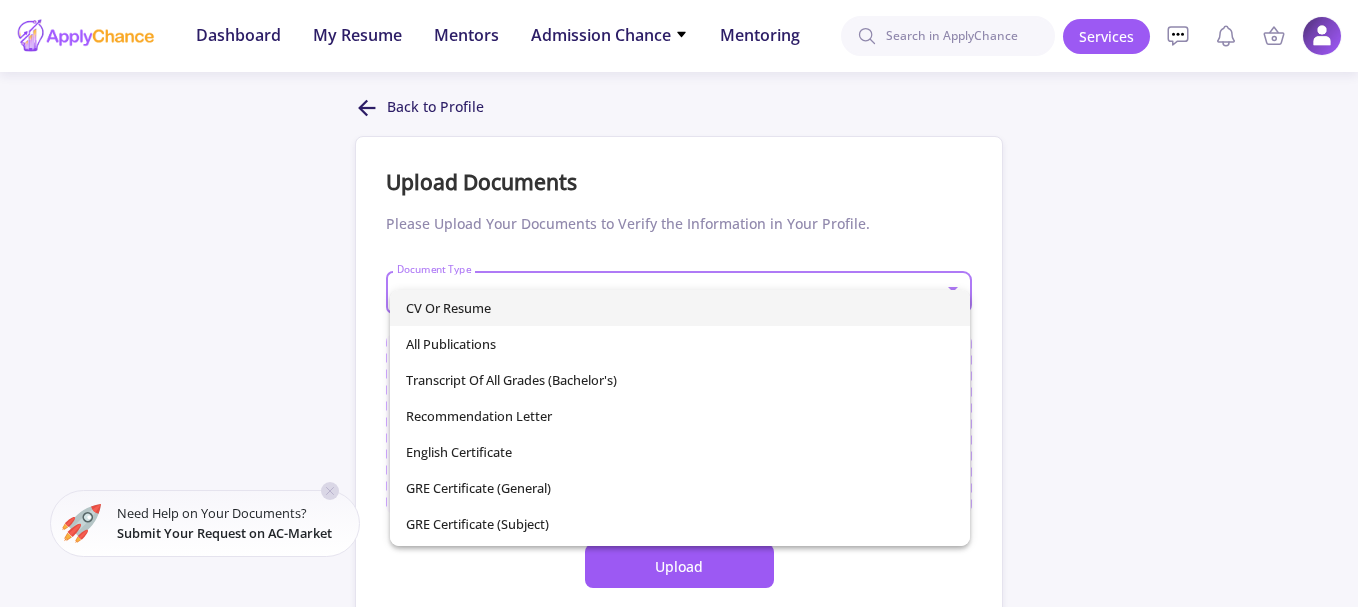 click on "CV or Resume" at bounding box center (680, 308) 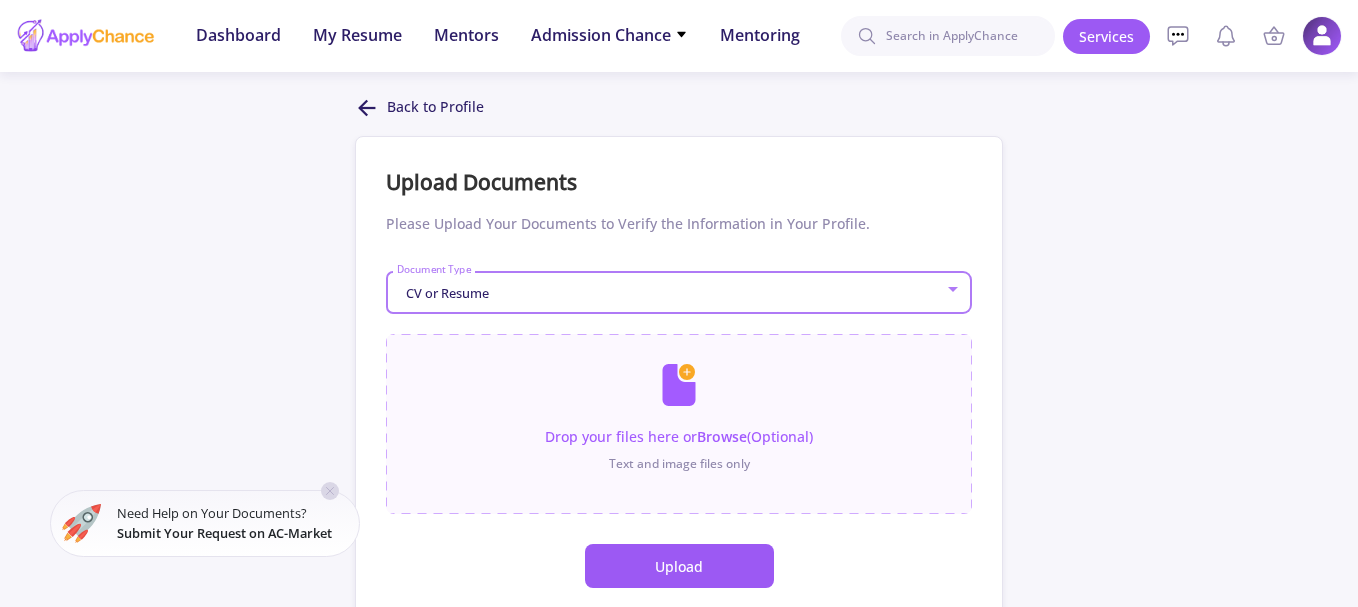 click on "Upload" 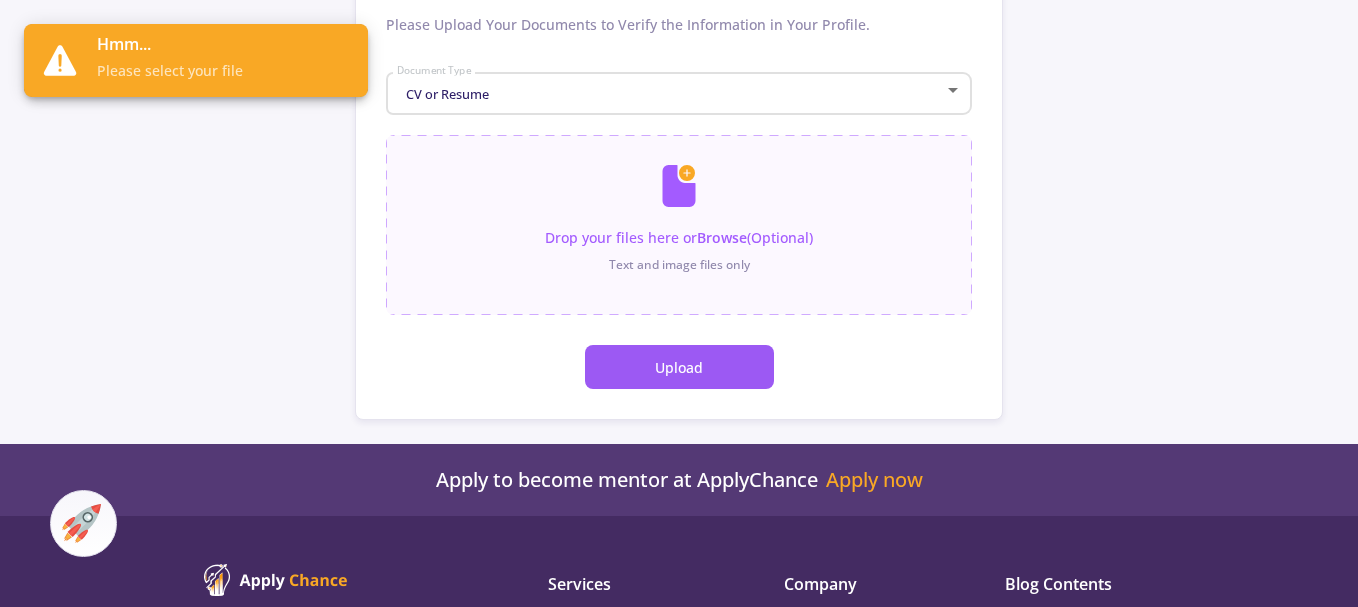 scroll, scrollTop: 200, scrollLeft: 0, axis: vertical 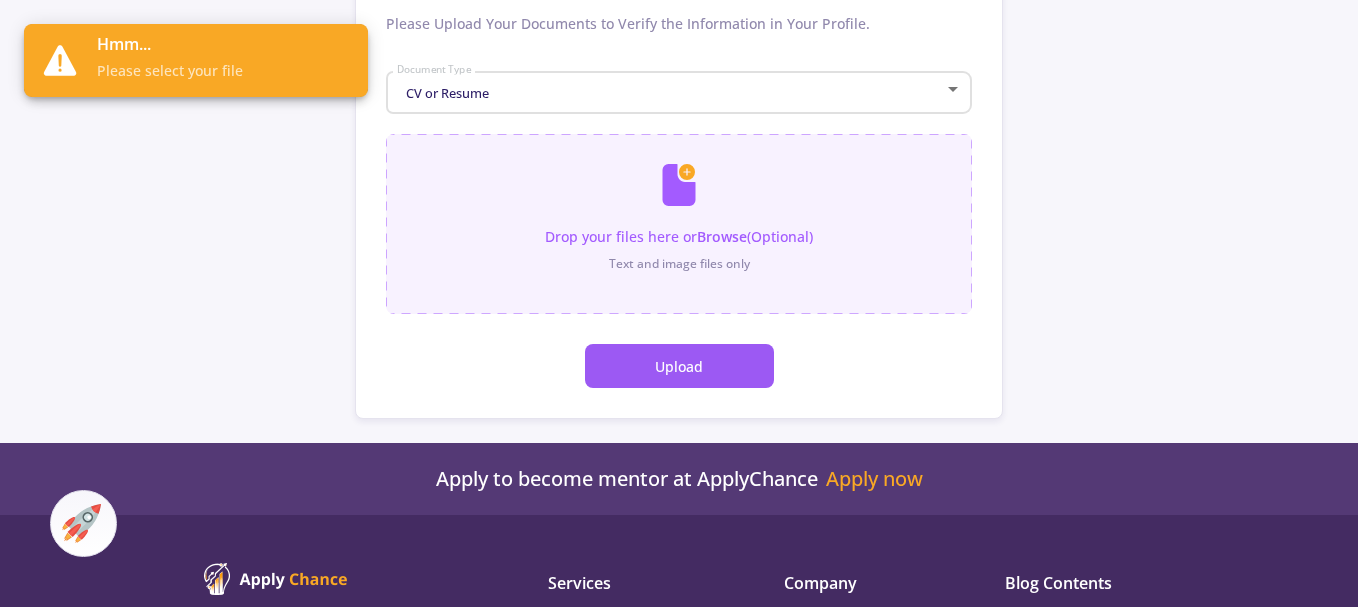 click 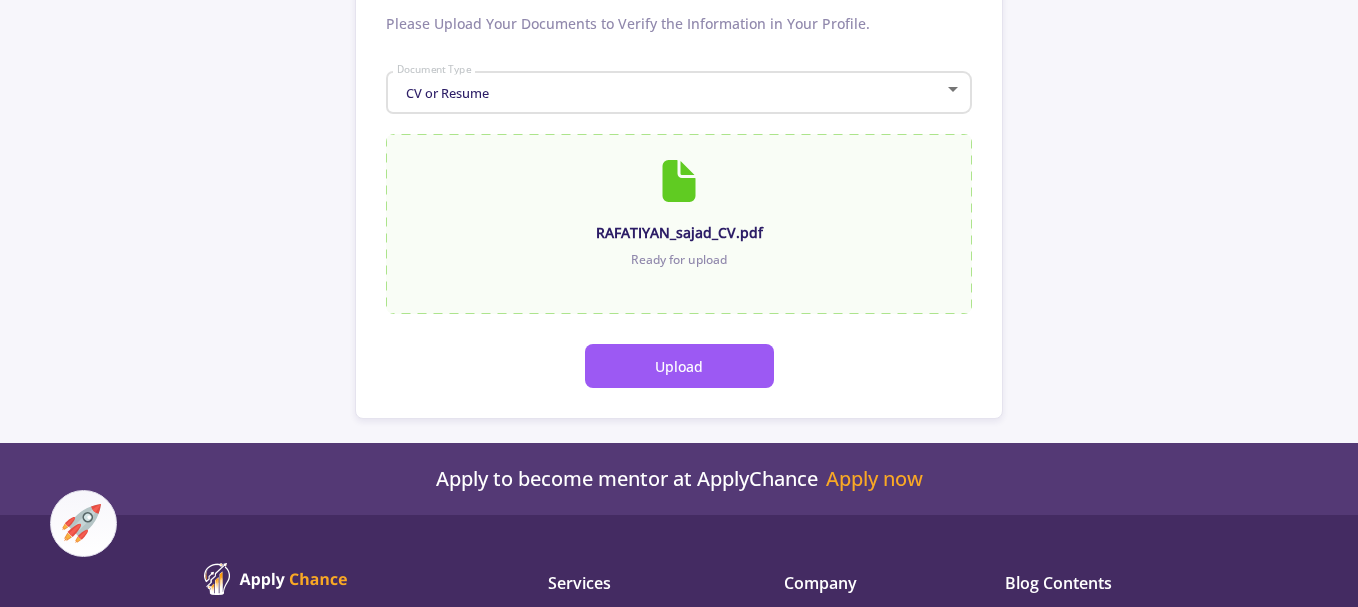 click on "Upload" 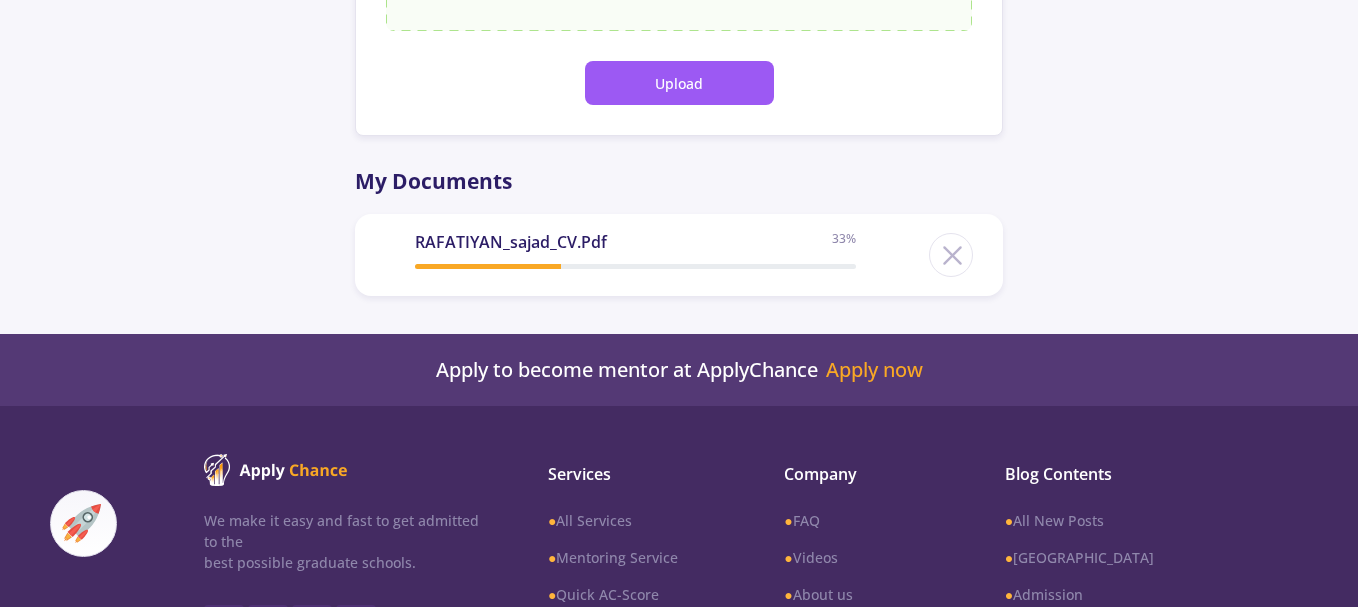 scroll, scrollTop: 552, scrollLeft: 0, axis: vertical 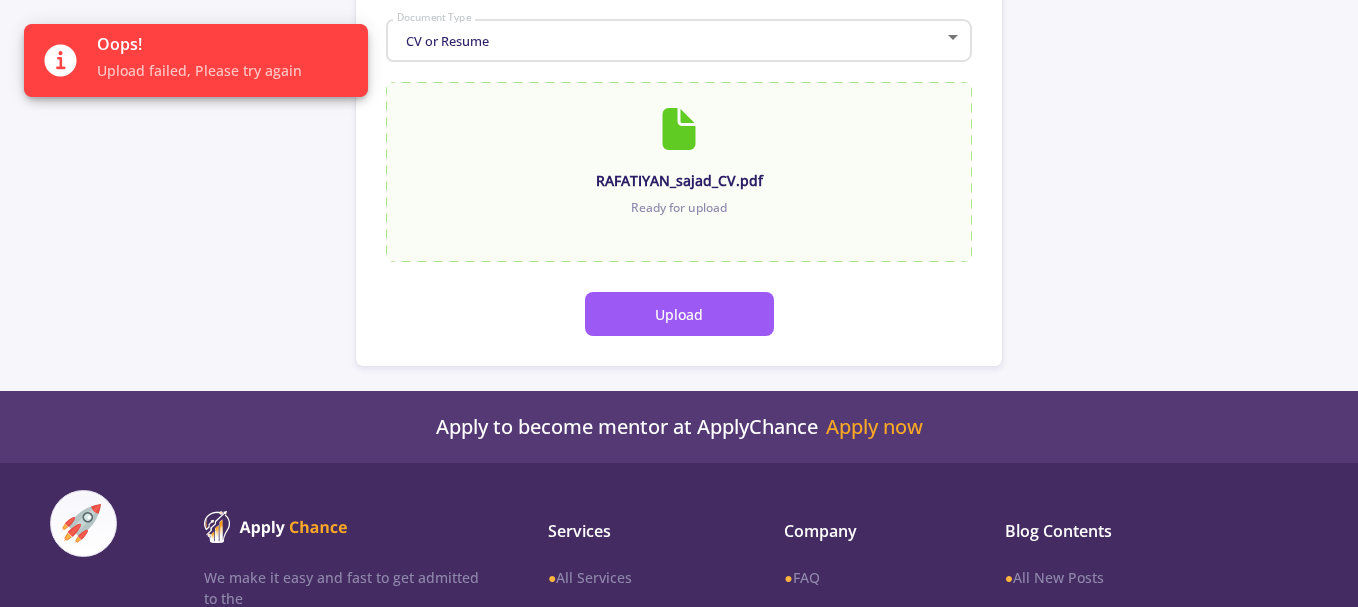 click on "Upload" 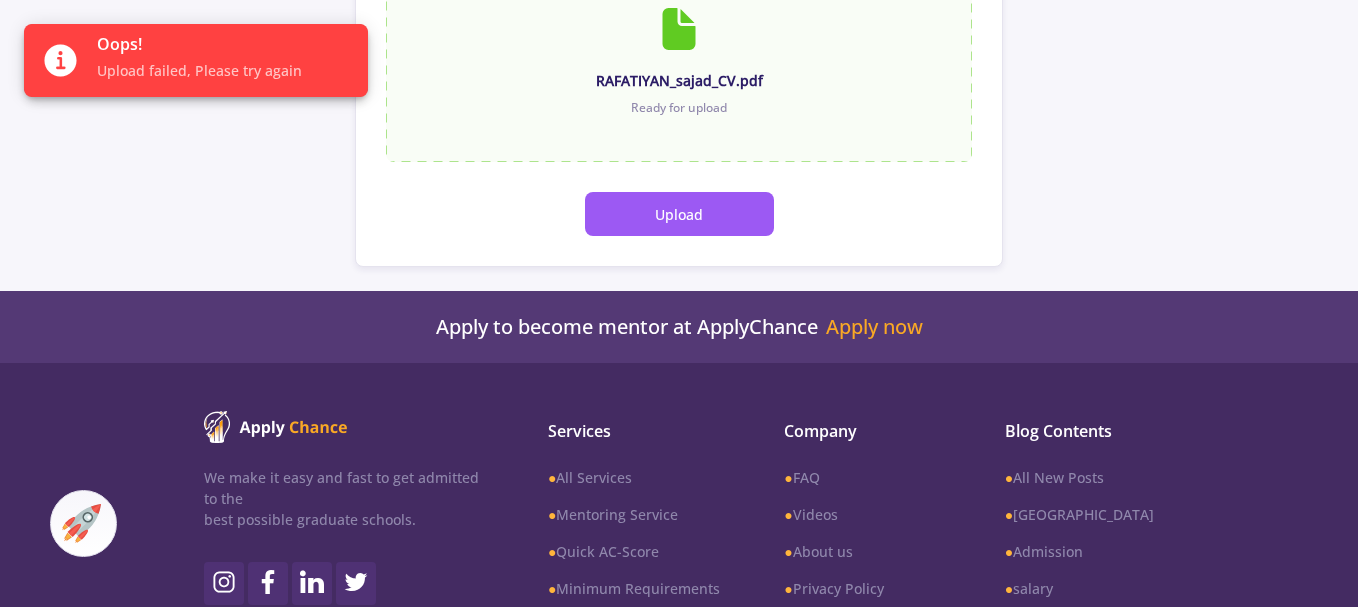 click on "Upload" 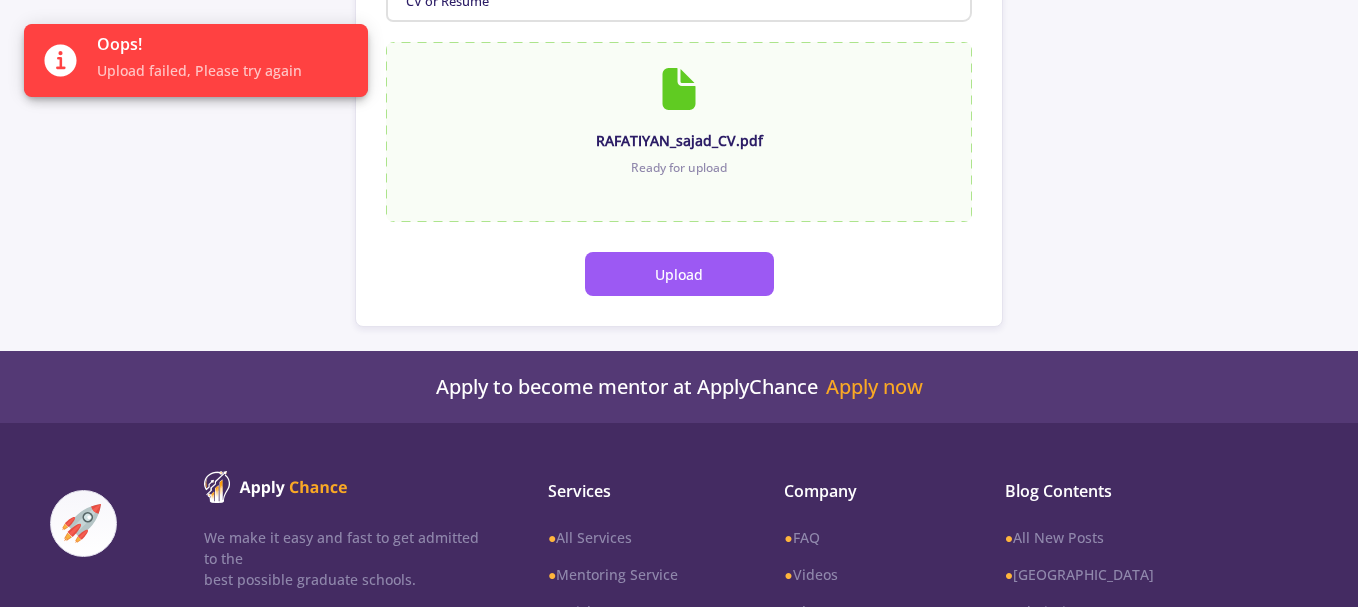 scroll, scrollTop: 0, scrollLeft: 0, axis: both 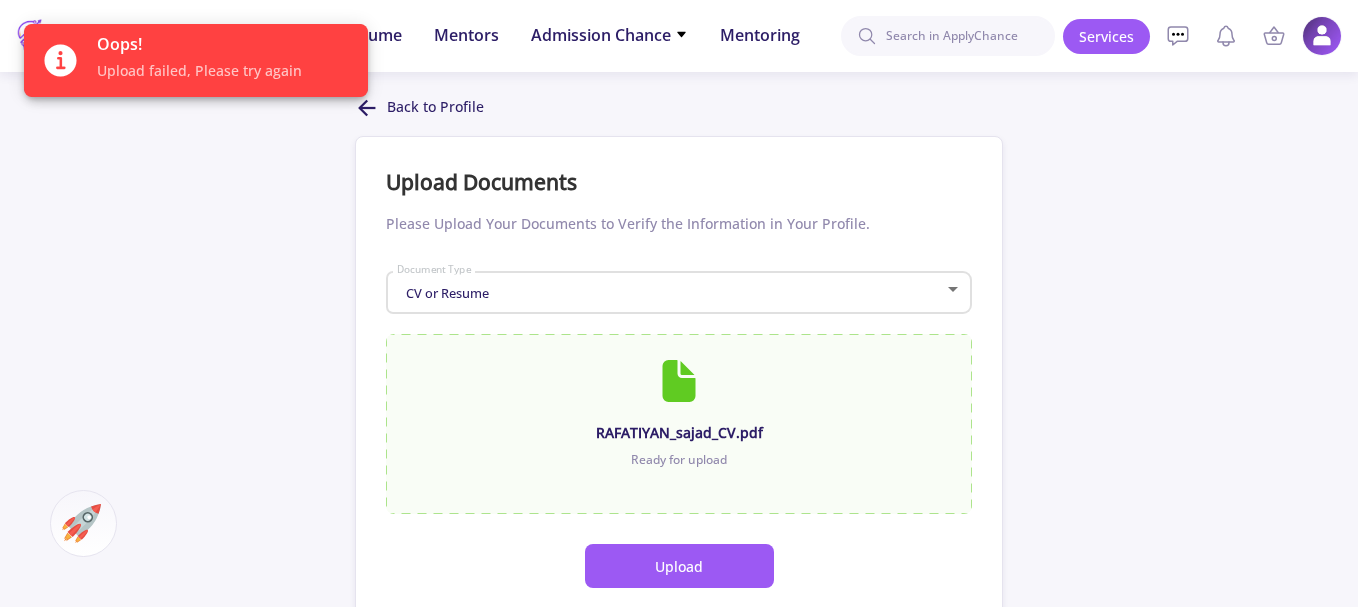 click on "Oops! Upload failed, Please try again" at bounding box center [196, 60] 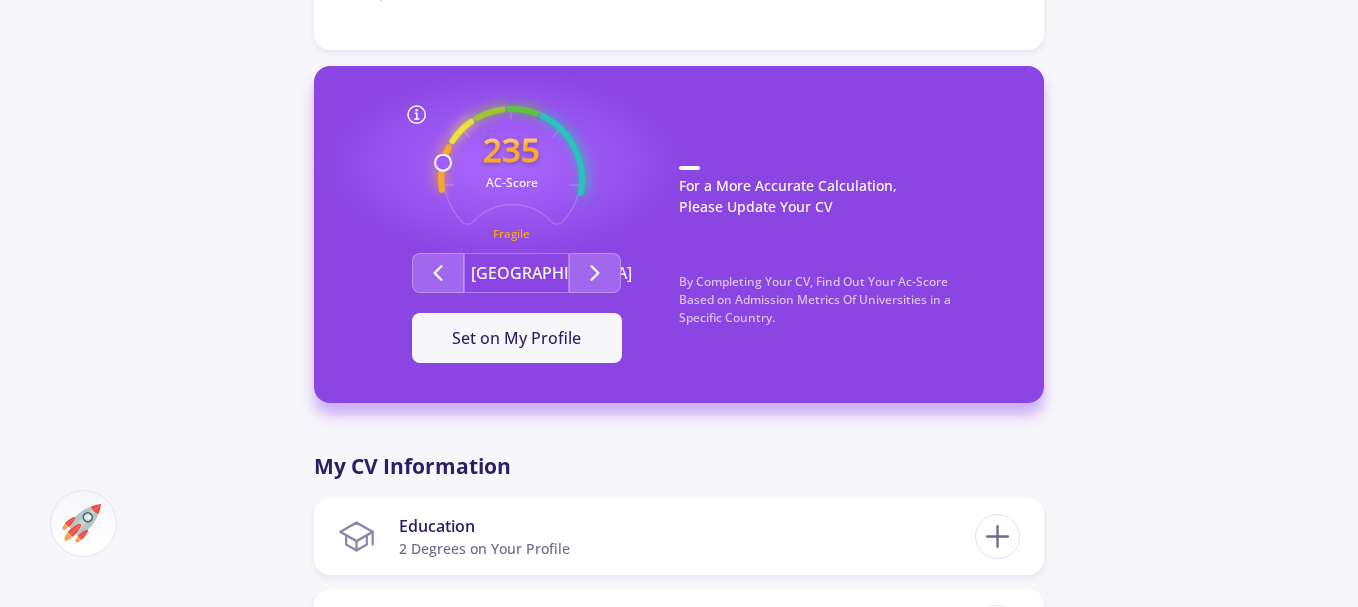 scroll, scrollTop: 500, scrollLeft: 0, axis: vertical 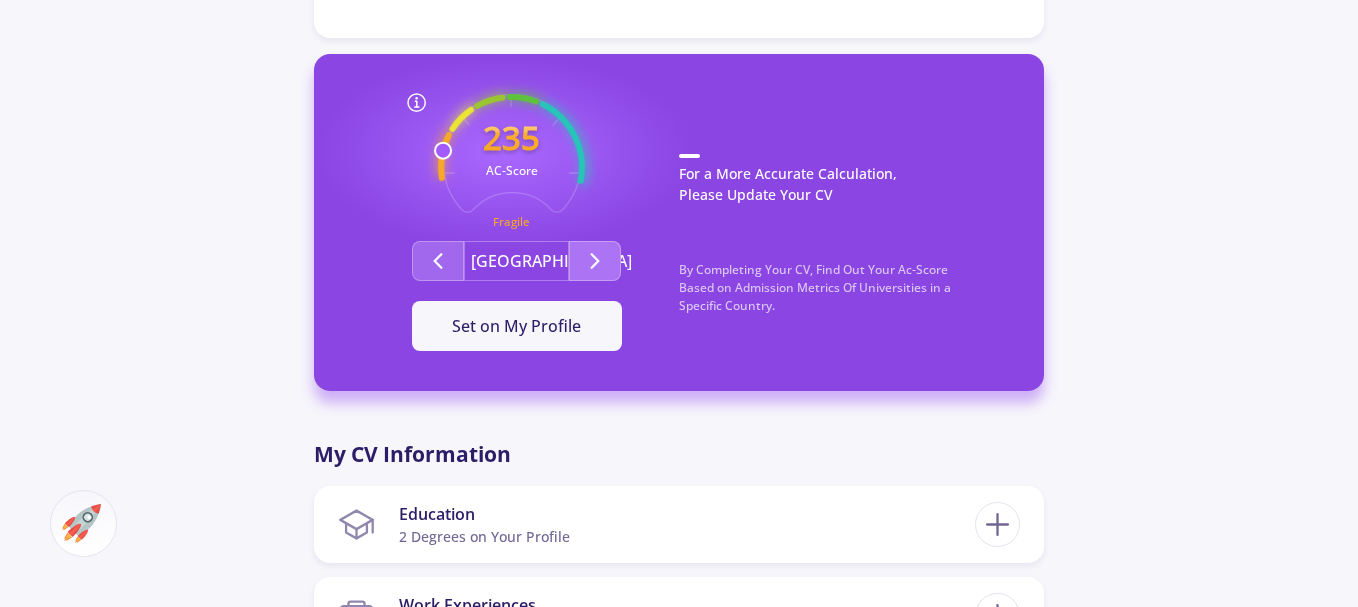 click 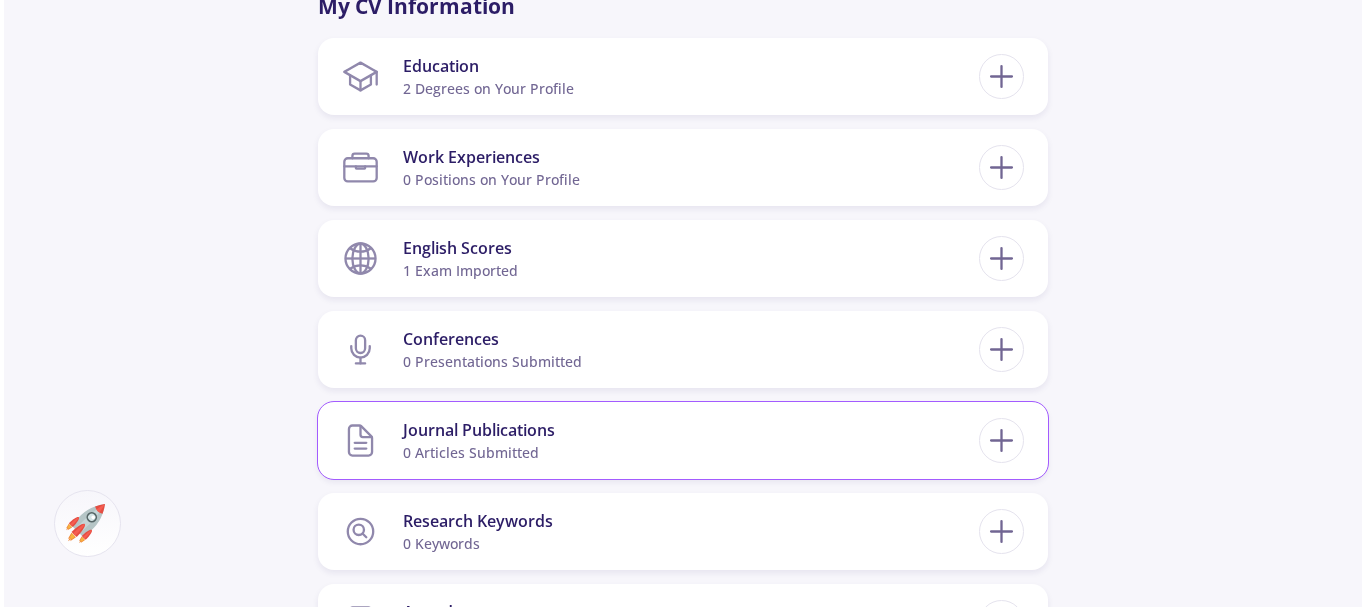 scroll, scrollTop: 1000, scrollLeft: 0, axis: vertical 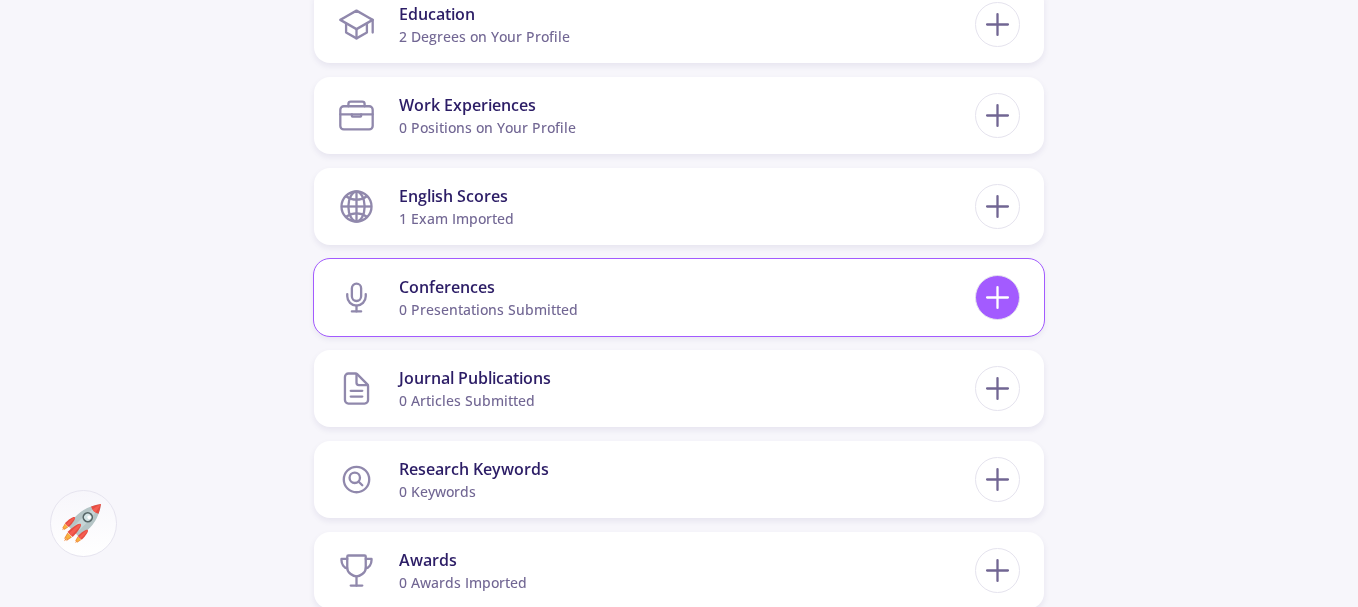click 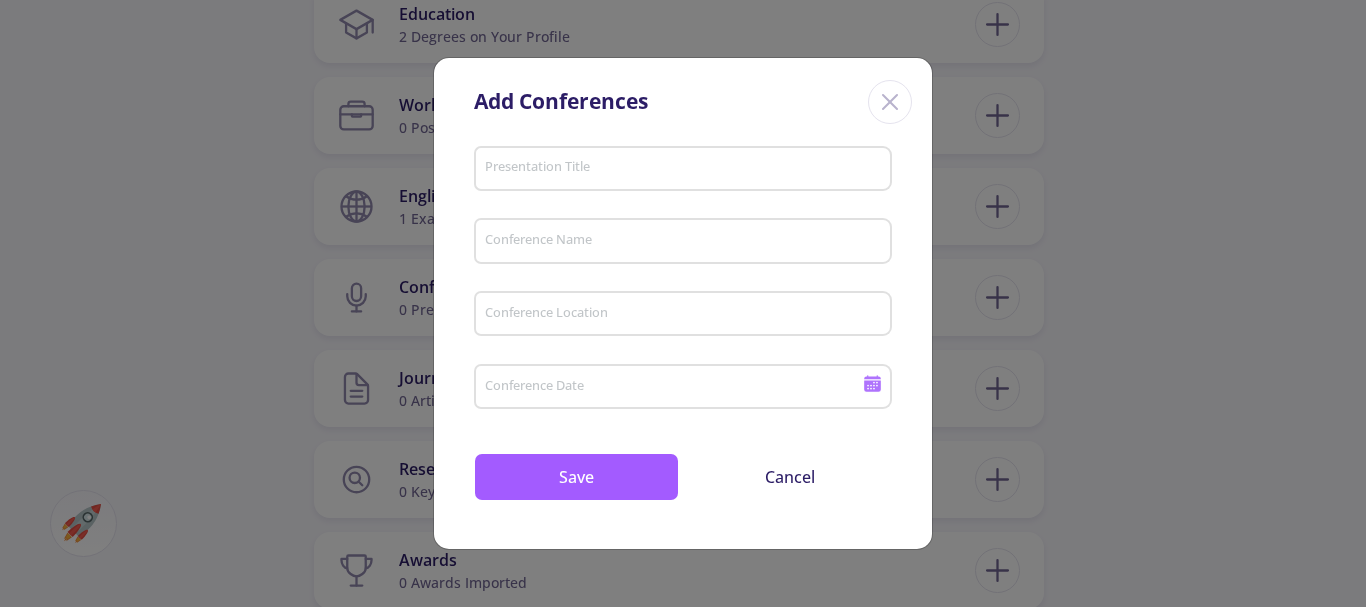 click on "Presentation Title" at bounding box center (683, 165) 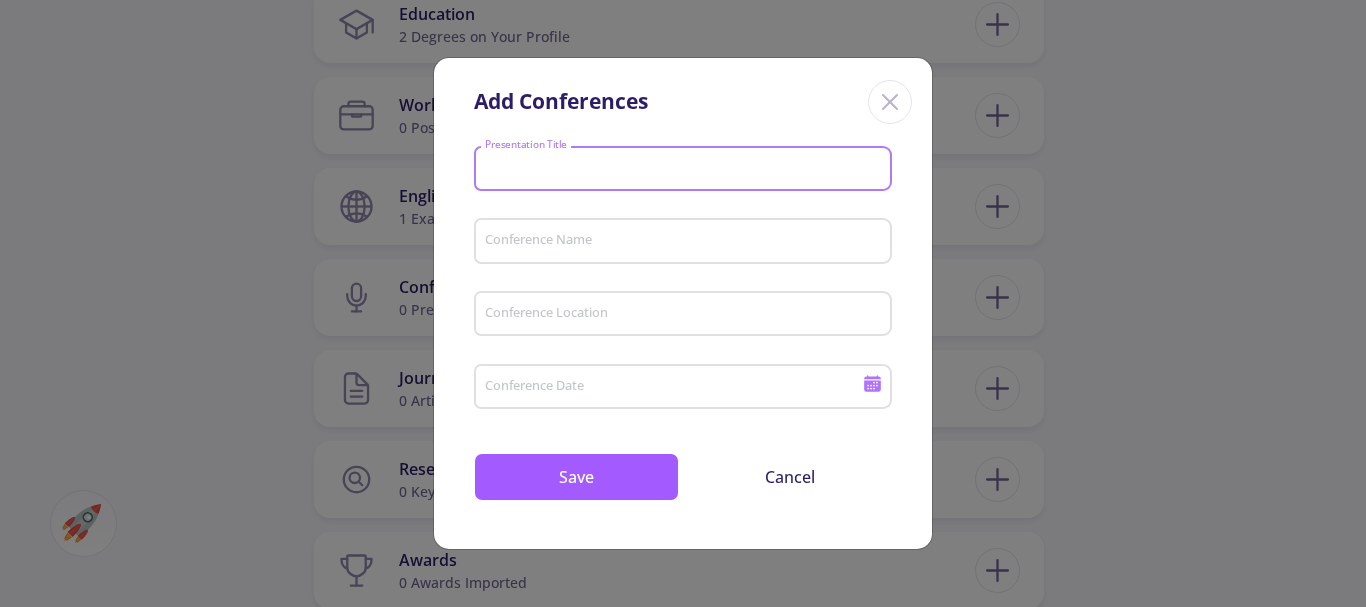click on "Conference Name" at bounding box center [683, 237] 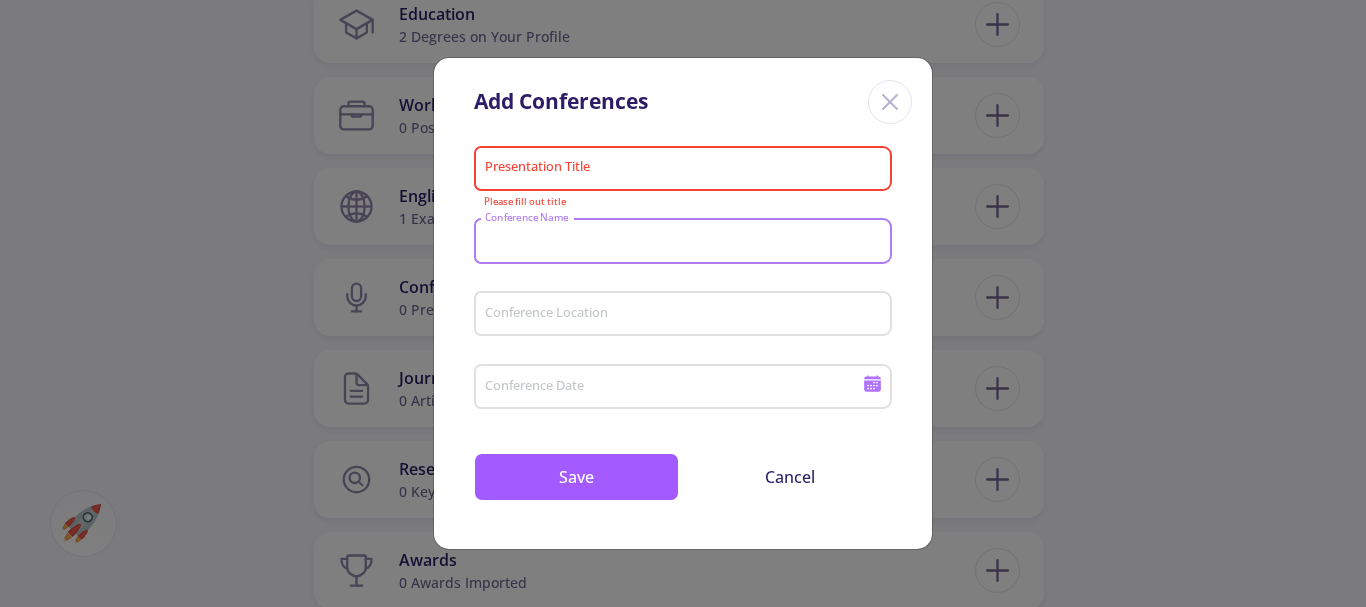 click on "Conference Location" at bounding box center (686, 315) 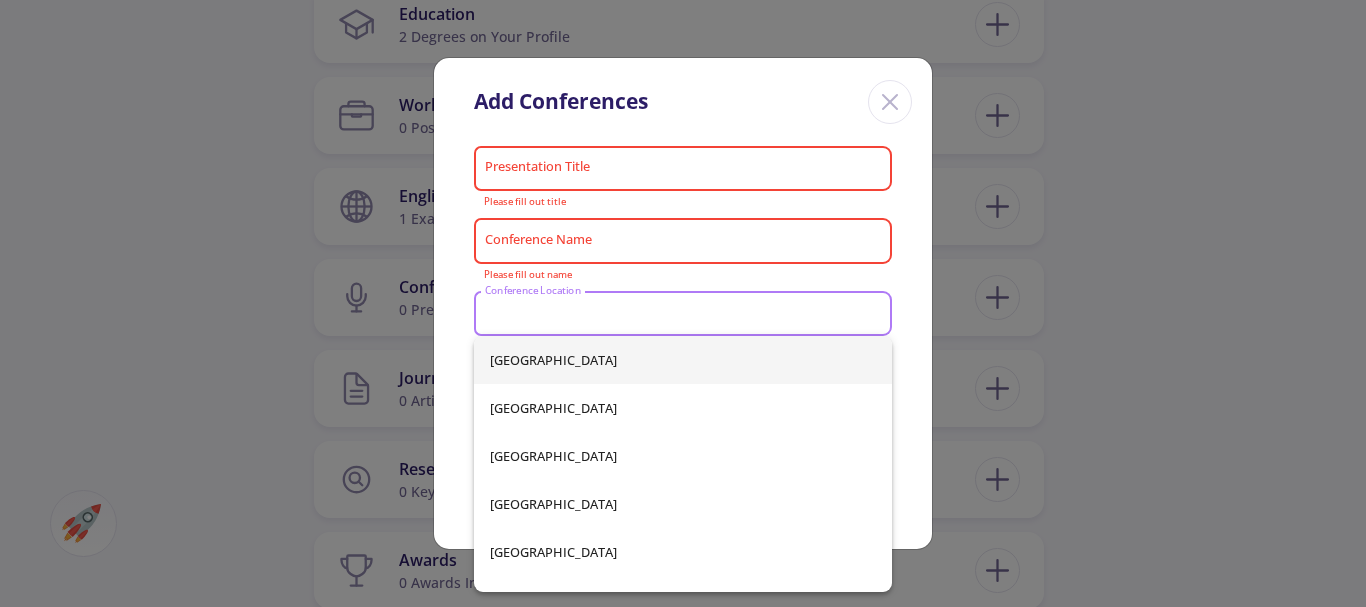 click 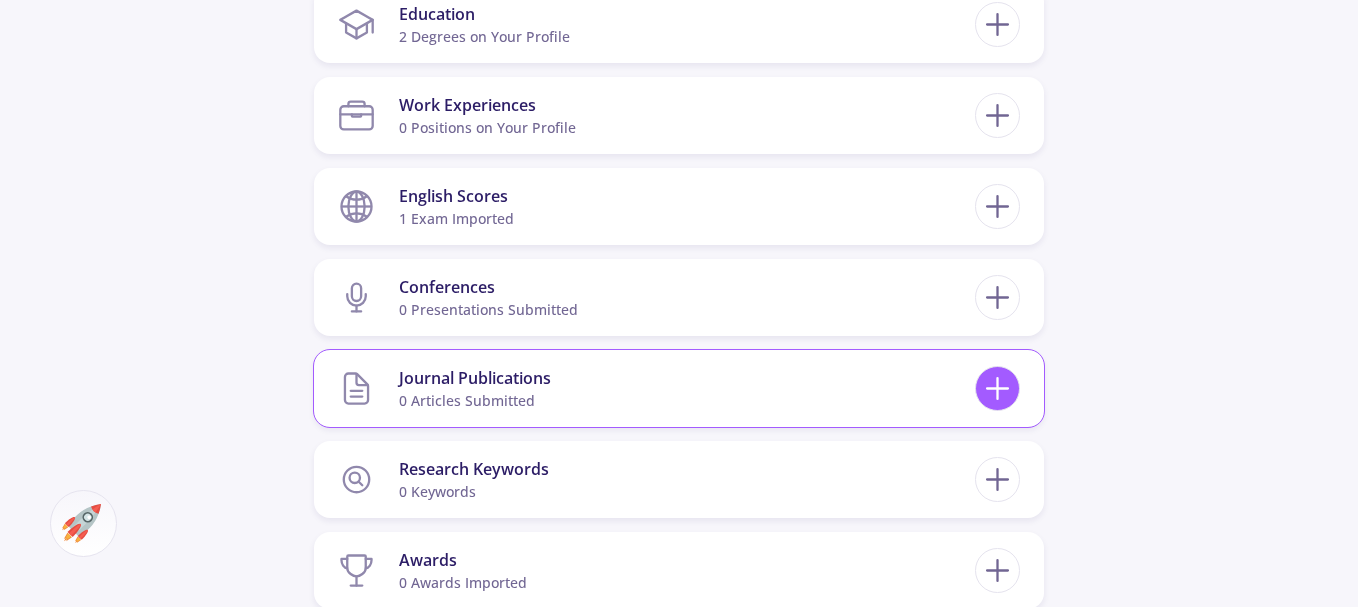 click 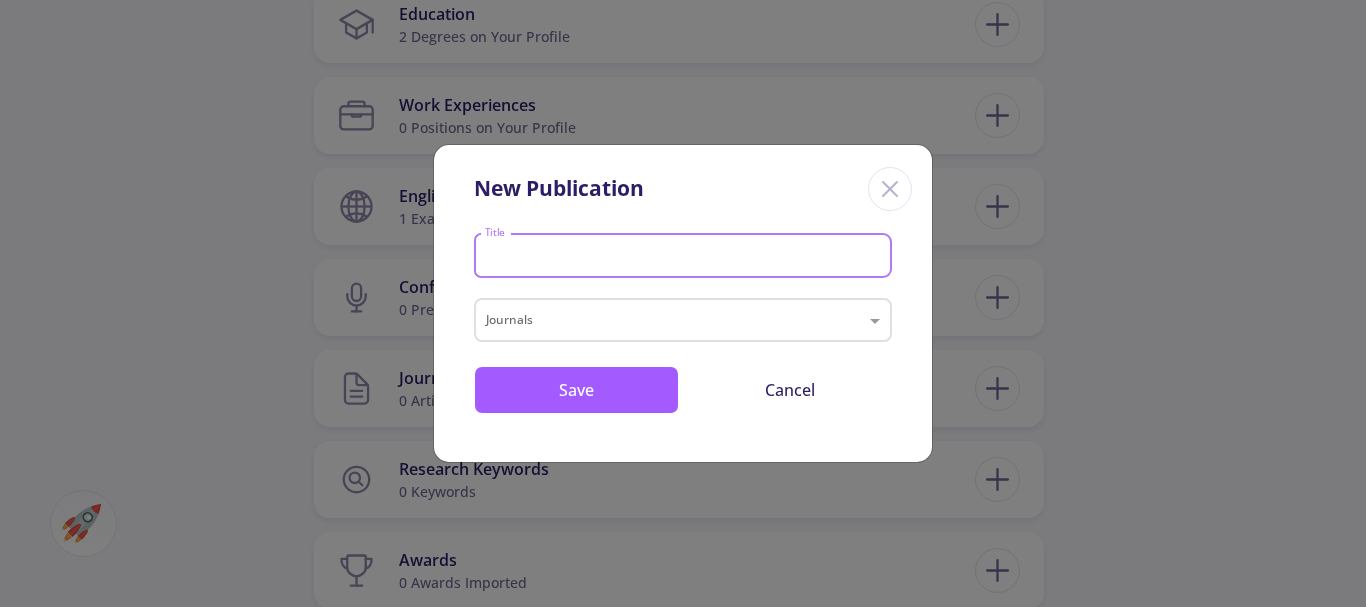 click on "Title" at bounding box center (686, 257) 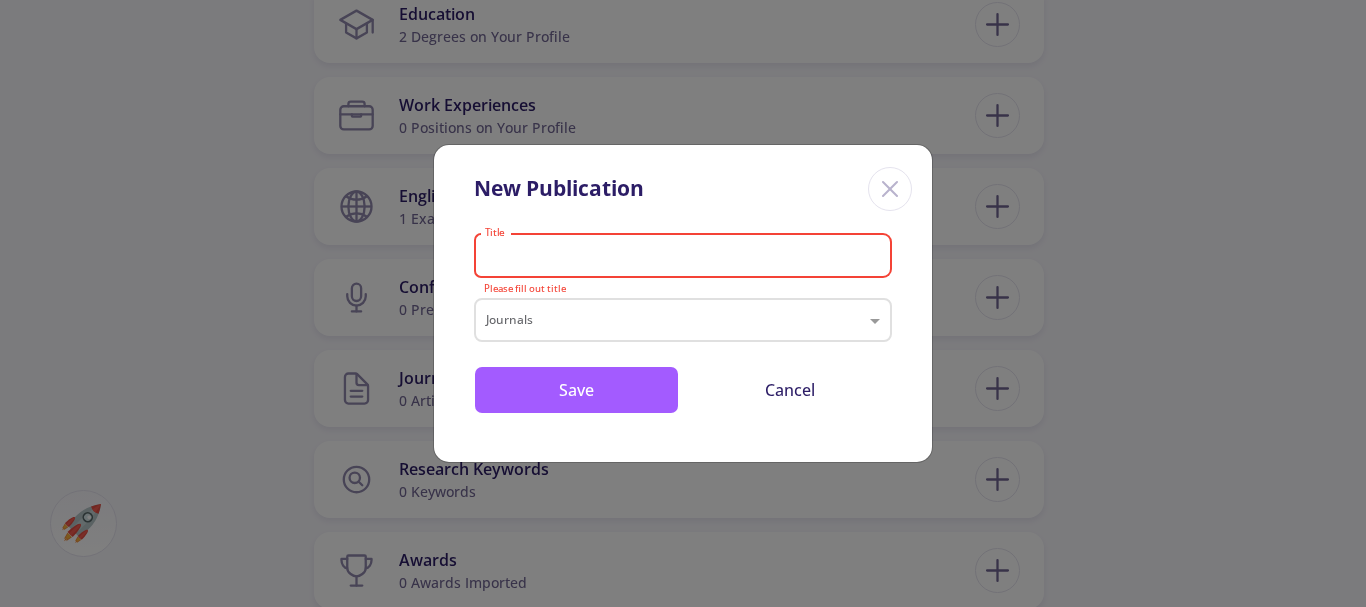 paste on "Applications of synthetic yeast consortia for the production of native and non-native chemicals" 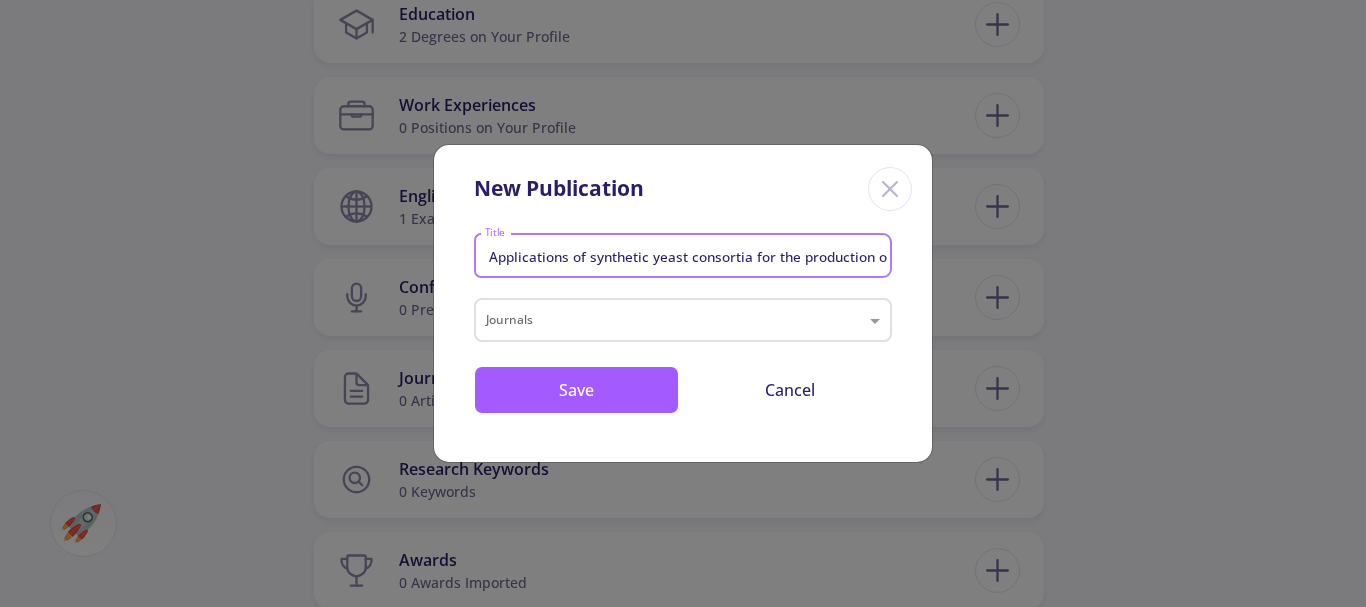 scroll, scrollTop: 0, scrollLeft: 211, axis: horizontal 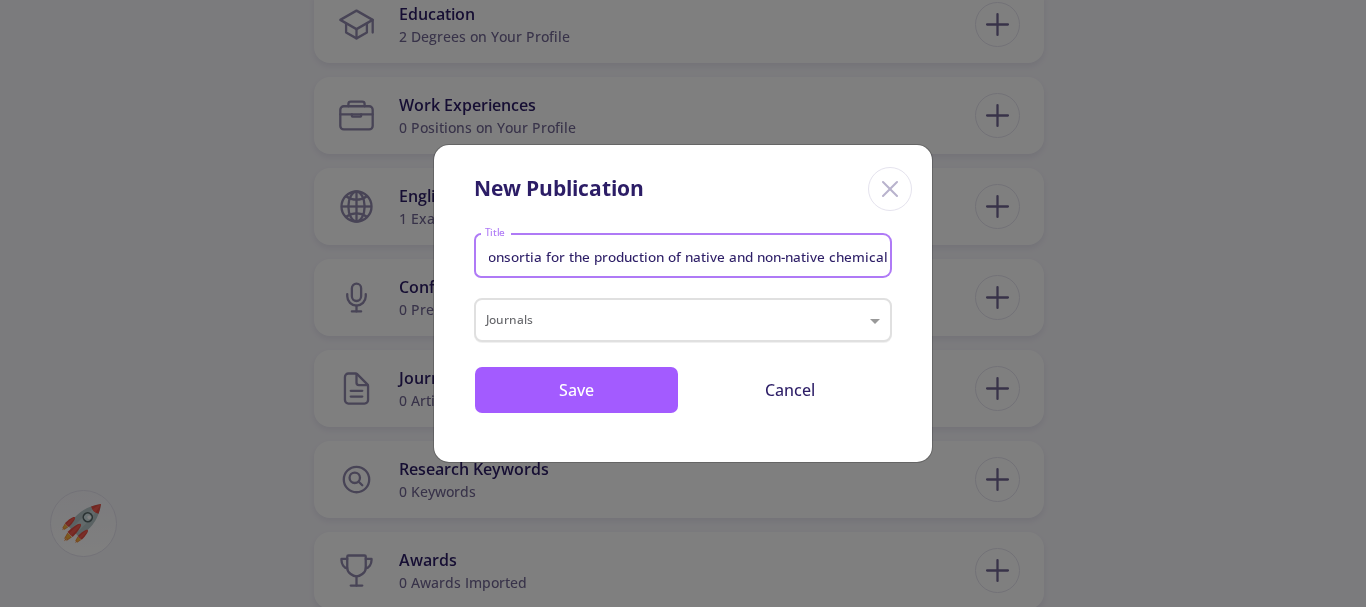 type on "Applications of synthetic yeast consortia for the production of native and non-native chemicals" 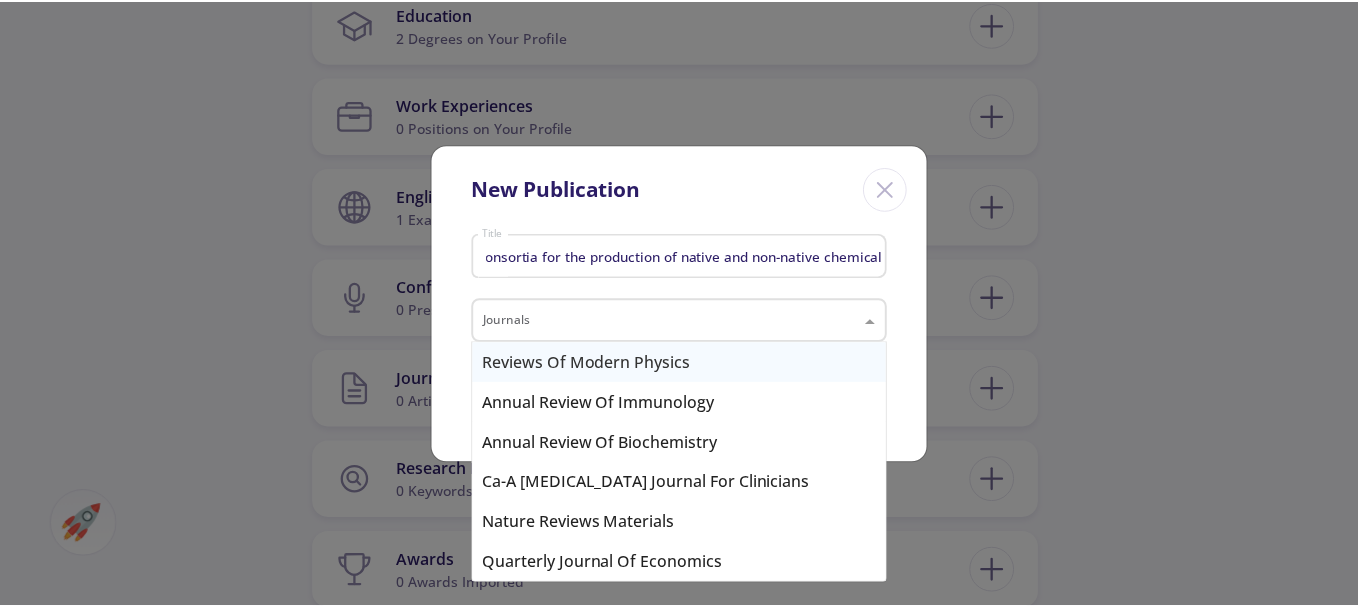 scroll, scrollTop: 0, scrollLeft: 0, axis: both 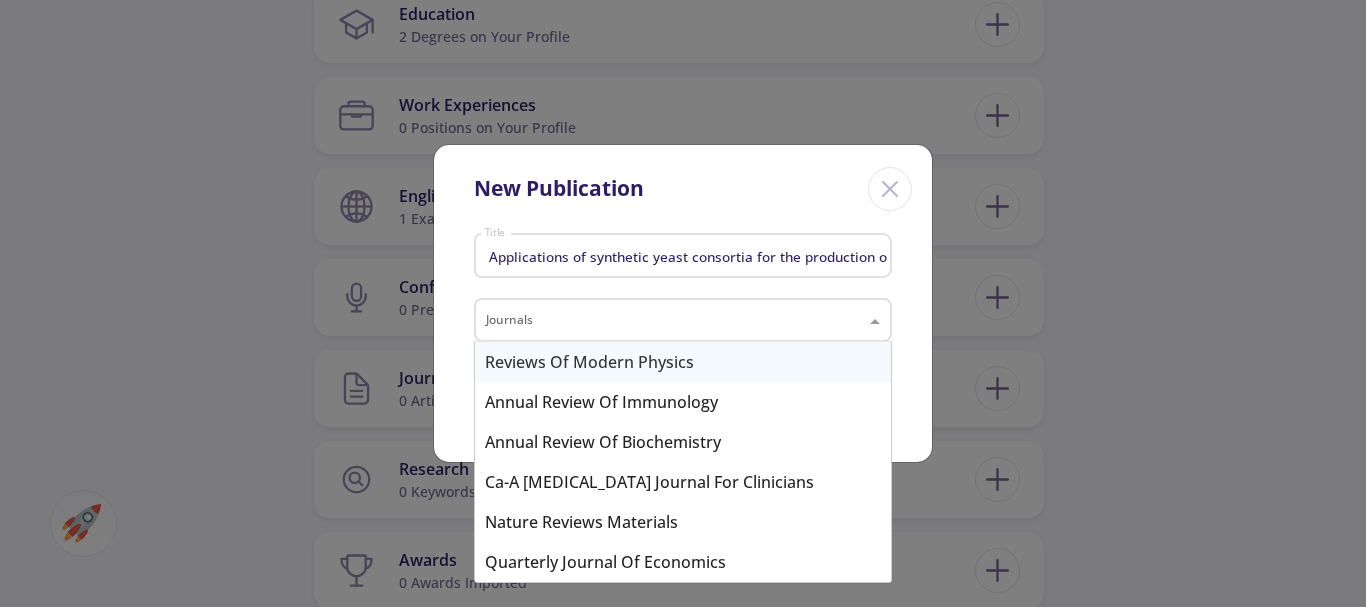 paste on "Critical Reviews in Biotechnology" 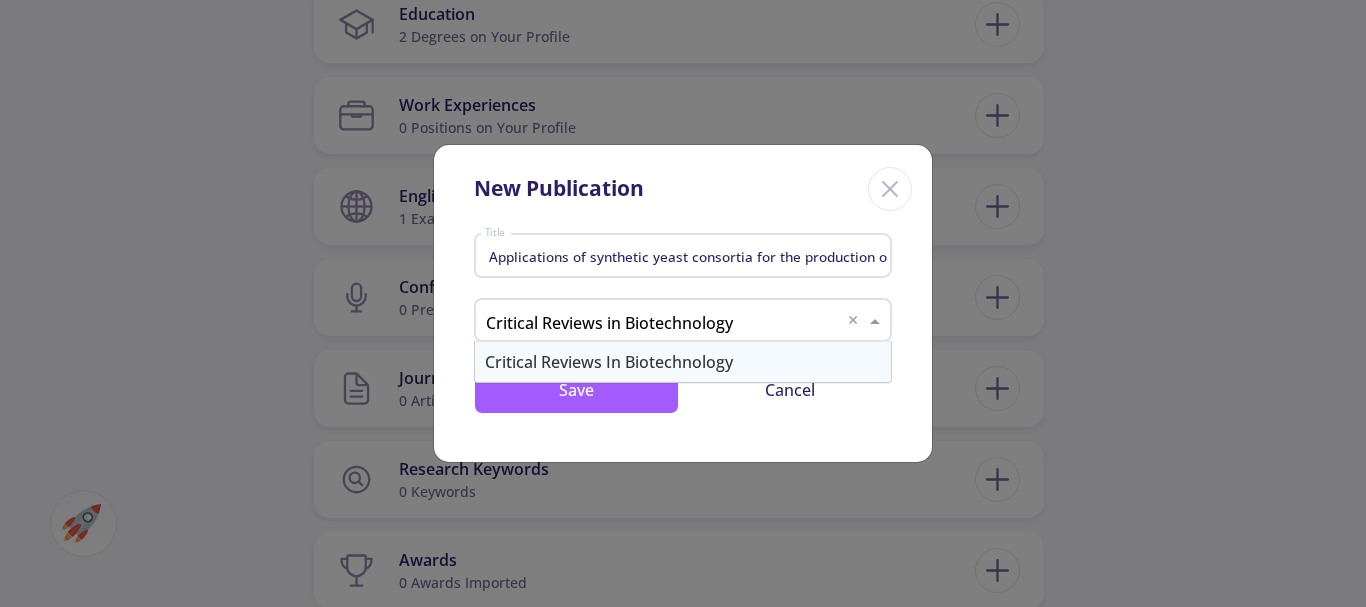 click on "Critical Reviews in Biotechnology" at bounding box center (683, 362) 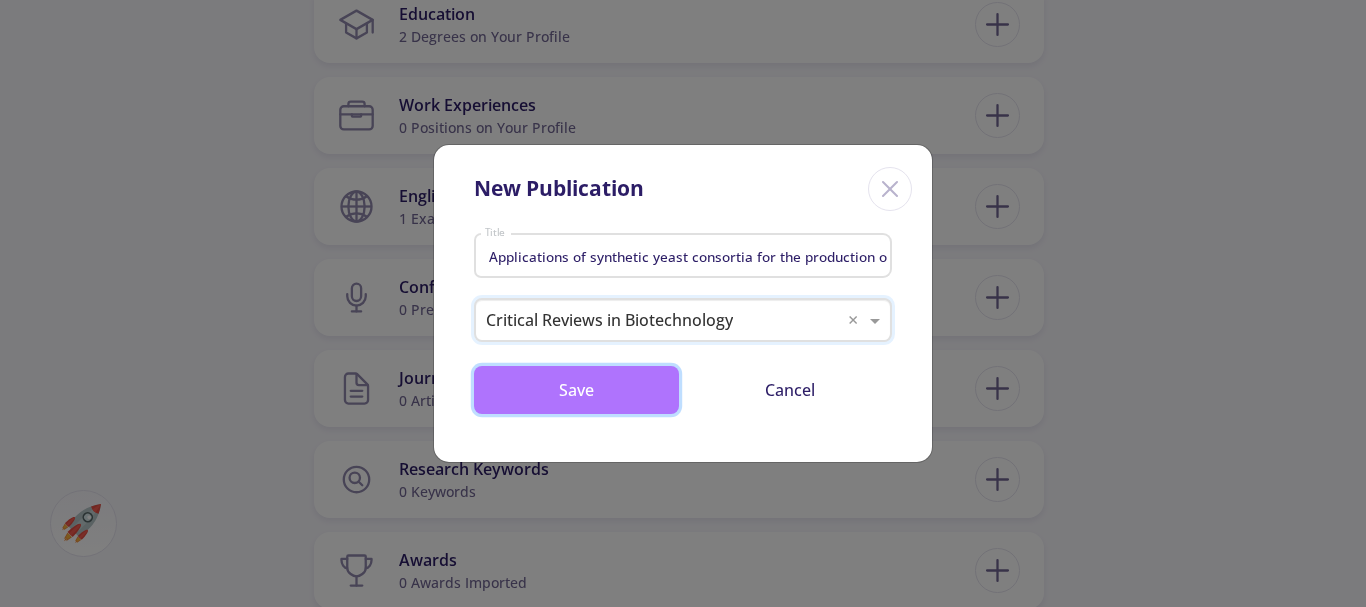 click on "Save" at bounding box center [576, 390] 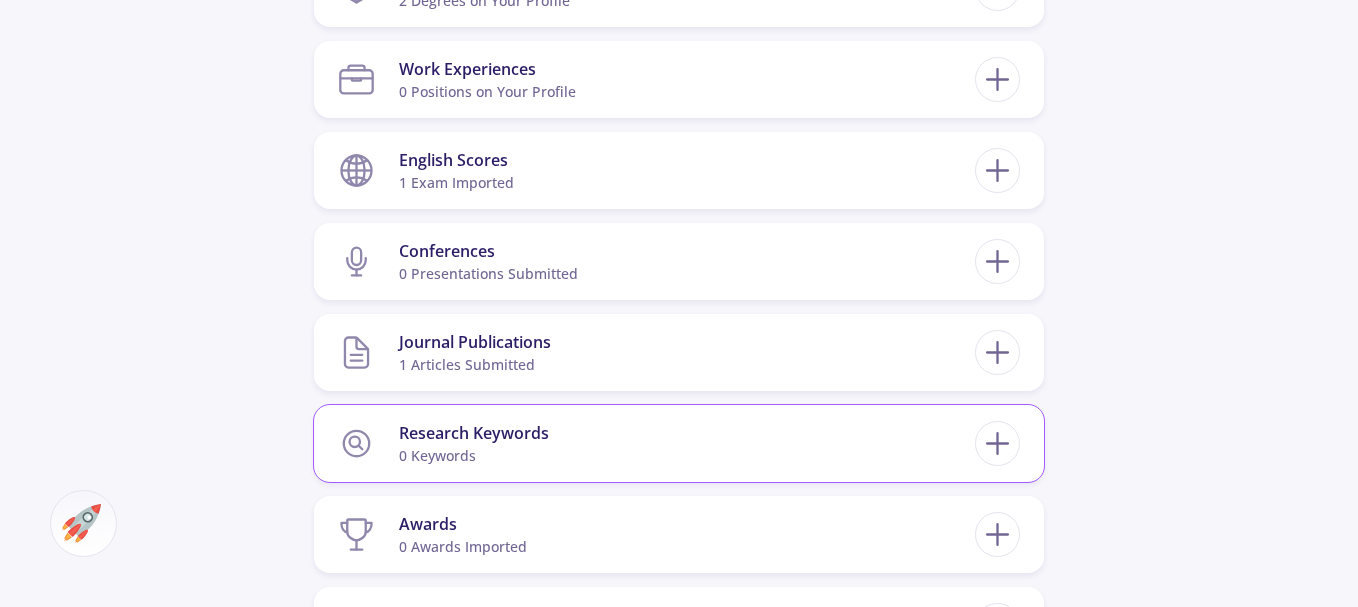 scroll, scrollTop: 1000, scrollLeft: 0, axis: vertical 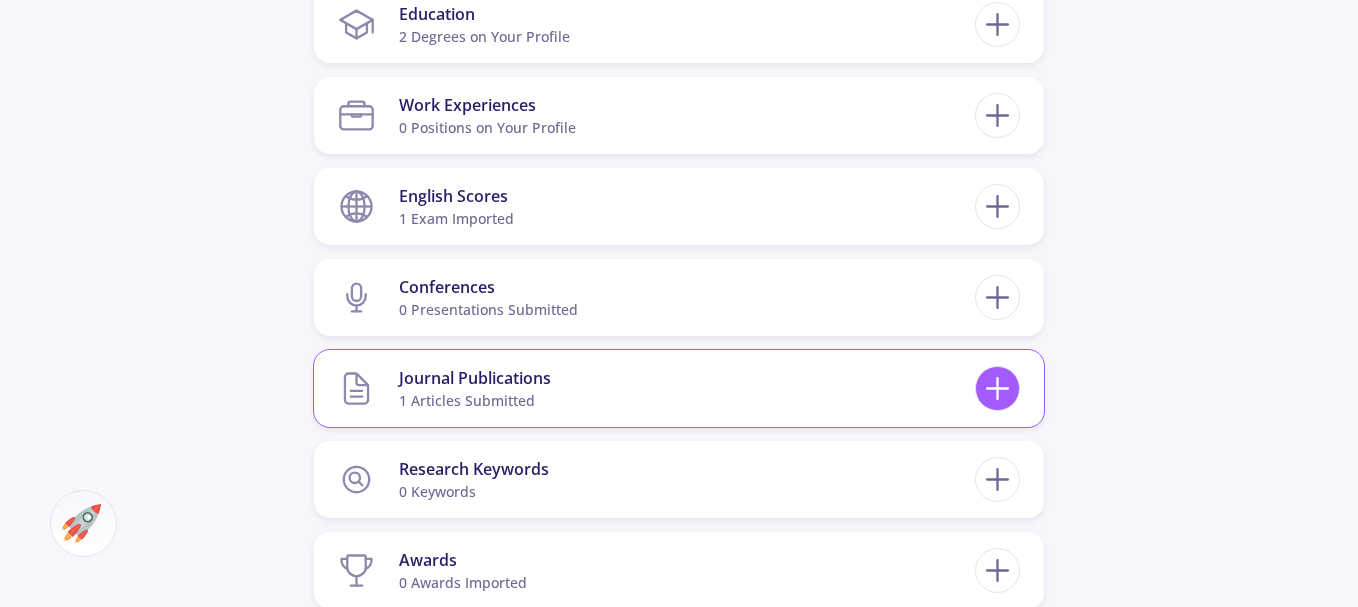 click 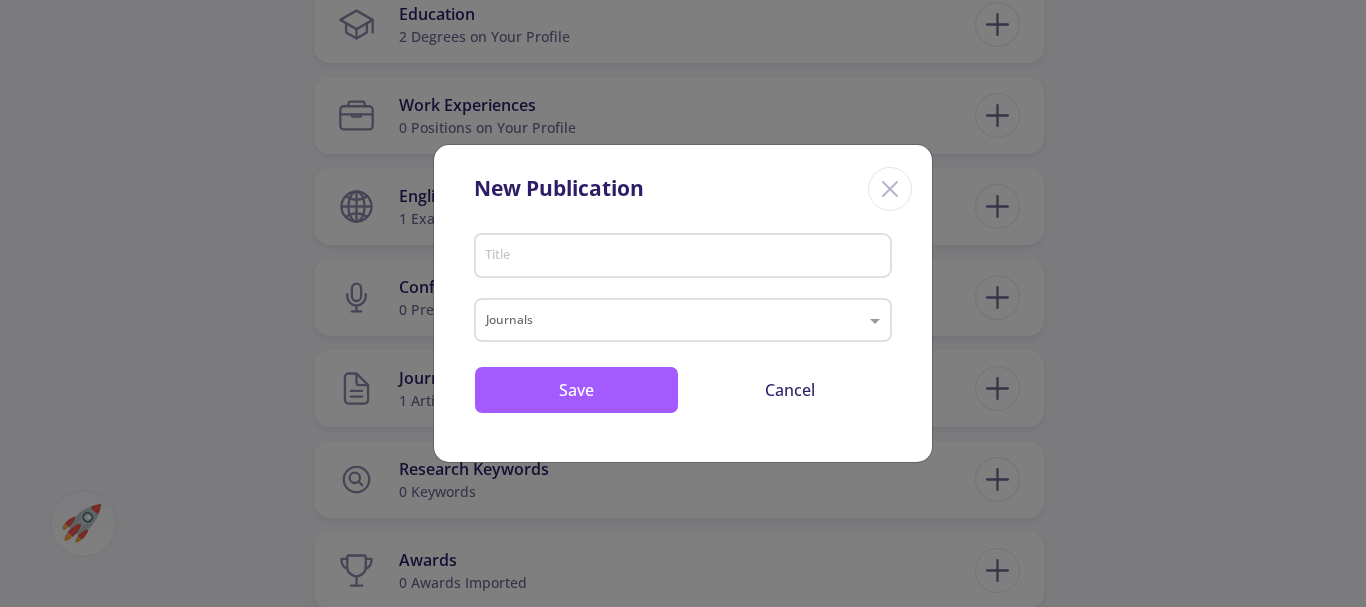 click on "Title" at bounding box center [683, 252] 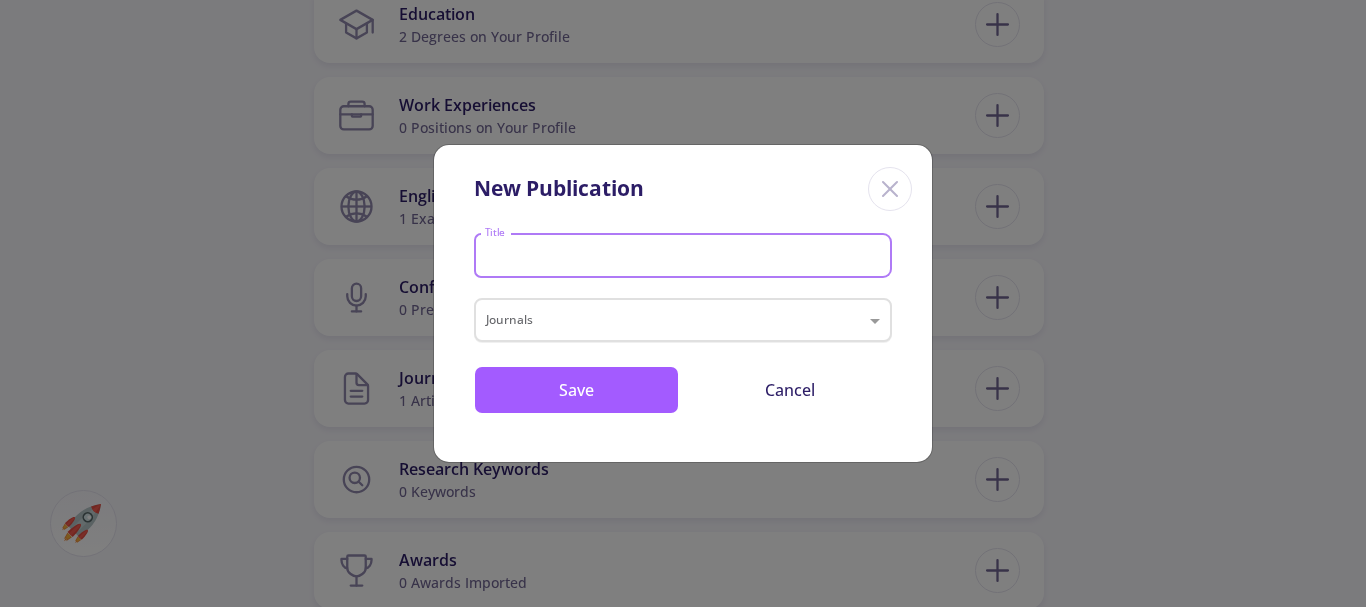 click 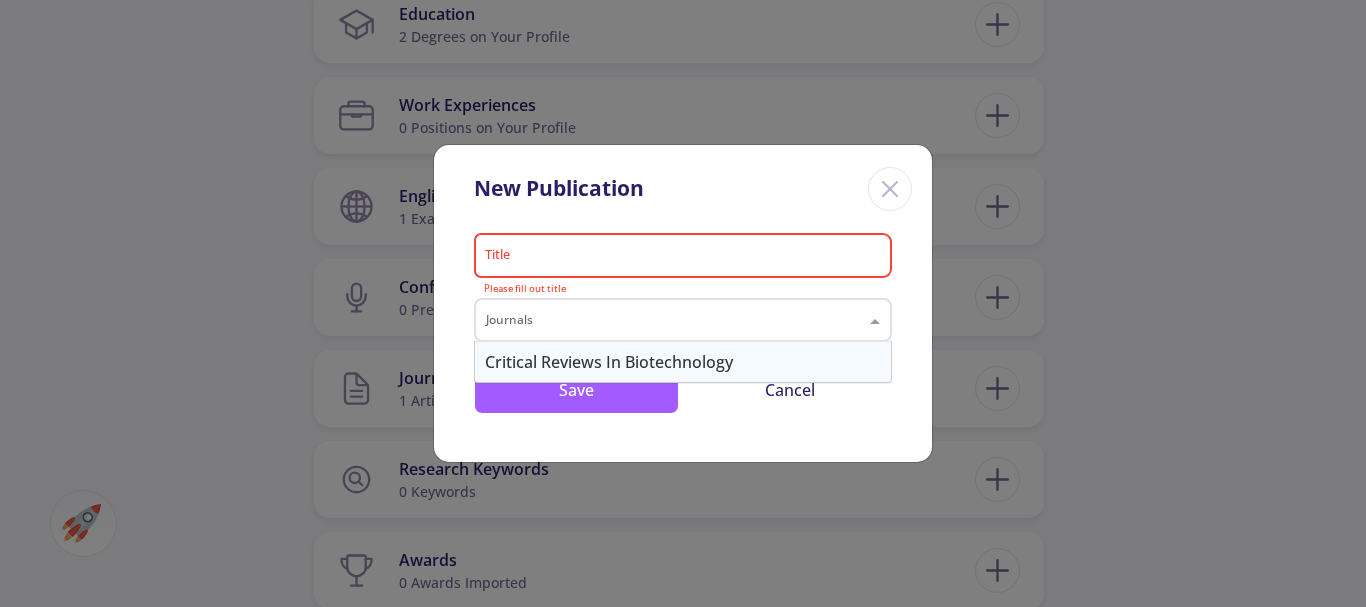 click on "Title" at bounding box center (686, 257) 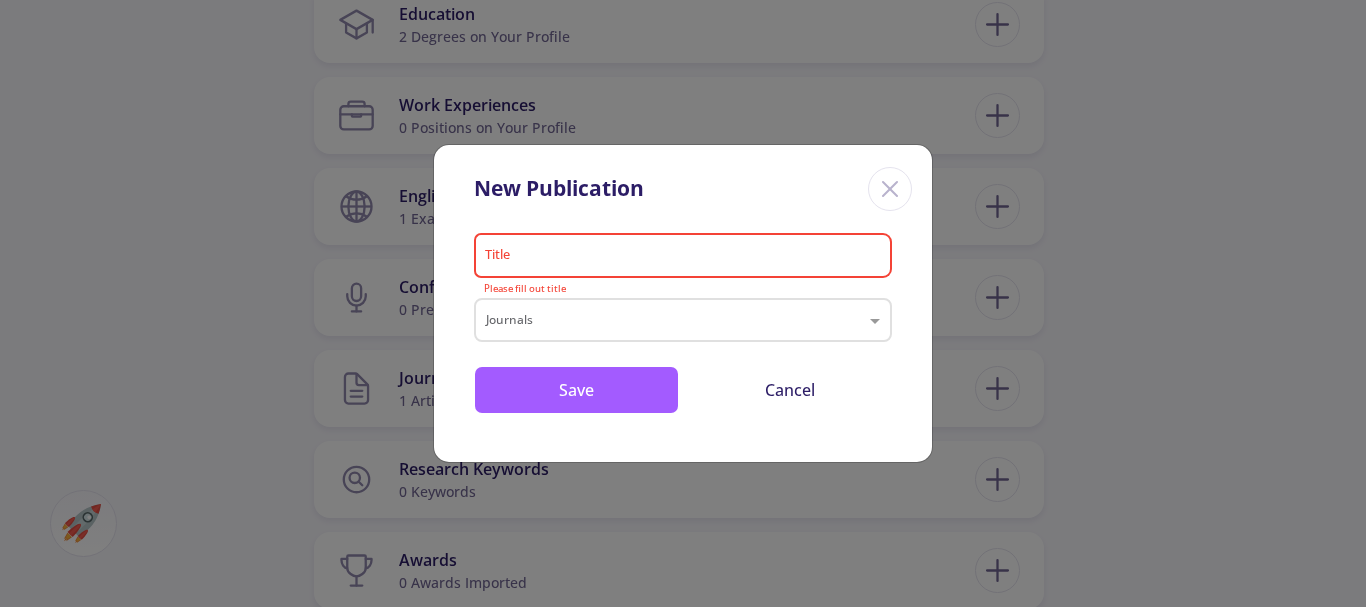click 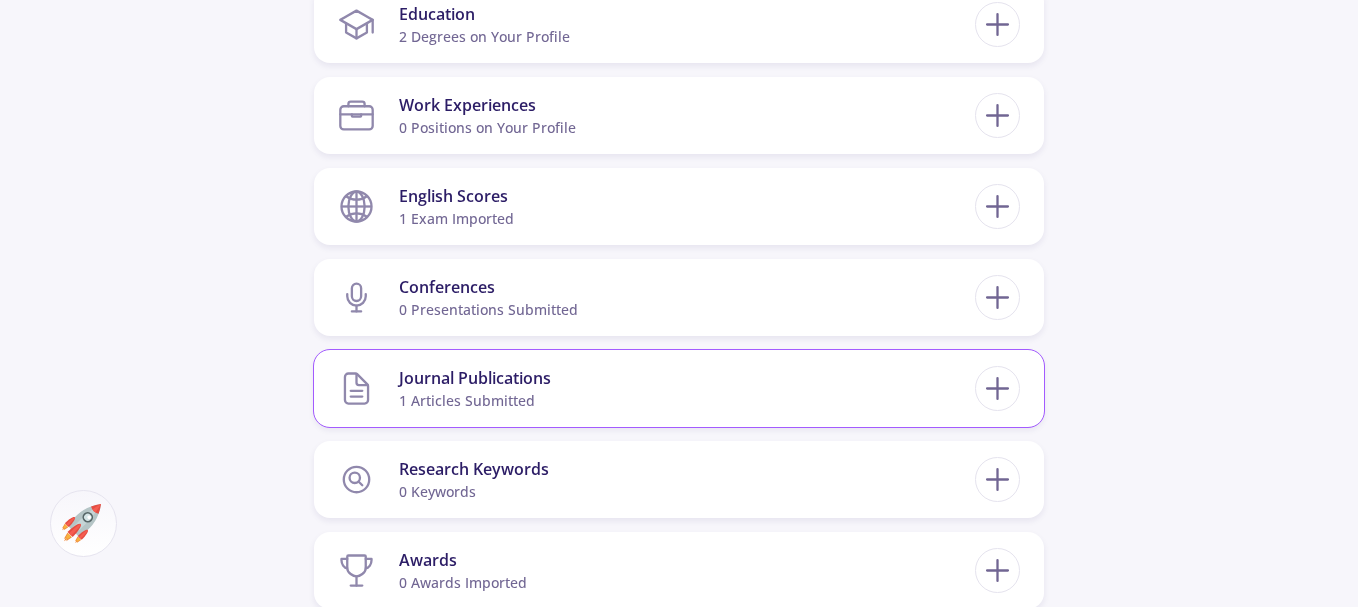 click on "Journal Publications 1 articles submitted" at bounding box center [656, 388] 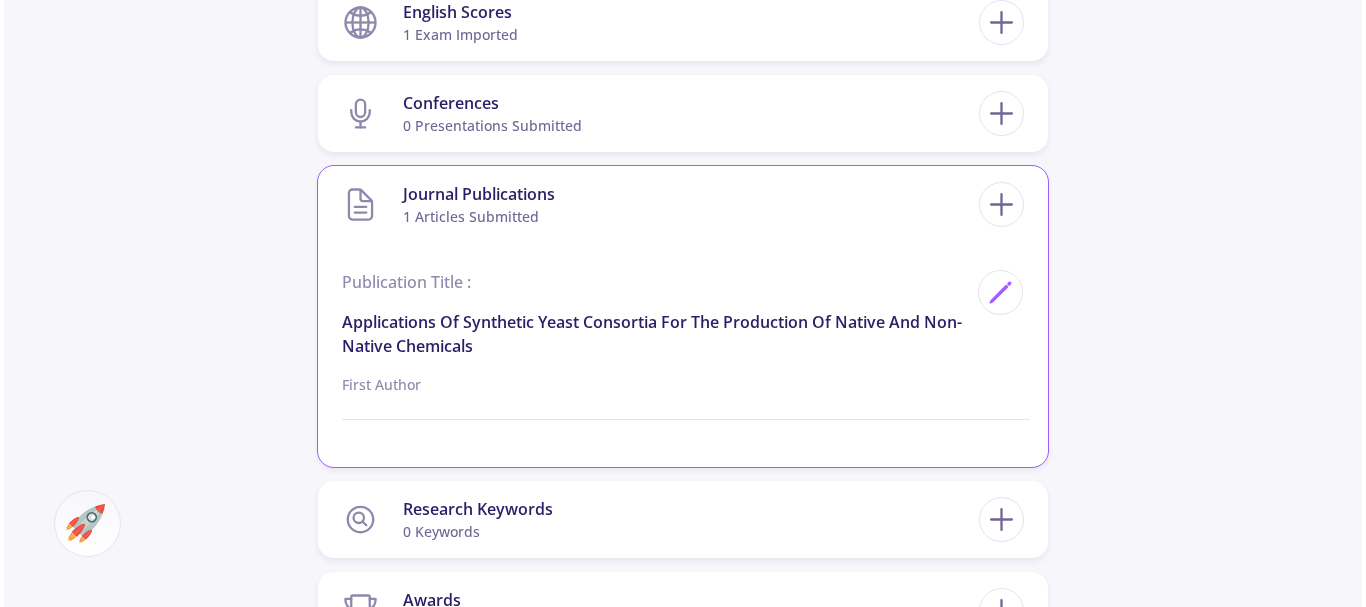 scroll, scrollTop: 1200, scrollLeft: 0, axis: vertical 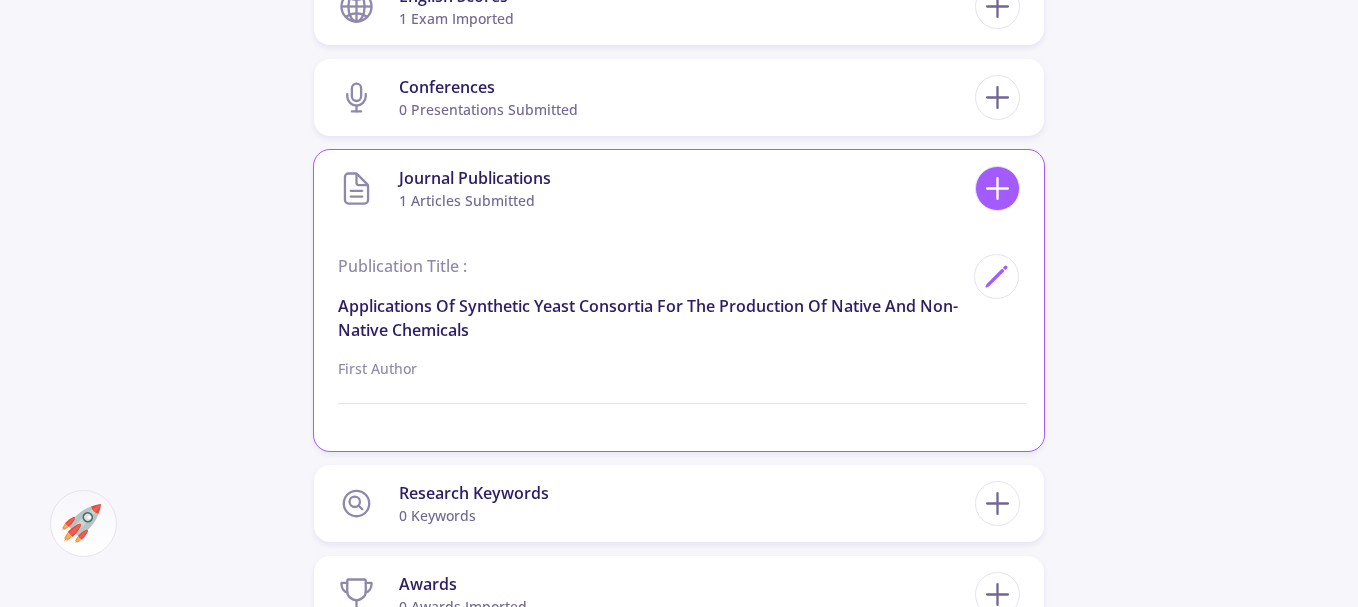 click 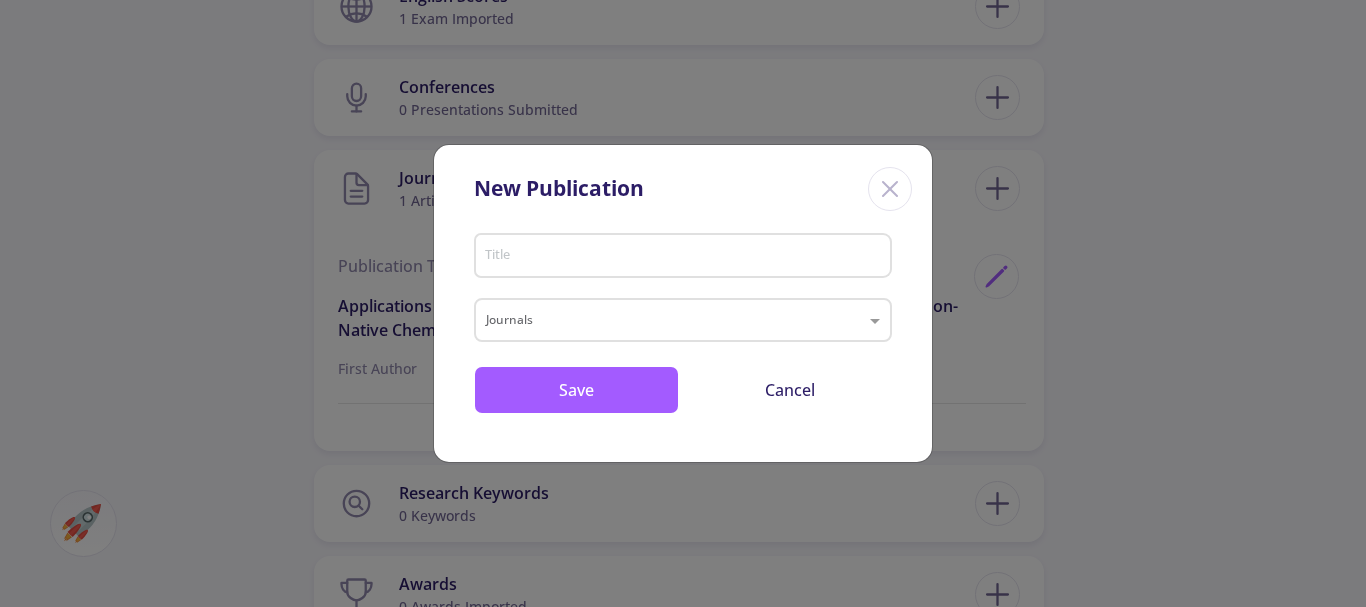 click on "Title" at bounding box center (683, 252) 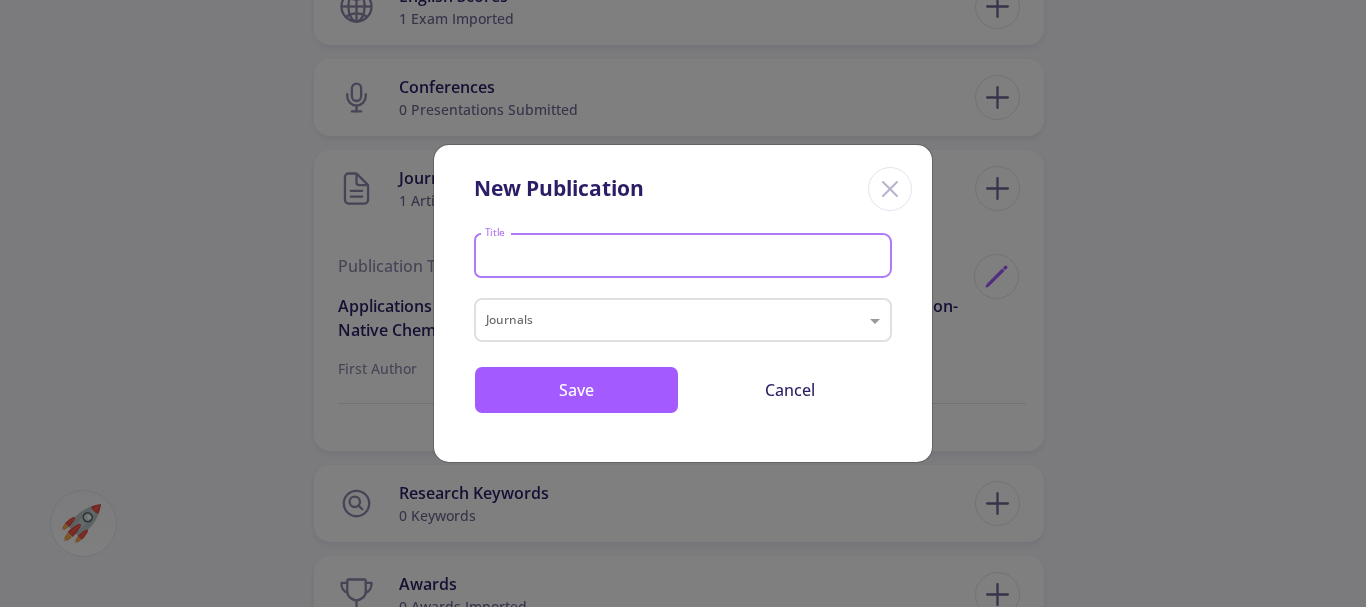 click on "Title" at bounding box center (686, 257) 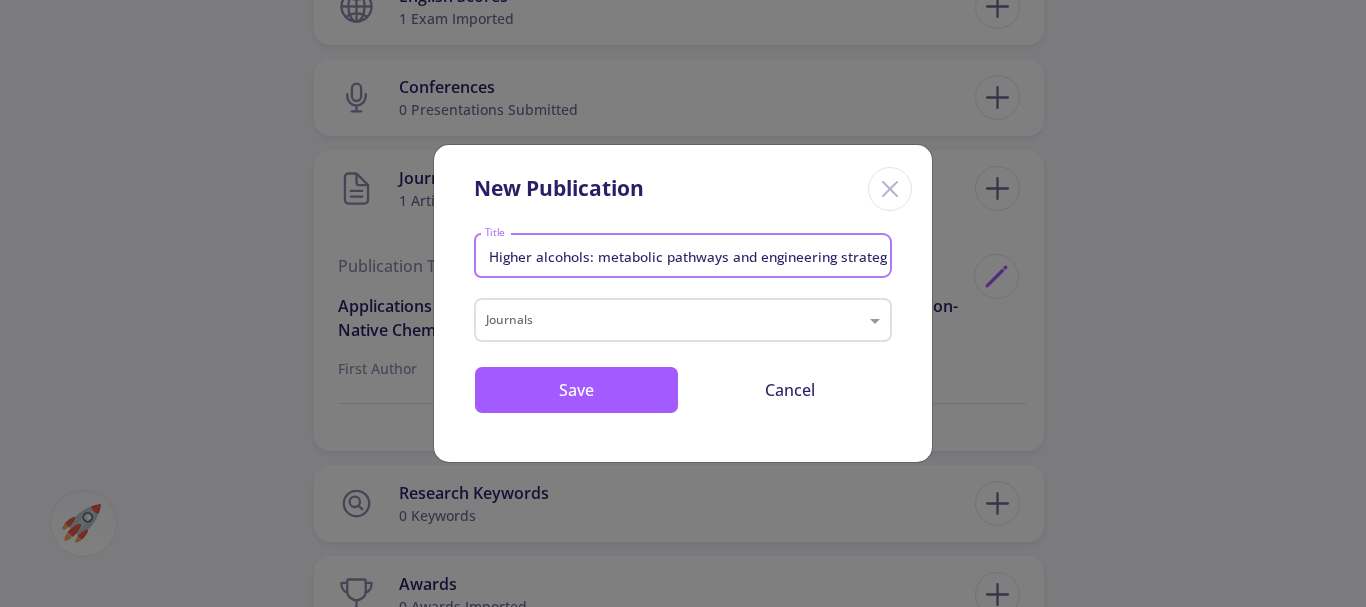 scroll, scrollTop: 0, scrollLeft: 177, axis: horizontal 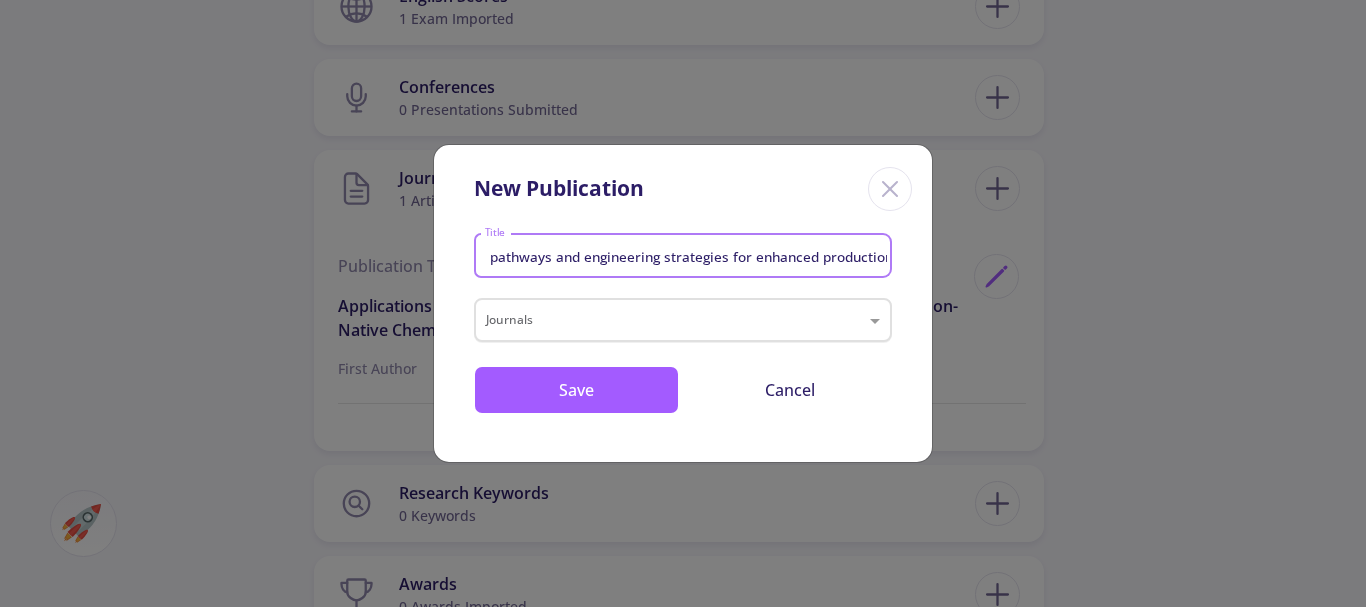 type on "Higher alcohols: metabolic pathways and engineering strategies for enhanced production" 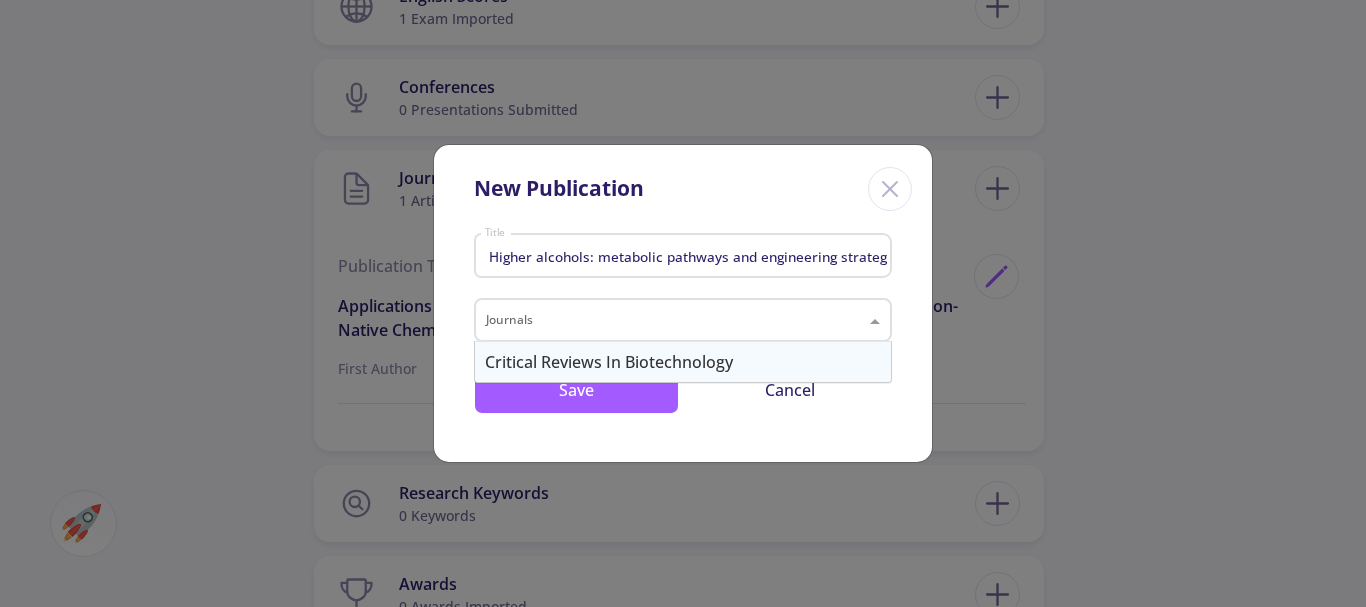 paste on "Higher alcohols: metabolic pathways and engineering strategies for enhanced production" 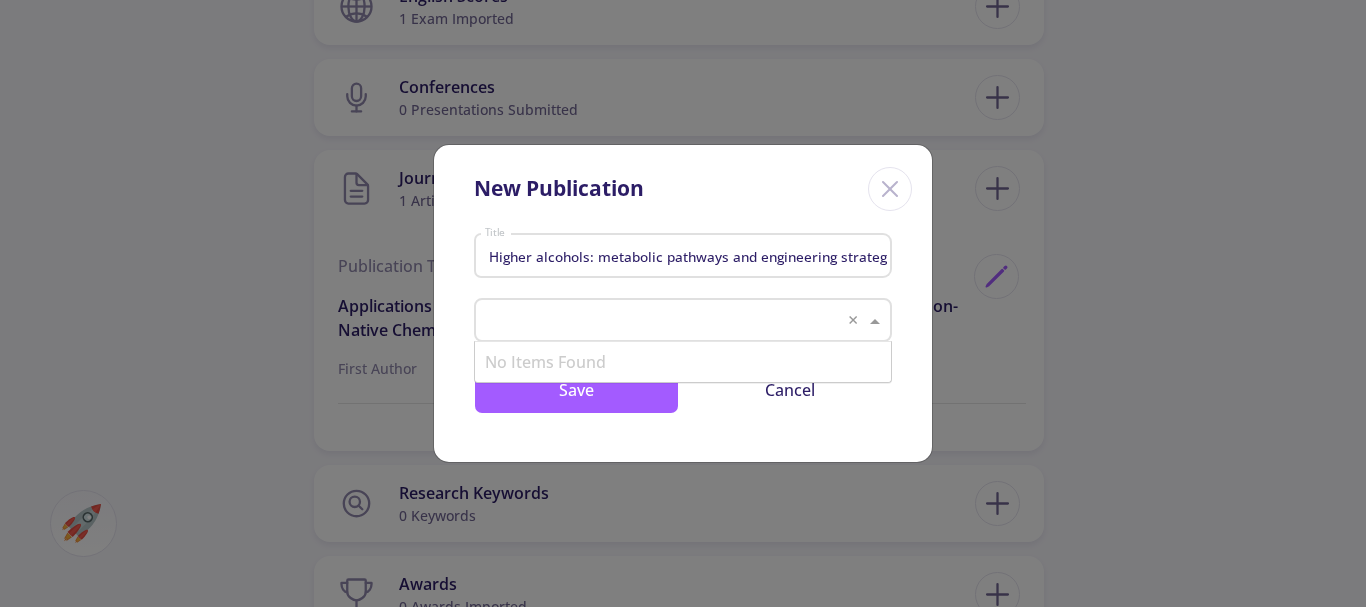 scroll, scrollTop: 0, scrollLeft: 0, axis: both 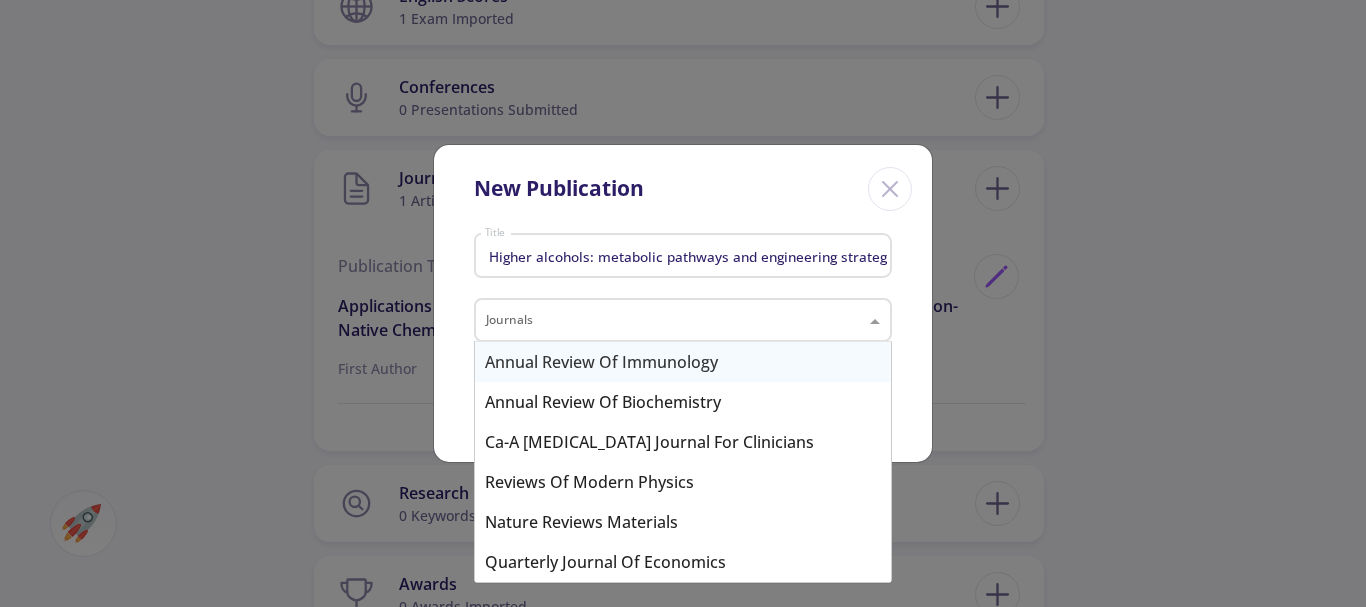 paste on "Academic Press" 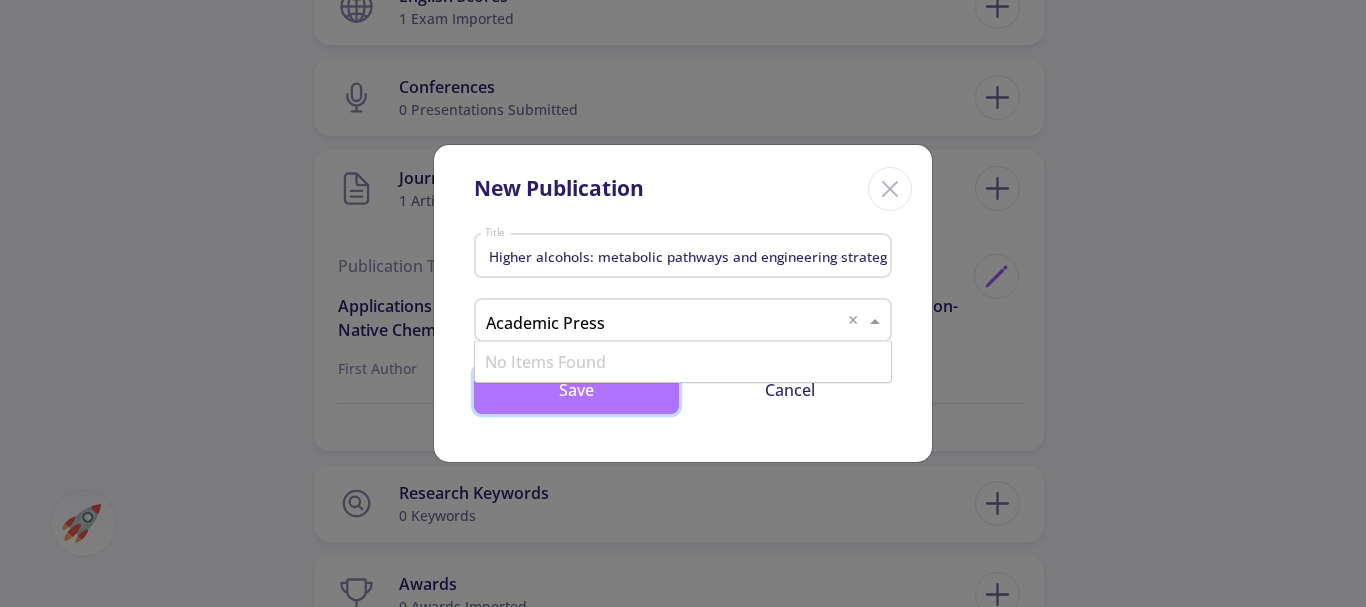 type 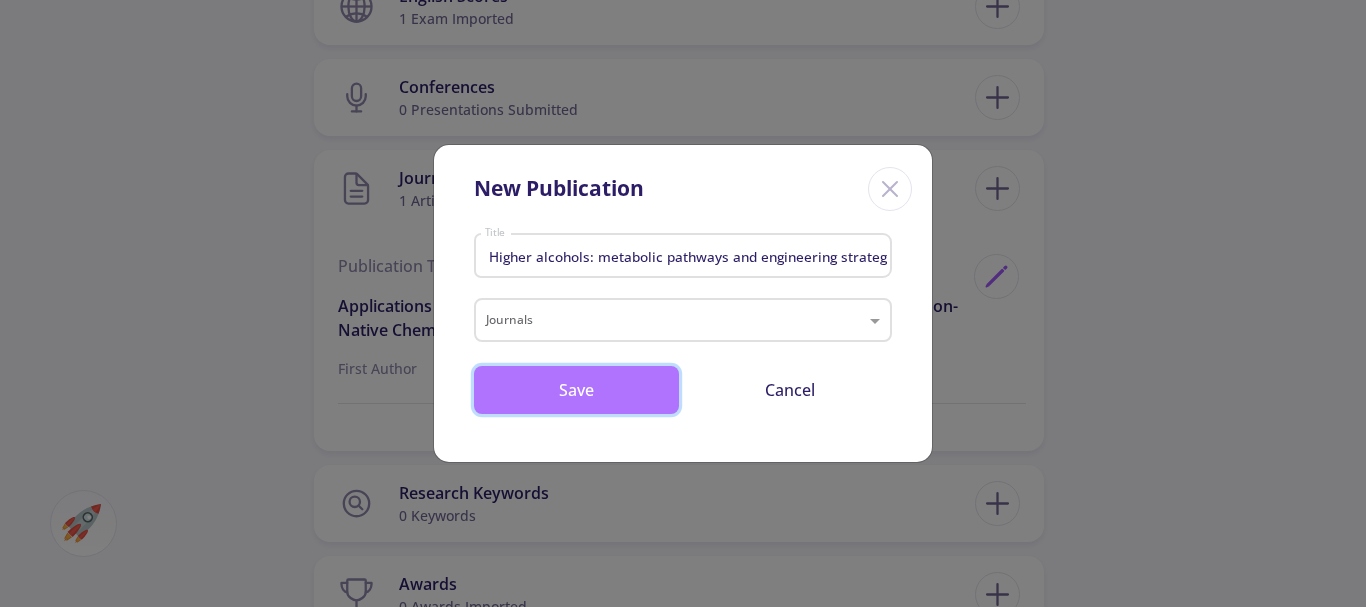 click on "Save" at bounding box center [576, 390] 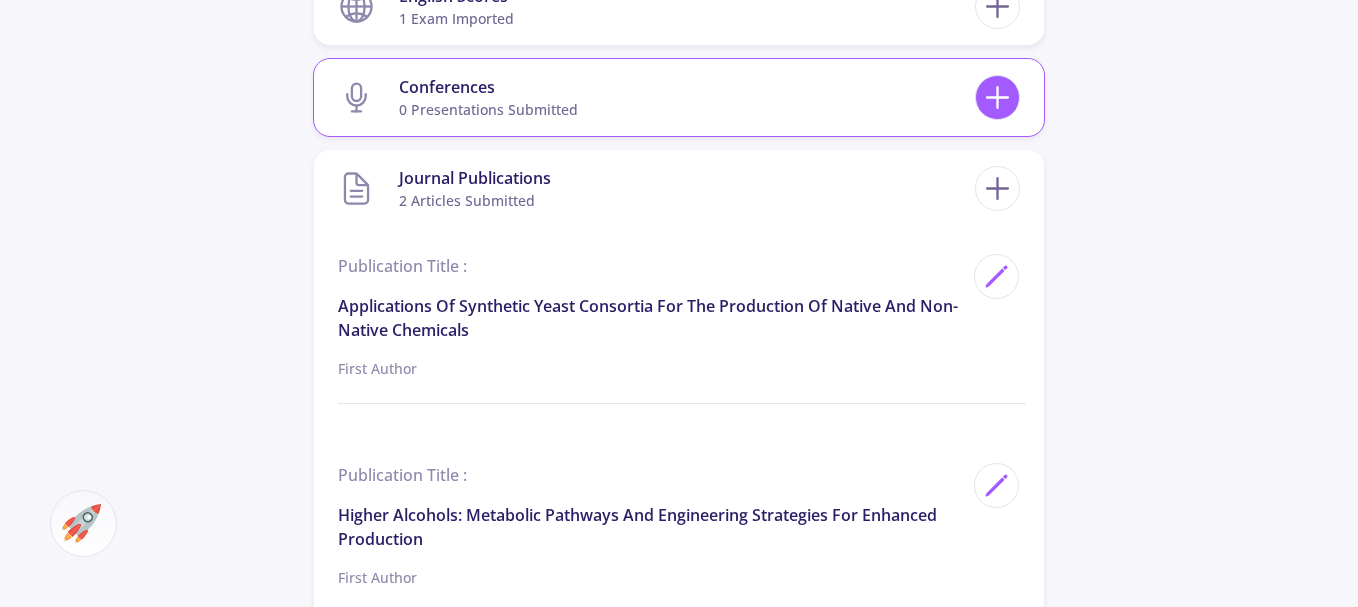 click 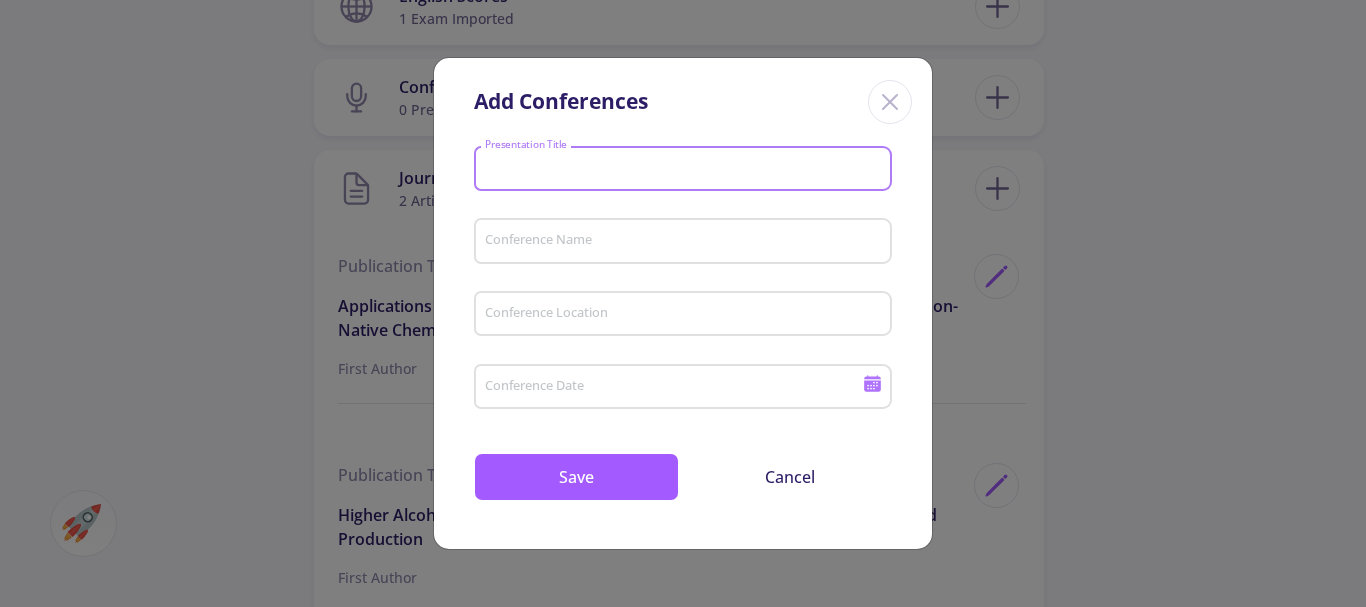click on "Presentation Title" at bounding box center (686, 170) 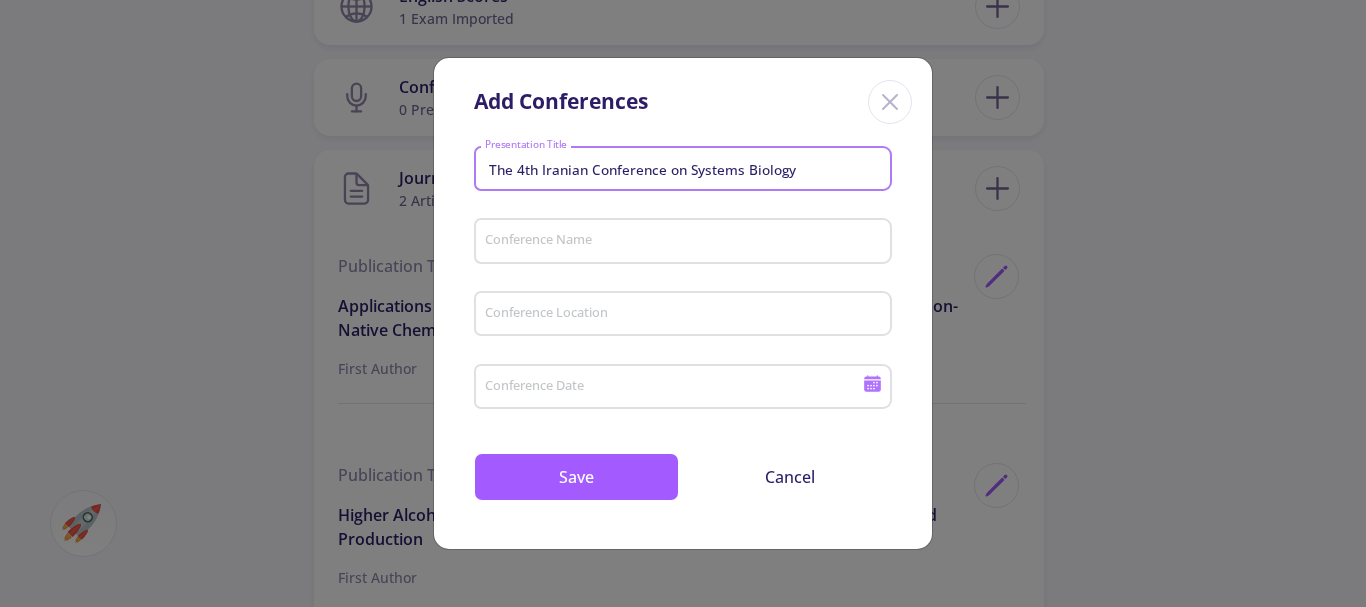type on "The 4th Iranian Conference on Systems Biology" 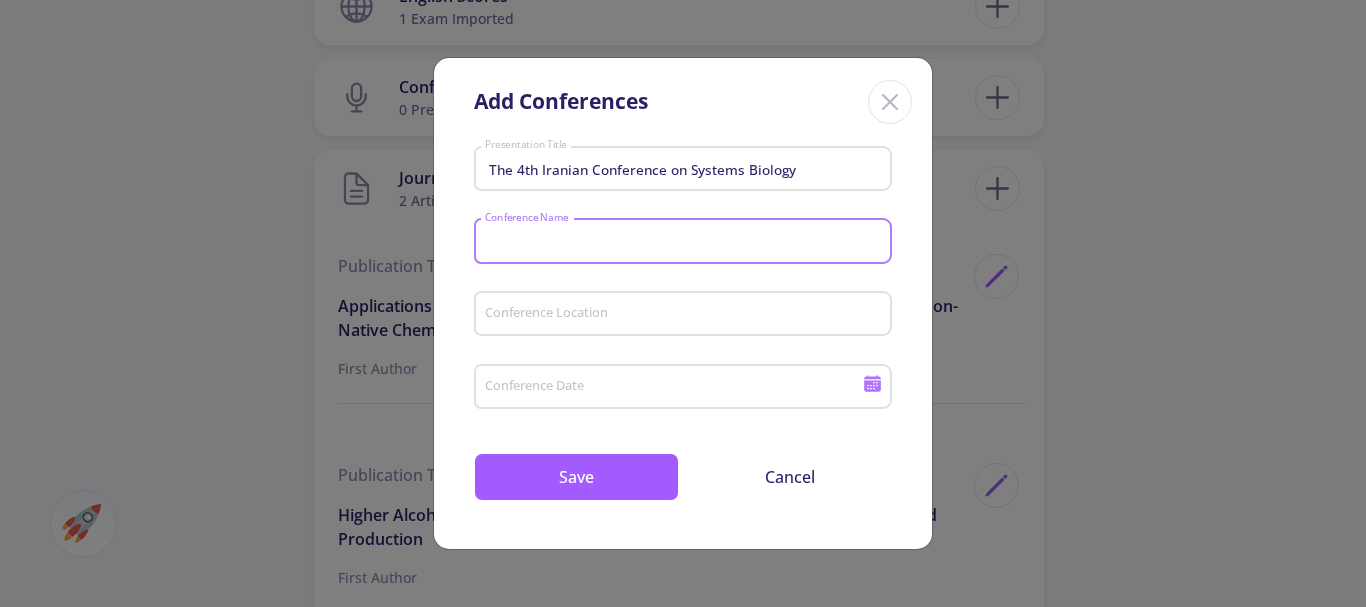 paste on "The 4th Iranian Conference on" 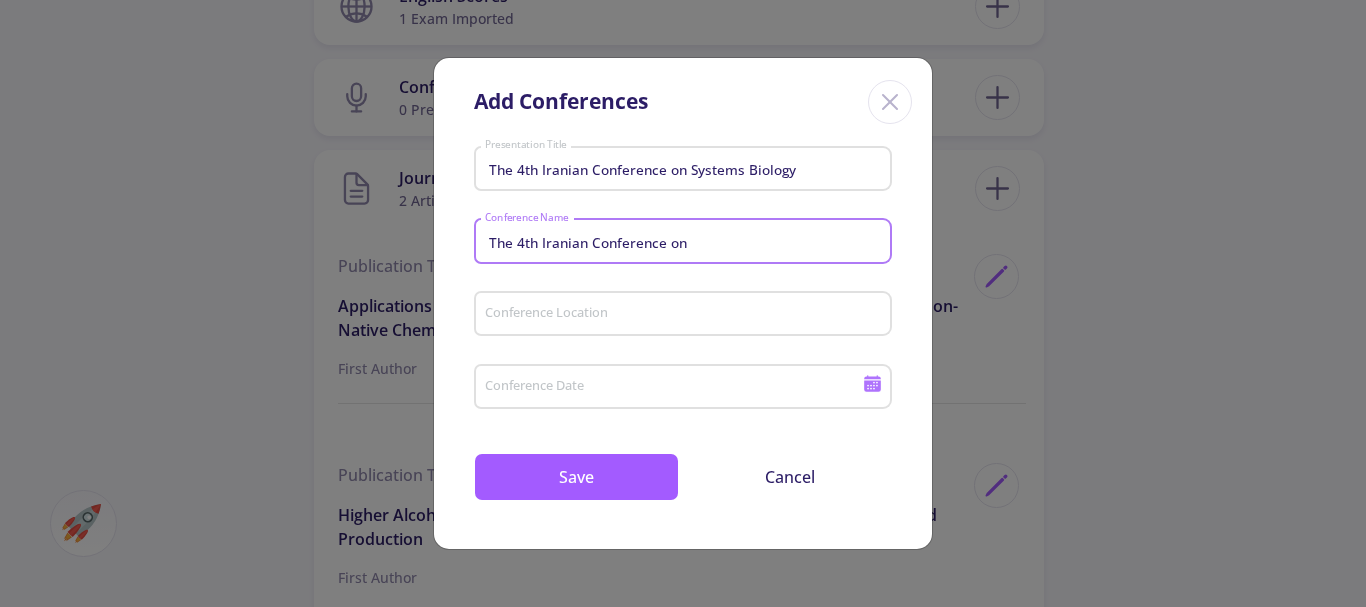 type on "The 4th Iranian Conference on" 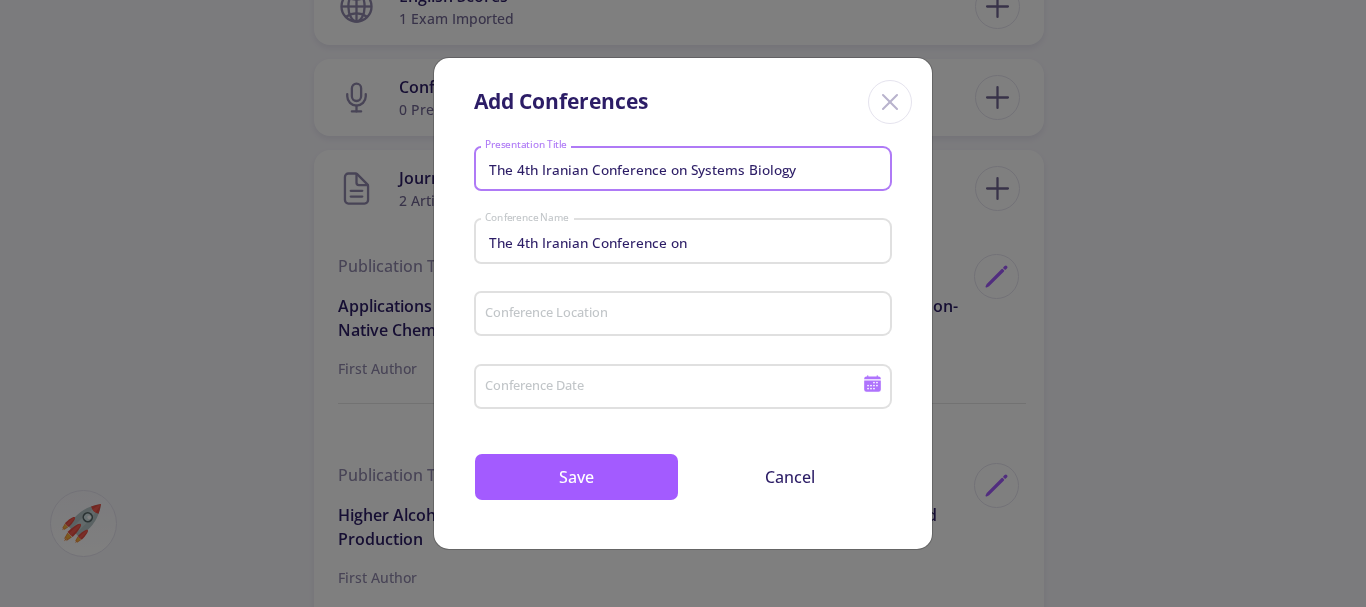 drag, startPoint x: 810, startPoint y: 169, endPoint x: 397, endPoint y: 169, distance: 413 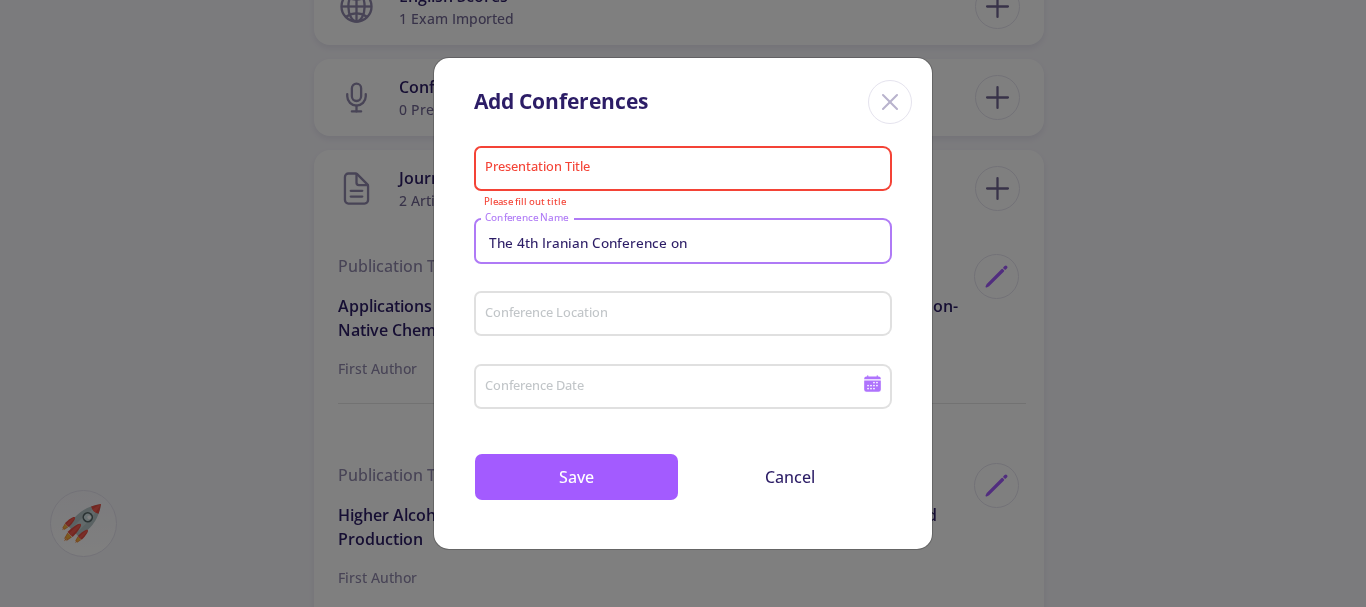 drag, startPoint x: 699, startPoint y: 248, endPoint x: 293, endPoint y: 248, distance: 406 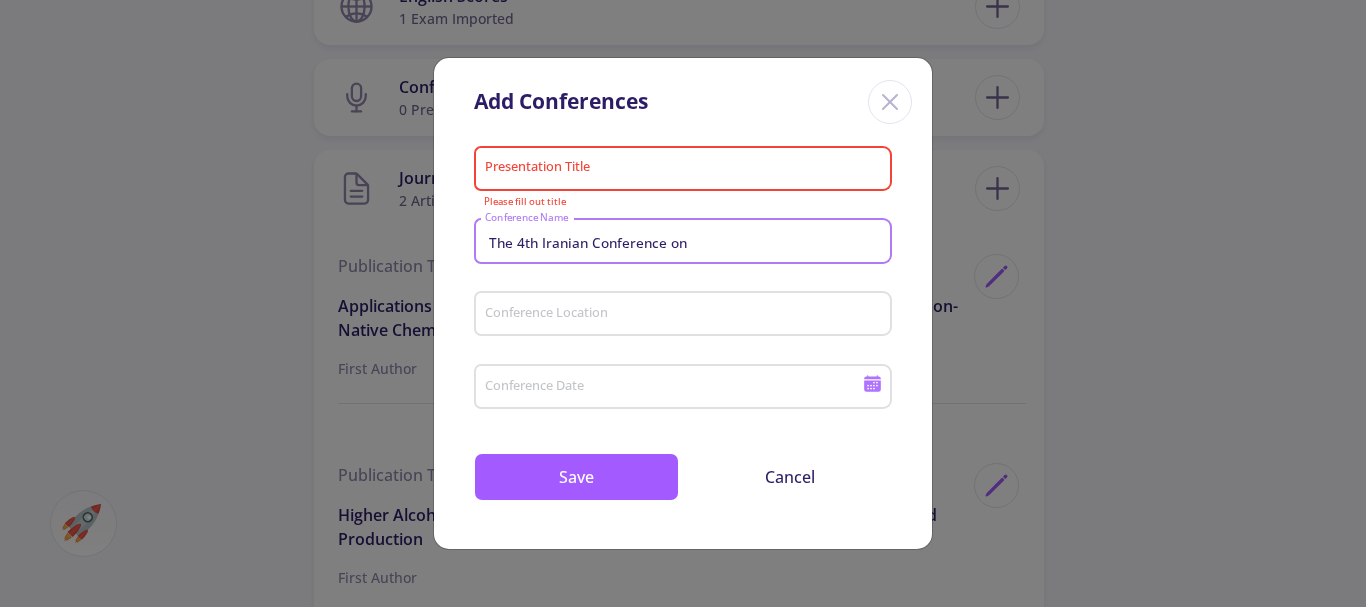 click on "Presentation Title" at bounding box center [683, 165] 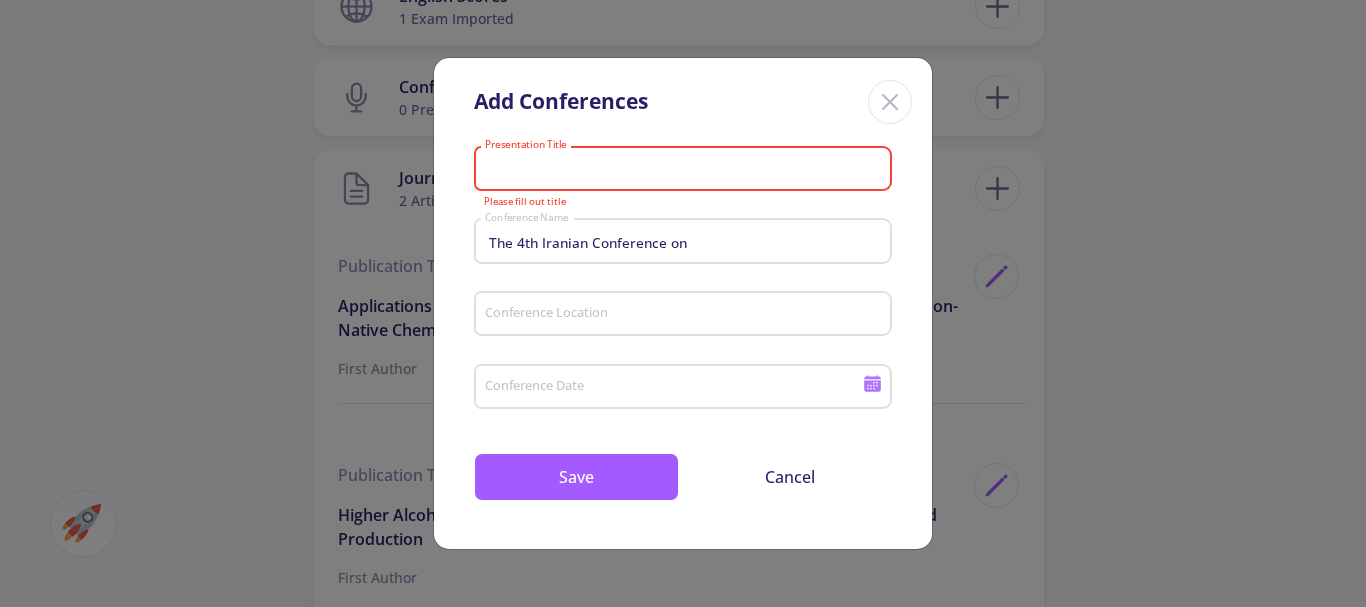 paste on "Engineering the yeast Saccharomyces cerevisiae for heterologous production of 2-hydroxypropiophenone" 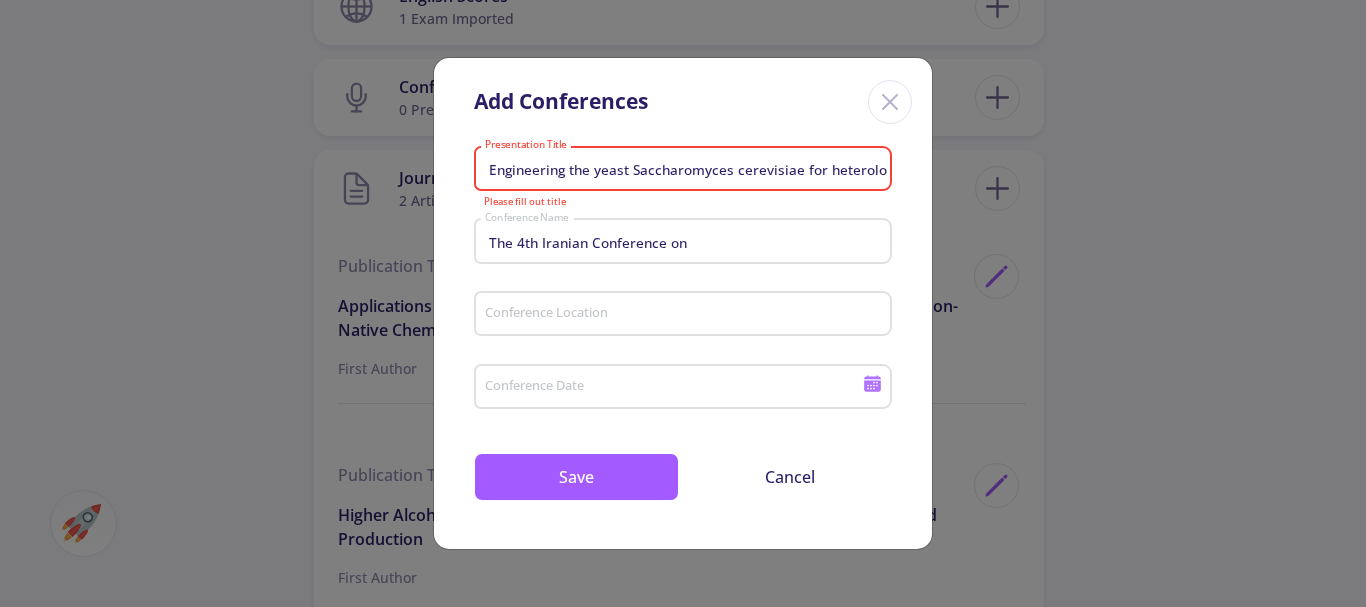 scroll, scrollTop: 0, scrollLeft: 281, axis: horizontal 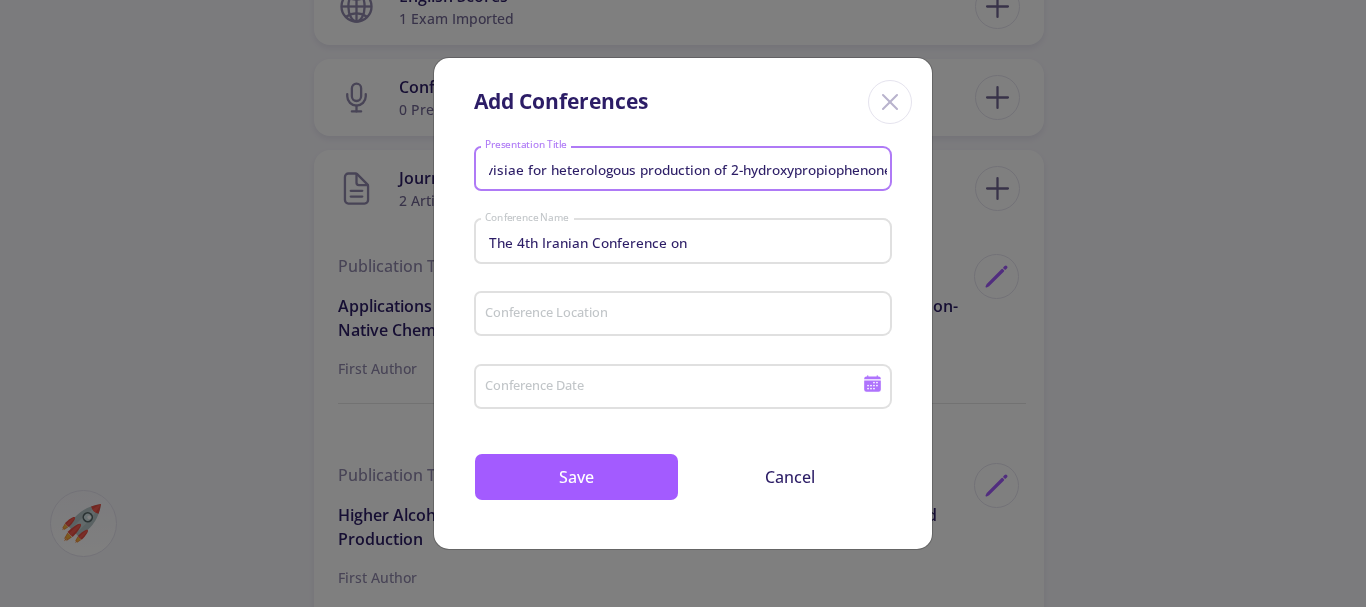 type on "Engineering the yeast Saccharomyces cerevisiae for heterologous production of 2-hydroxypropiophenone" 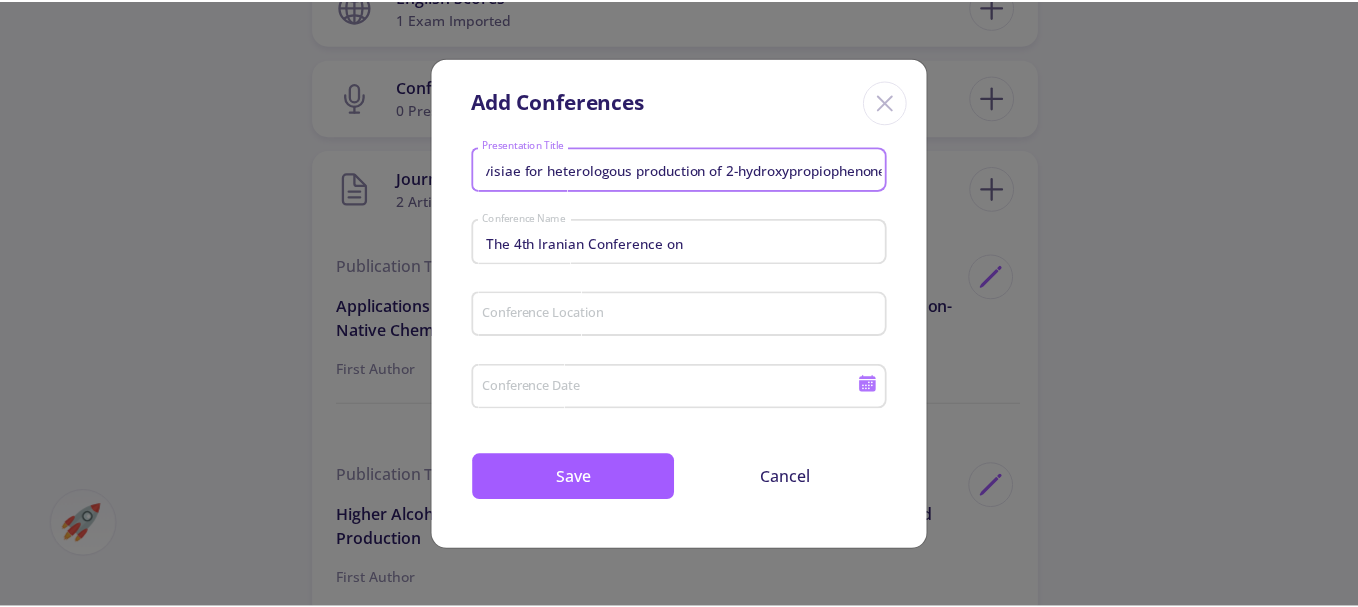 scroll, scrollTop: 0, scrollLeft: 0, axis: both 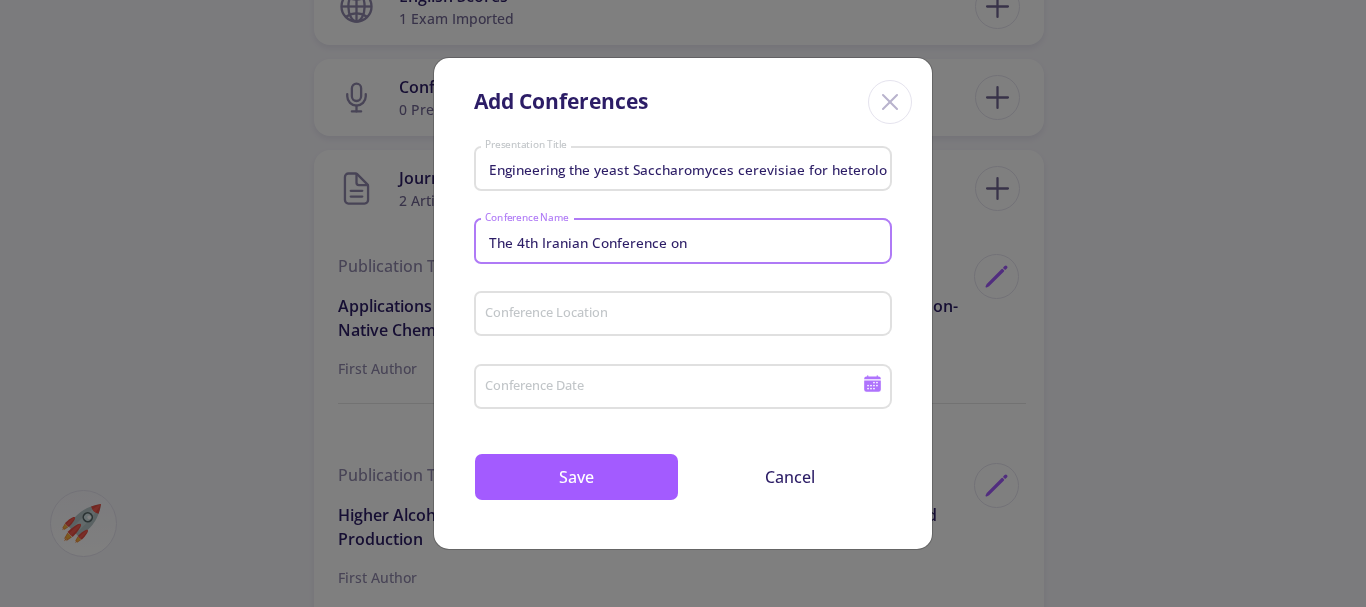 drag, startPoint x: 727, startPoint y: 244, endPoint x: 430, endPoint y: 241, distance: 297.01514 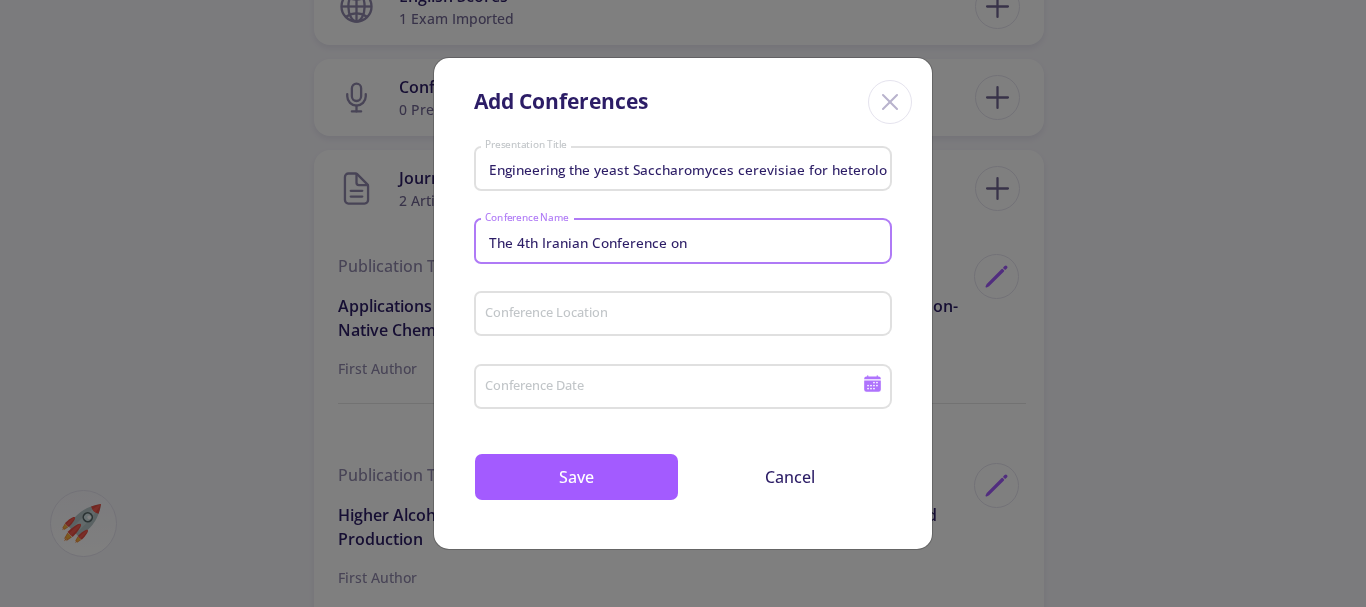 paste on "4th Iranian Conference on Syst" 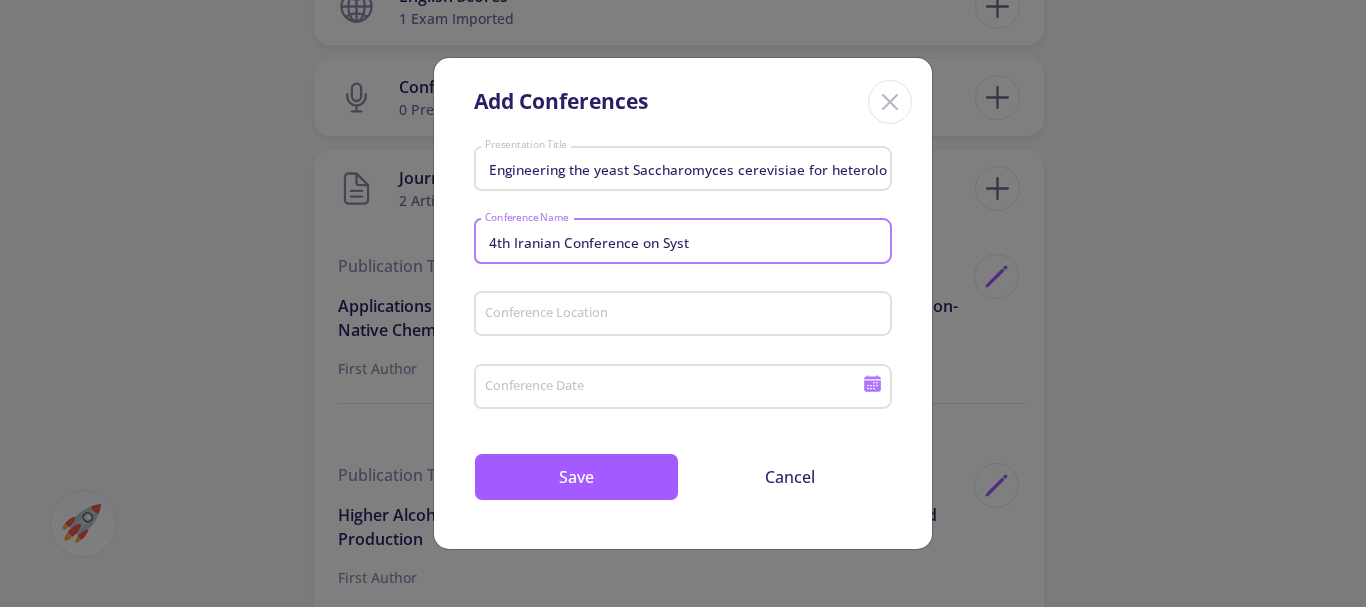drag, startPoint x: 593, startPoint y: 242, endPoint x: 640, endPoint y: 241, distance: 47.010635 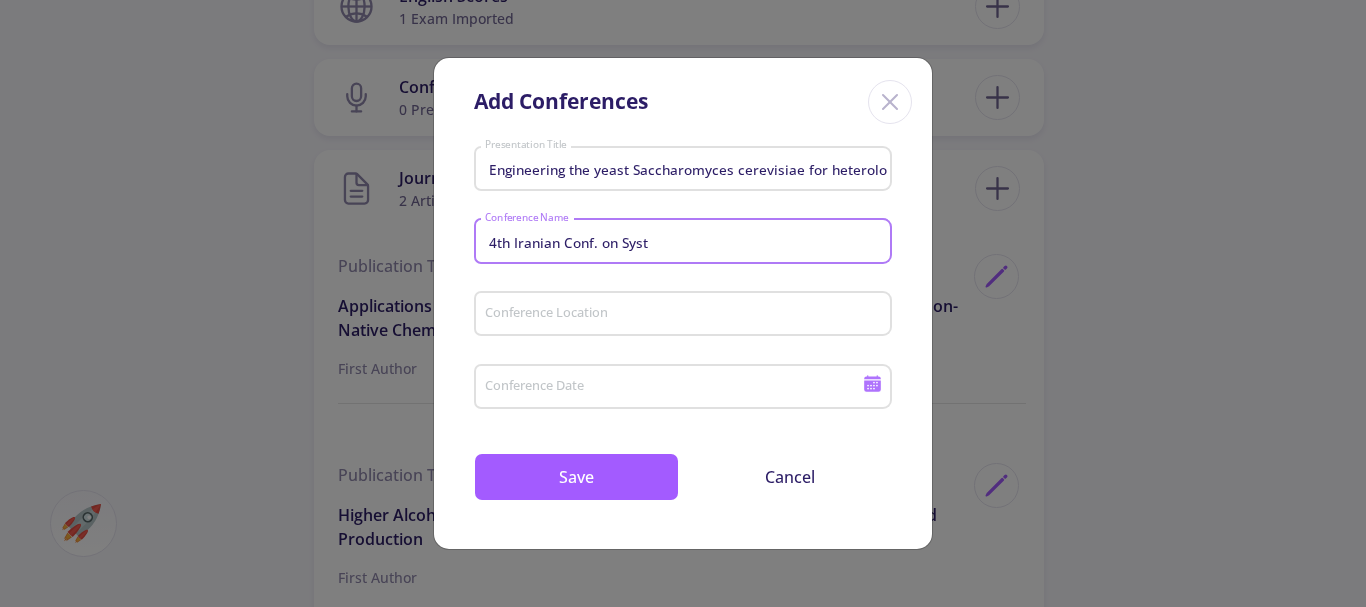 click on "4th Iranian Conf. on Syst" at bounding box center [686, 242] 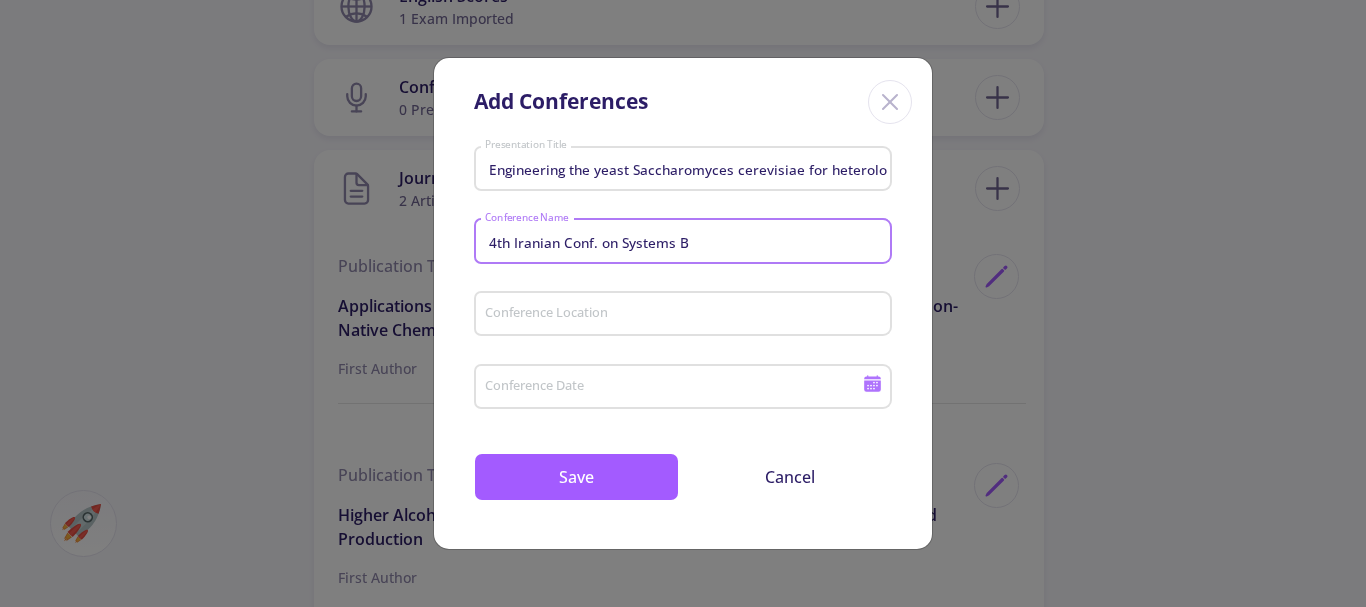 drag, startPoint x: 558, startPoint y: 245, endPoint x: 526, endPoint y: 241, distance: 32.24903 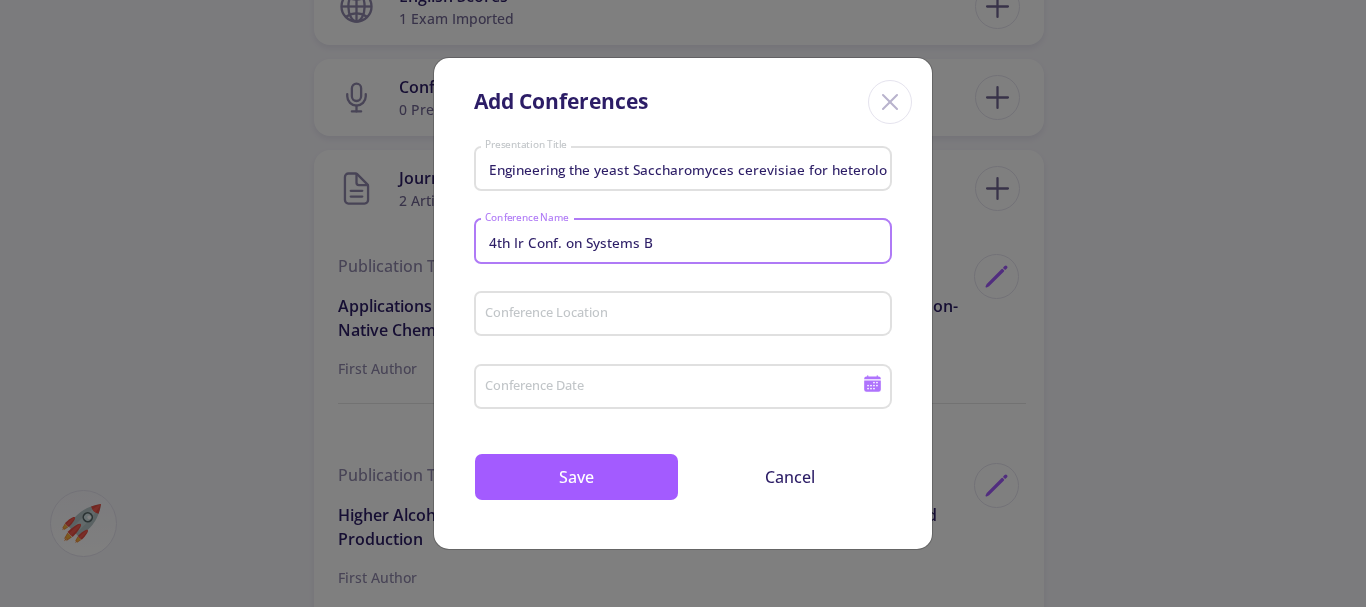 drag, startPoint x: 585, startPoint y: 243, endPoint x: 760, endPoint y: 245, distance: 175.01143 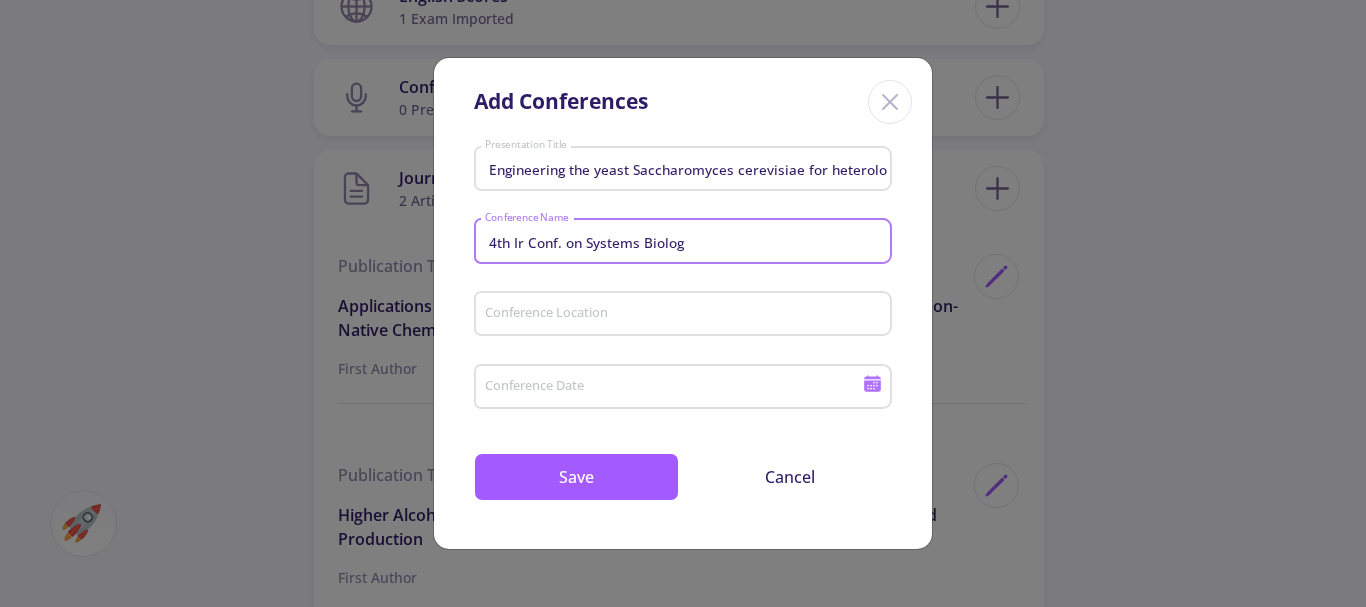 click on "4th Ir Conf. on Systems Biolog" at bounding box center (686, 242) 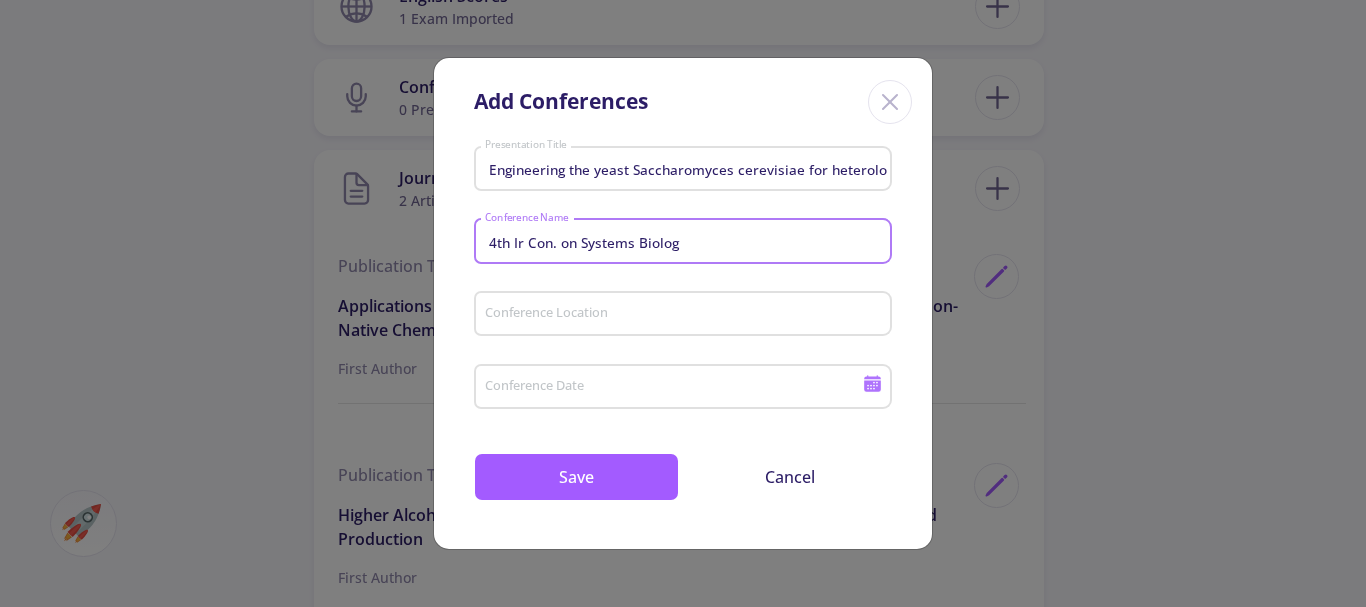 drag, startPoint x: 582, startPoint y: 245, endPoint x: 754, endPoint y: 244, distance: 172.00291 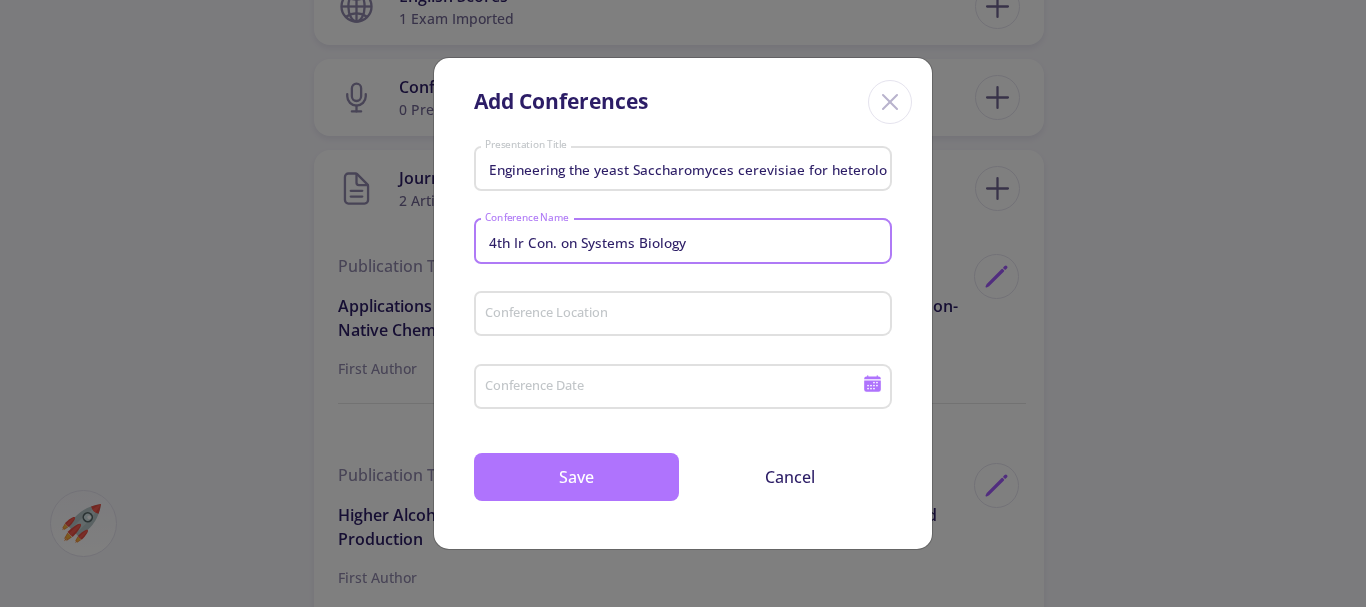 type on "4th Ir Con. on Systems Biology" 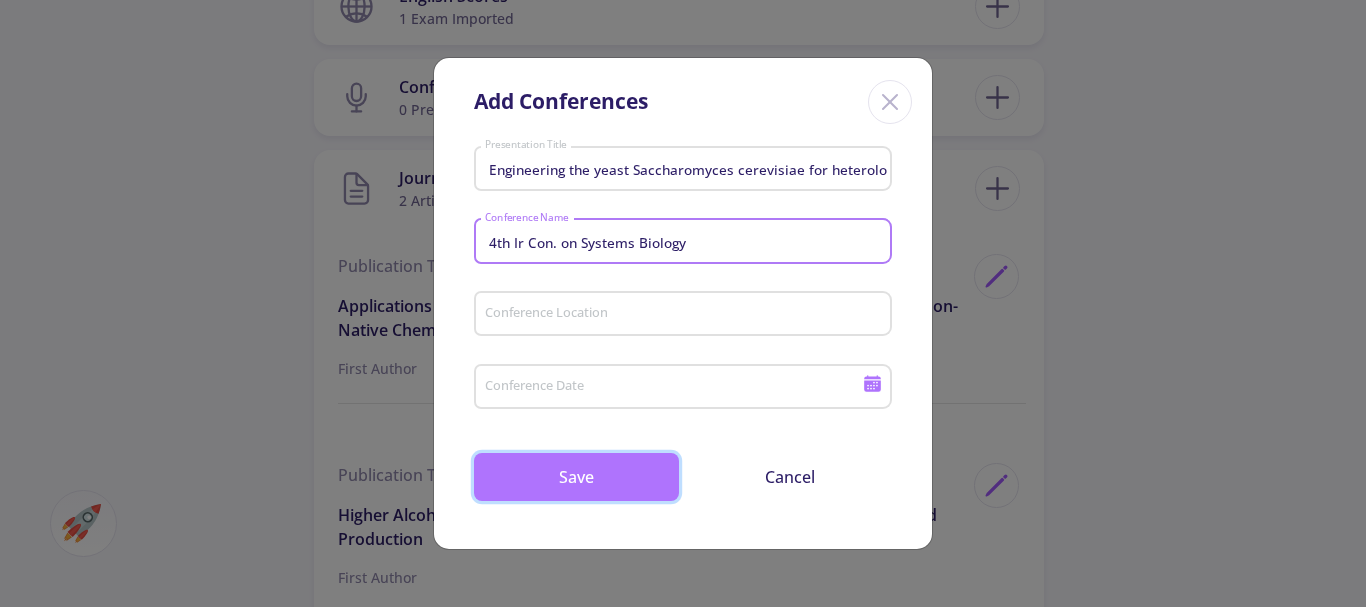 click on "Save" at bounding box center [576, 477] 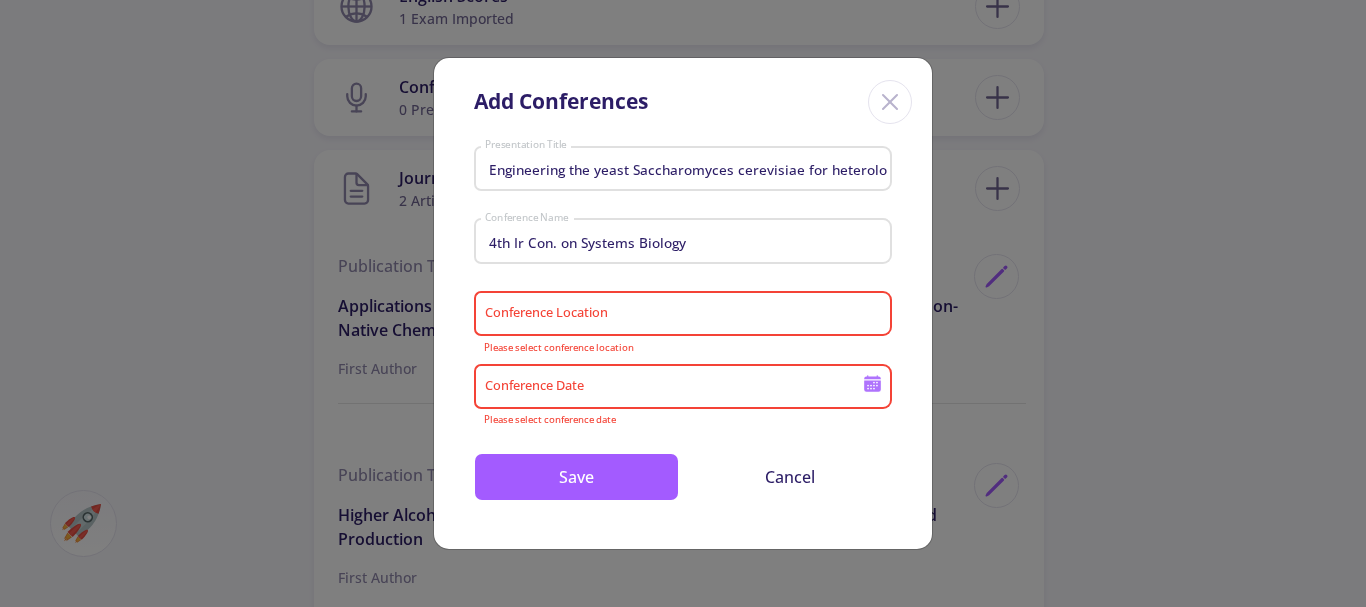 click on "Conference Location" at bounding box center [686, 315] 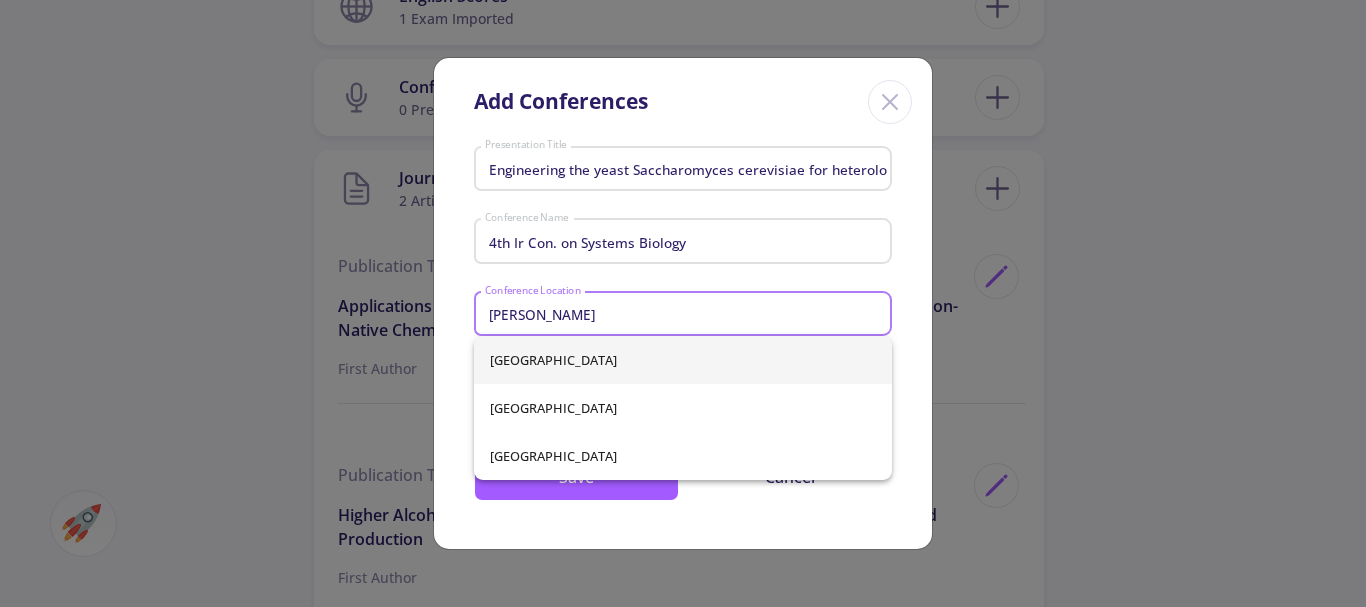 click on "[GEOGRAPHIC_DATA]" at bounding box center [683, 360] 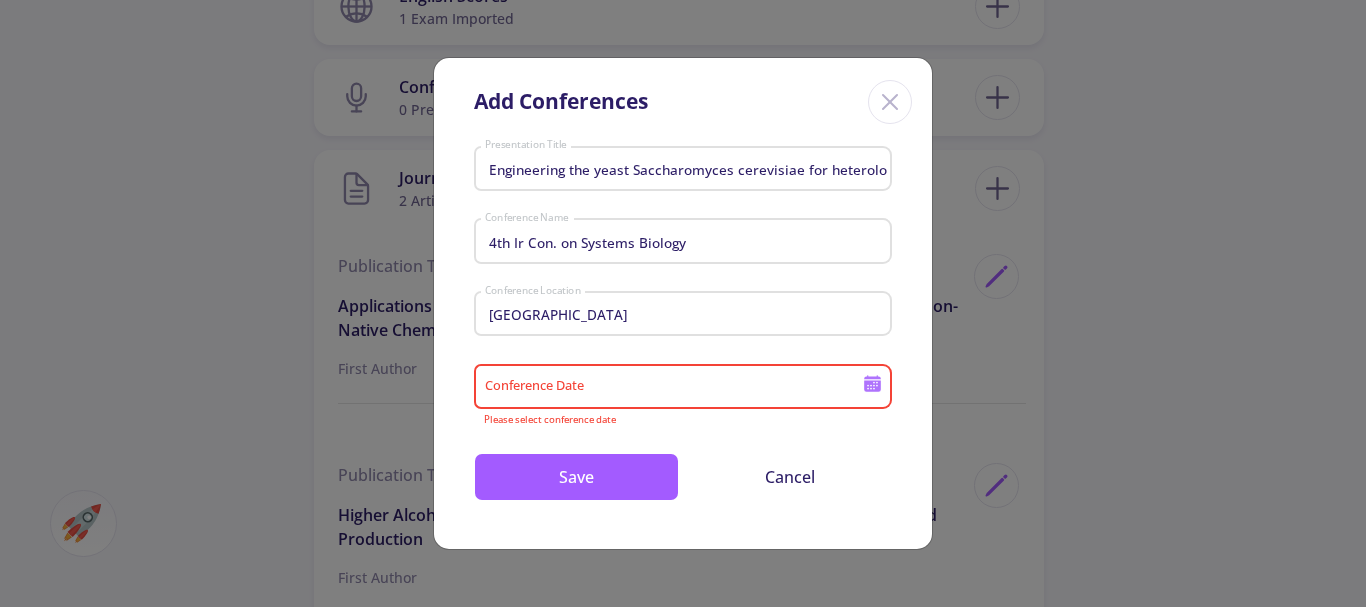 click 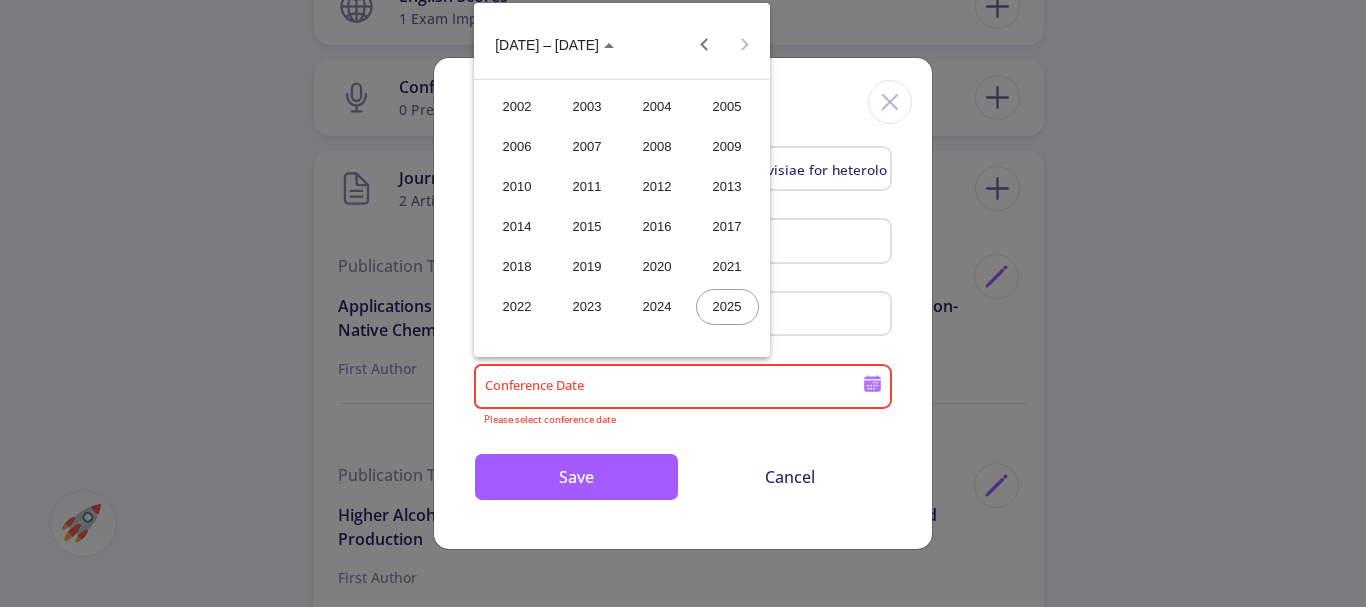 click on "2020" at bounding box center [657, 267] 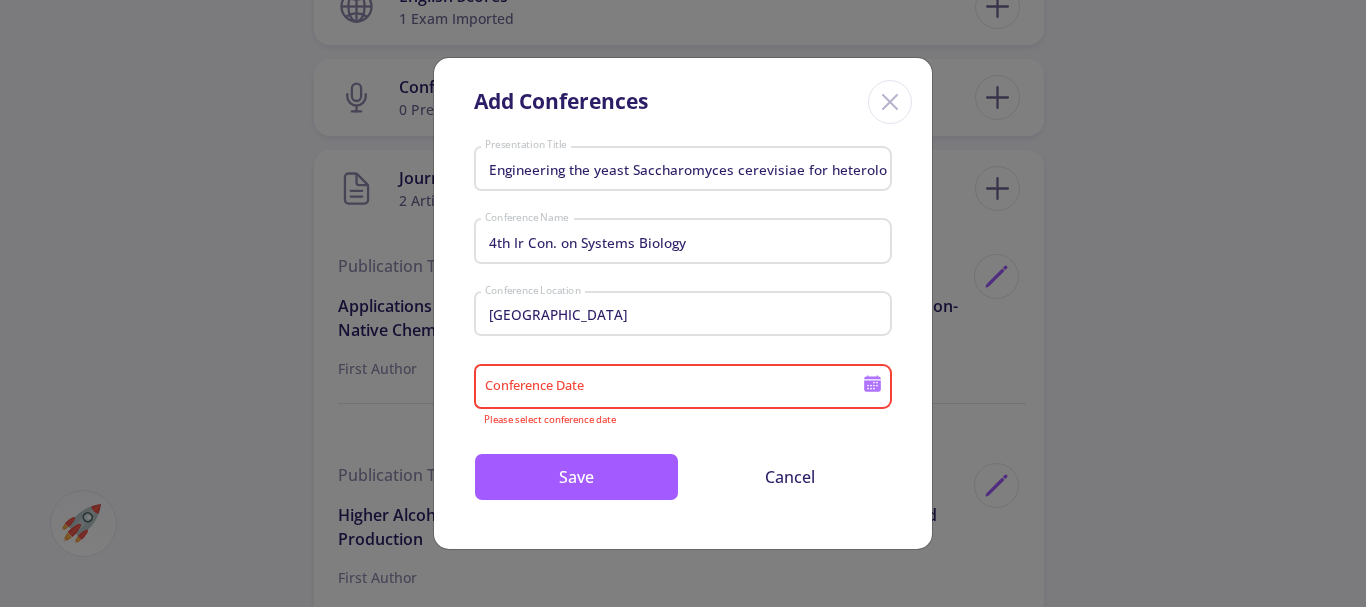 type on "2020" 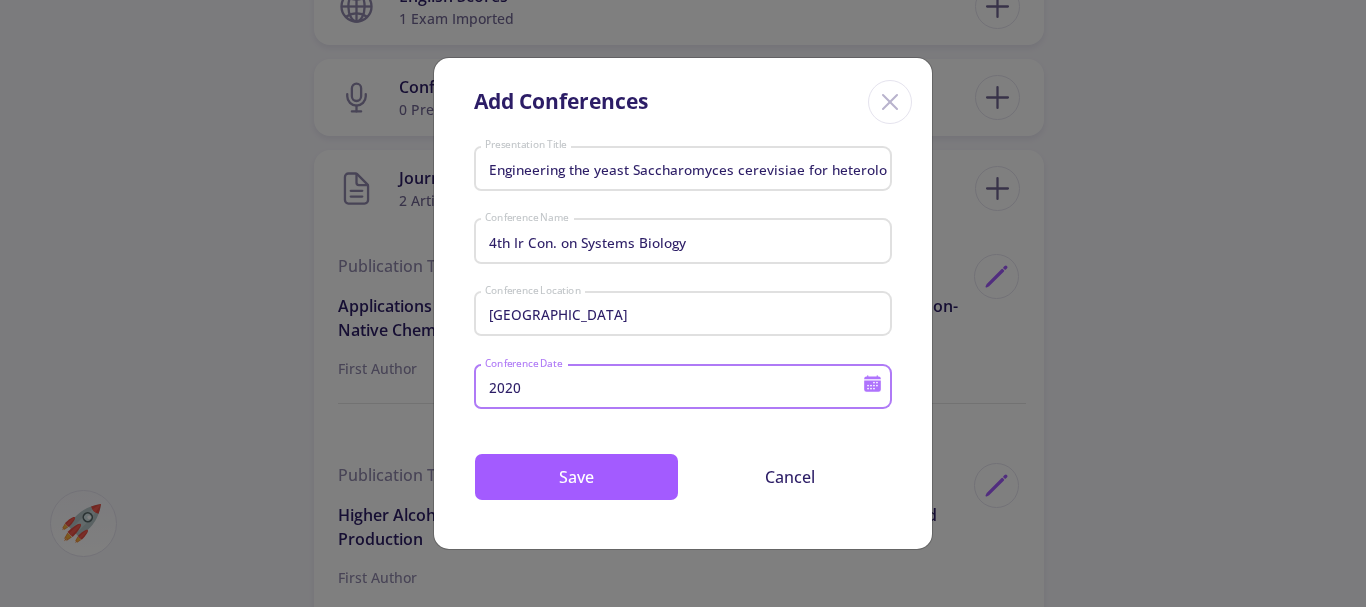 click 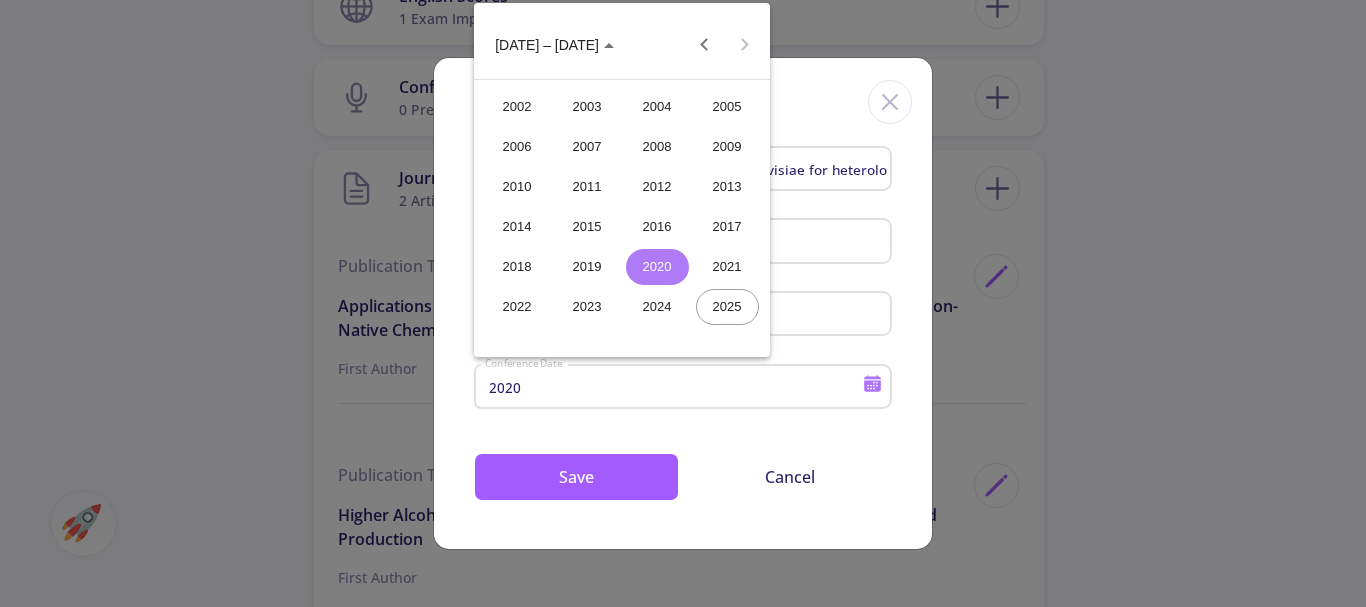 click on "2020" at bounding box center [657, 267] 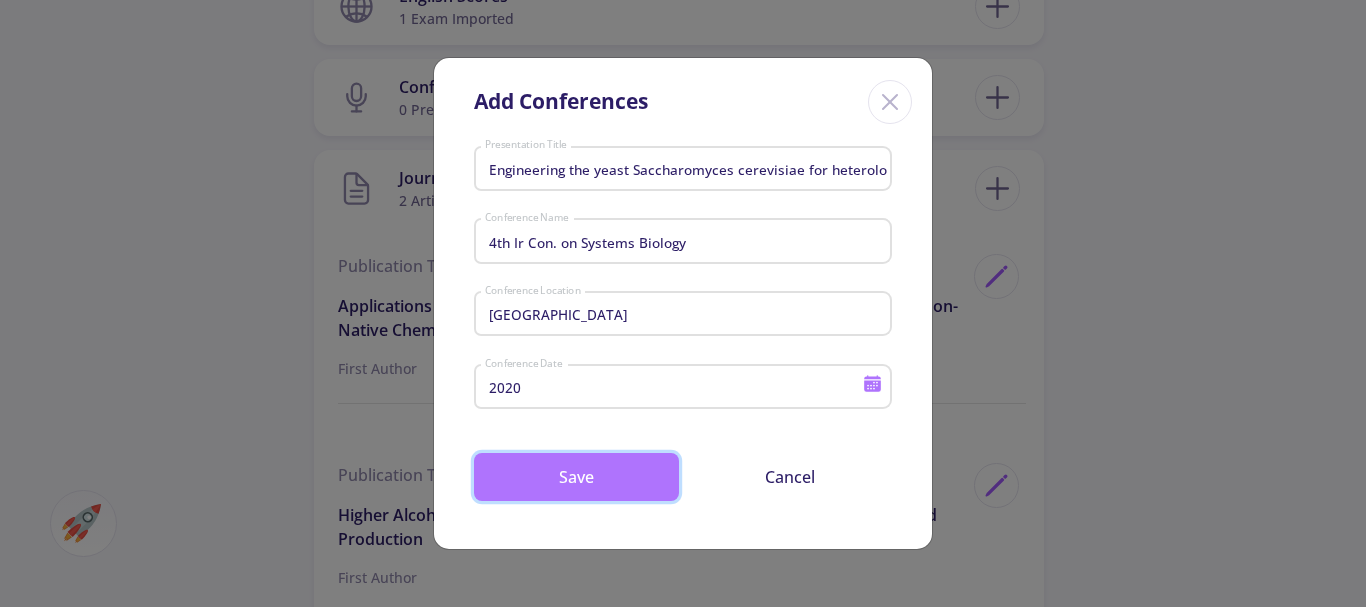 click on "Save" at bounding box center (576, 477) 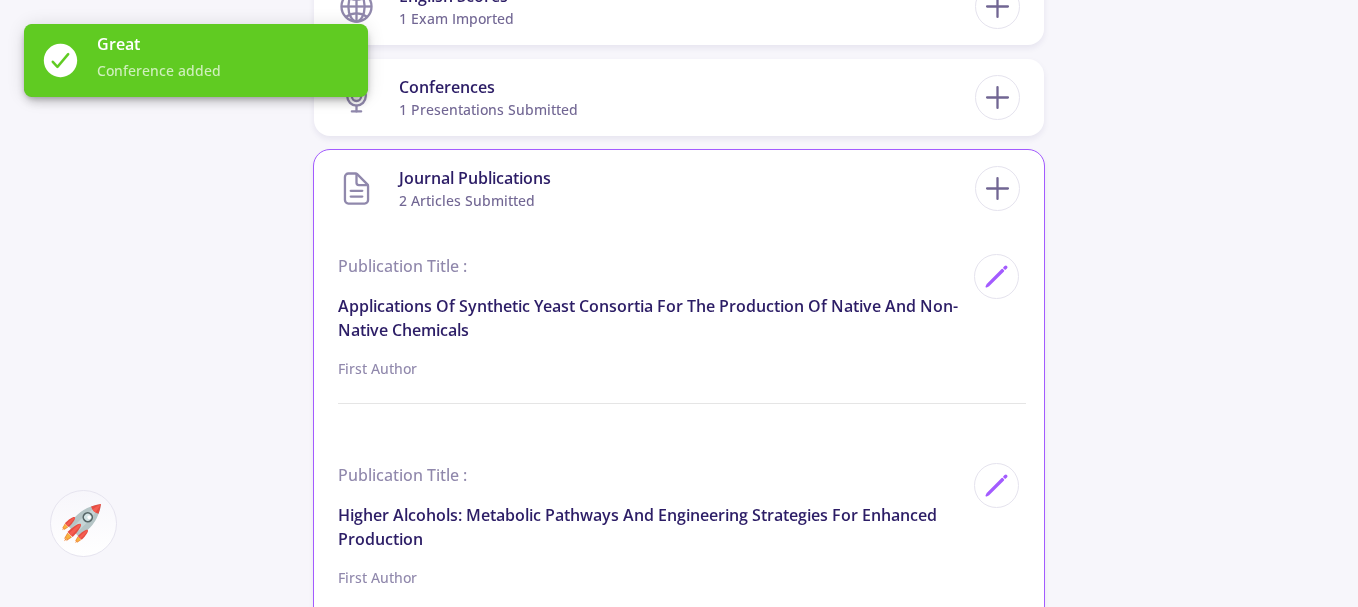 click on "Journal Publications 2 articles submitted" at bounding box center (656, 188) 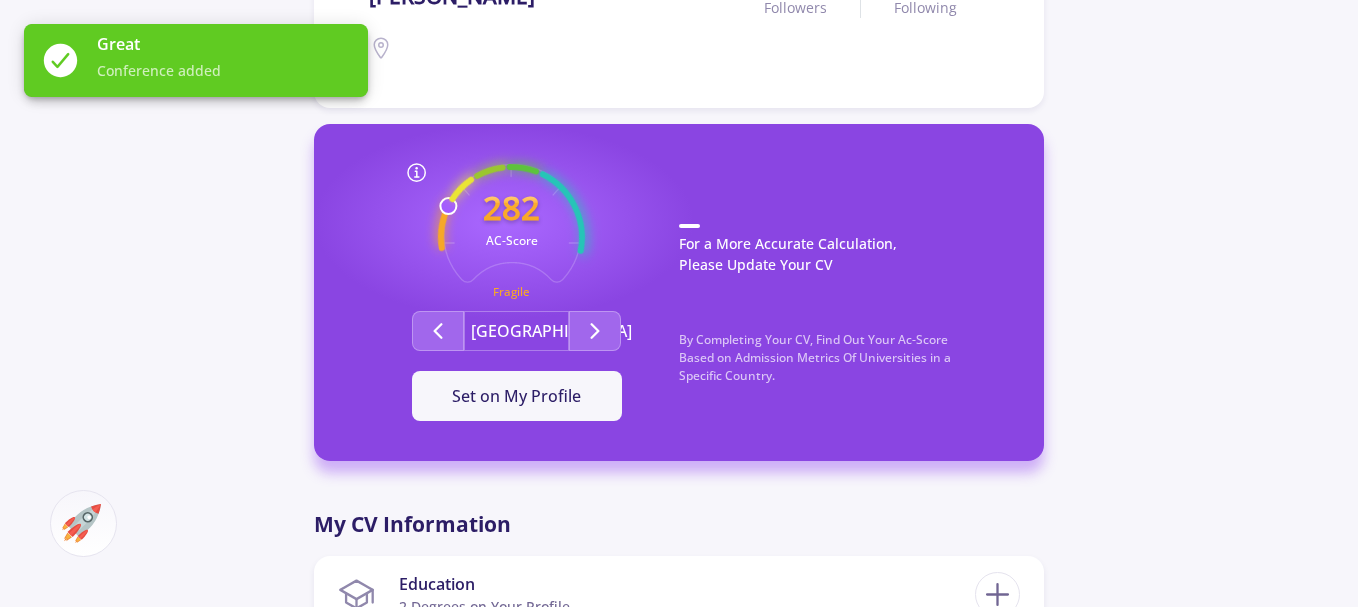 scroll, scrollTop: 600, scrollLeft: 0, axis: vertical 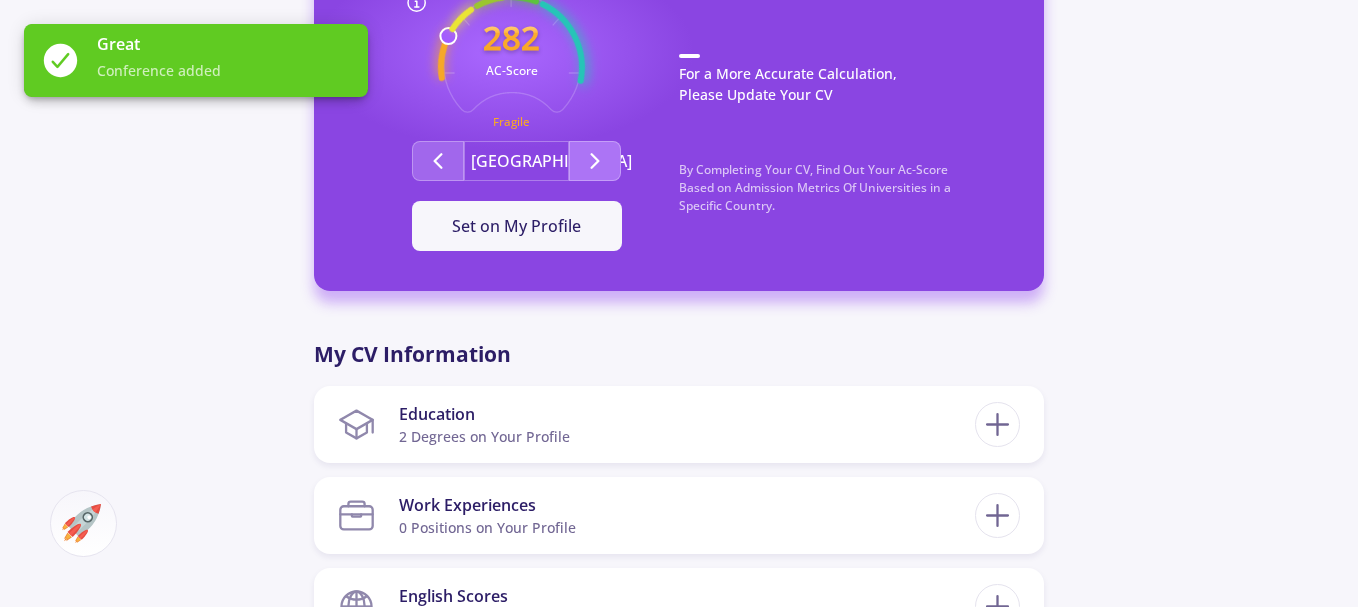 click 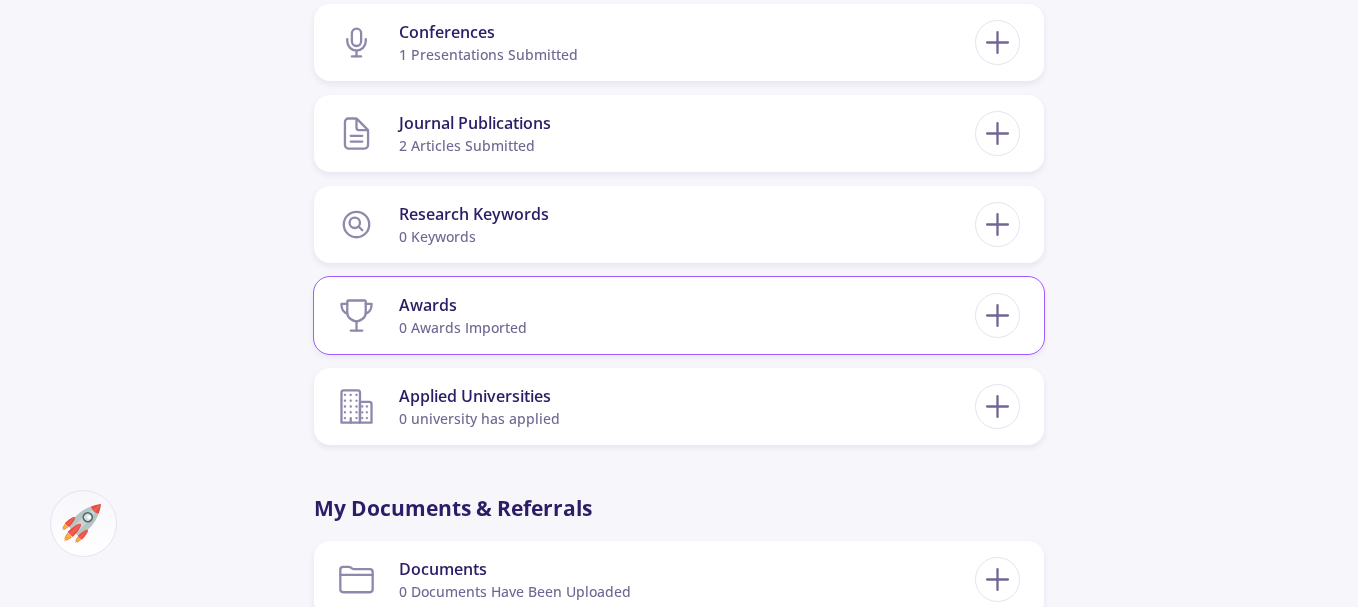 scroll, scrollTop: 1300, scrollLeft: 0, axis: vertical 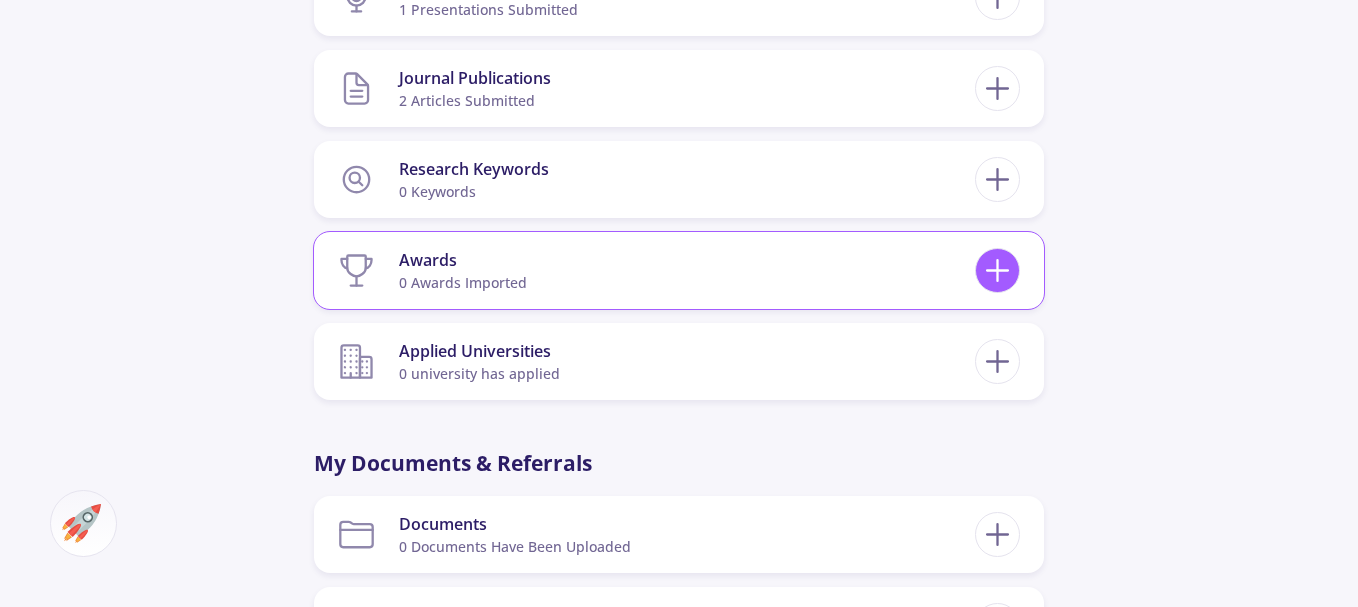 click 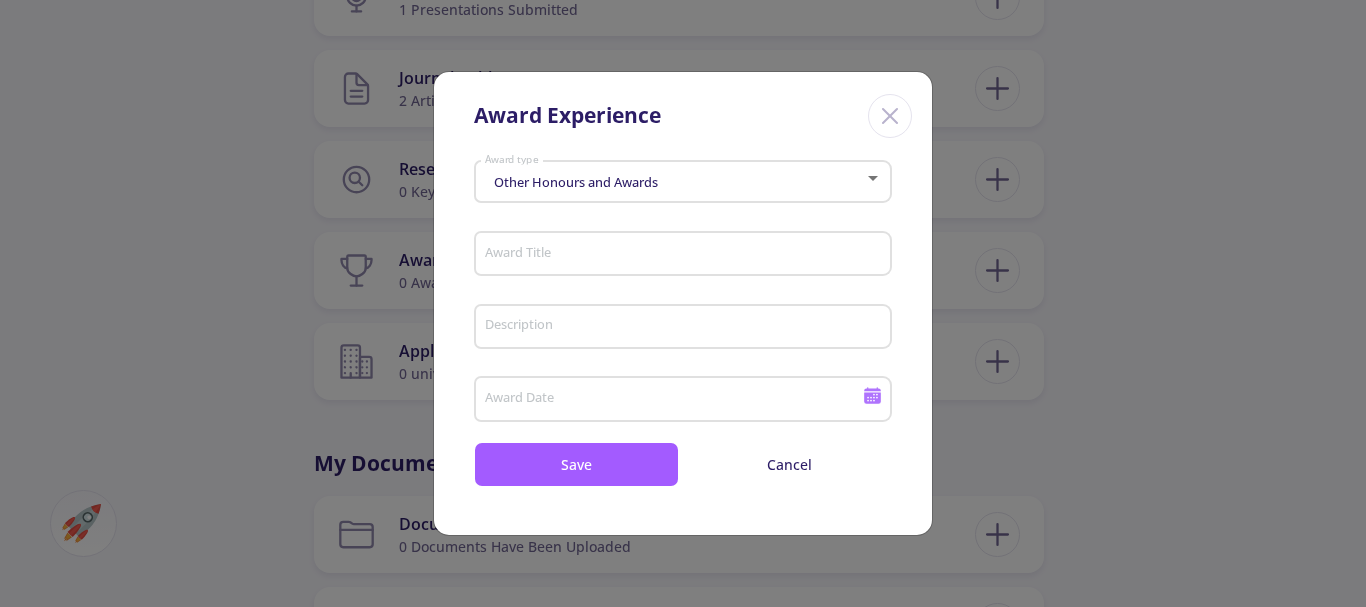click on "Other Honours and Awards Award type" at bounding box center [683, 178] 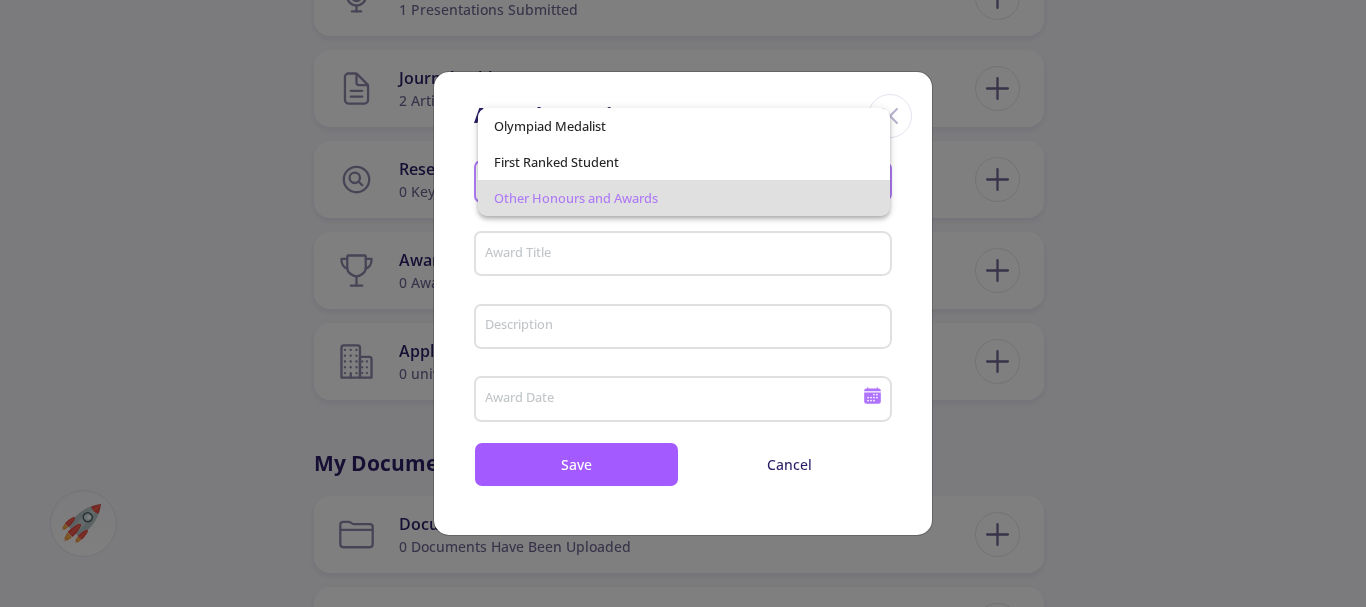 click at bounding box center (683, 303) 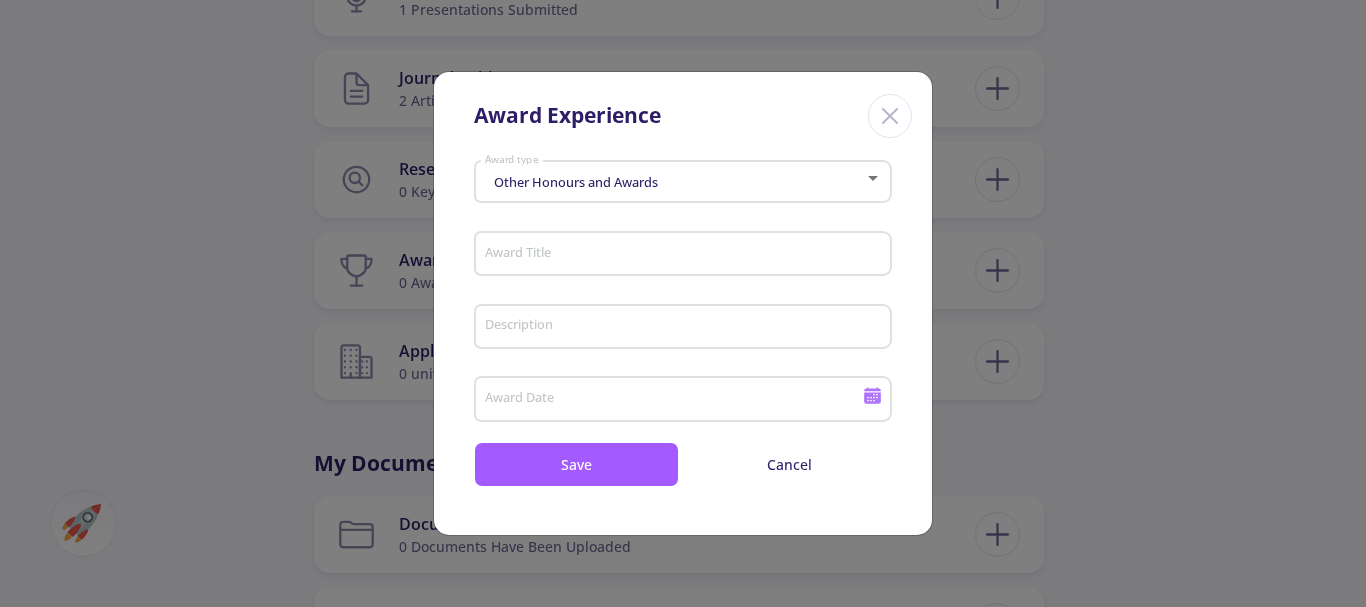 click on "Award Title" 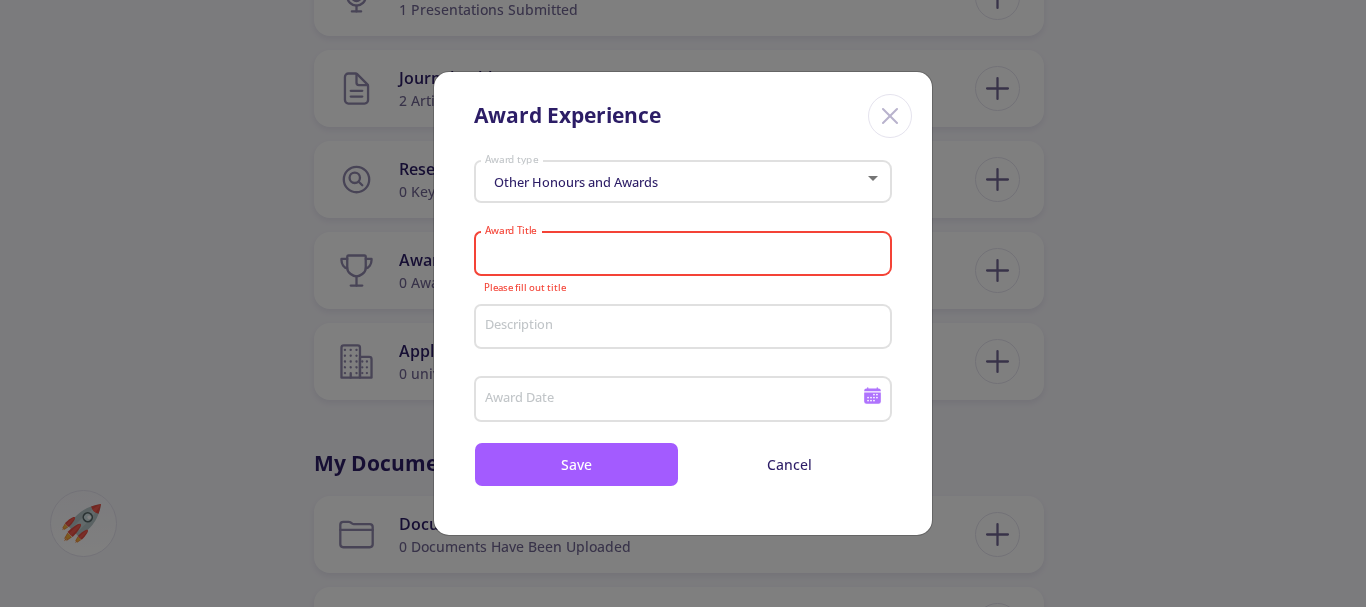 paste on "•	Third Best Pr" 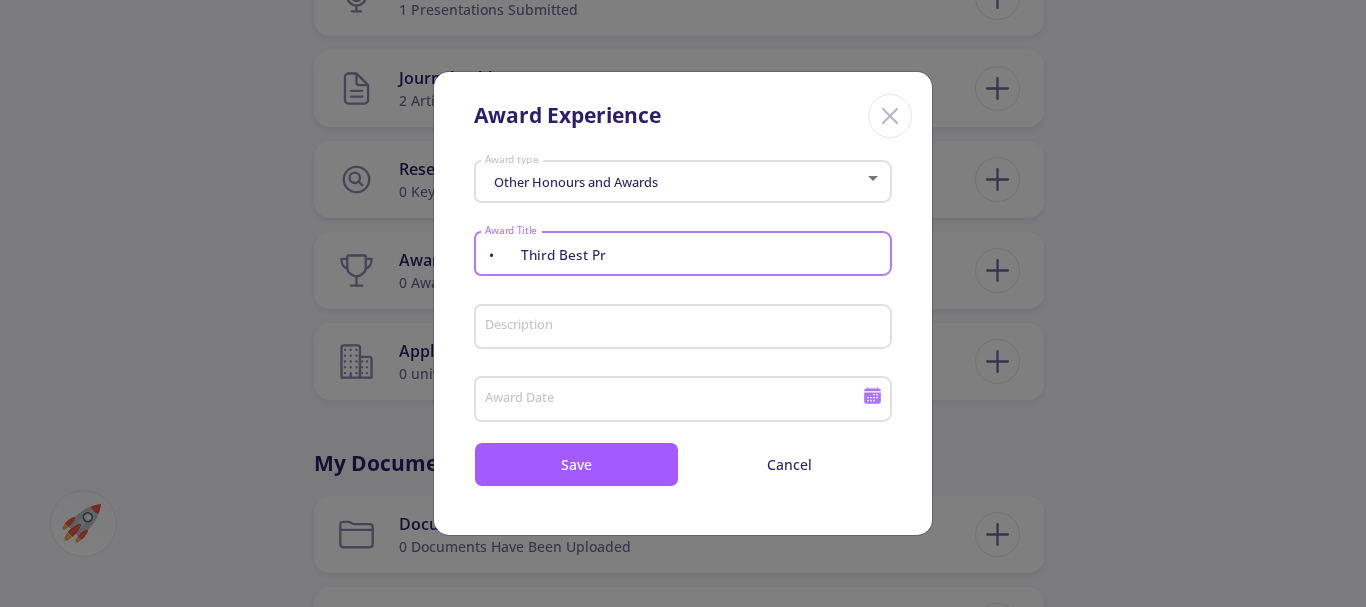 drag, startPoint x: 516, startPoint y: 253, endPoint x: 442, endPoint y: 254, distance: 74.00676 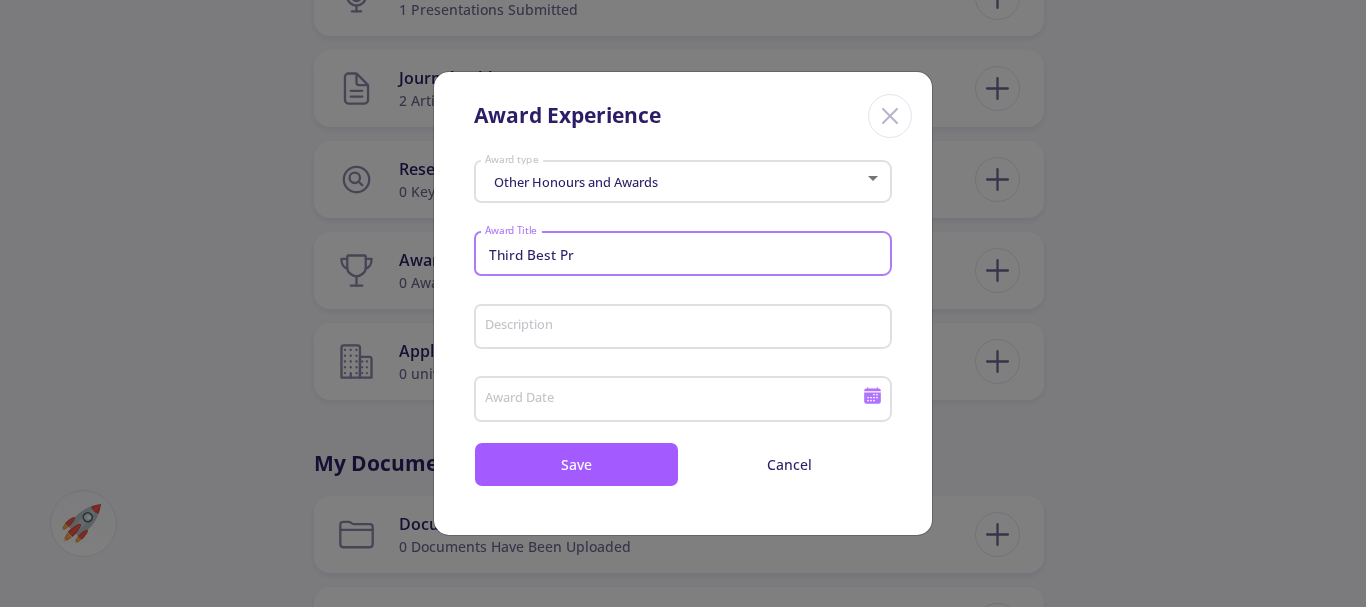 drag, startPoint x: 582, startPoint y: 255, endPoint x: 438, endPoint y: 251, distance: 144.05554 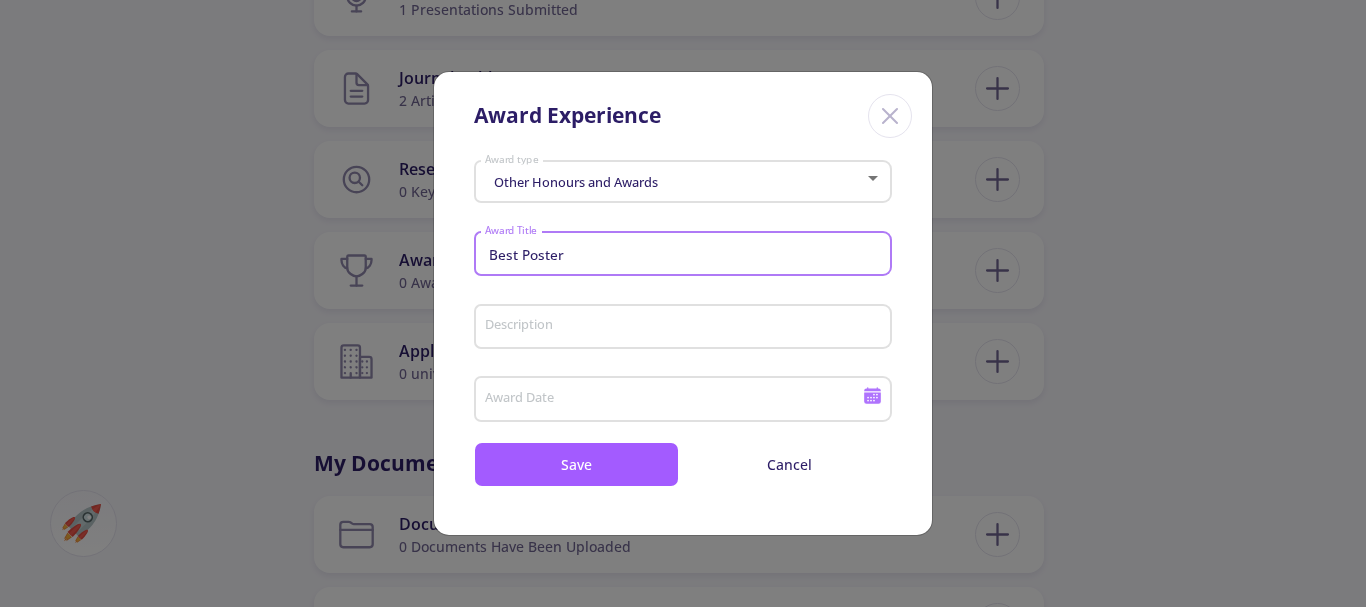 type on "Best Poster" 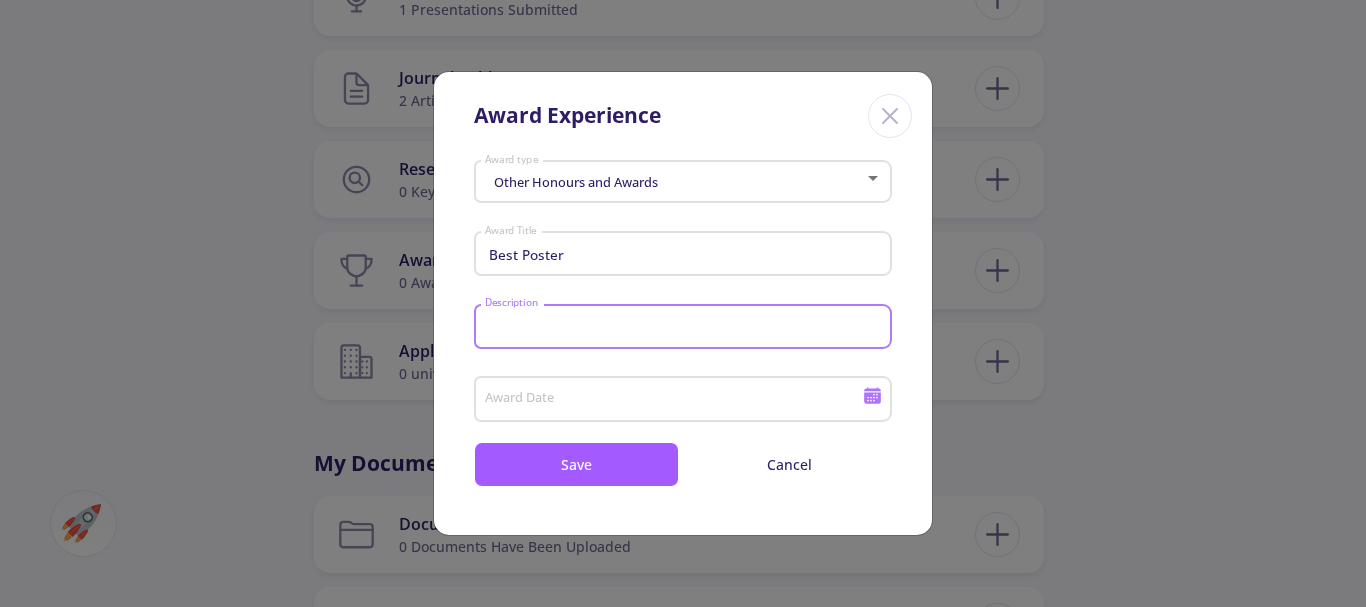 click on "Description" at bounding box center (686, 328) 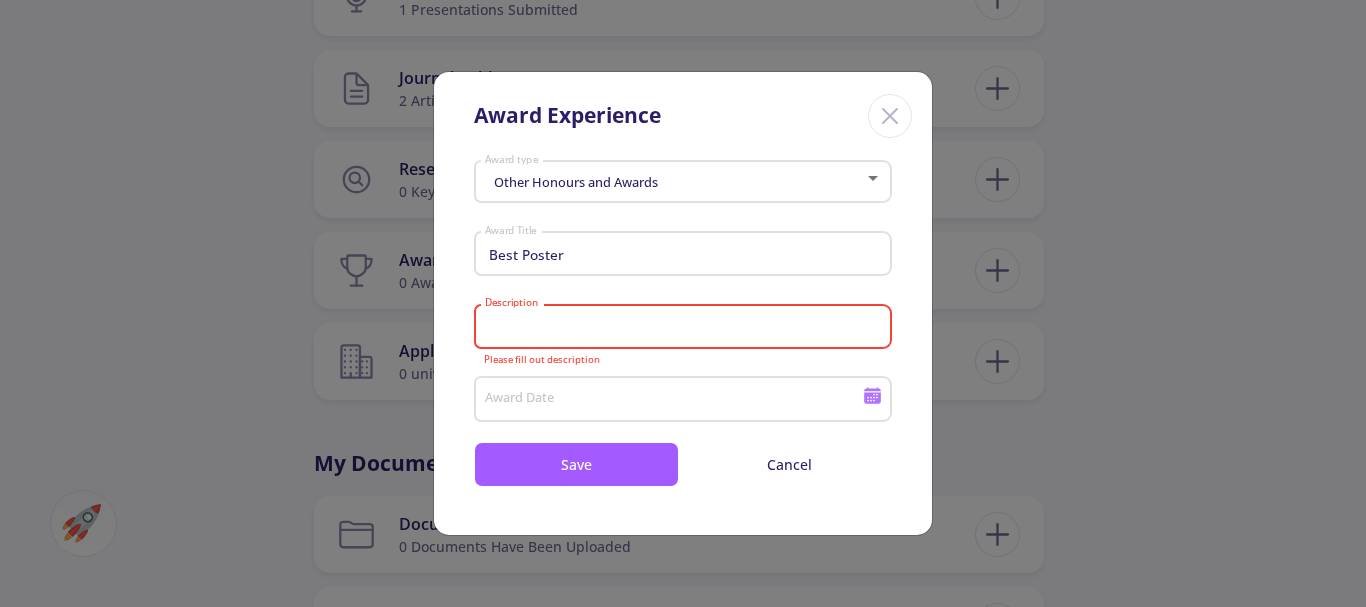 paste on "•	Third Best Pr" 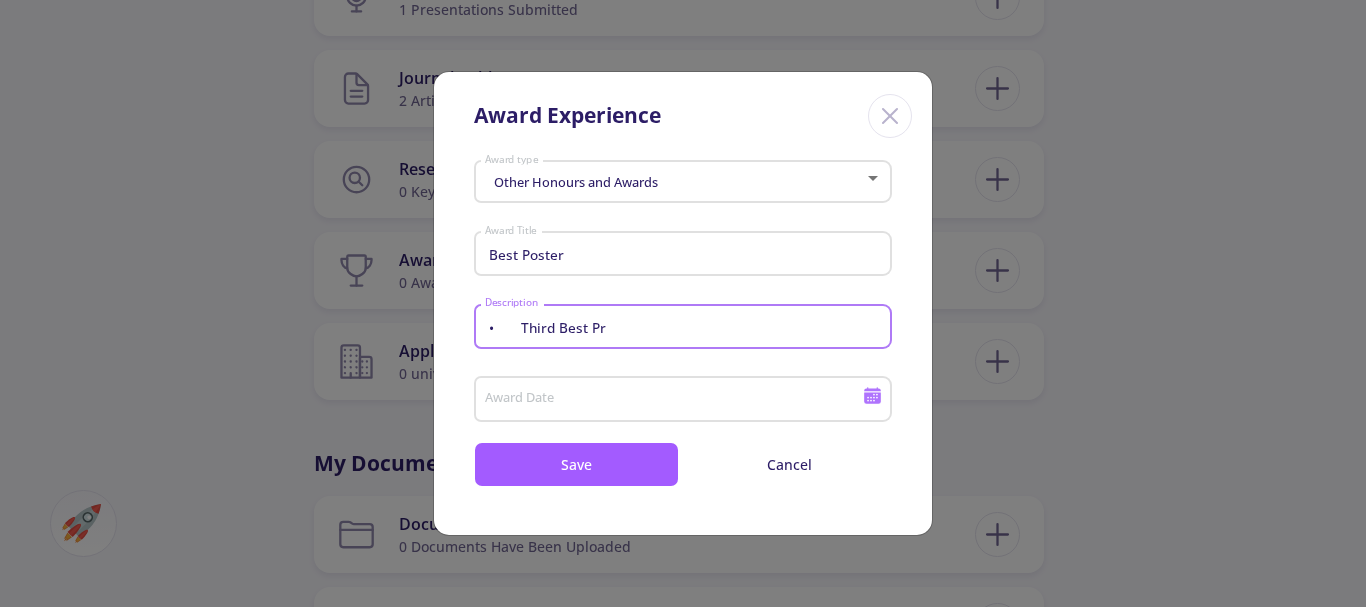 drag, startPoint x: 621, startPoint y: 320, endPoint x: 400, endPoint y: 330, distance: 221.22614 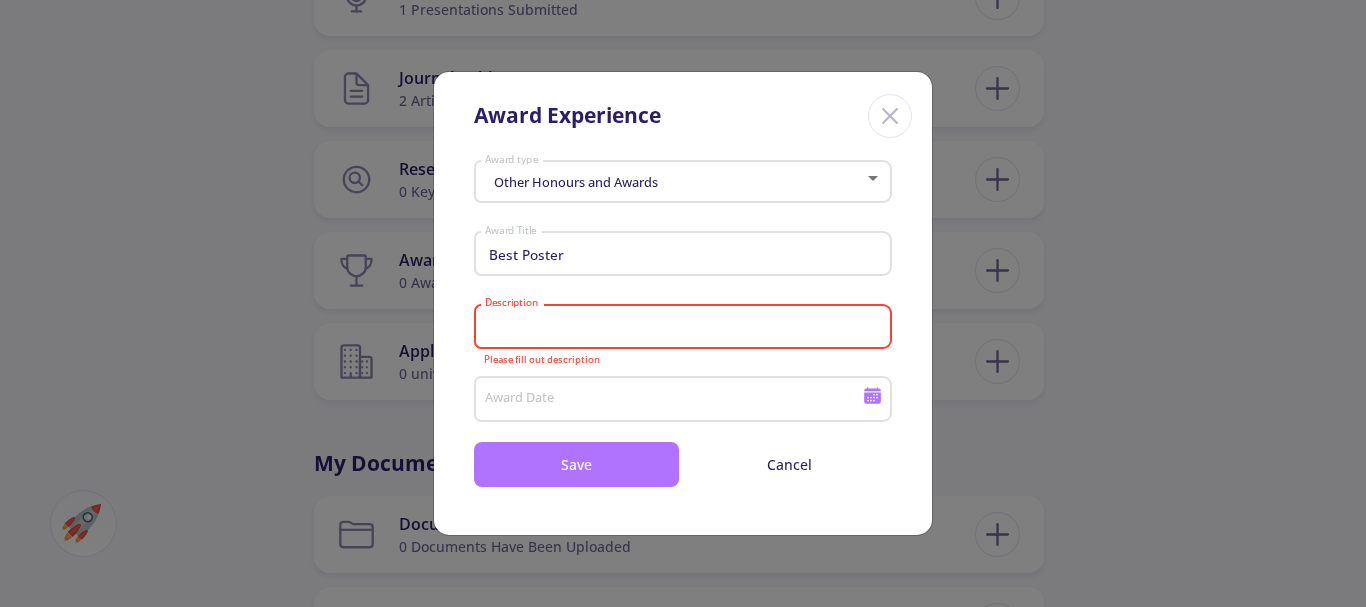 paste on "•	Third Best Pr" 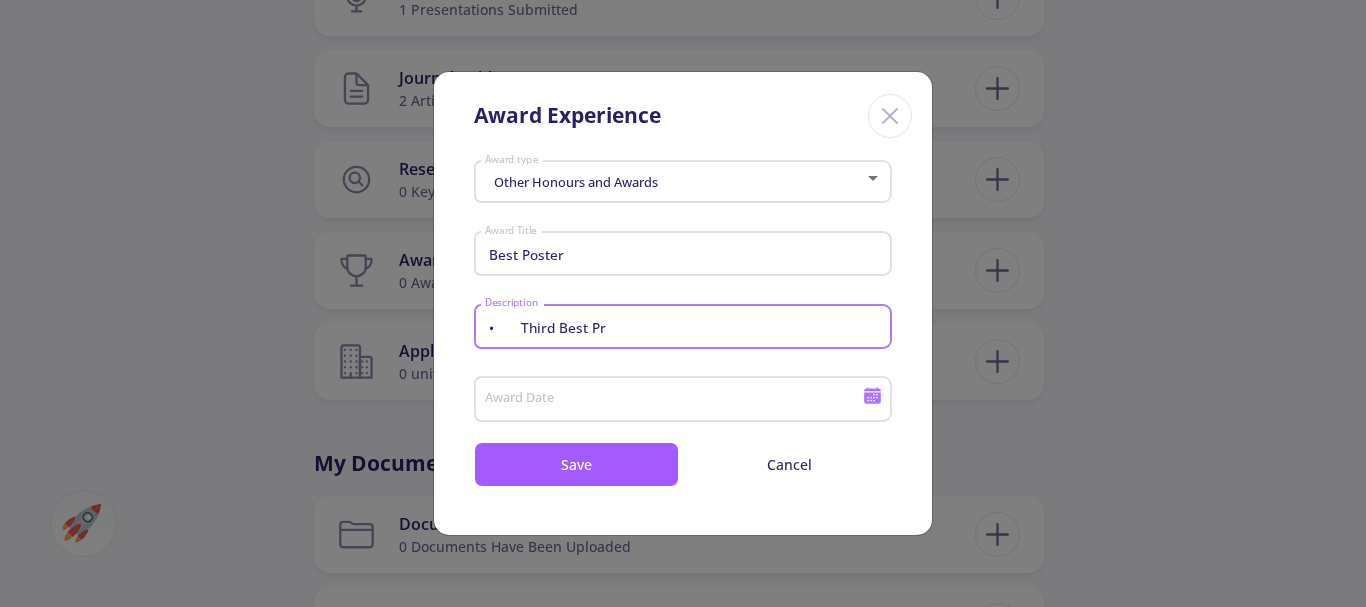 drag, startPoint x: 495, startPoint y: 324, endPoint x: 419, endPoint y: 324, distance: 76 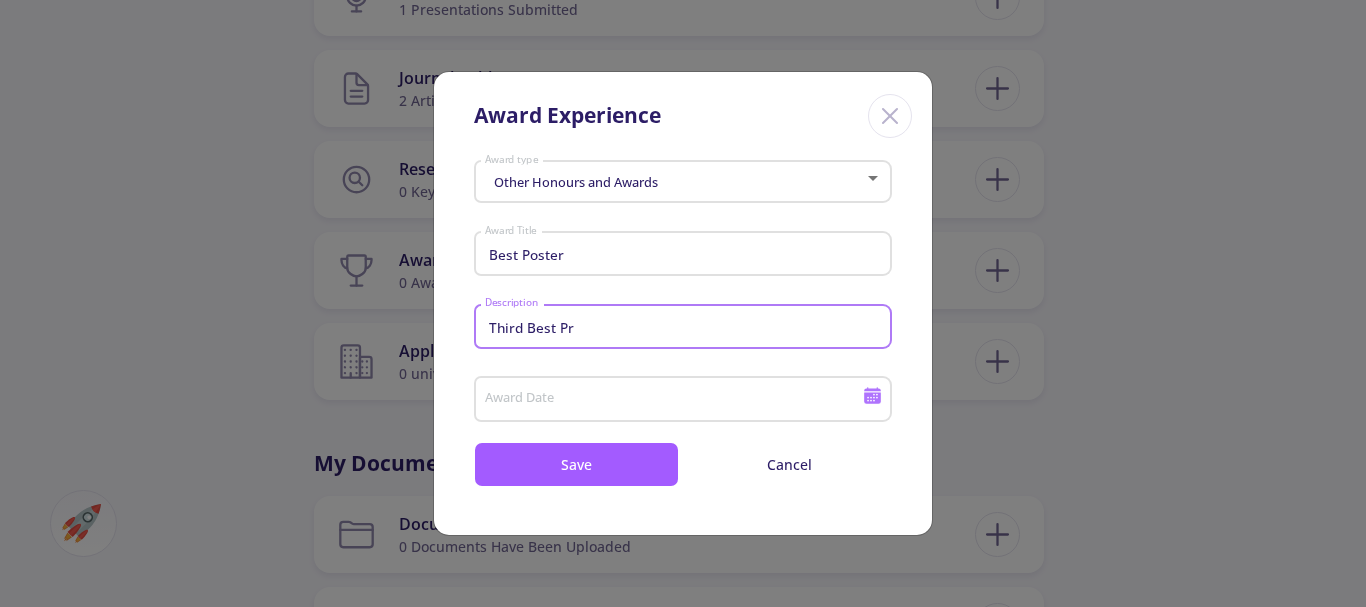 click on "Third Best Pr" at bounding box center [686, 328] 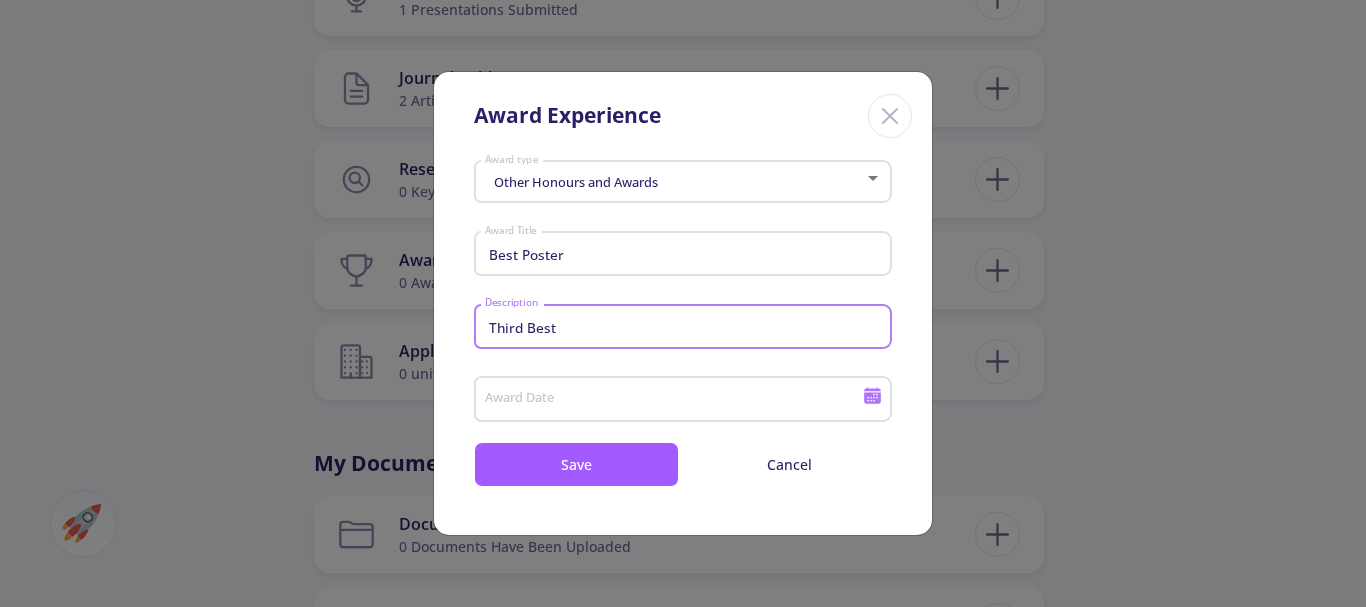 type on "Third Best" 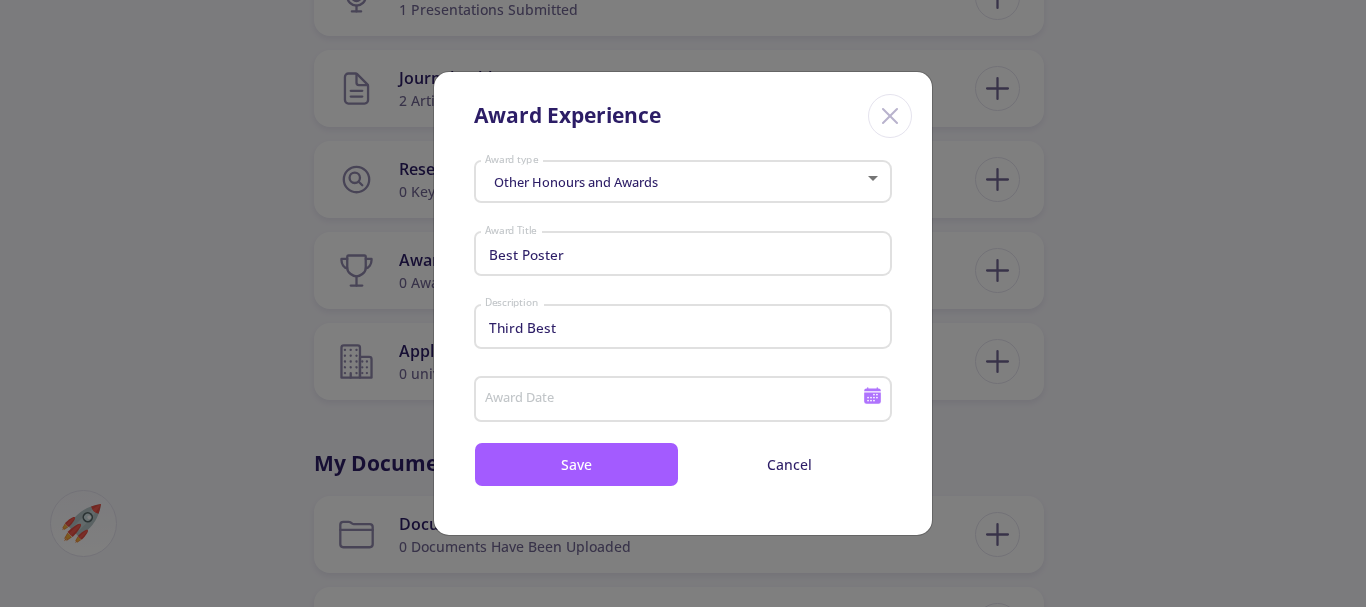 click 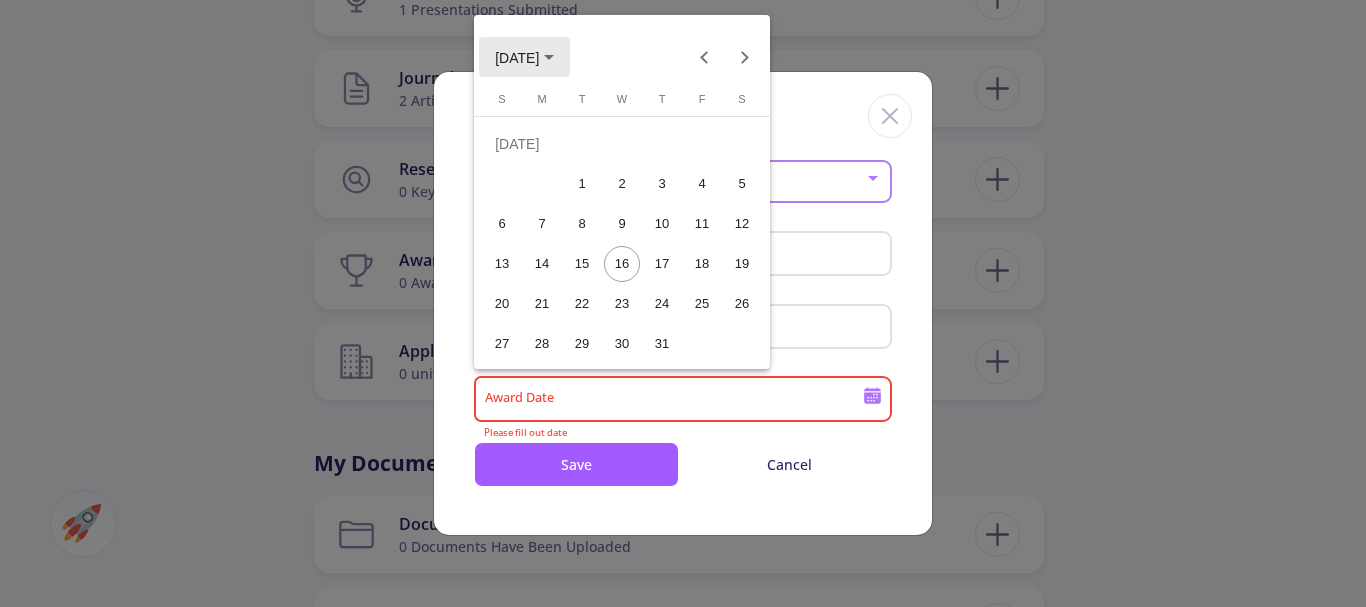 click on "[DATE]" at bounding box center (524, 57) 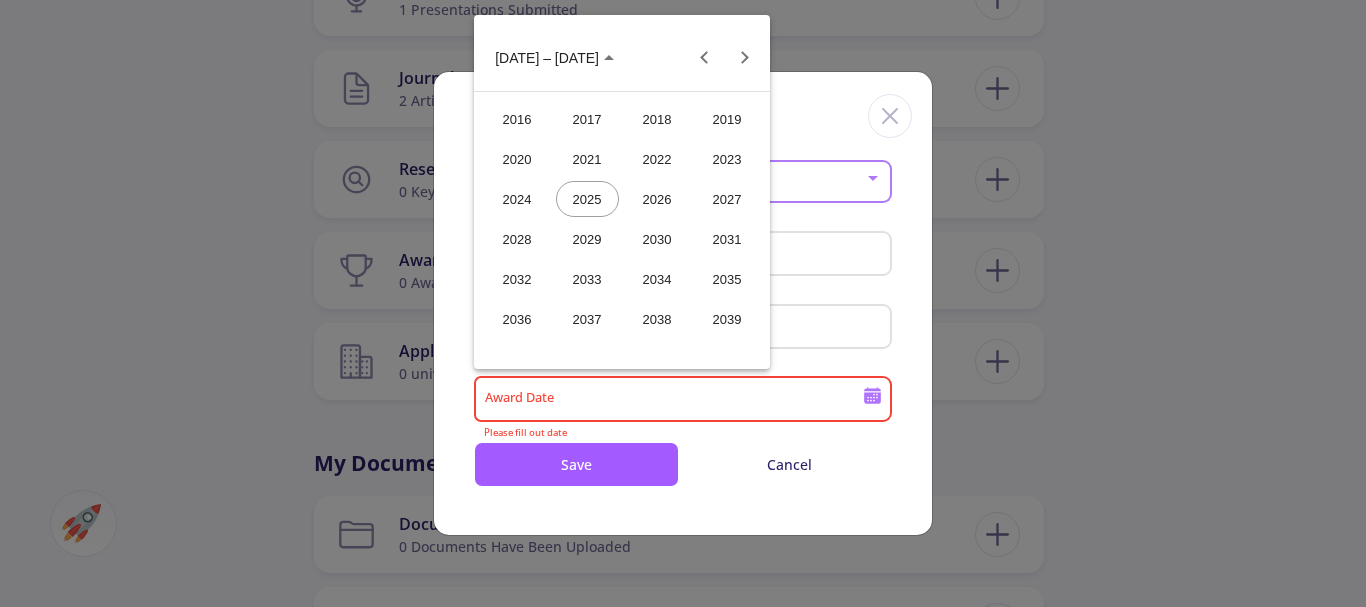 click on "2020" at bounding box center [517, 159] 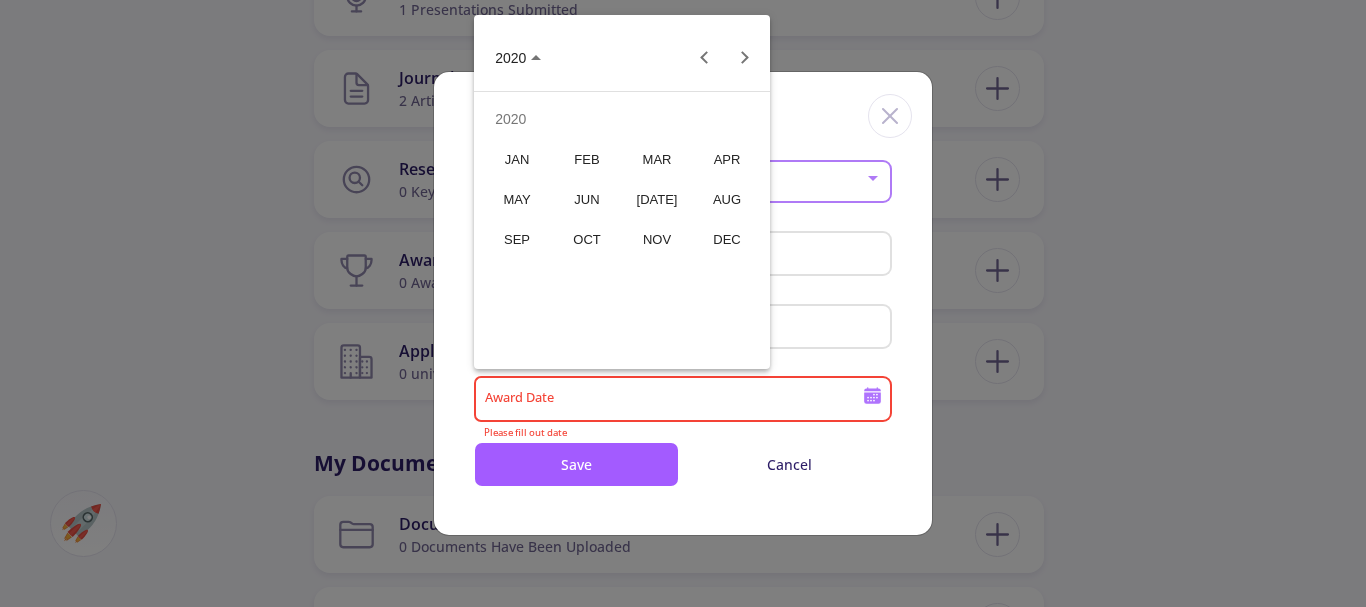 click on "FEB" at bounding box center (587, 159) 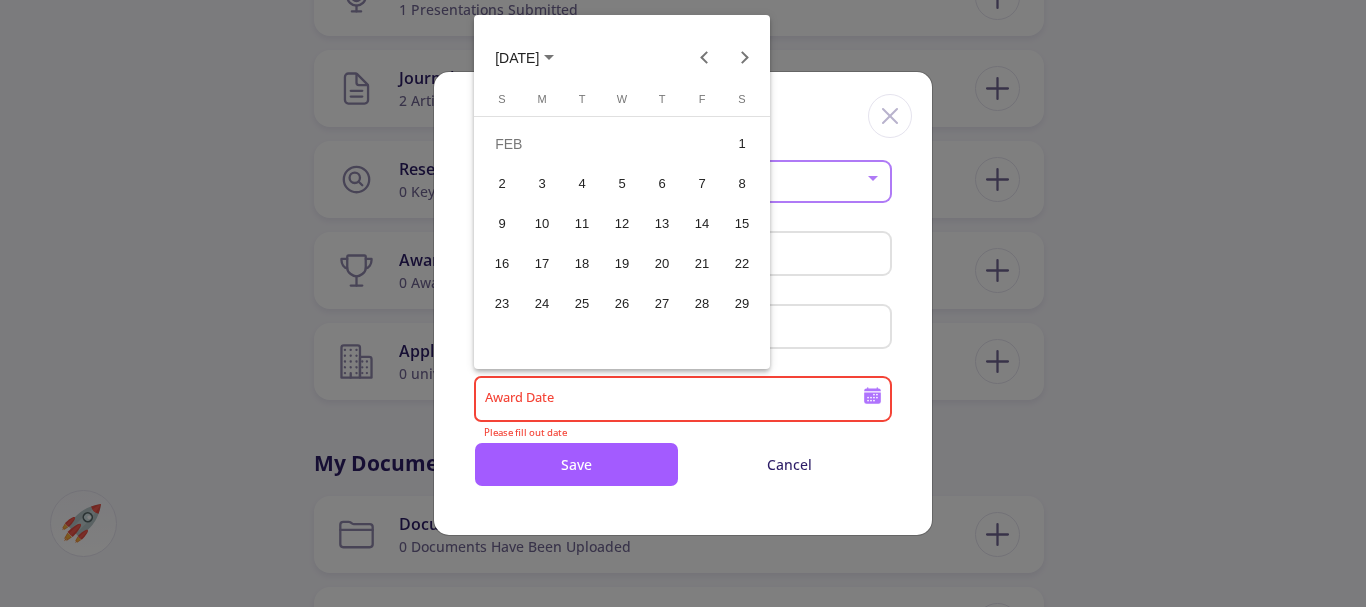 click on "20" at bounding box center (662, 264) 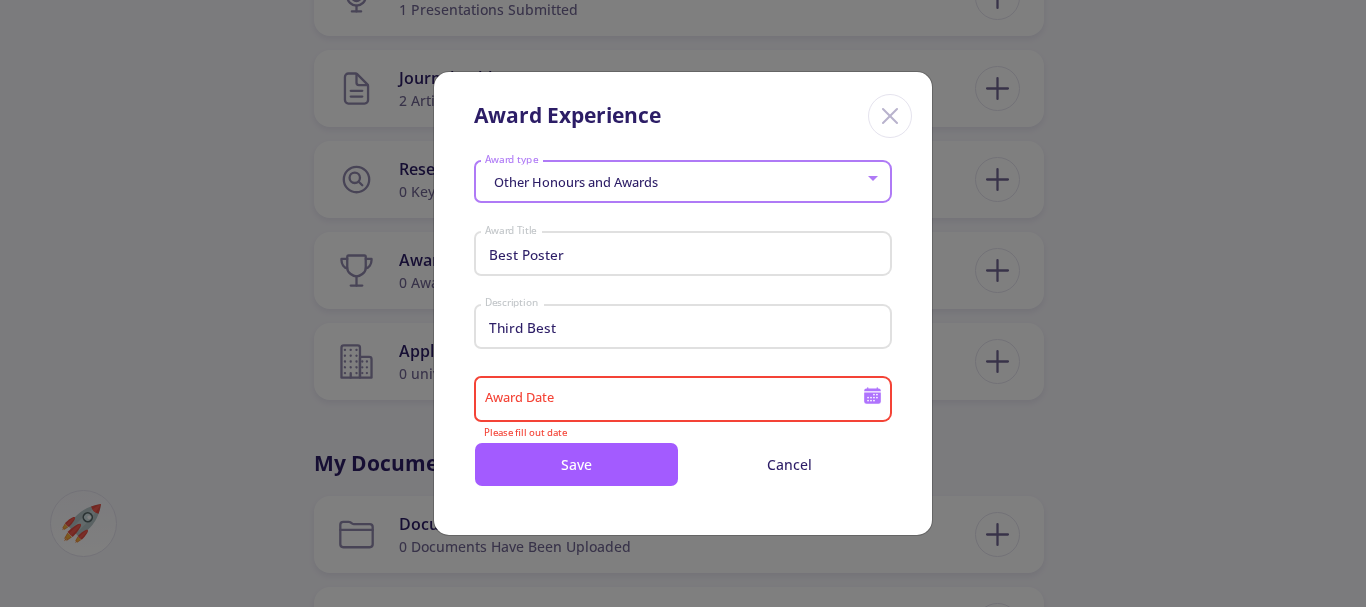 type on "[DATE]" 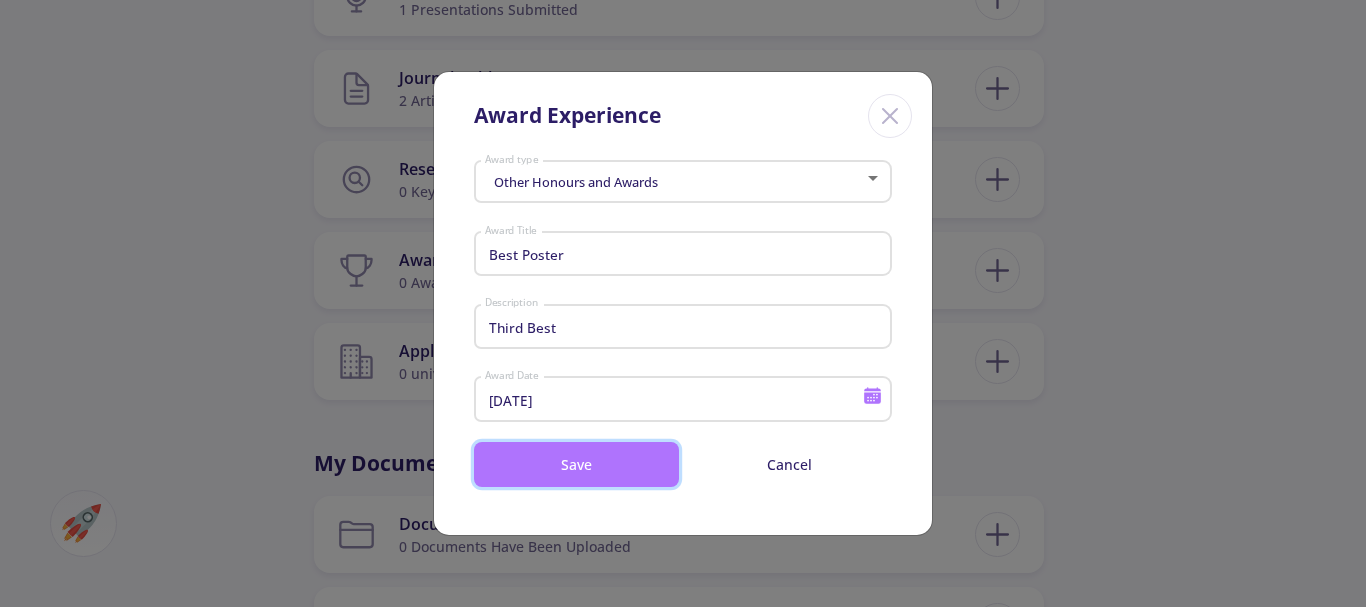 click on "Save" 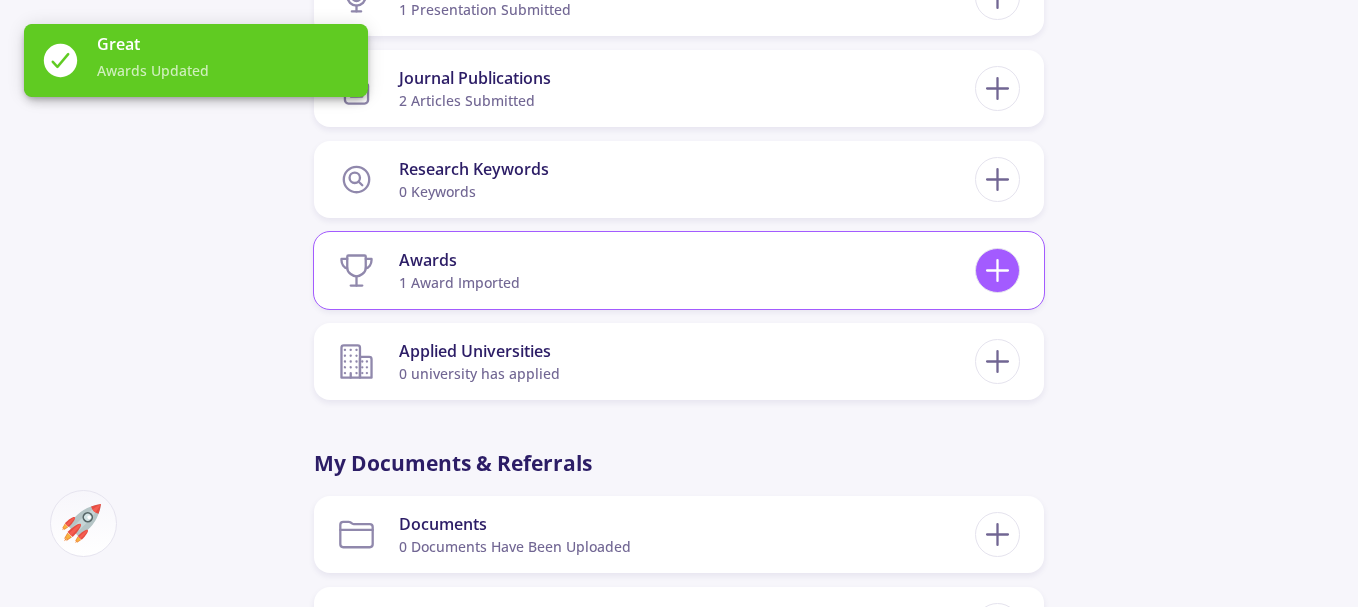 click 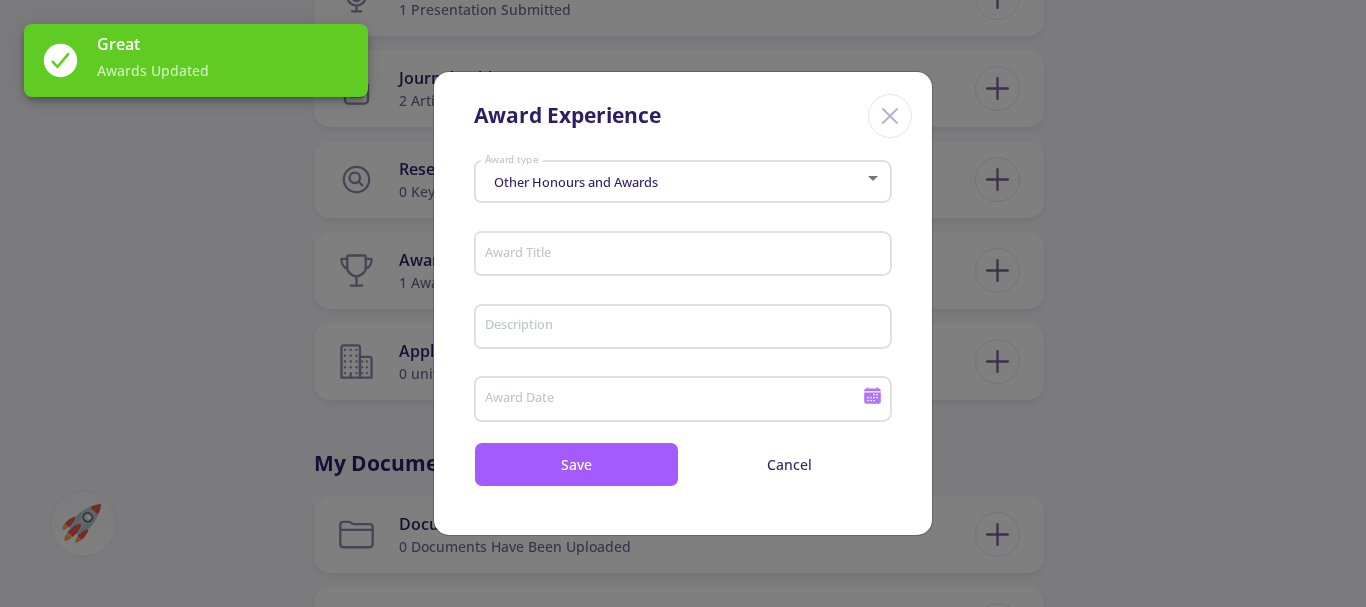 click on "Other Honours and Awards Award type" at bounding box center [683, 178] 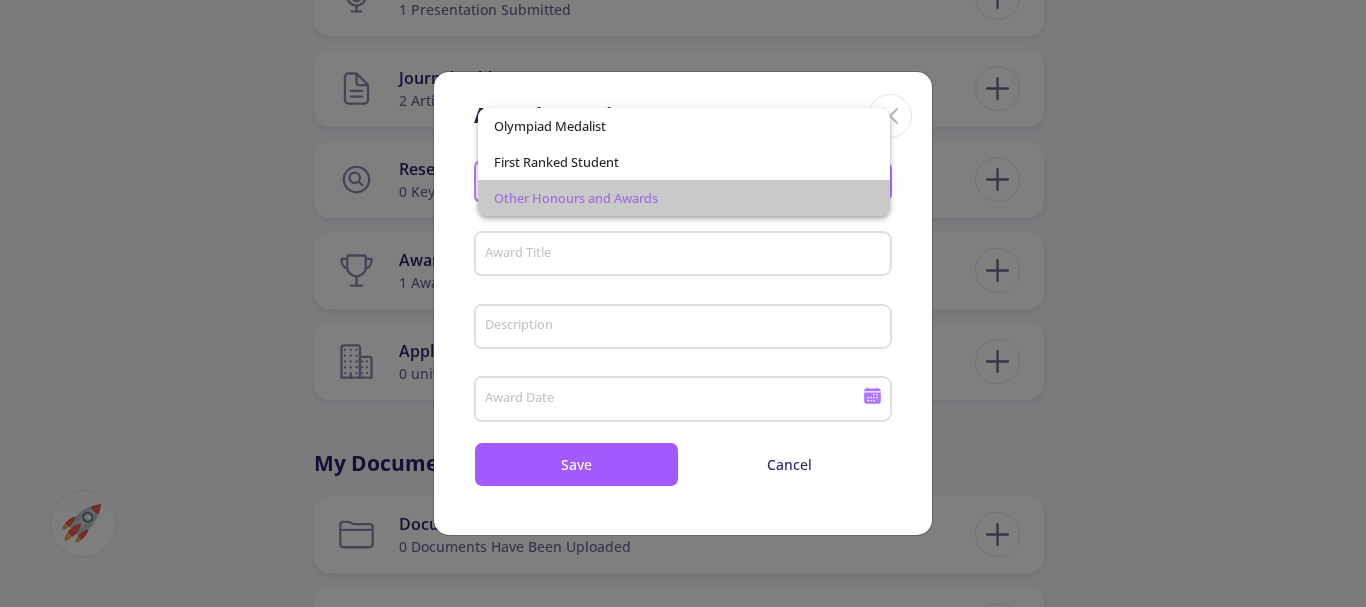 click on "Other Honours and Awards" at bounding box center (684, 198) 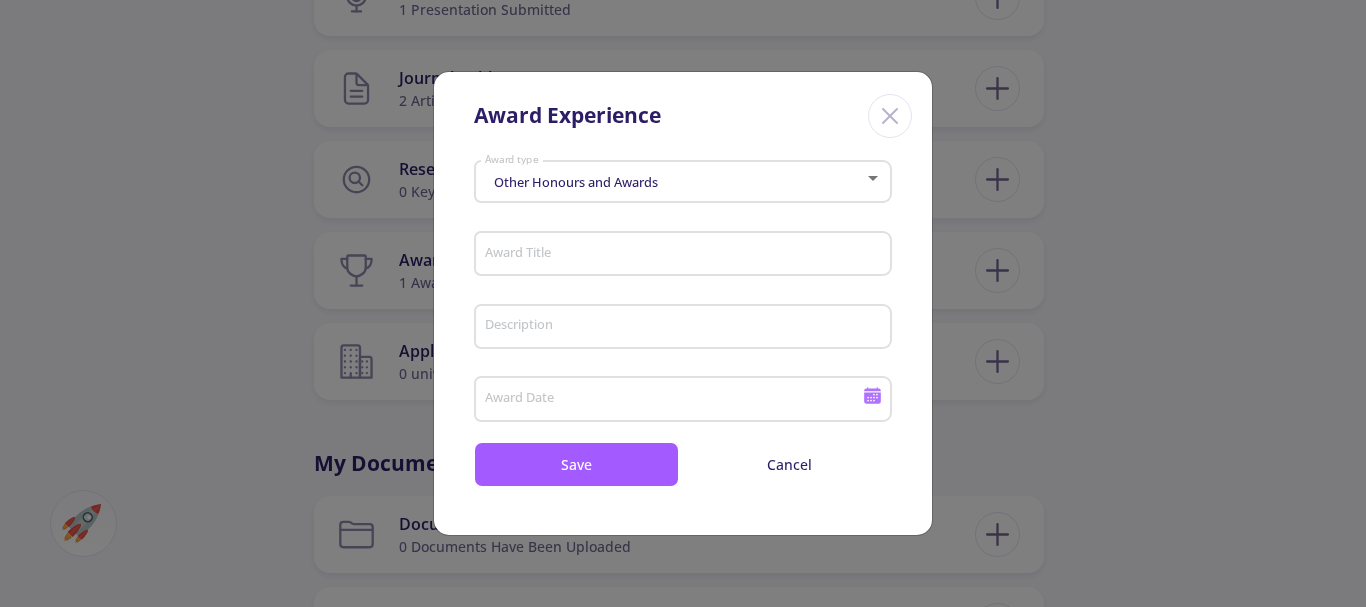 click on "Award Title" 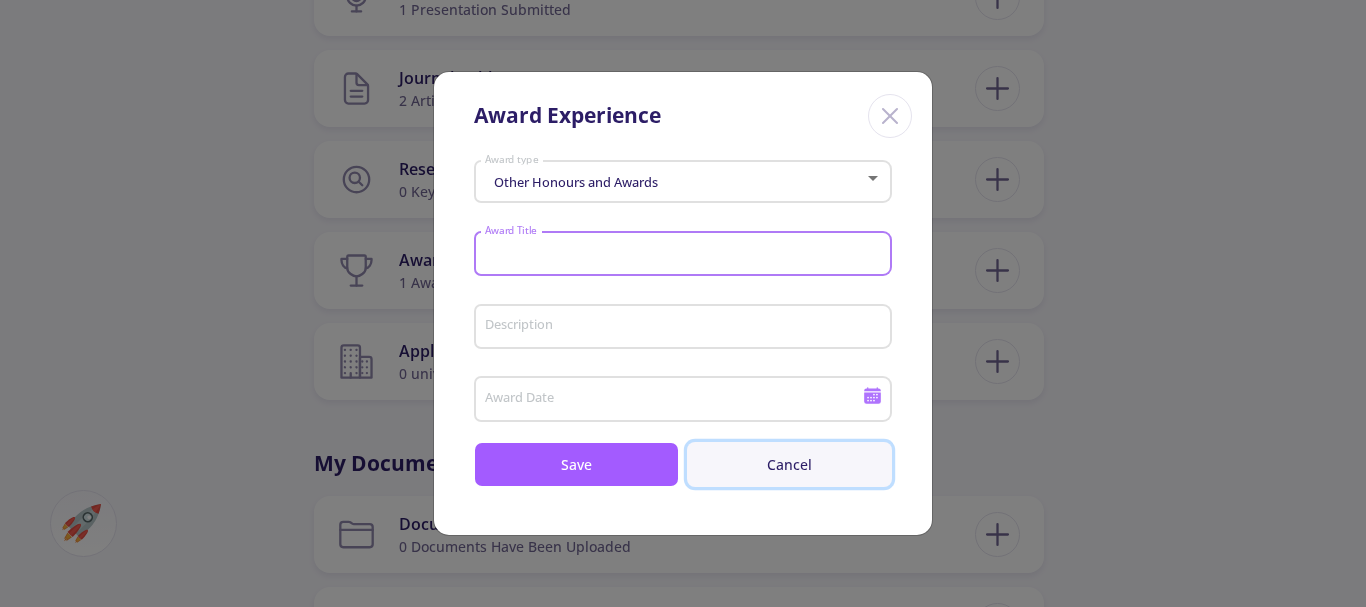click on "Cancel" 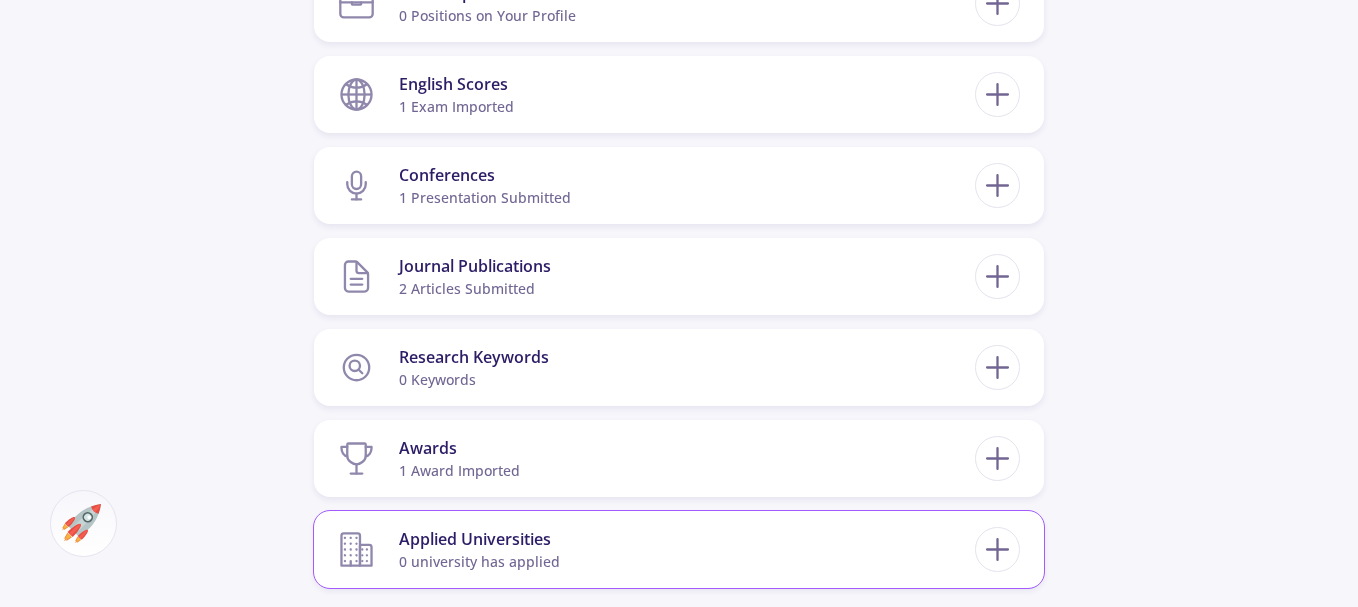 scroll, scrollTop: 1100, scrollLeft: 0, axis: vertical 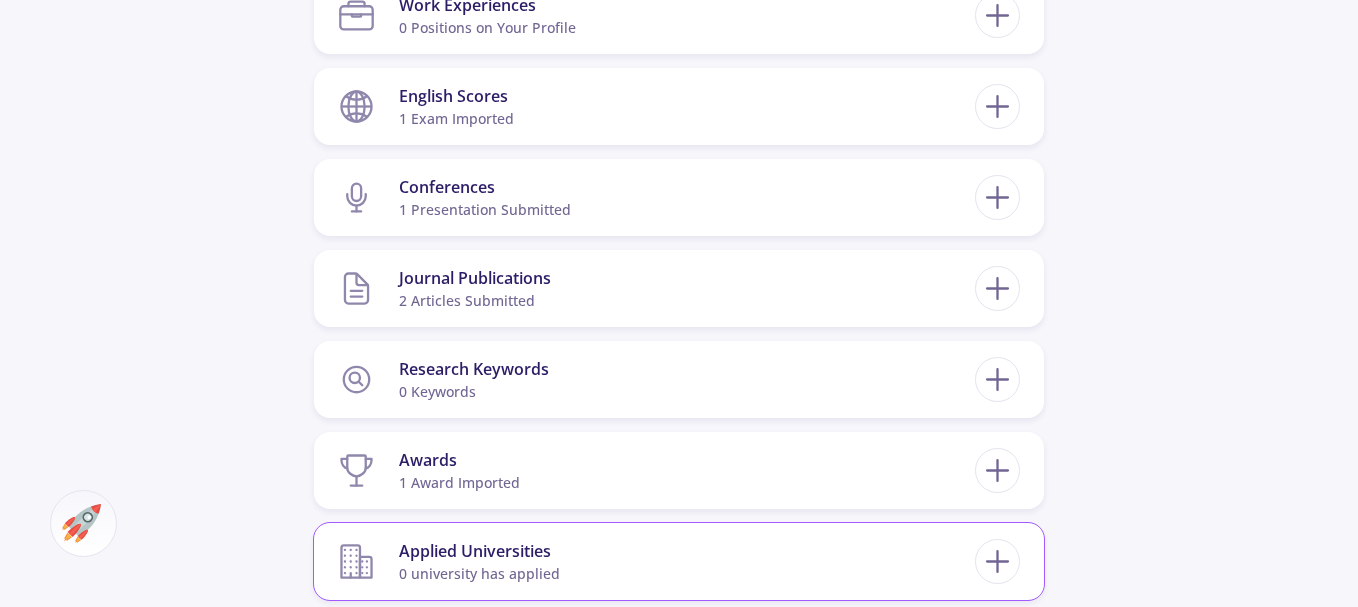 click on "Research Keywords 0 keywords" at bounding box center (656, 379) 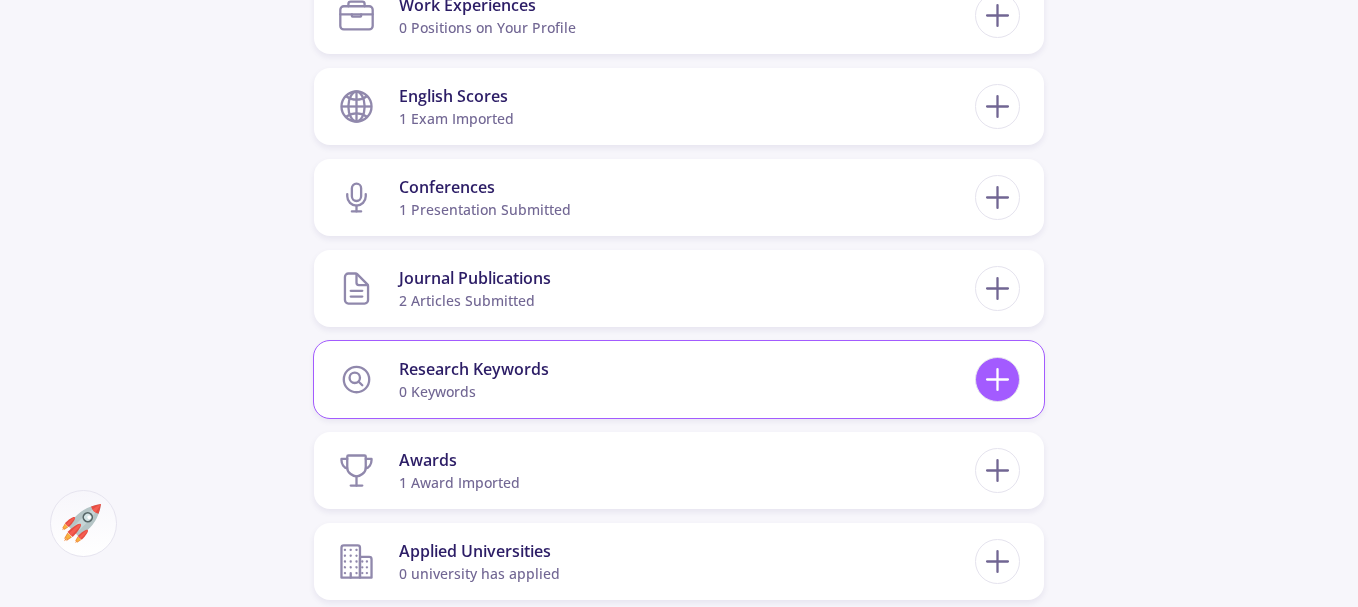 click 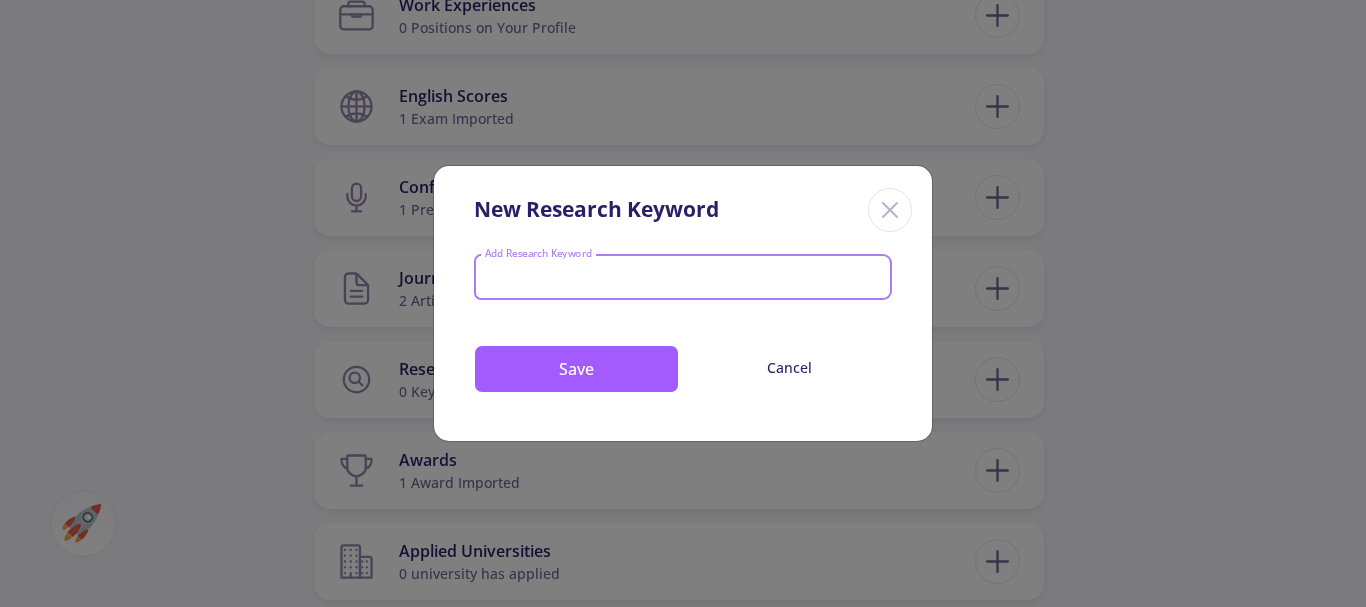 click on "Add Research Keyword" at bounding box center (683, 279) 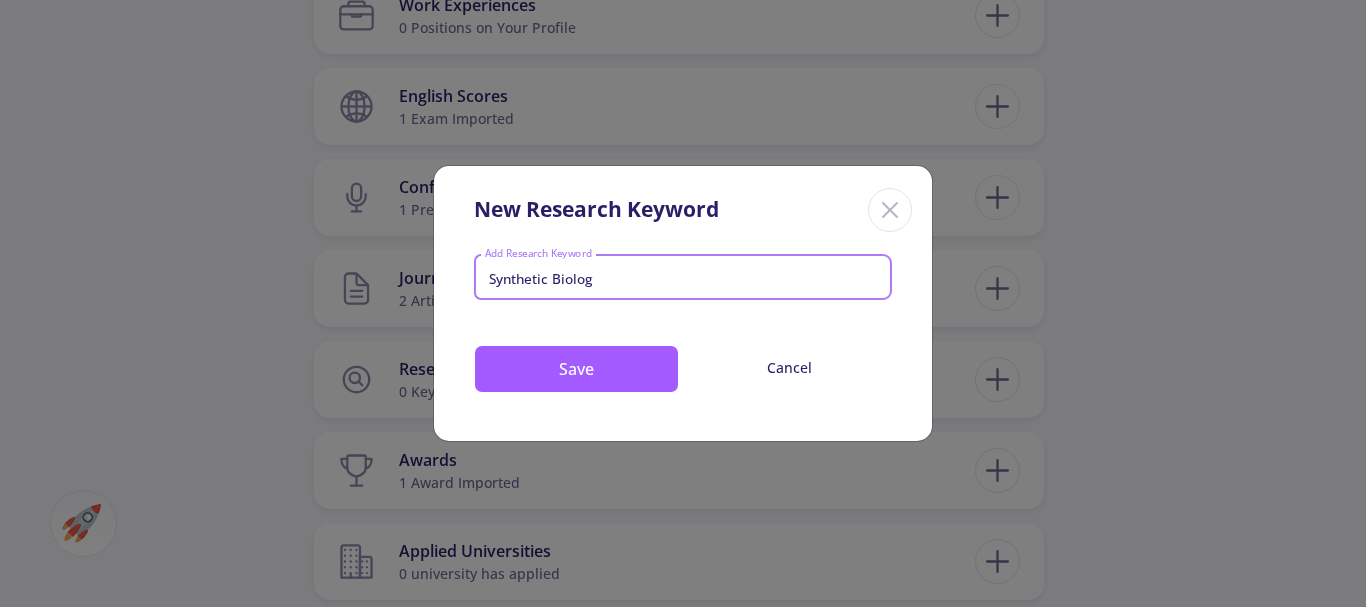 type on "Synthetic Biology" 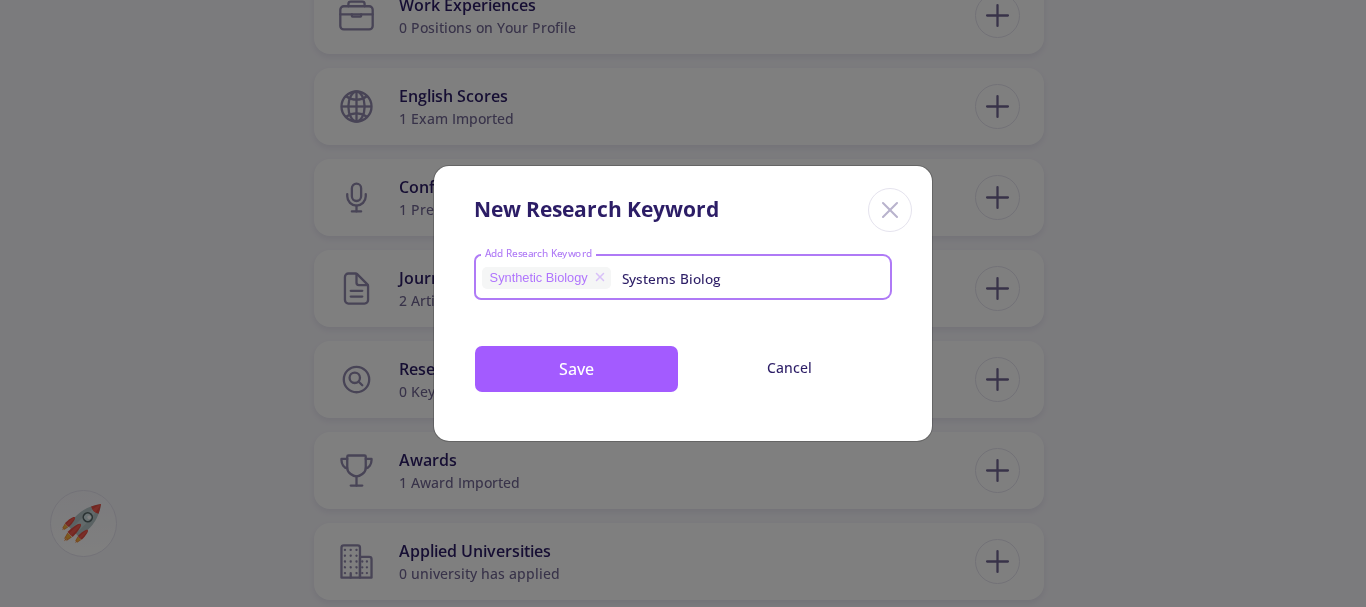 type on "Systems Biology" 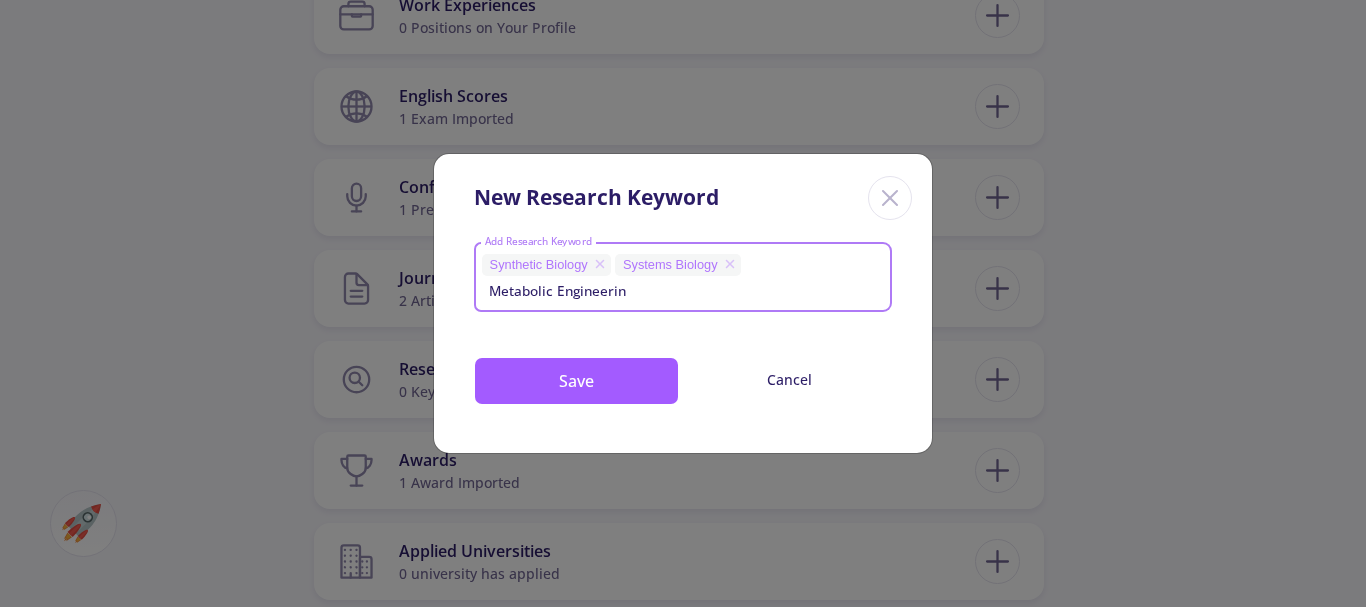 type on "Metabolic Engineering" 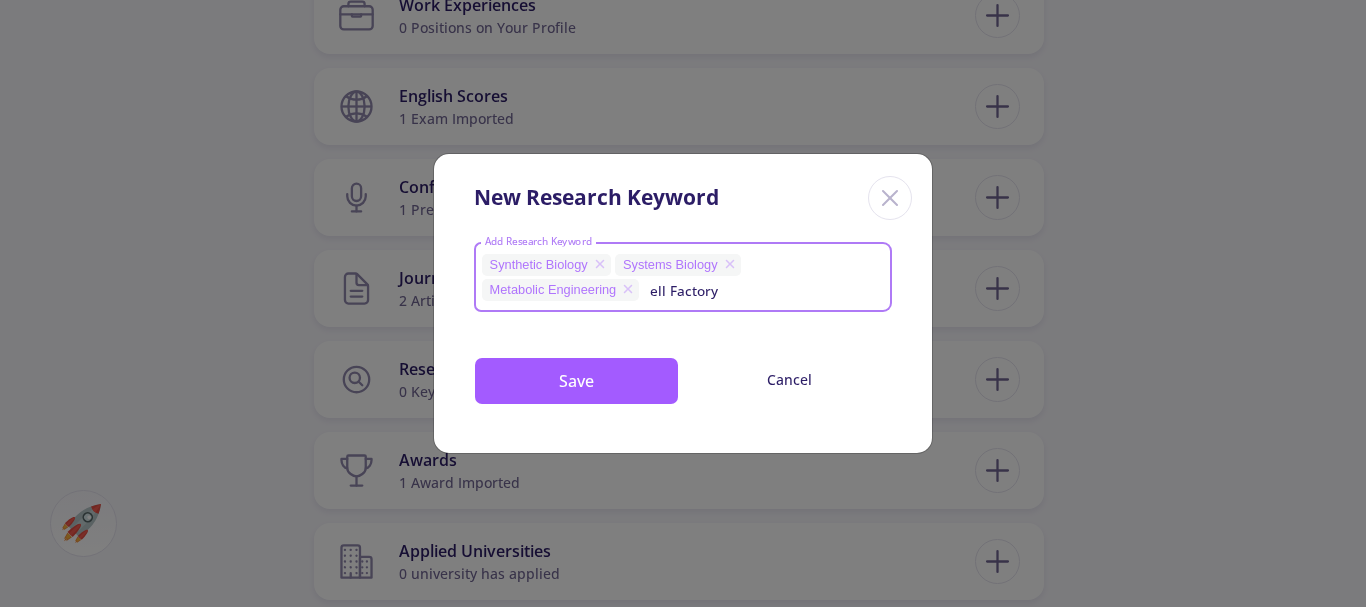 type on "Cell Factory" 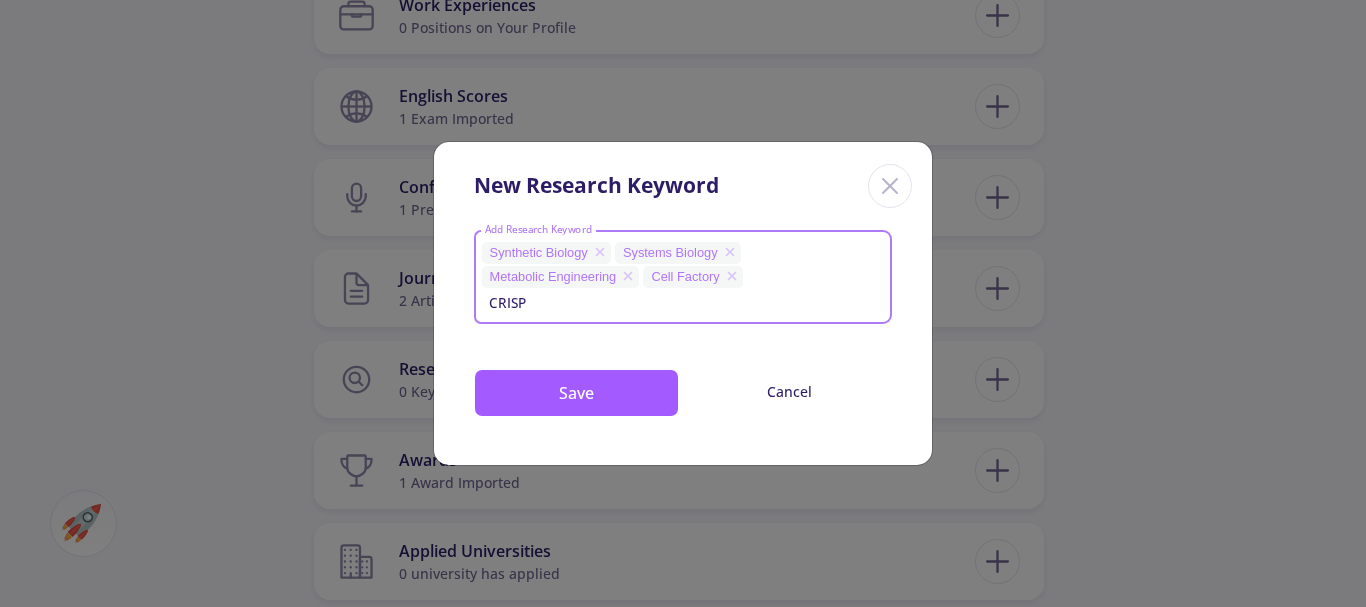 type on "CRISPR" 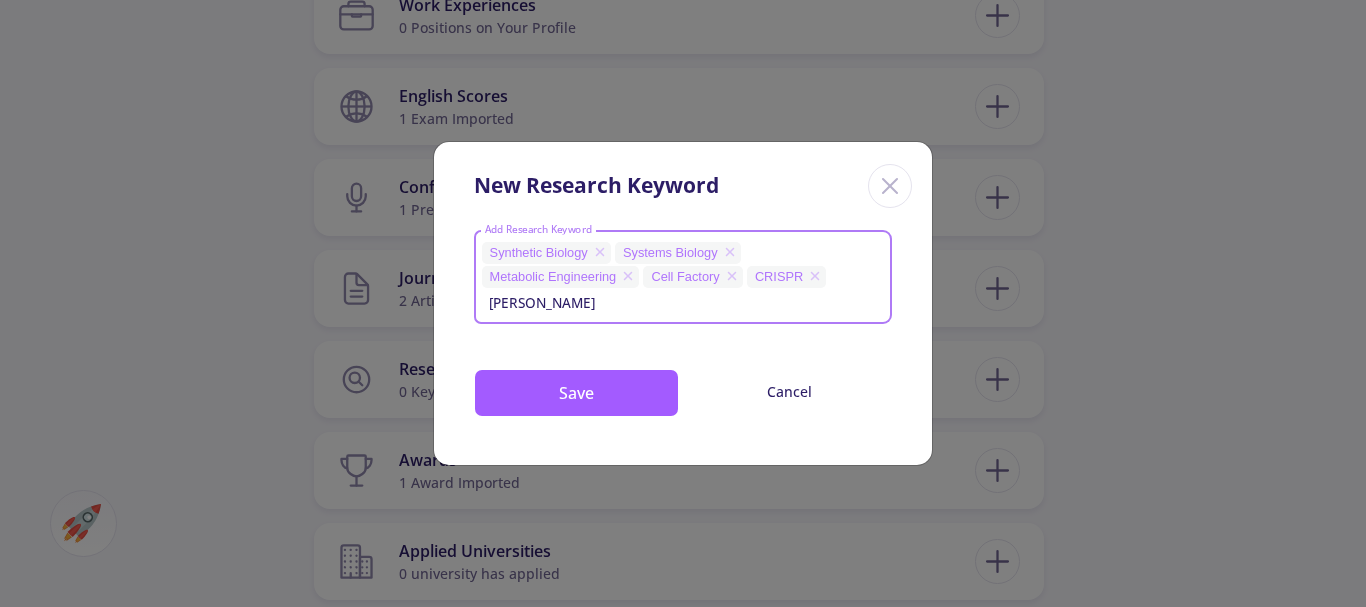 type on "Cloning" 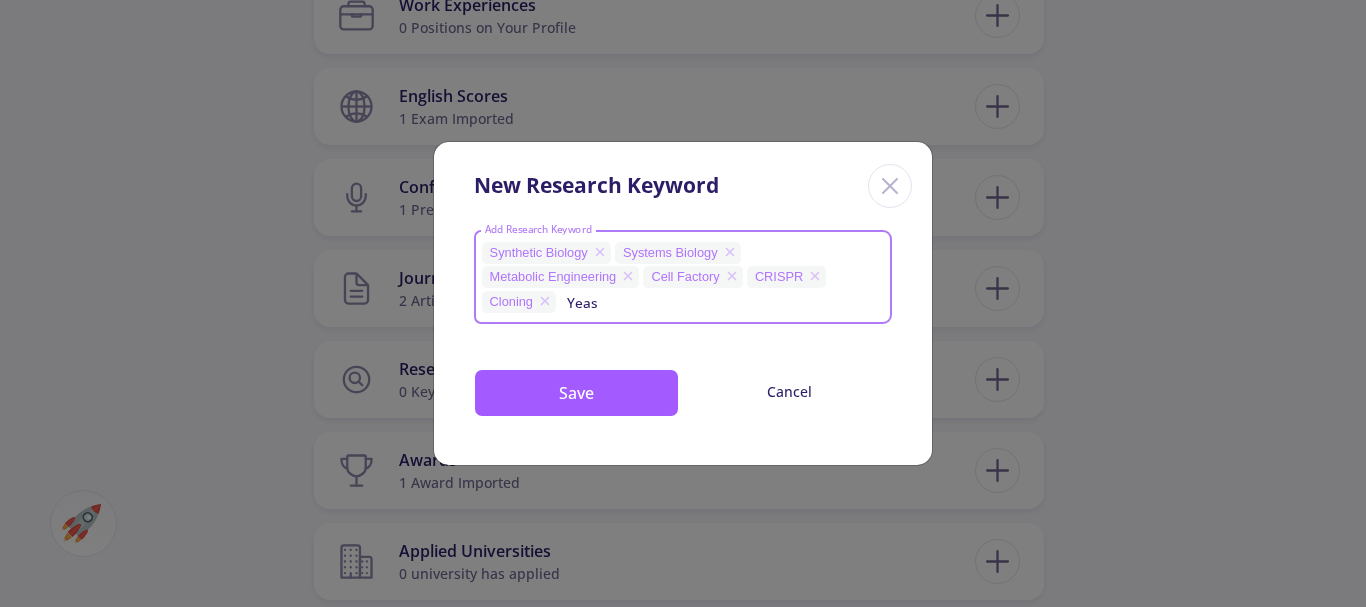type on "Yeast" 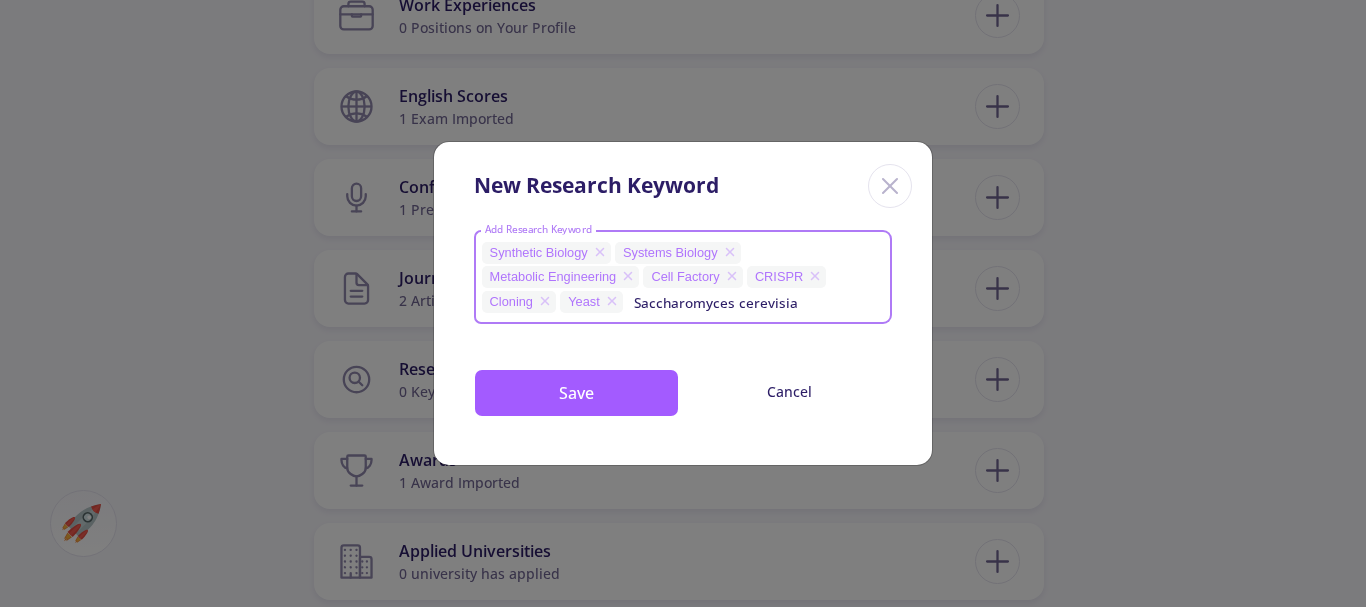 type on "Saccharomyces cerevisiae" 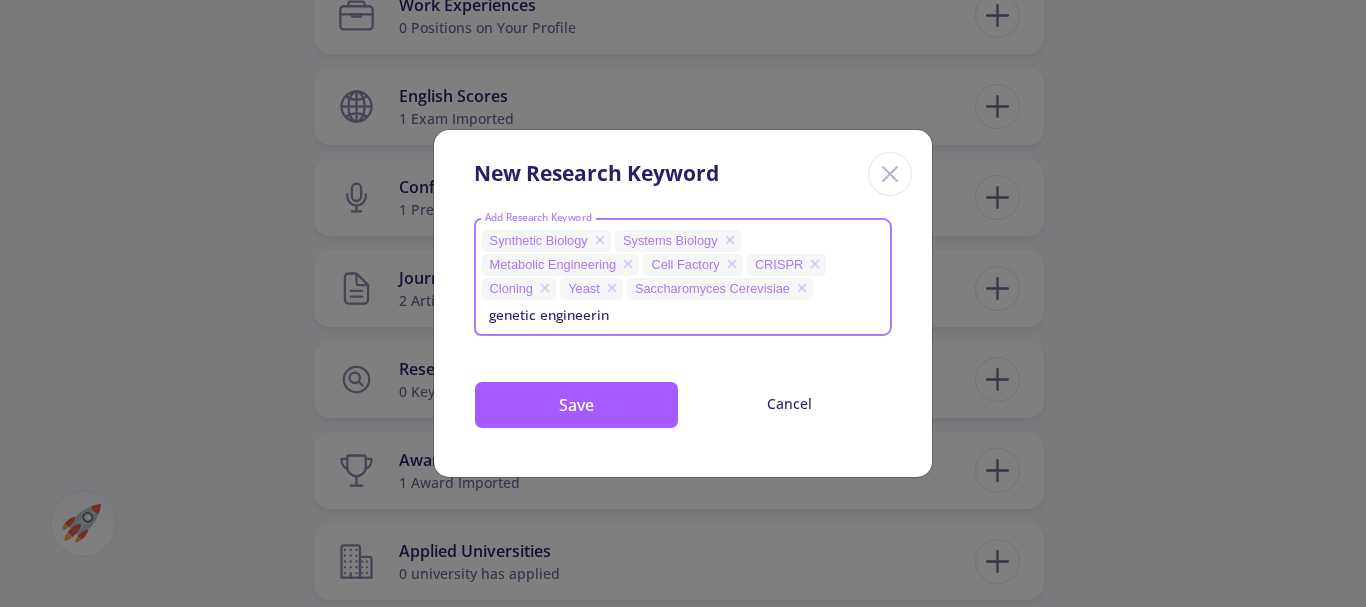 type on "genetic engineering" 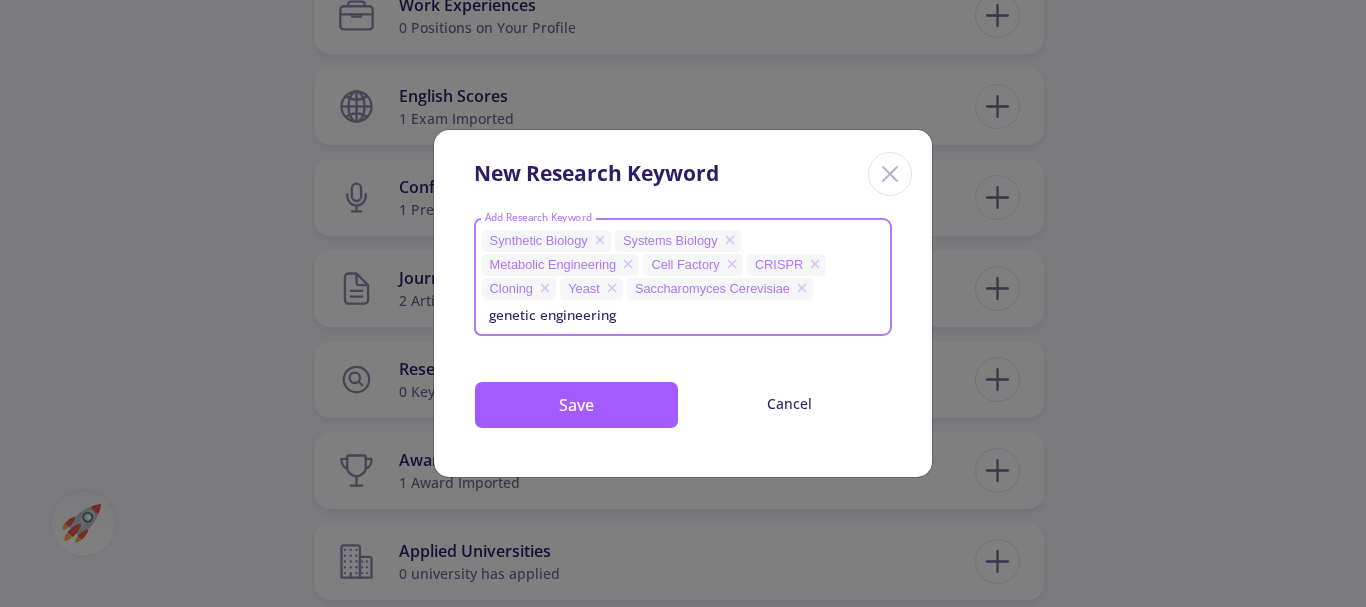 type 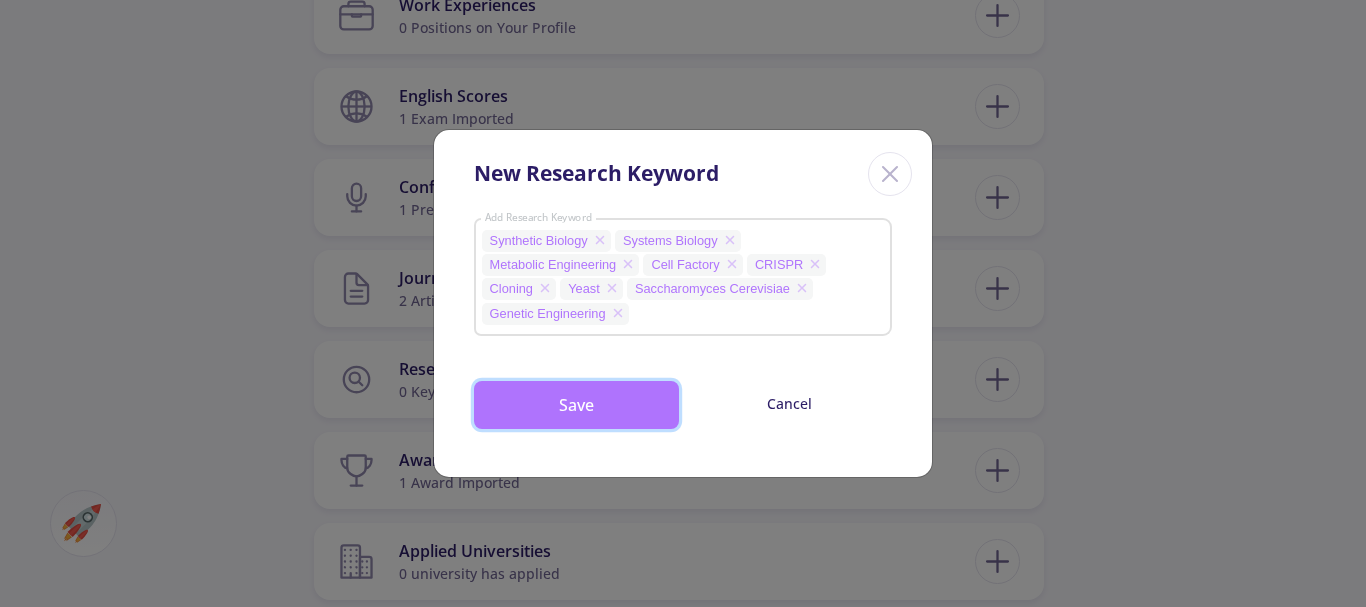 click on "Save" at bounding box center [576, 405] 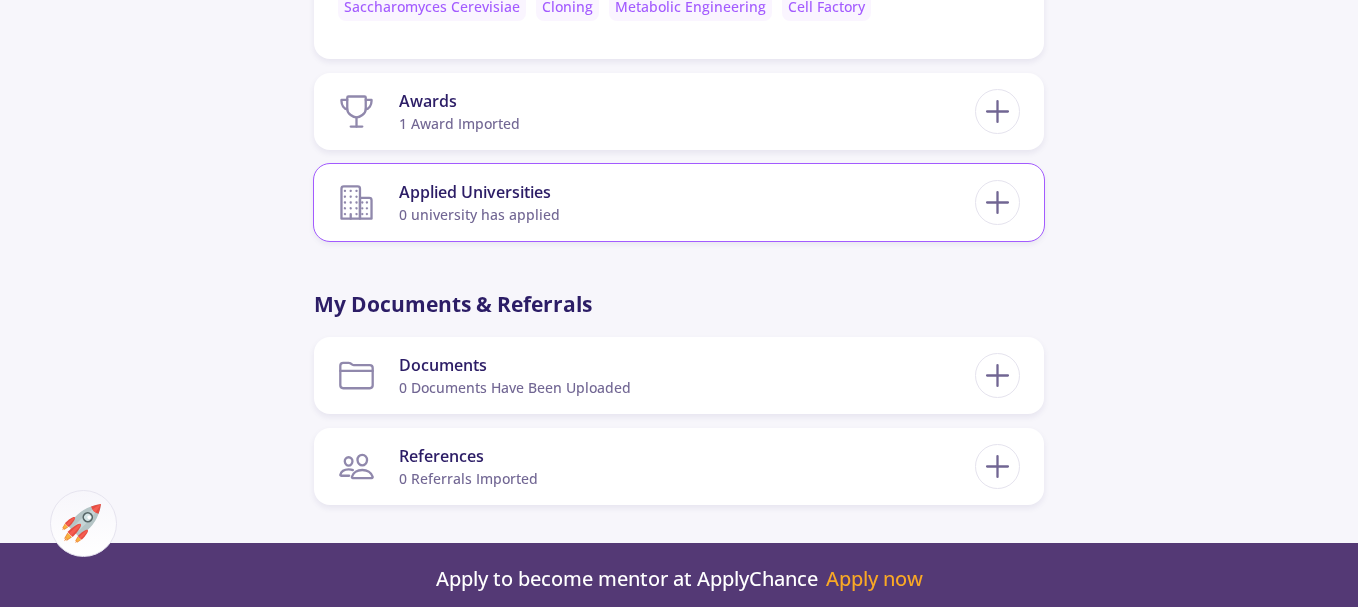 scroll, scrollTop: 1600, scrollLeft: 0, axis: vertical 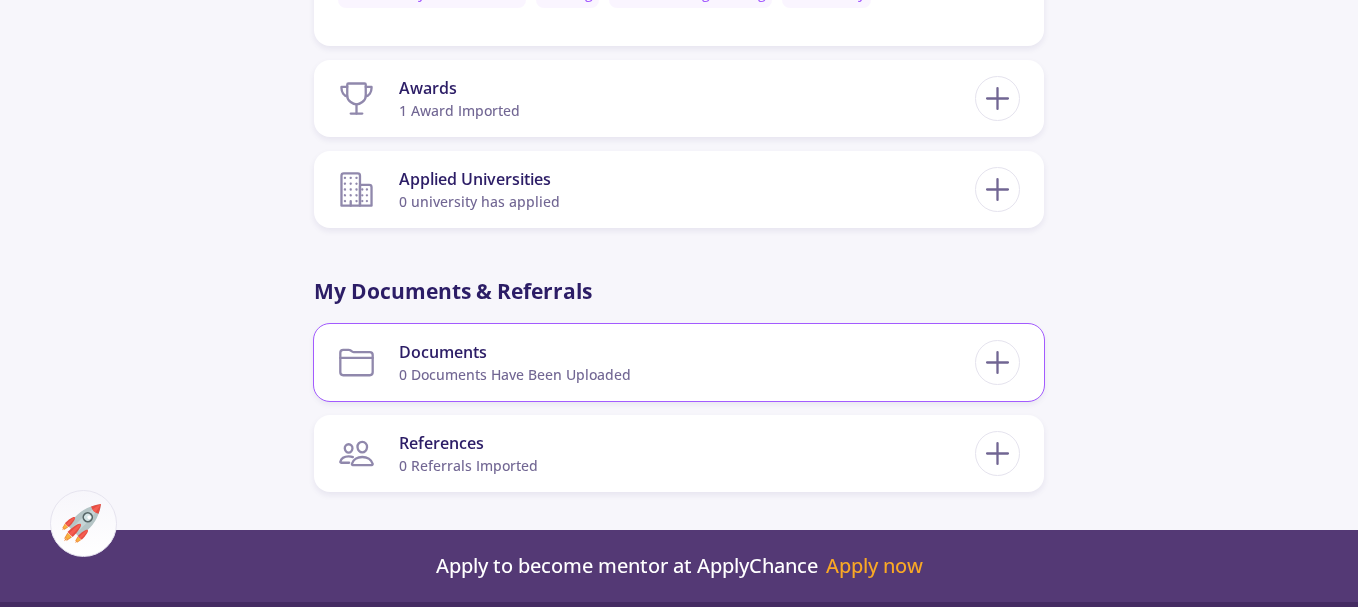 click on "Documents 0 documents have been uploaded" at bounding box center [656, 362] 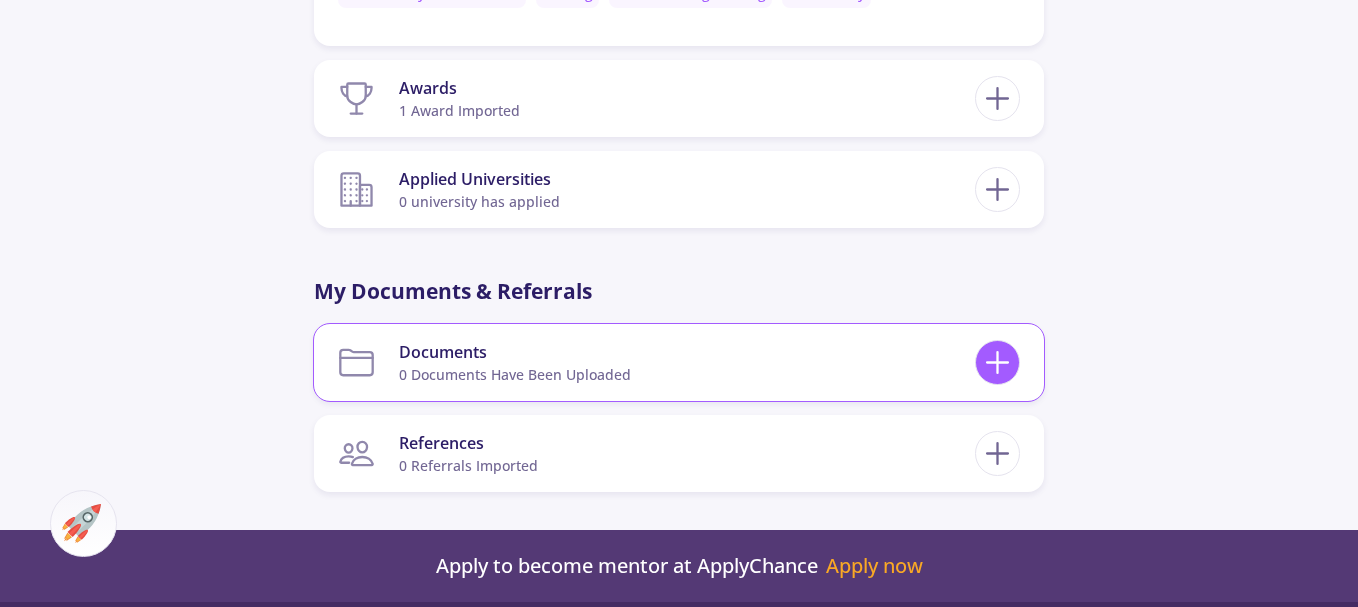 click 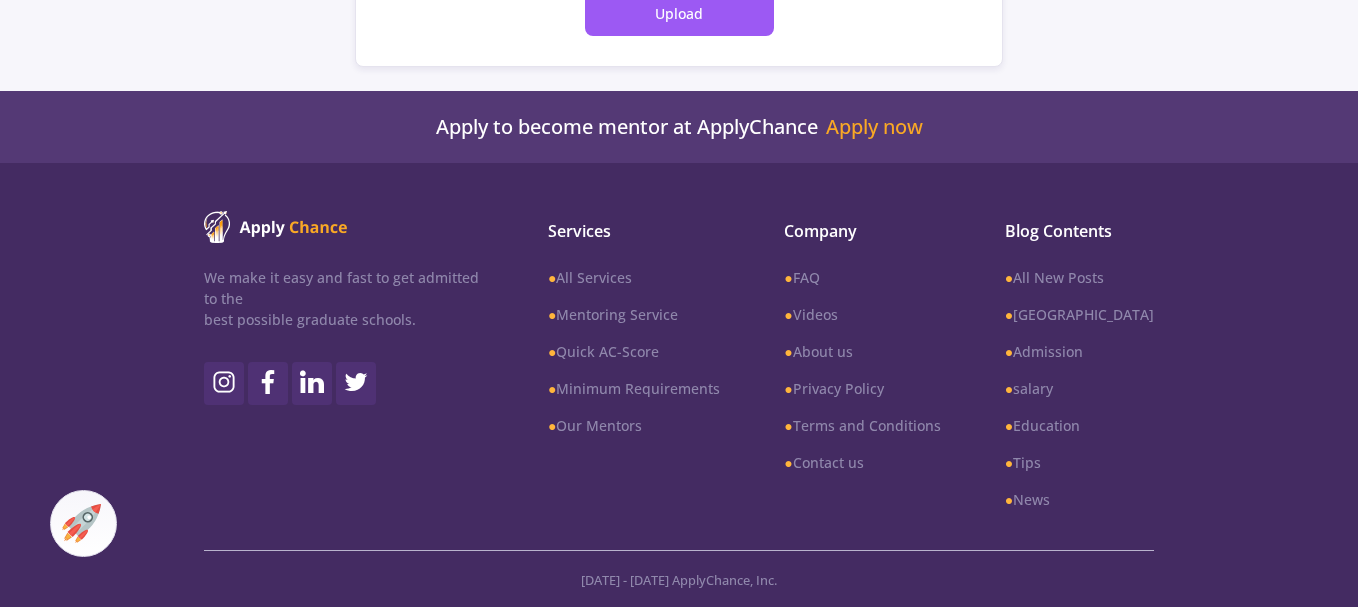 scroll, scrollTop: 0, scrollLeft: 0, axis: both 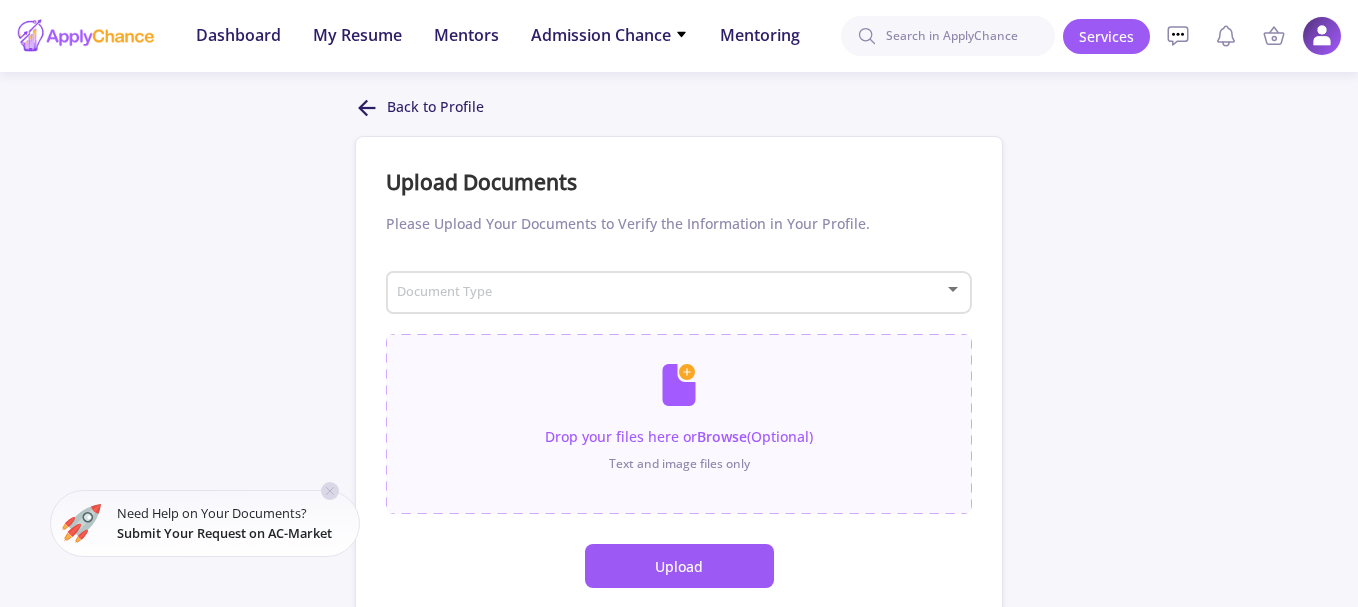 click at bounding box center [673, 293] 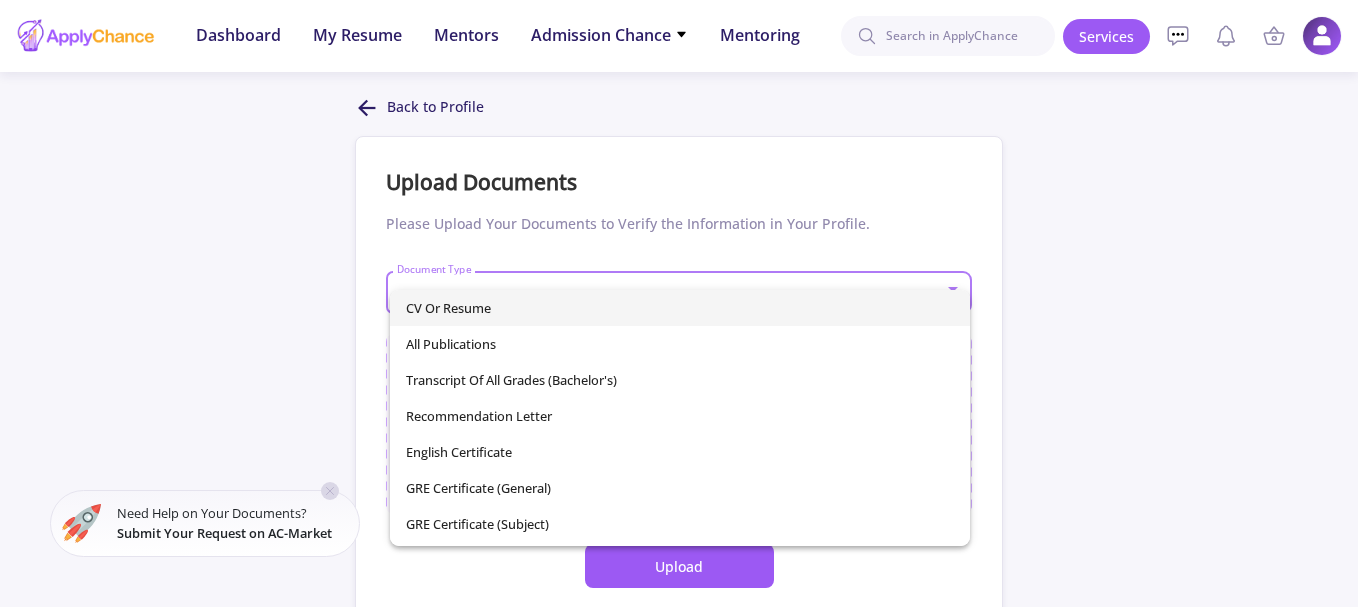 click at bounding box center [679, 303] 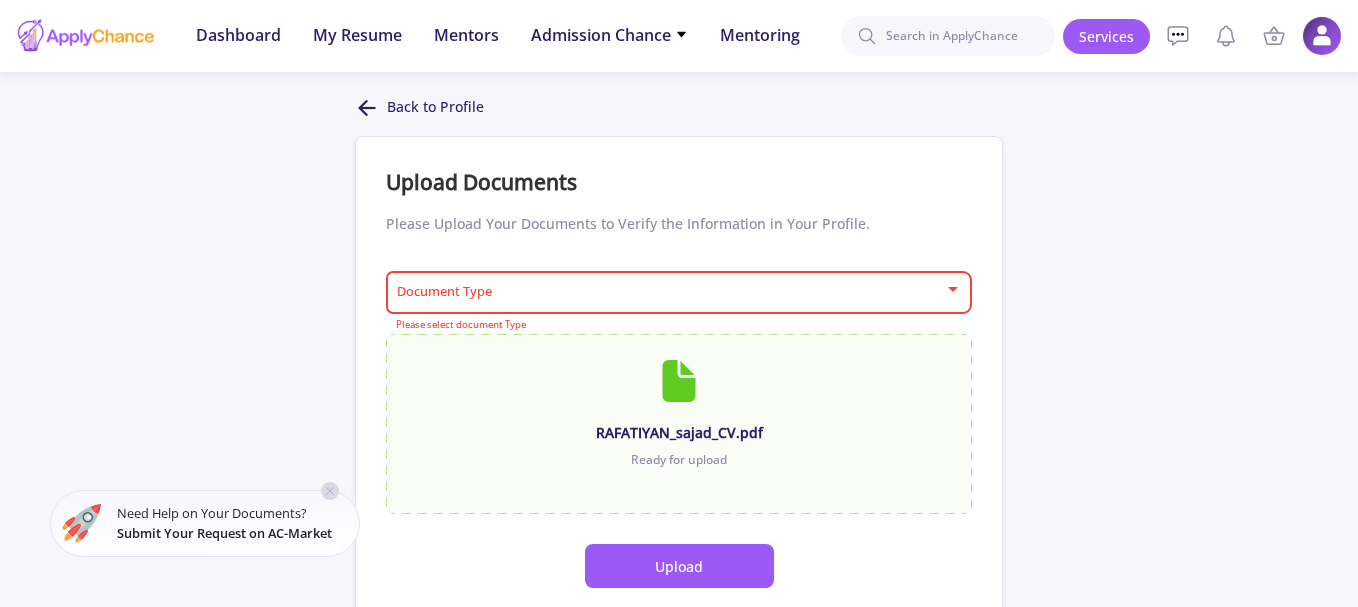 click at bounding box center [670, 293] 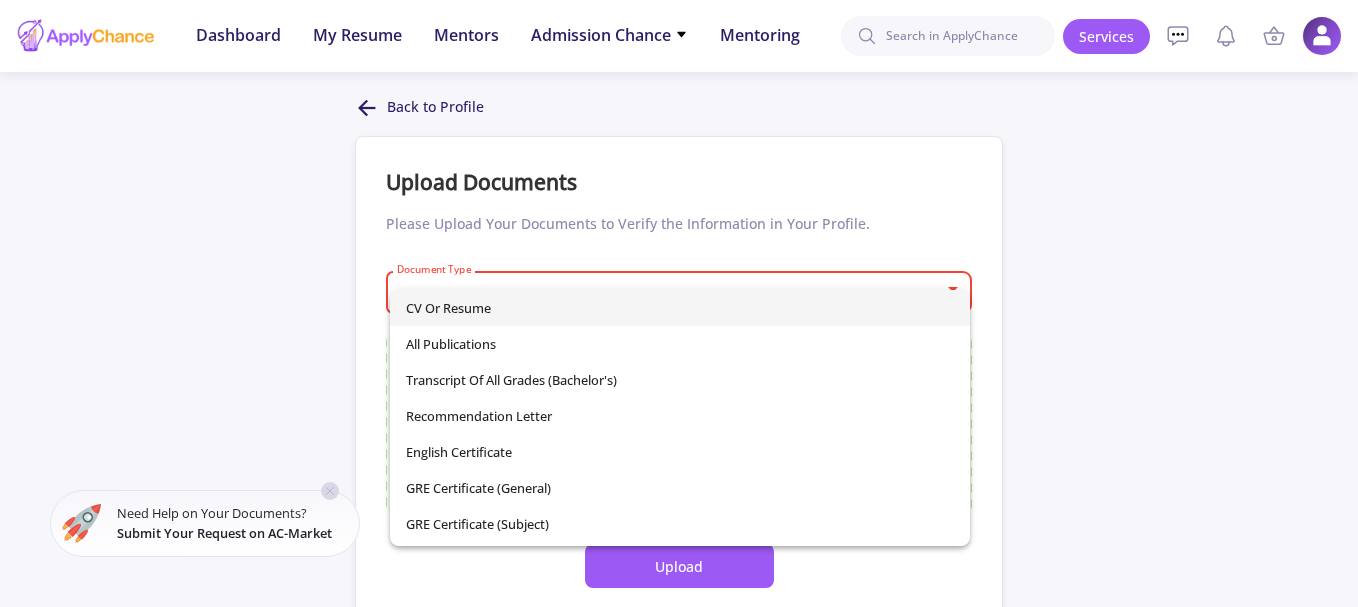 click on "CV or Resume" at bounding box center (680, 308) 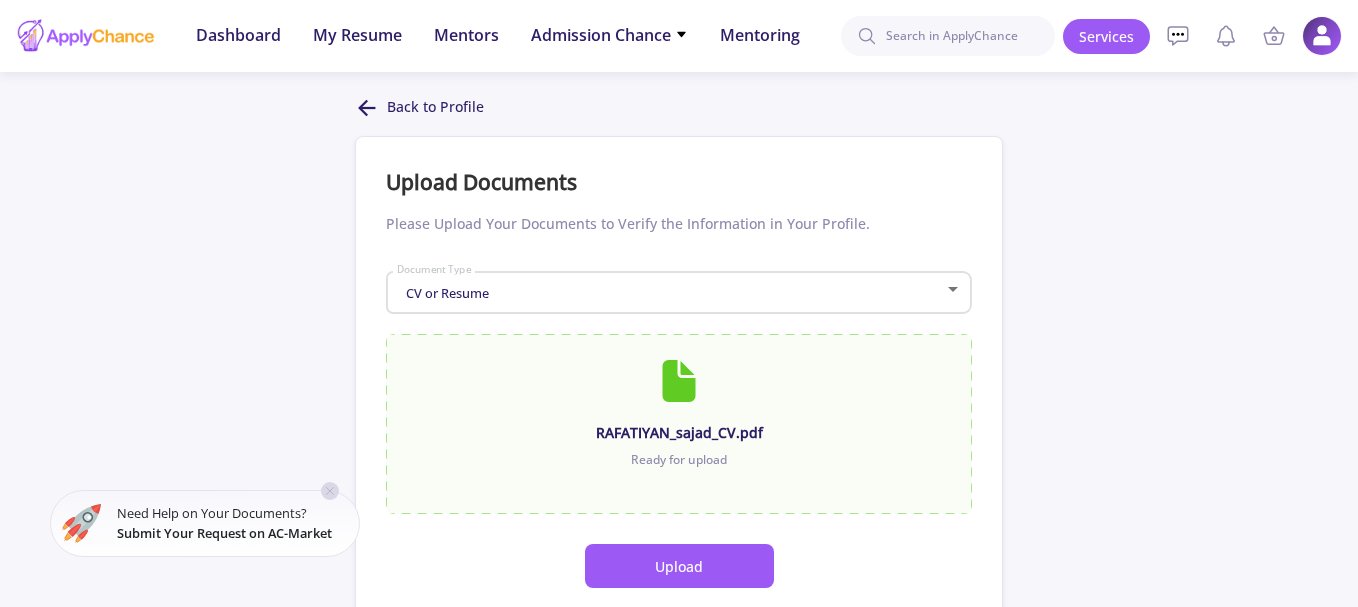 click on "Upload" 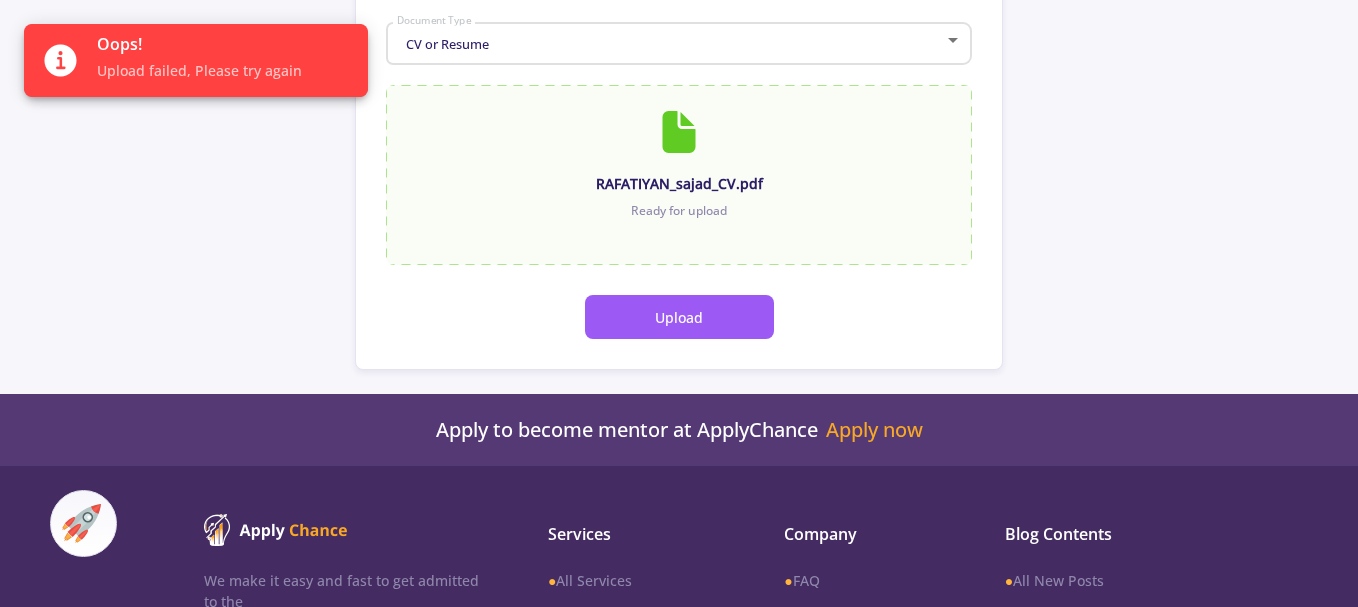 scroll, scrollTop: 0, scrollLeft: 0, axis: both 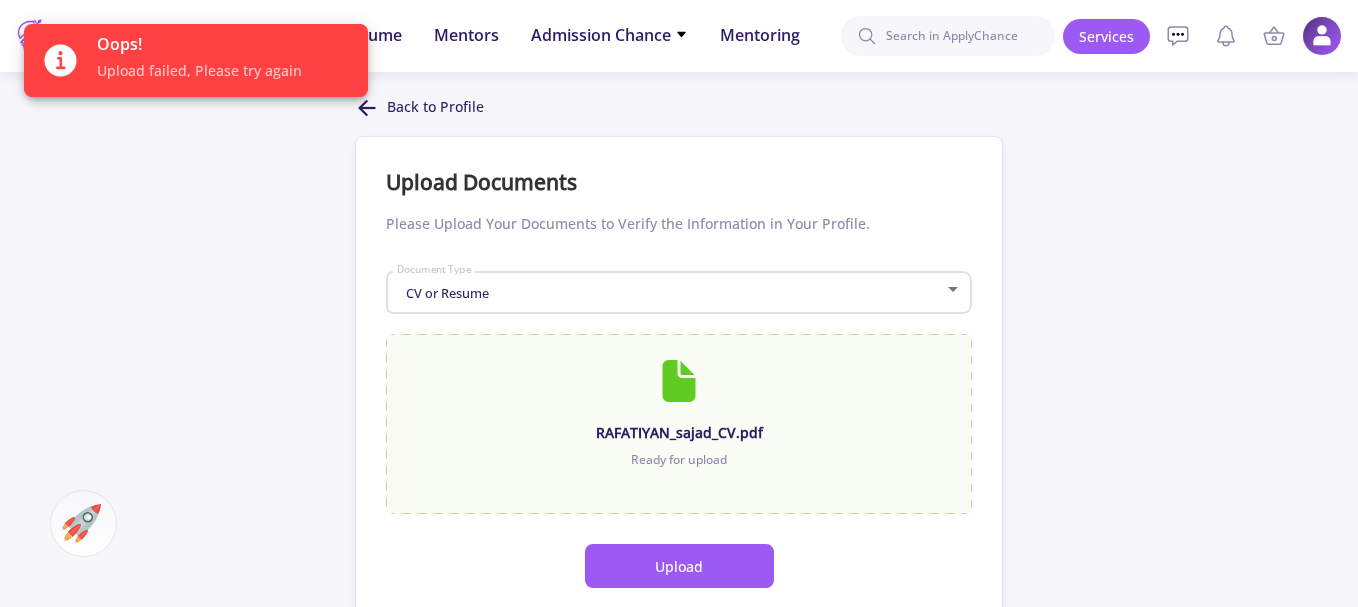 click on "Oops! Upload failed, Please try again" at bounding box center (196, 60) 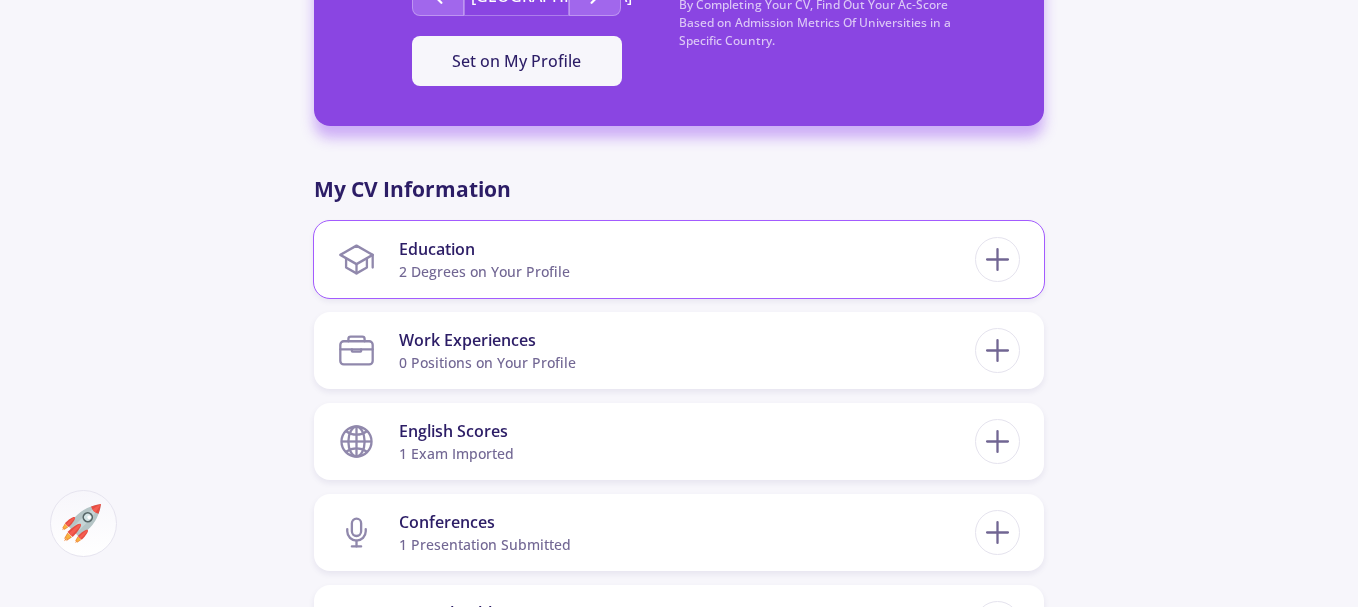 scroll, scrollTop: 800, scrollLeft: 0, axis: vertical 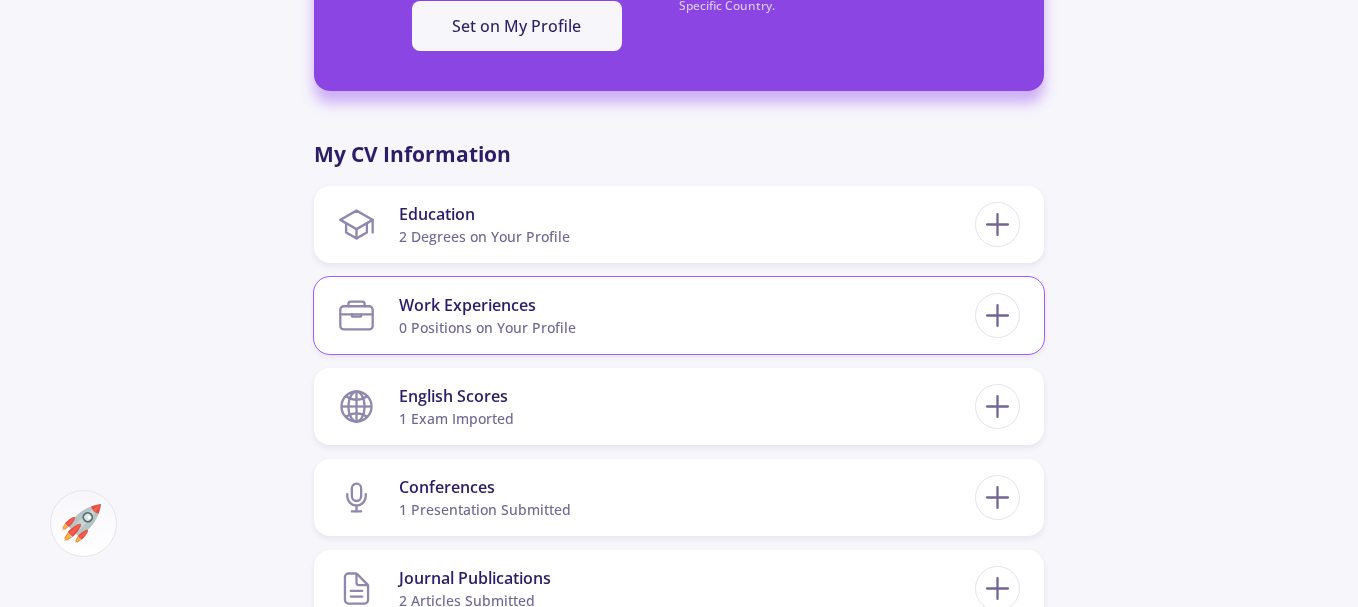 click on "Work Experiences 0 Positions on Your Profile" at bounding box center [656, 315] 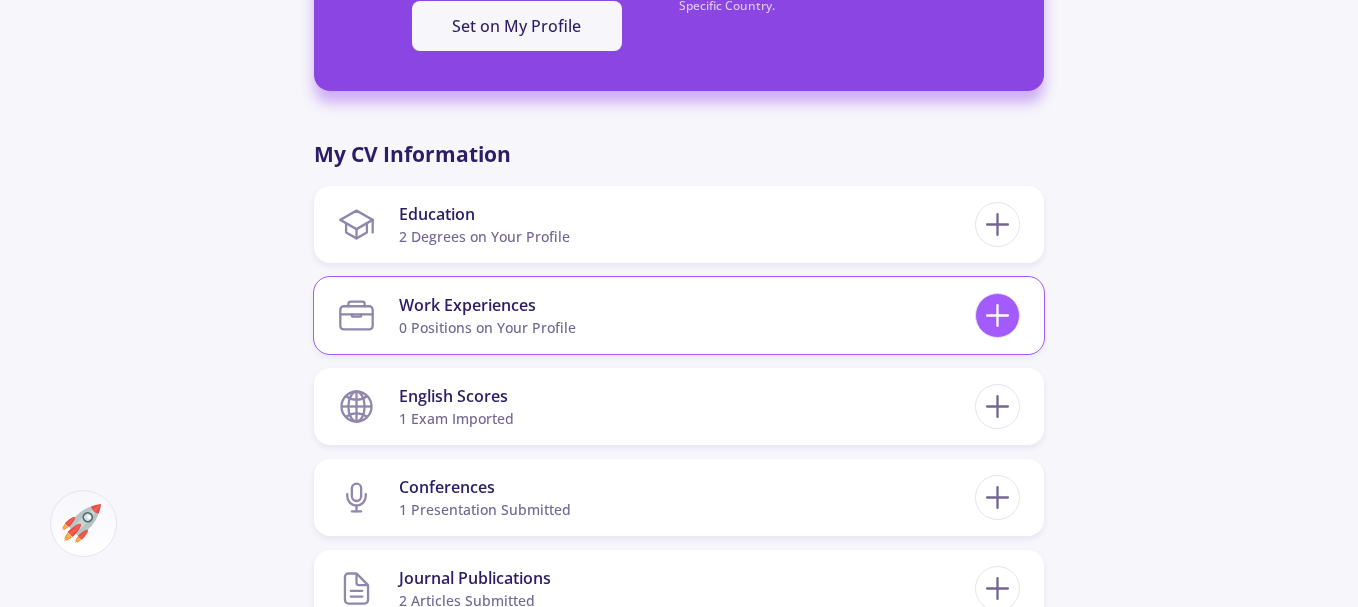 click 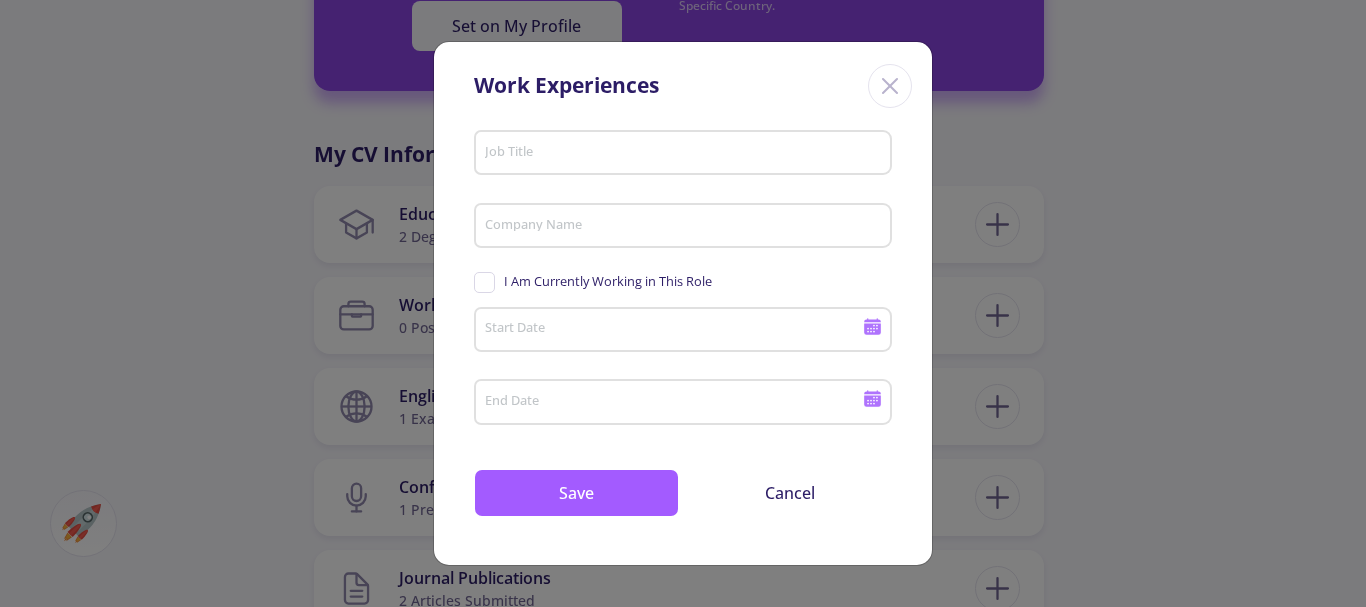 click on "Job Title" at bounding box center (686, 154) 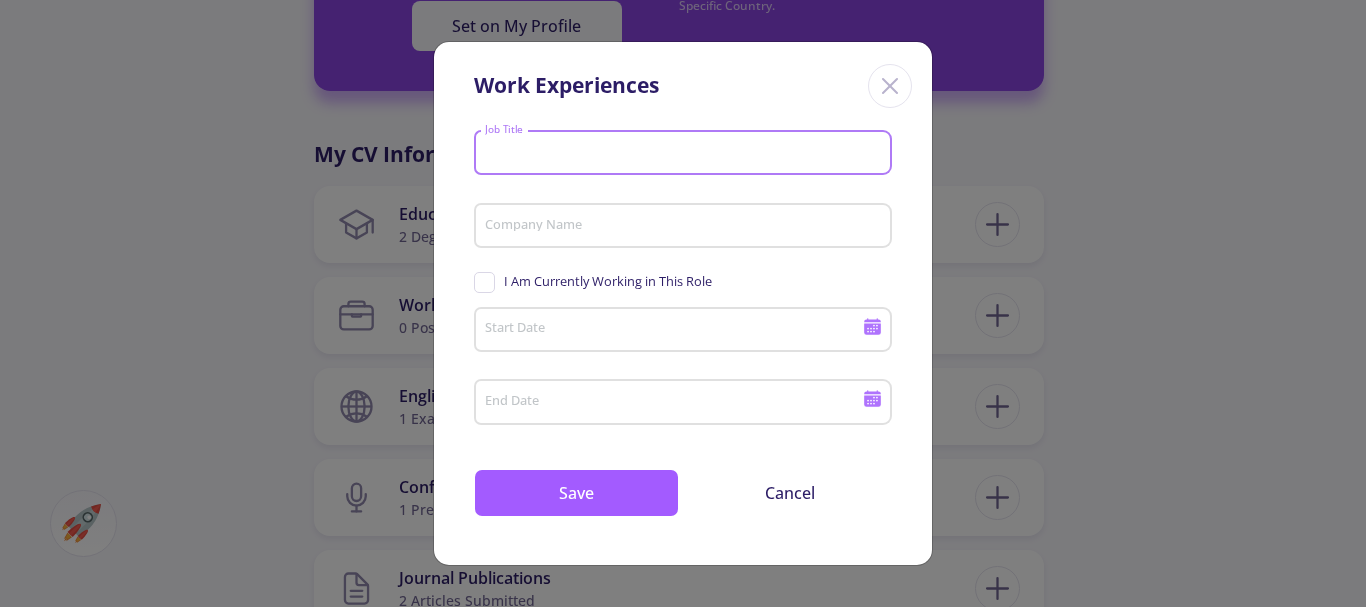 paste on "•	Executive Manager Assis" 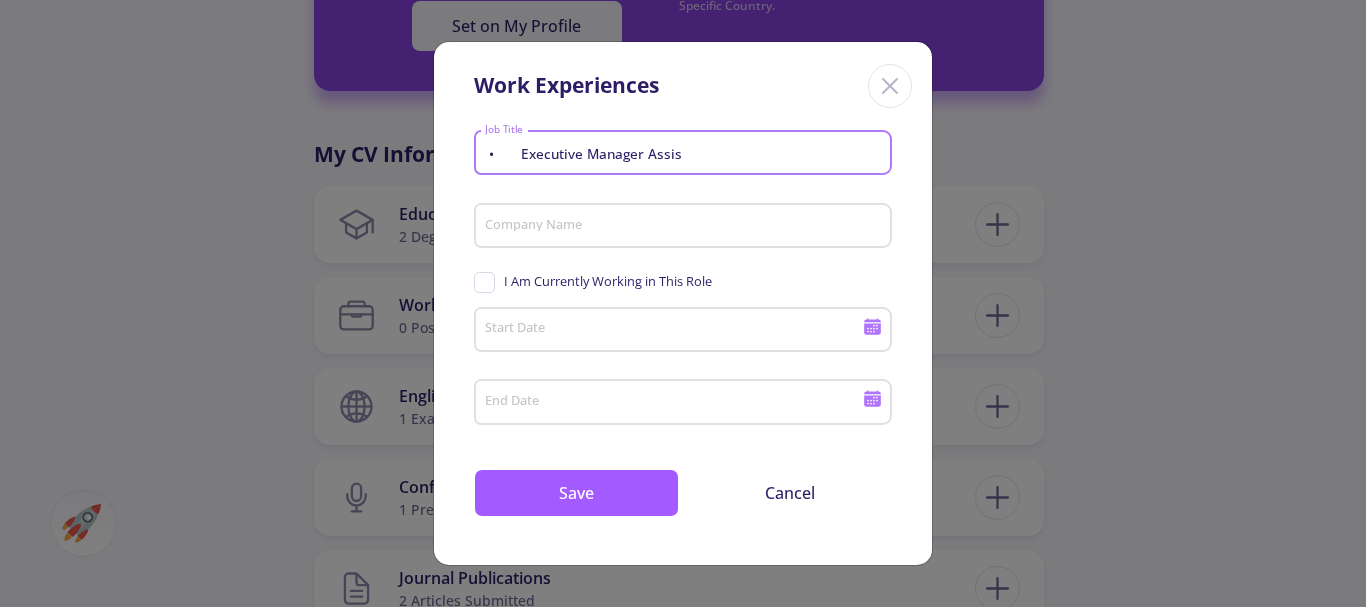drag, startPoint x: 517, startPoint y: 159, endPoint x: 429, endPoint y: 162, distance: 88.051125 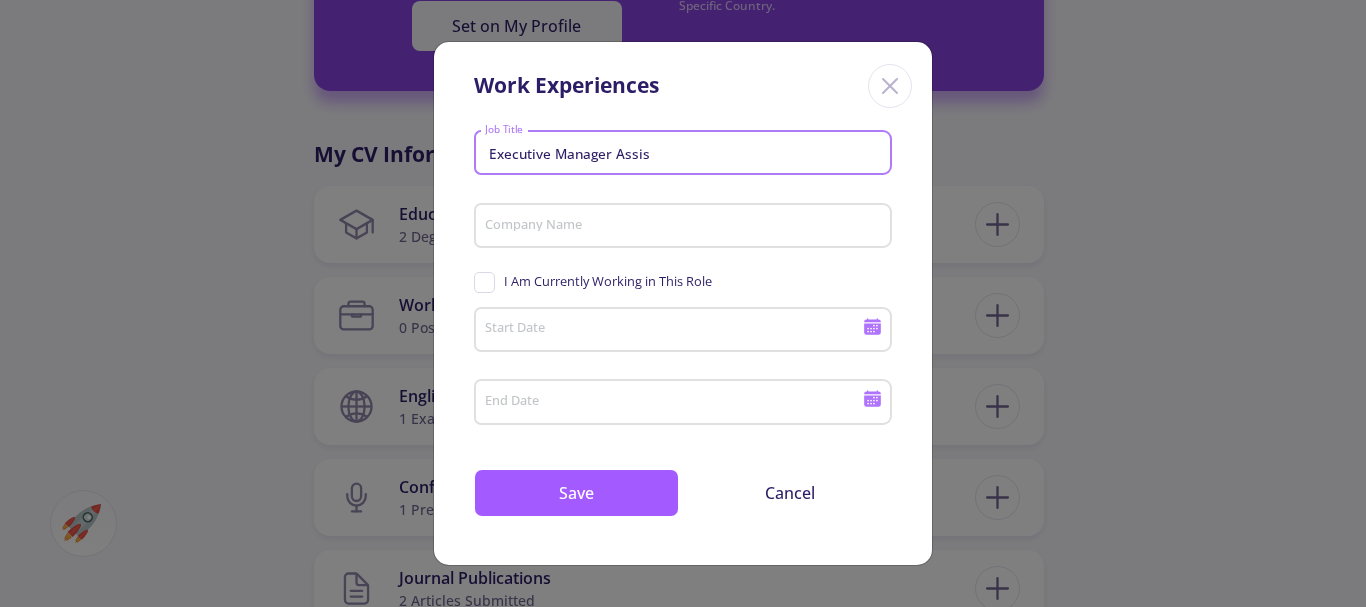 click on "Executive Manager Assis" at bounding box center (686, 154) 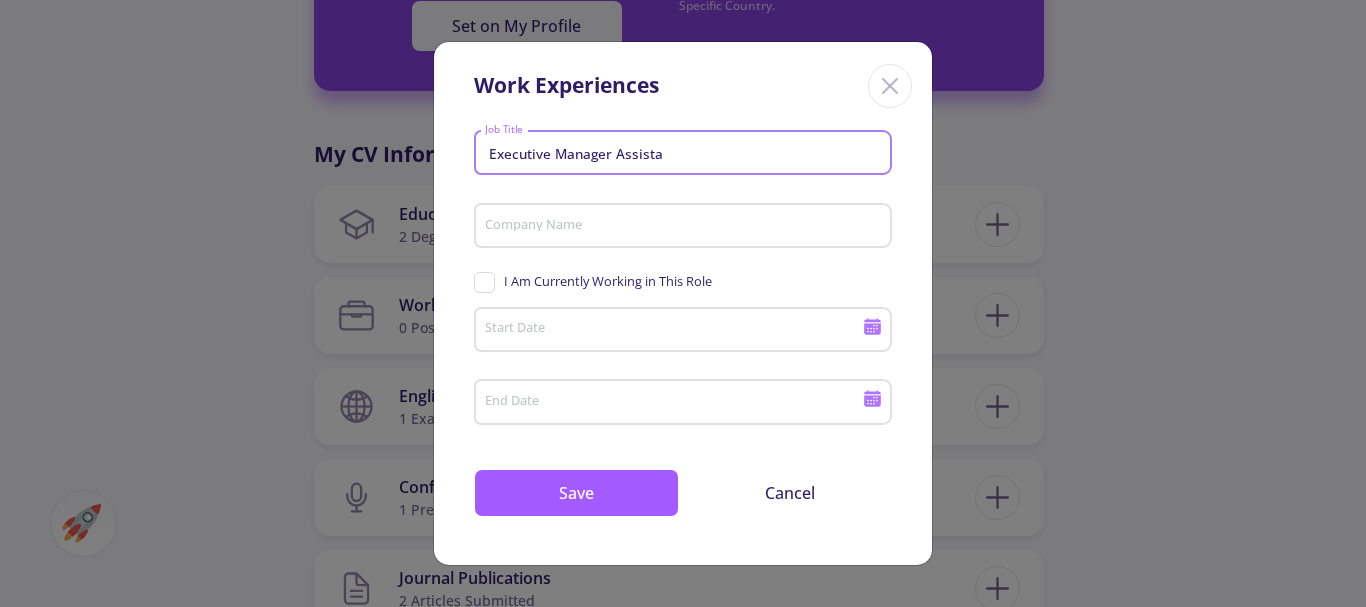 drag, startPoint x: 474, startPoint y: 147, endPoint x: 444, endPoint y: 147, distance: 30 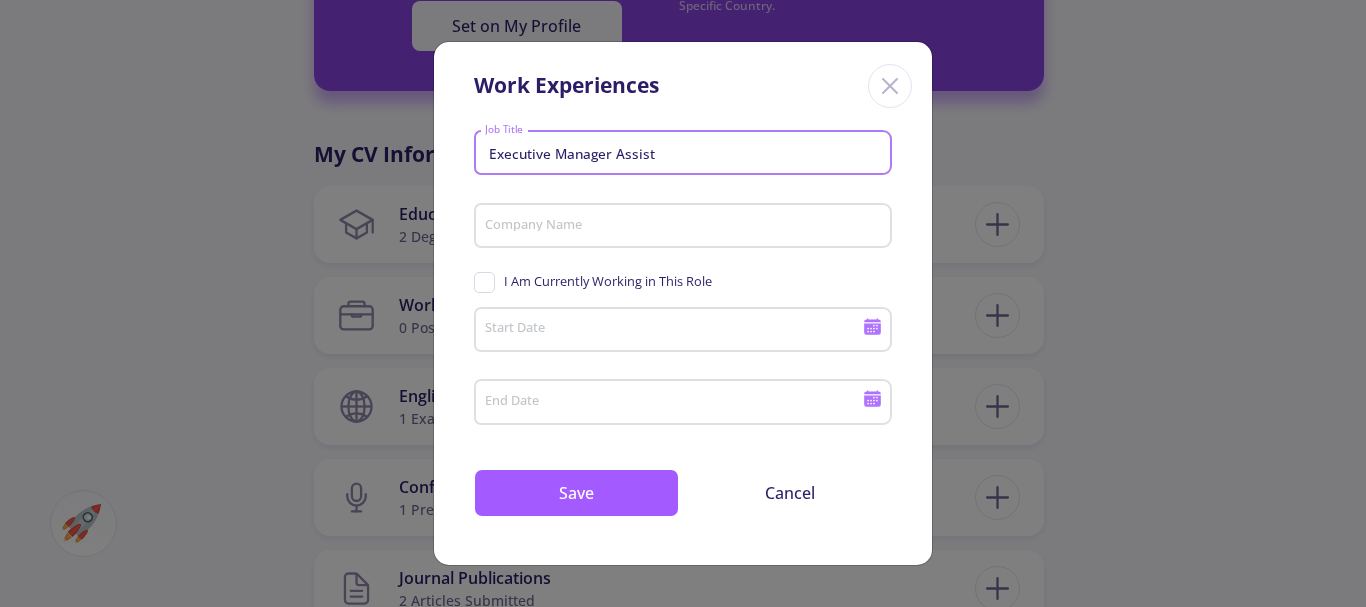 type on "Executive Manager Assist" 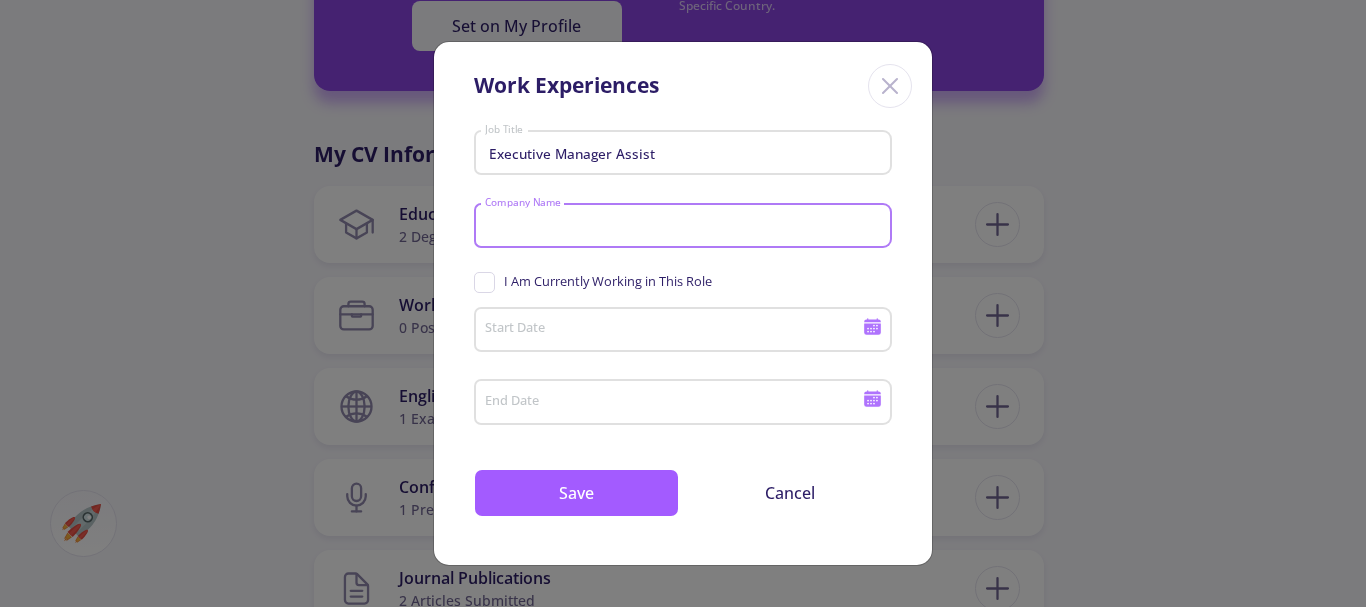 click on "Company Name" at bounding box center (686, 227) 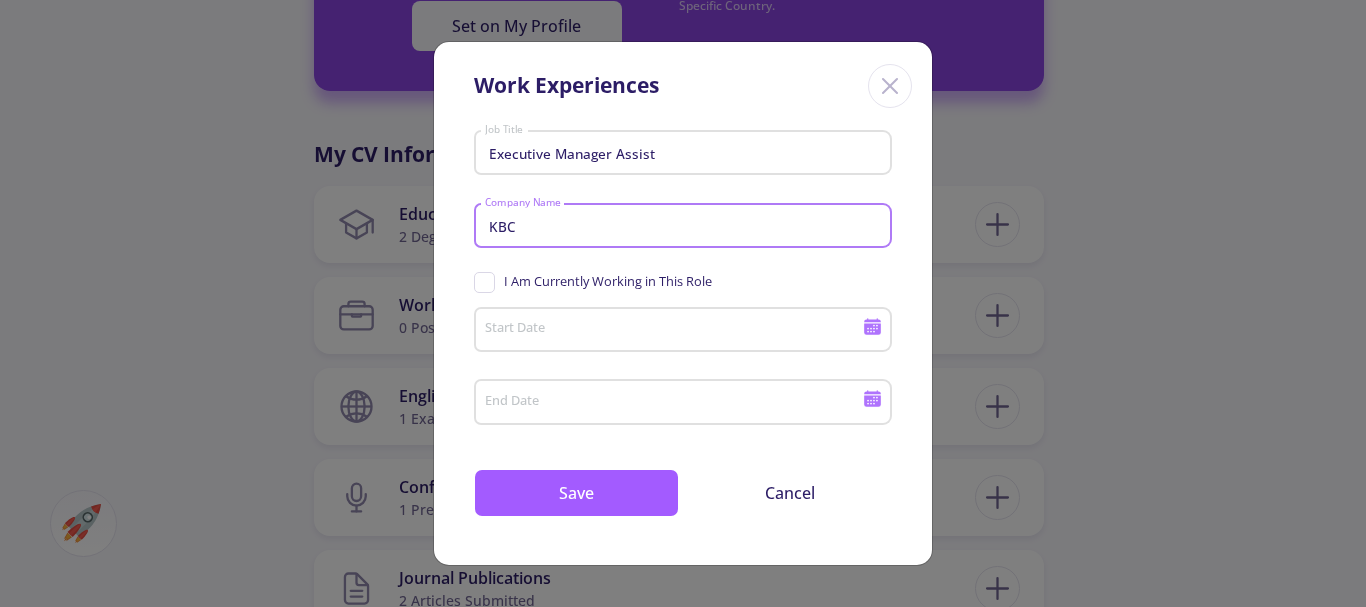 type on "KBC" 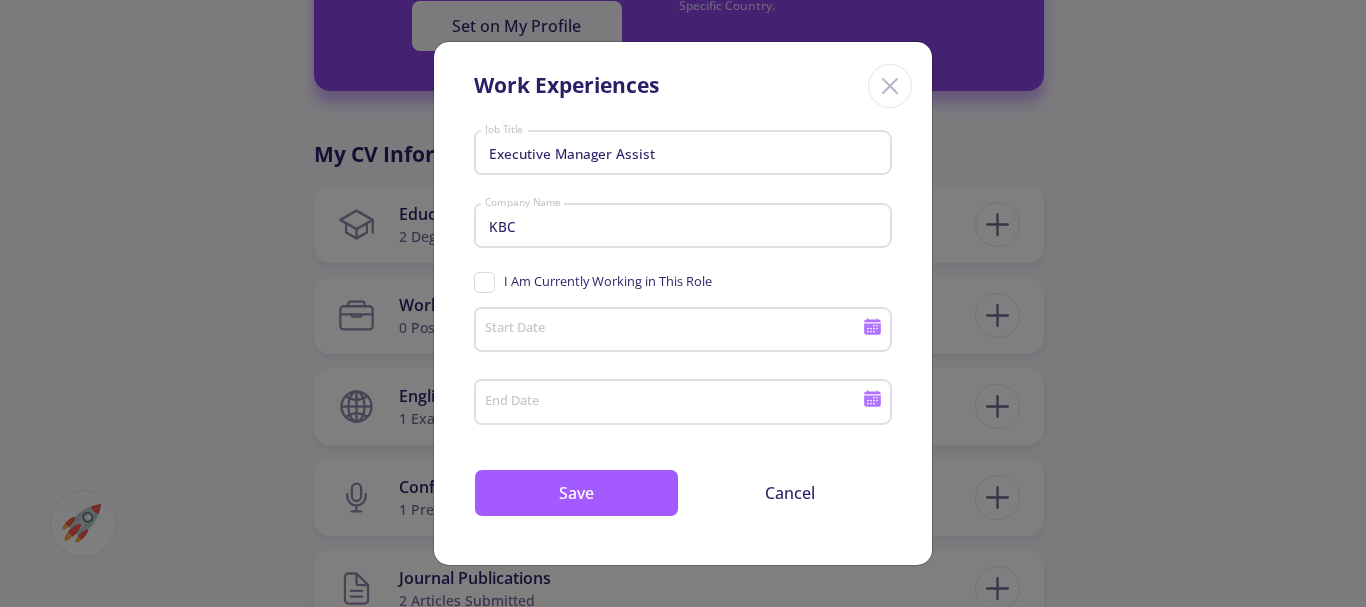 click 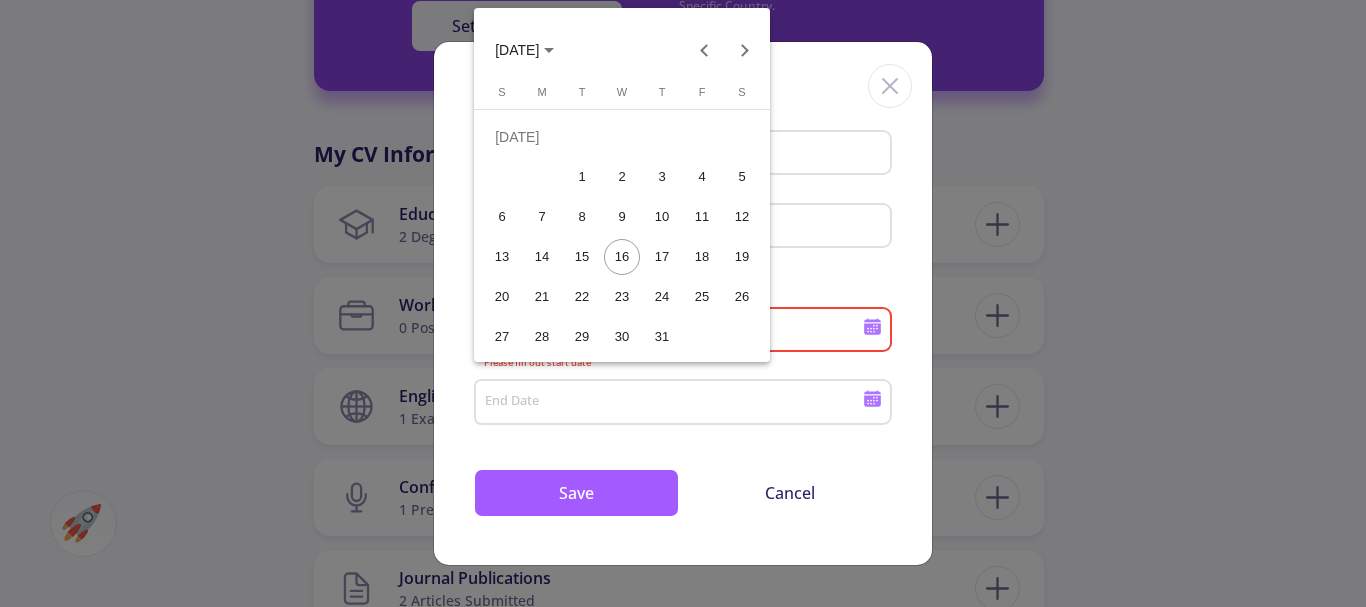 click 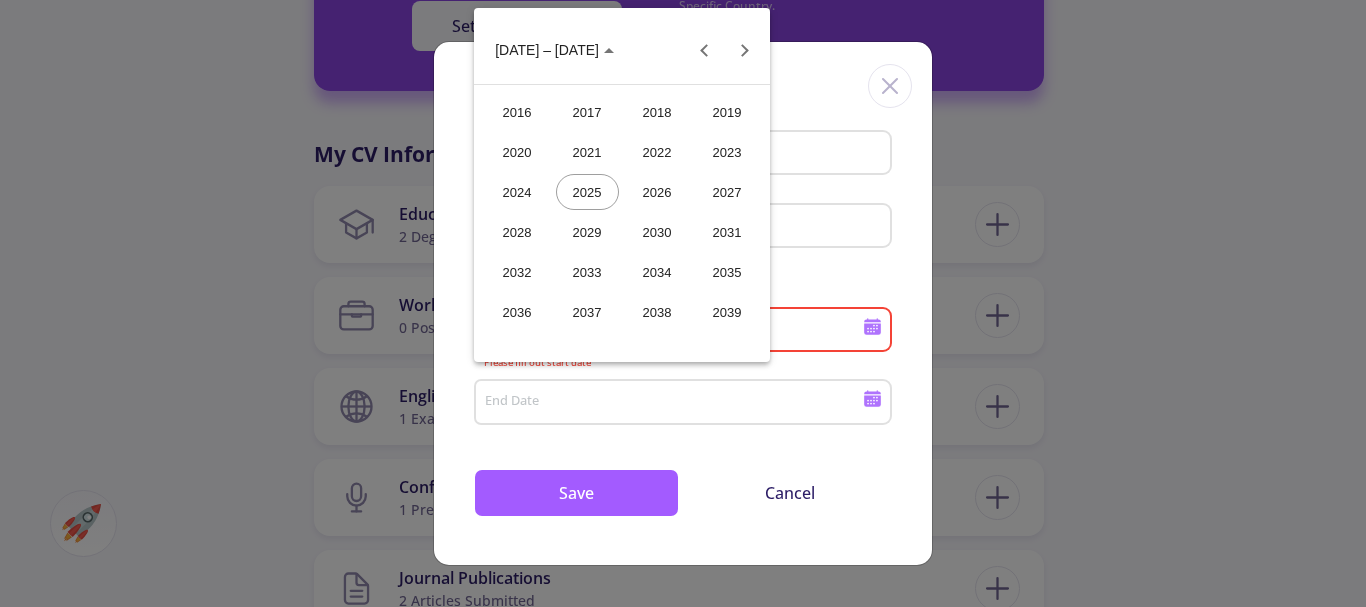 click on "2023" at bounding box center (727, 152) 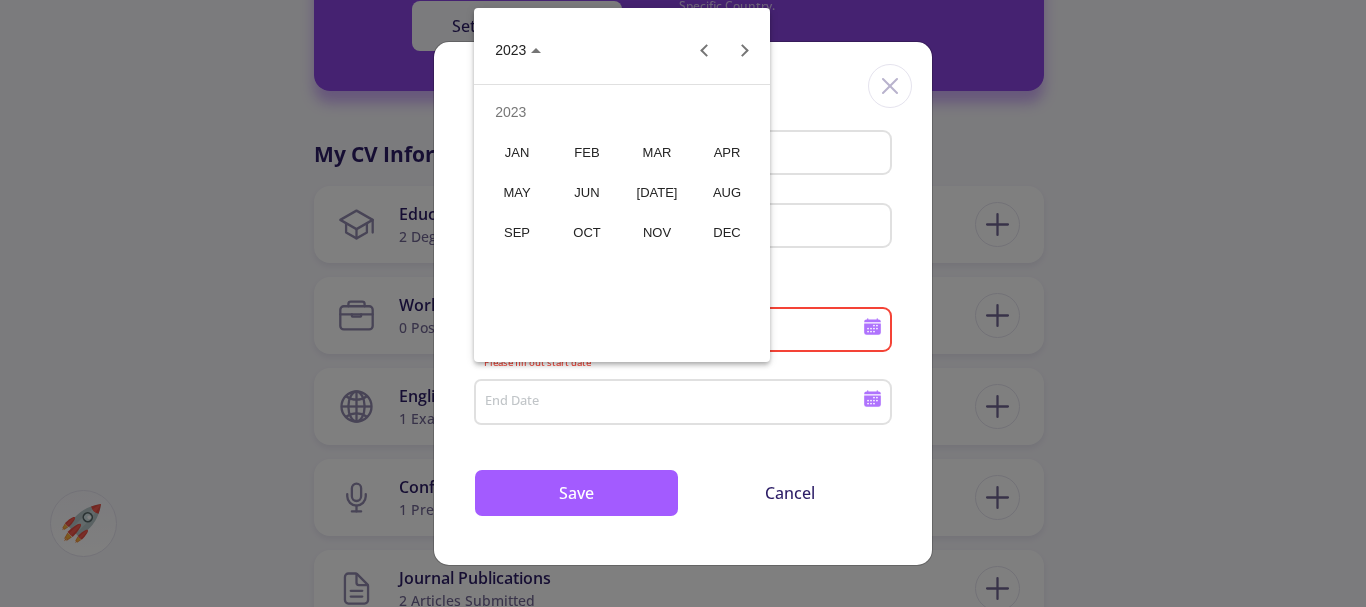 click on "AUG" at bounding box center [727, 192] 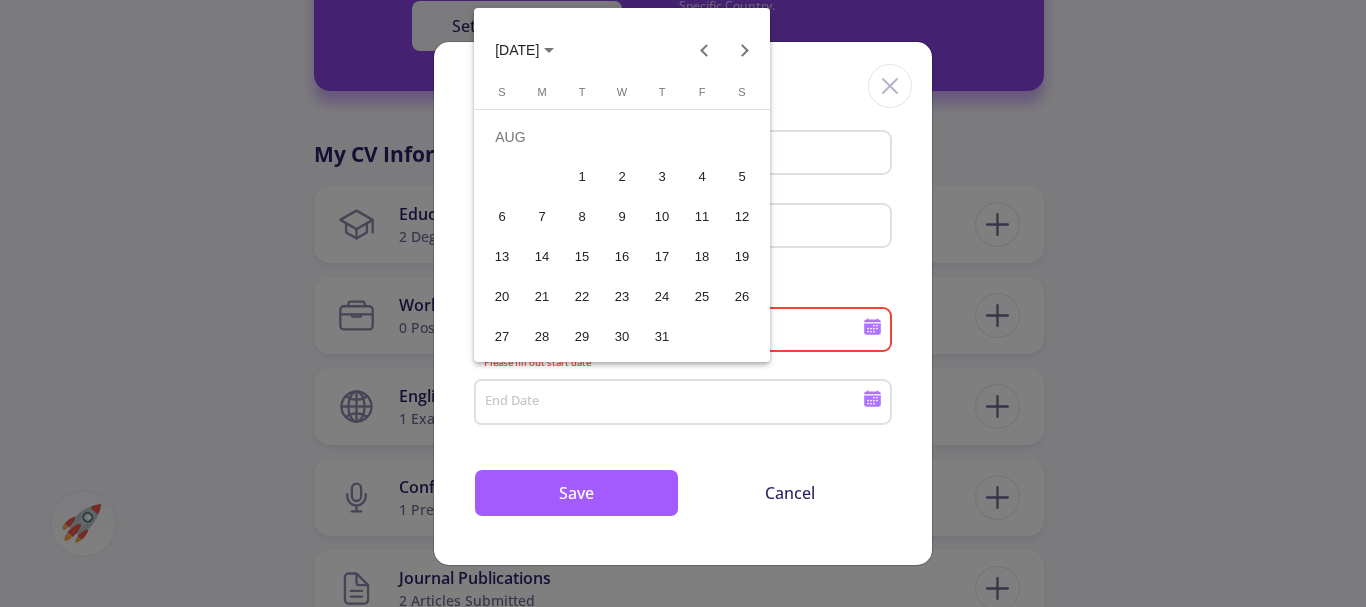 click on "1" at bounding box center [582, 177] 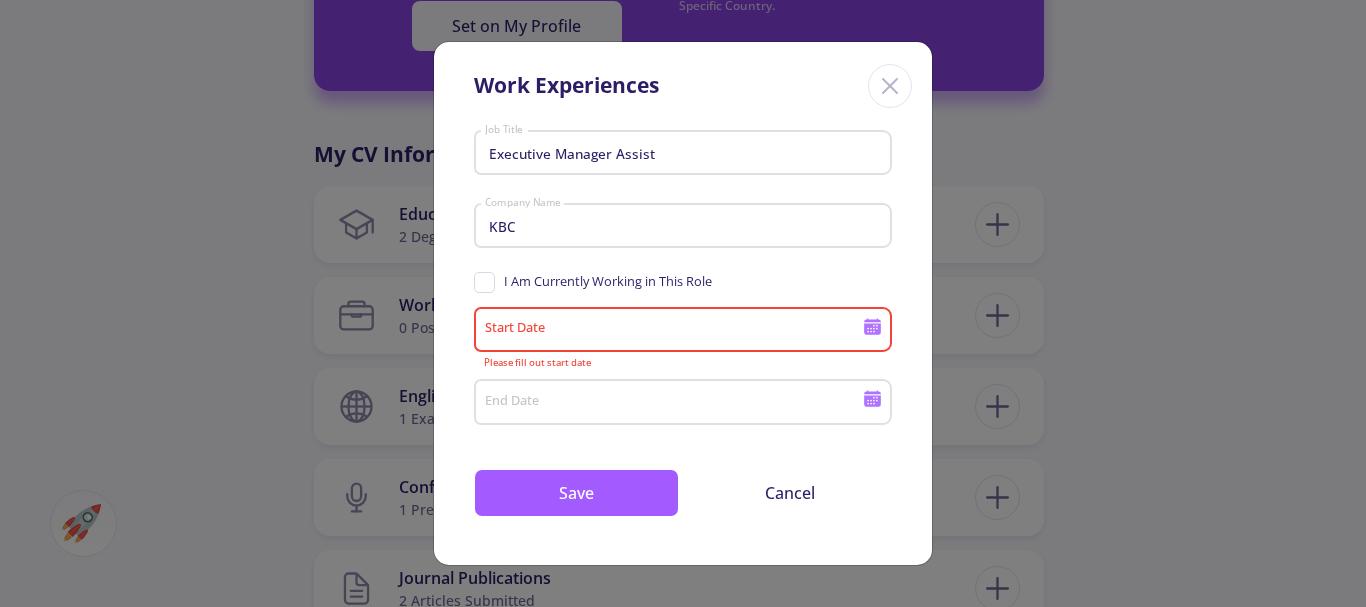 type on "[DATE]" 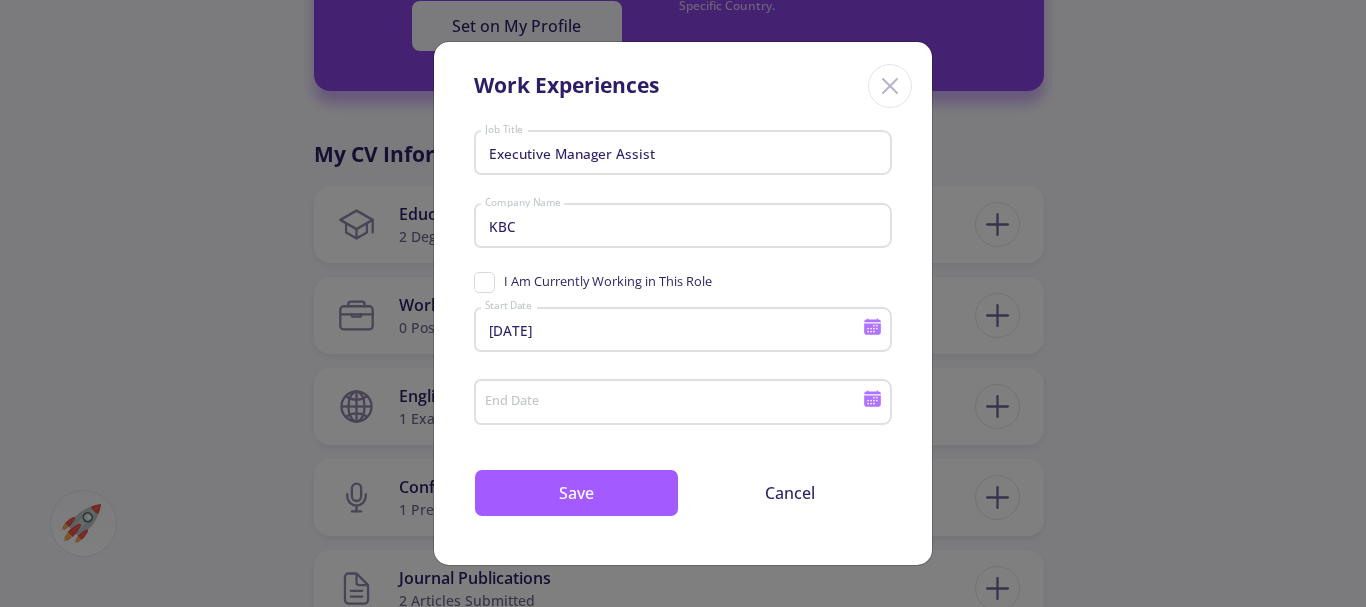 click 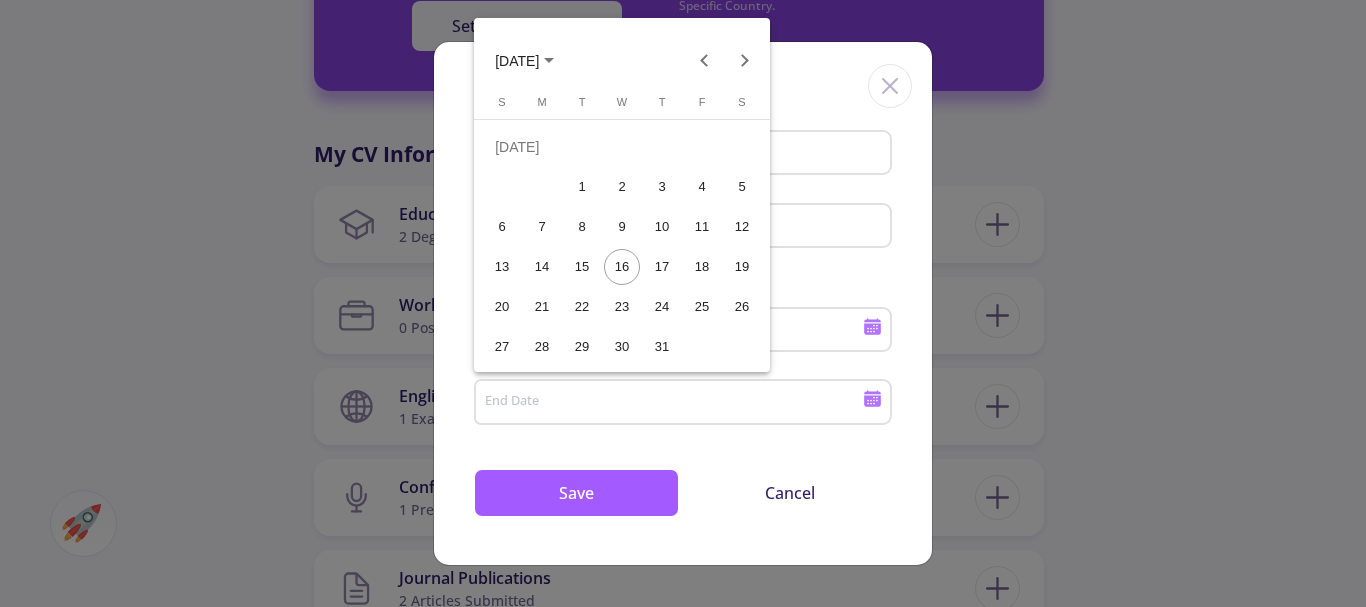 click on "9" at bounding box center (622, 227) 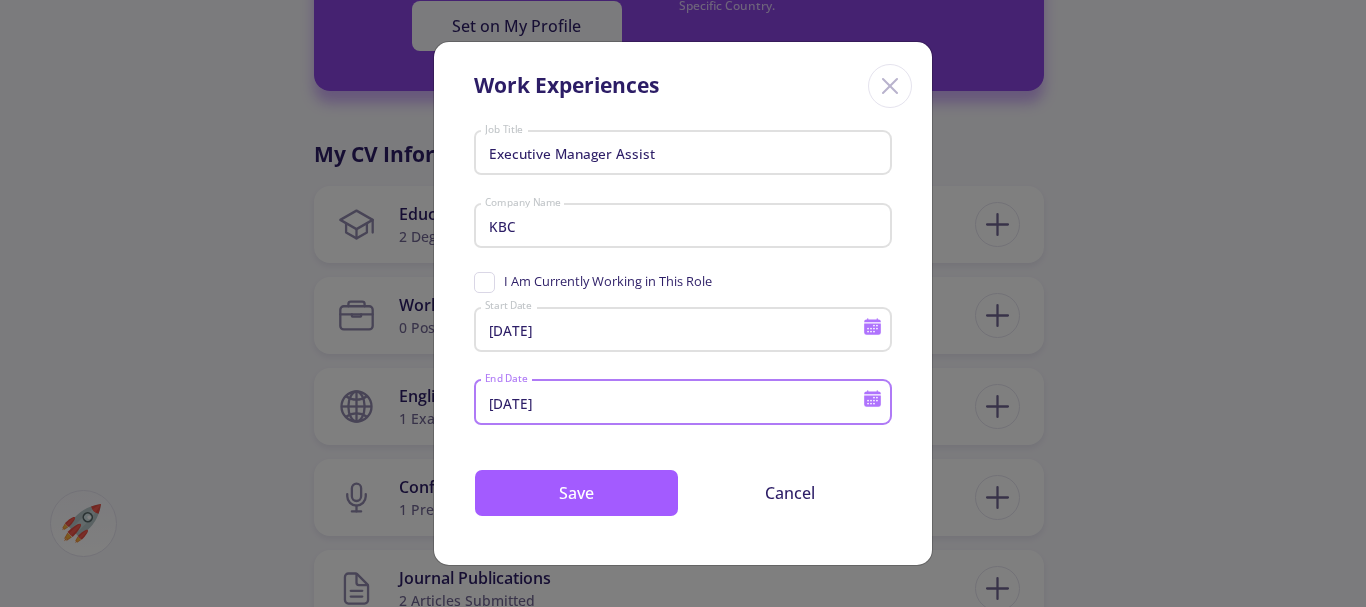 click 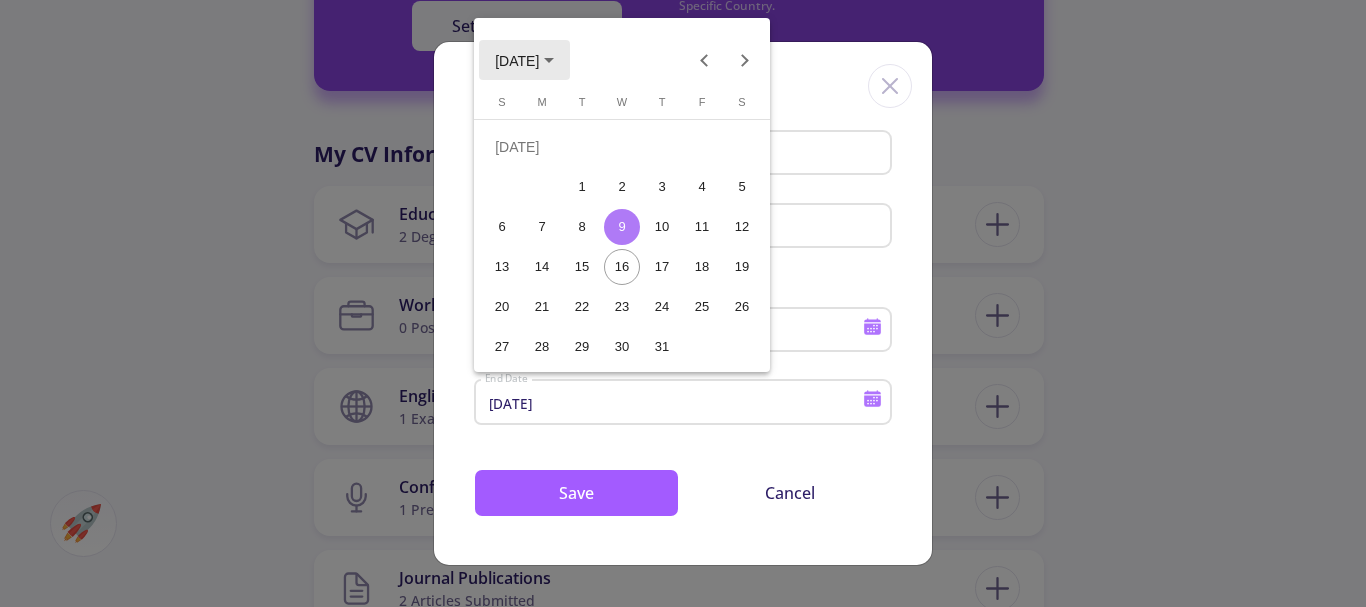 click on "[DATE]" at bounding box center [524, 60] 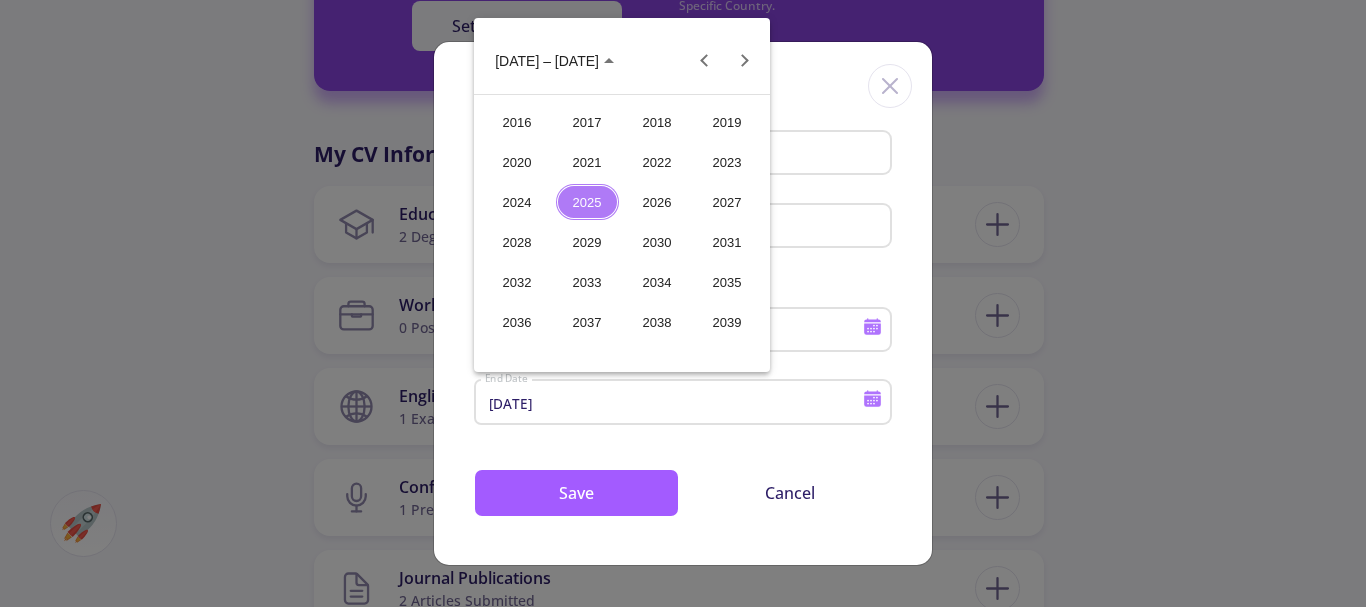 click on "2025" at bounding box center (587, 202) 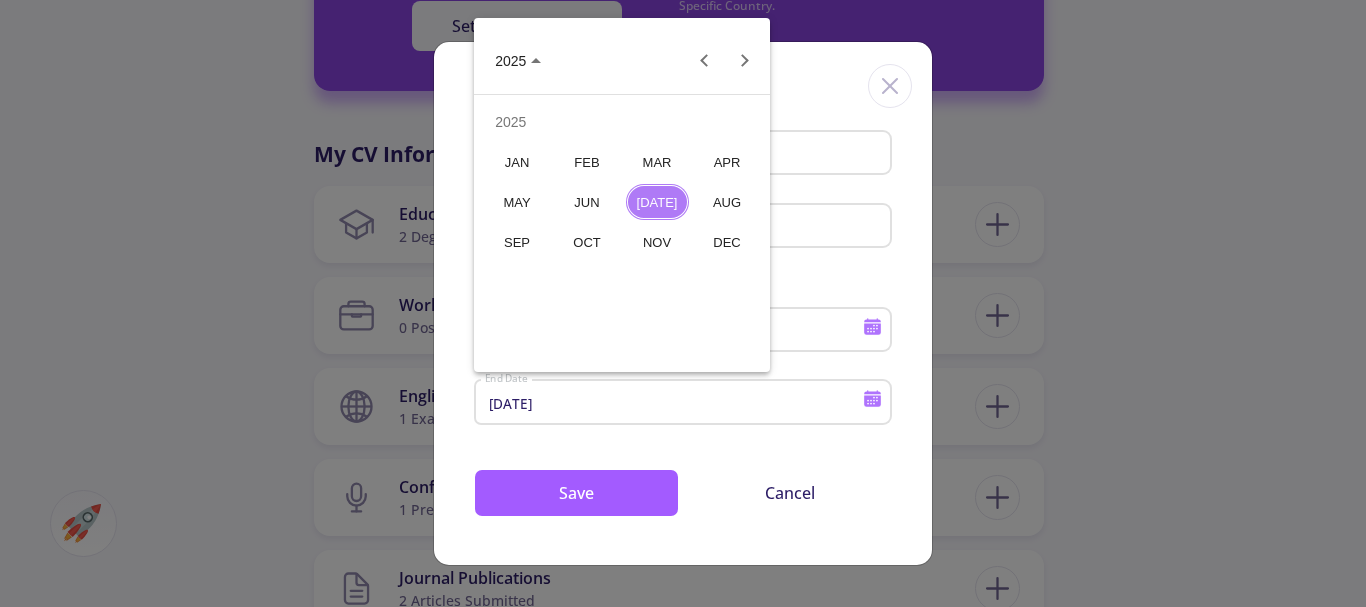 click on "MAY" at bounding box center (517, 202) 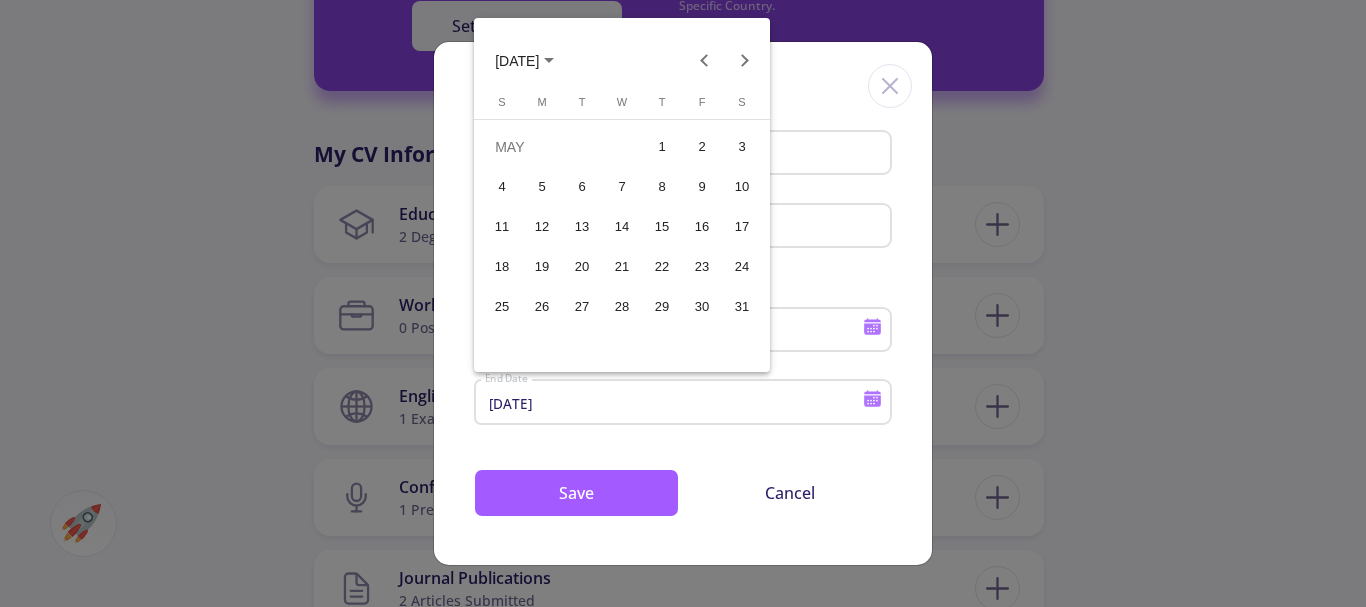 click on "6" at bounding box center [582, 187] 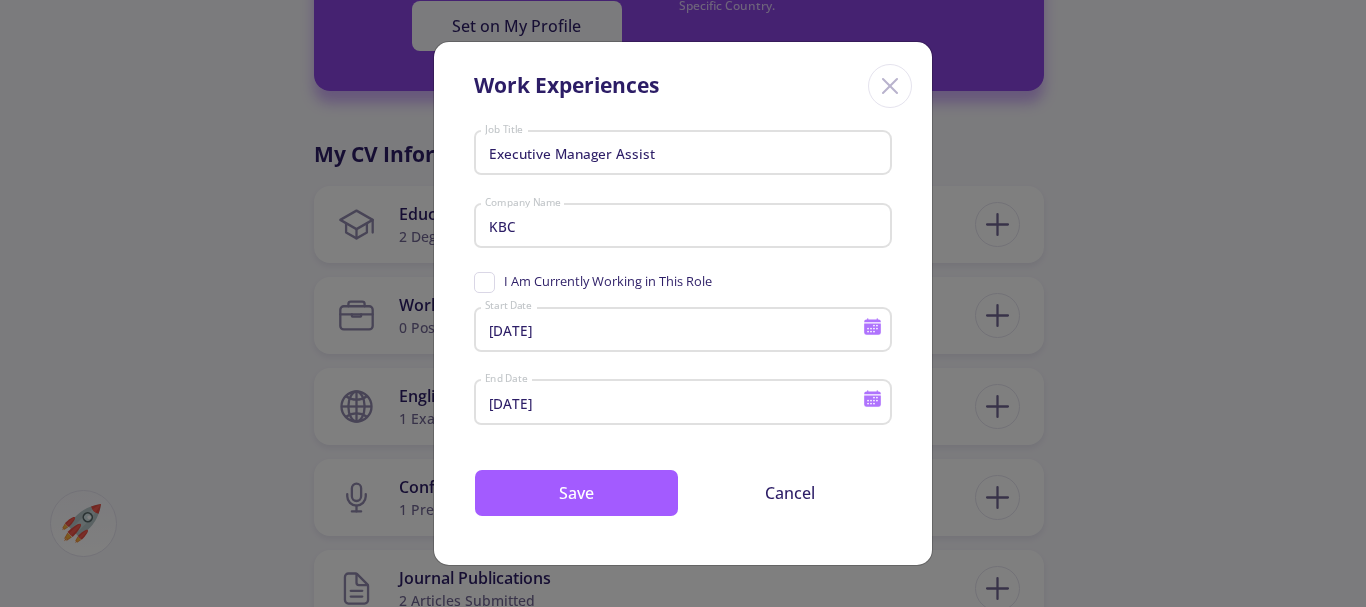 type on "[DATE]" 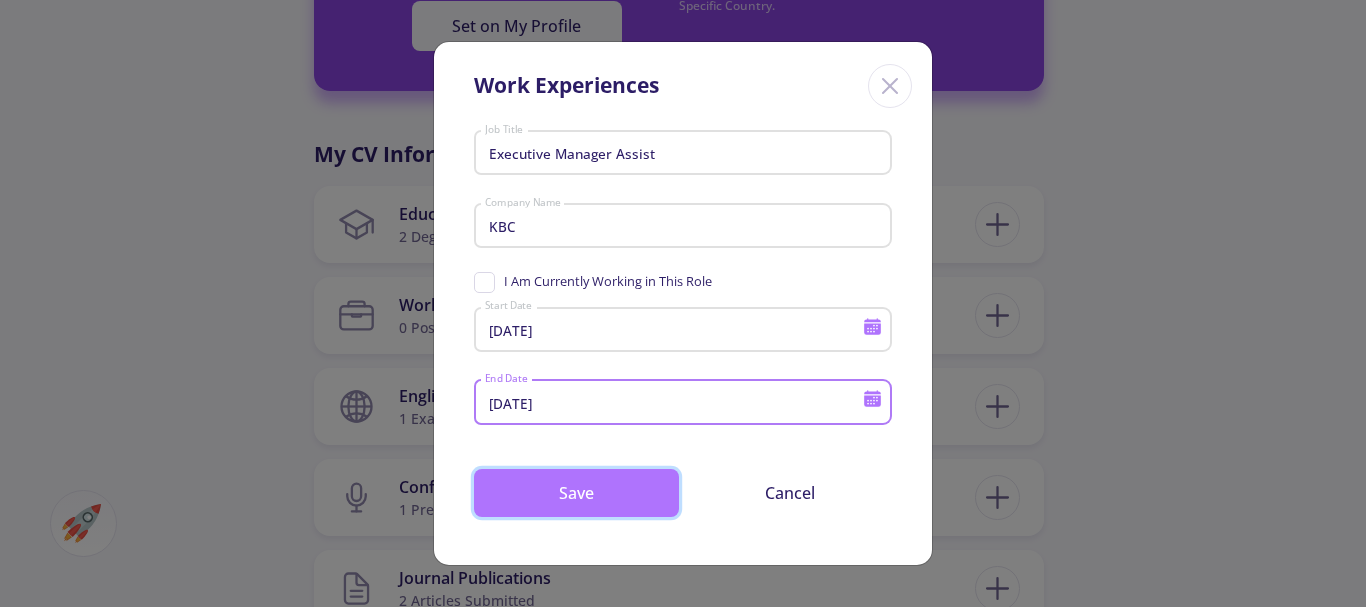 click on "Save" at bounding box center (576, 493) 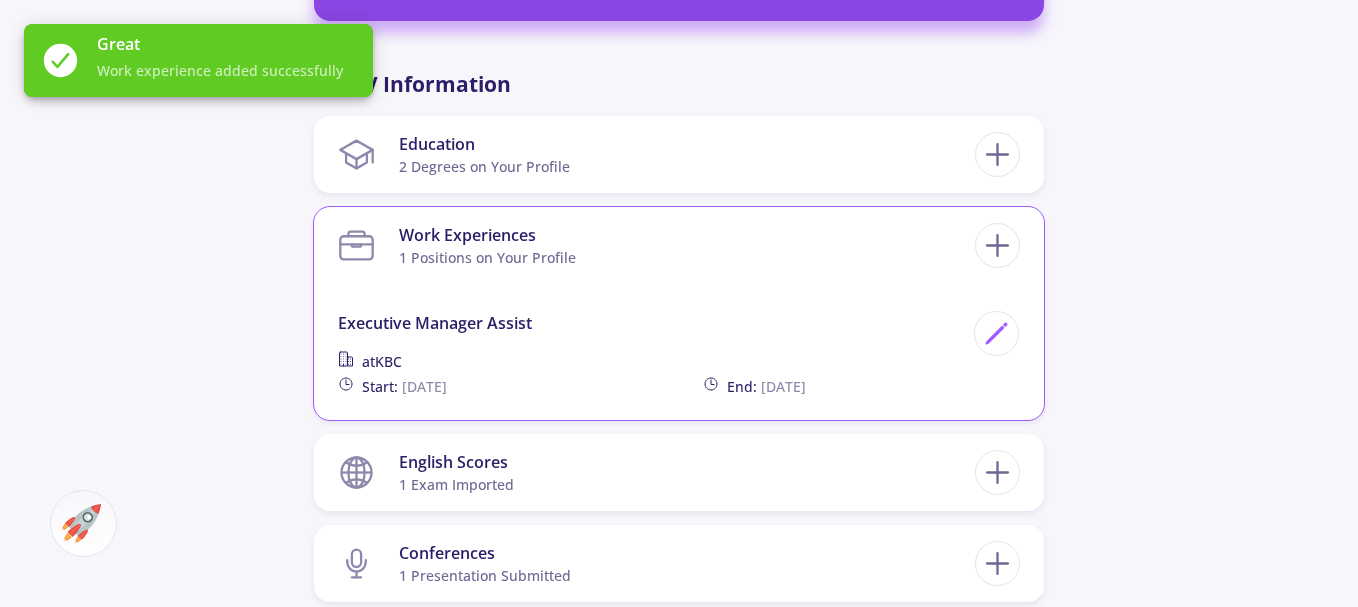 scroll, scrollTop: 900, scrollLeft: 0, axis: vertical 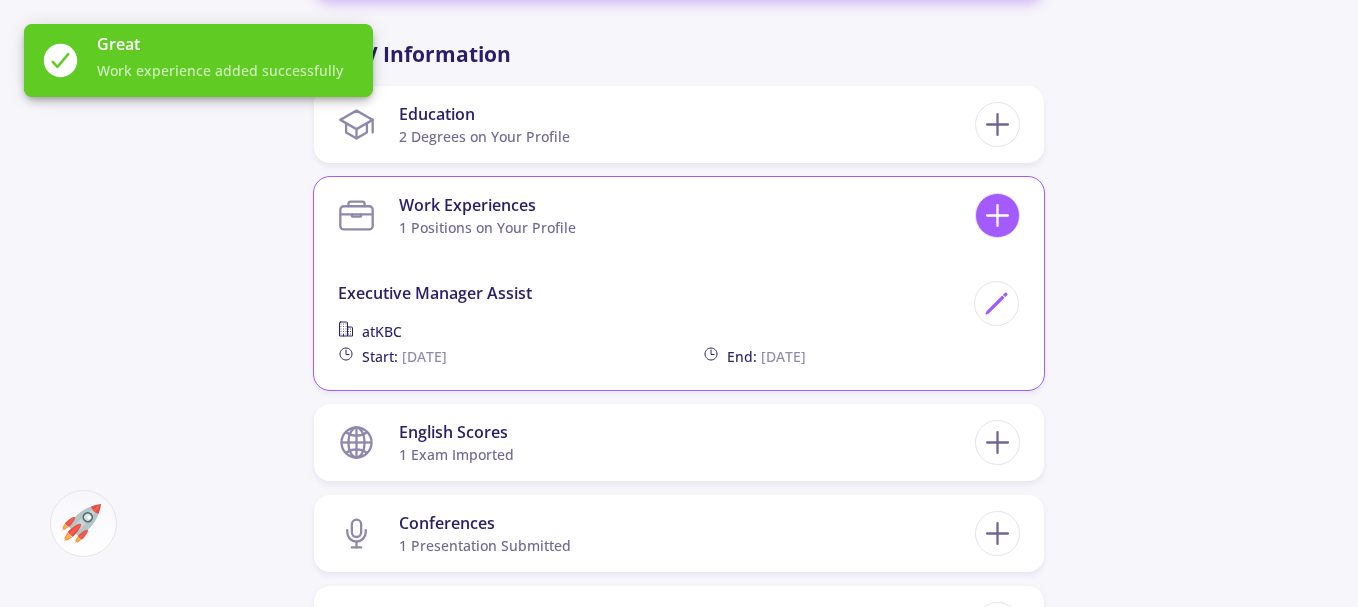 click 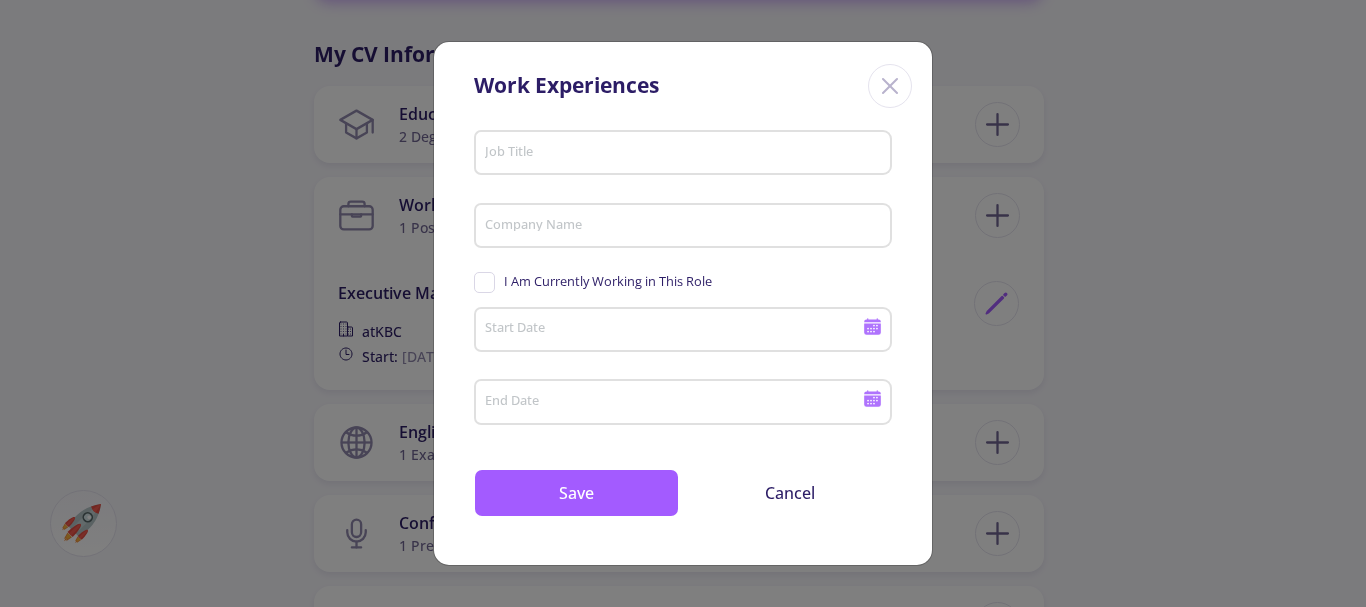 click on "Job Title" at bounding box center [686, 154] 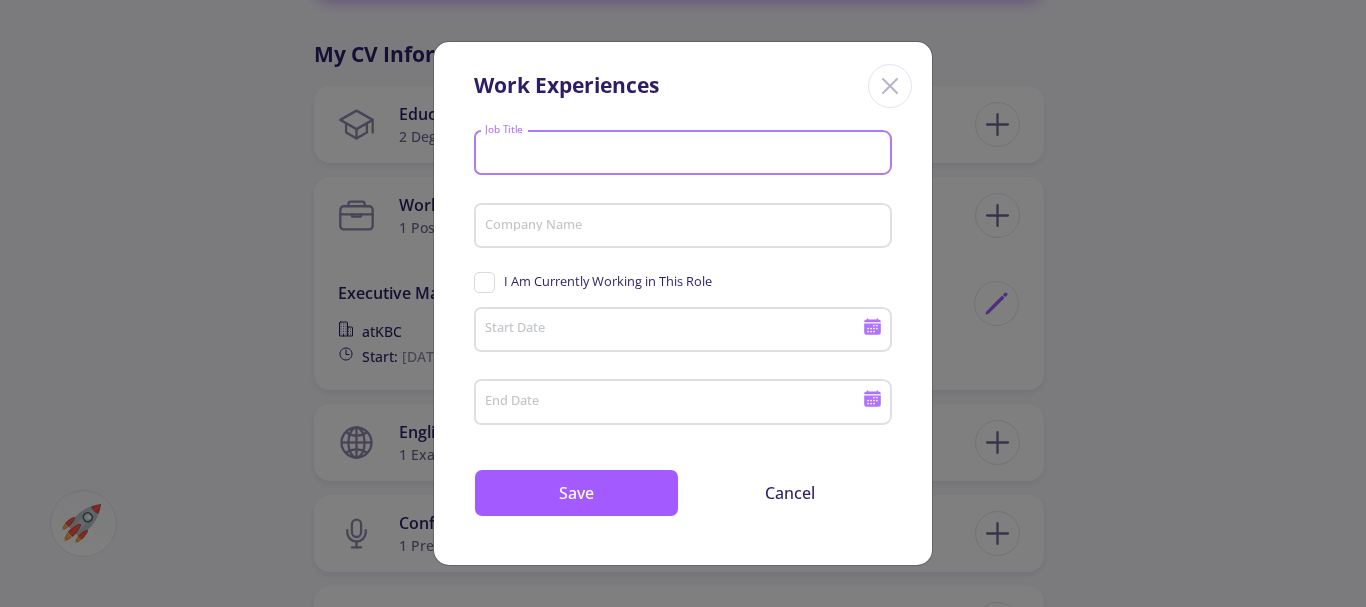 paste on "•	Technical Support Super" 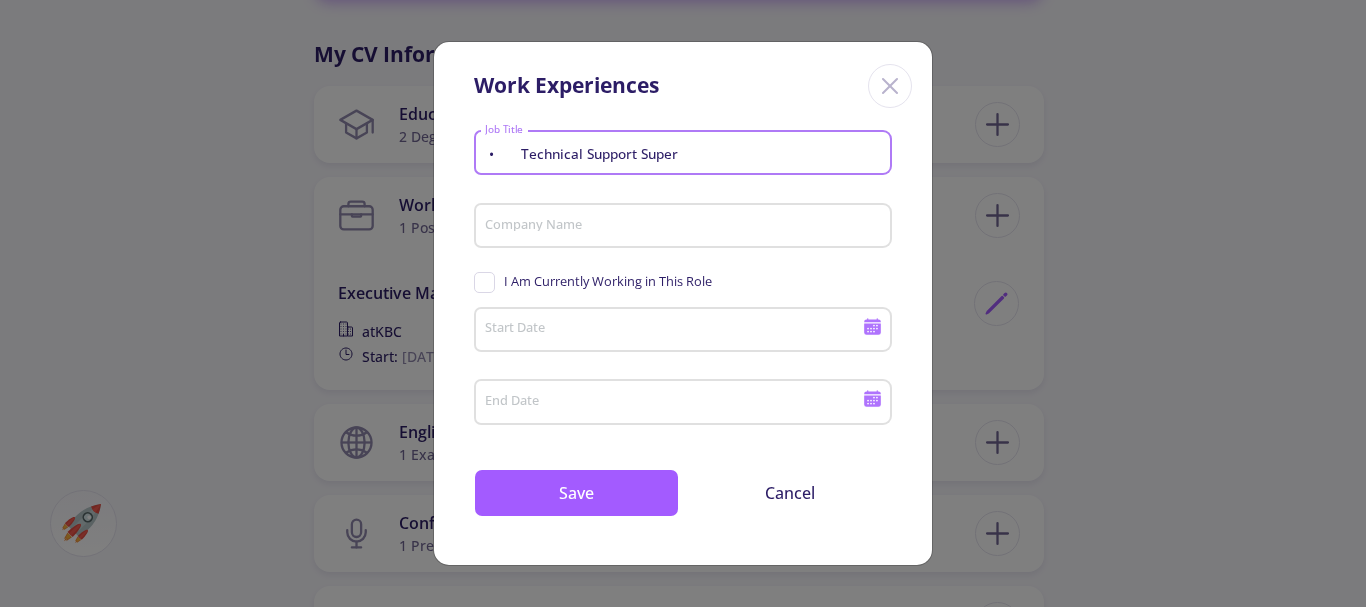 drag, startPoint x: 522, startPoint y: 155, endPoint x: 441, endPoint y: 137, distance: 82.9759 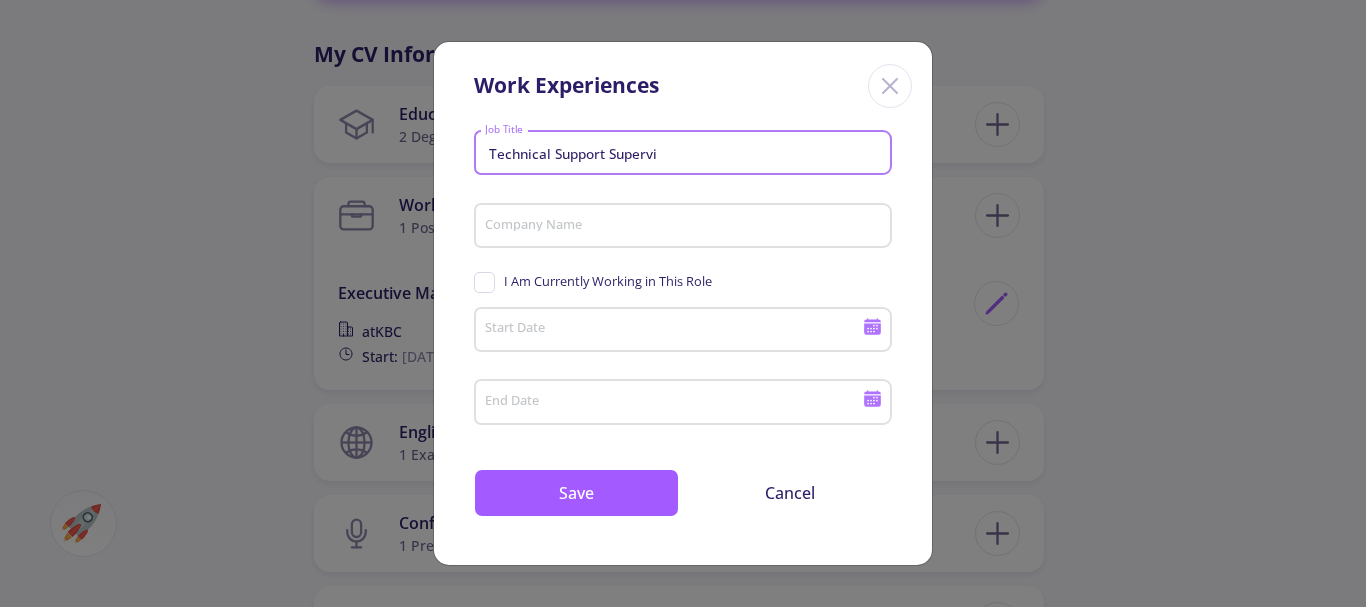 click on "Technical Support Supervi" at bounding box center (686, 154) 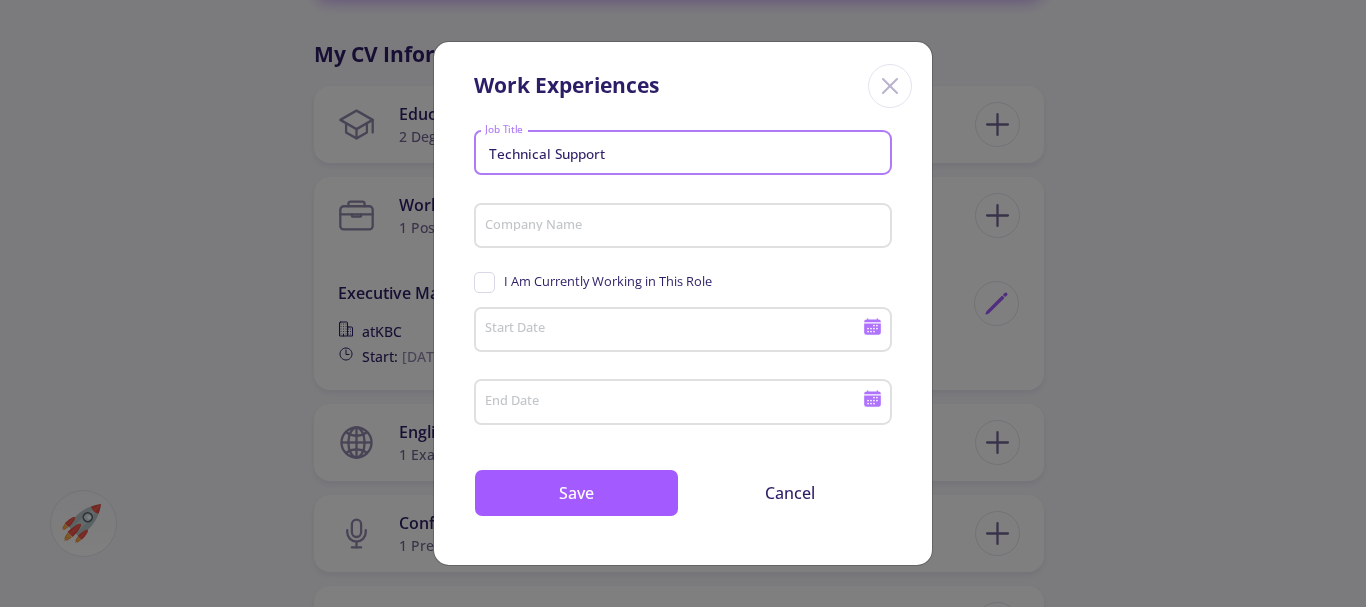 type on "Technical Support" 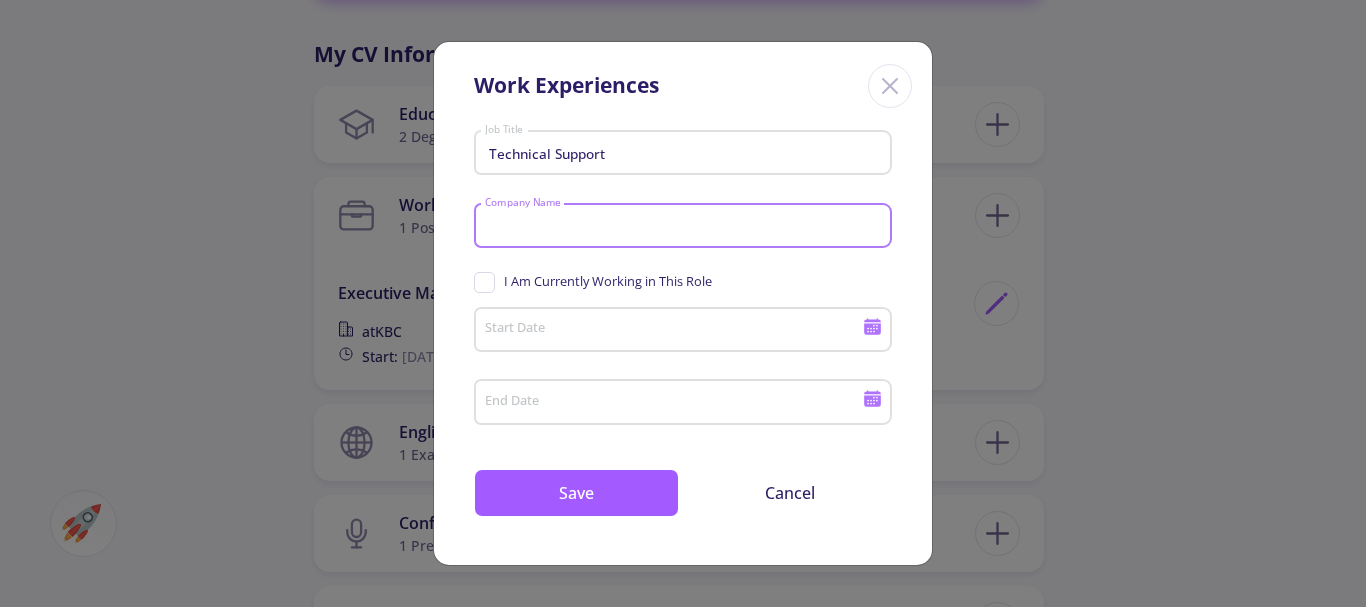 click on "Company Name" at bounding box center [686, 227] 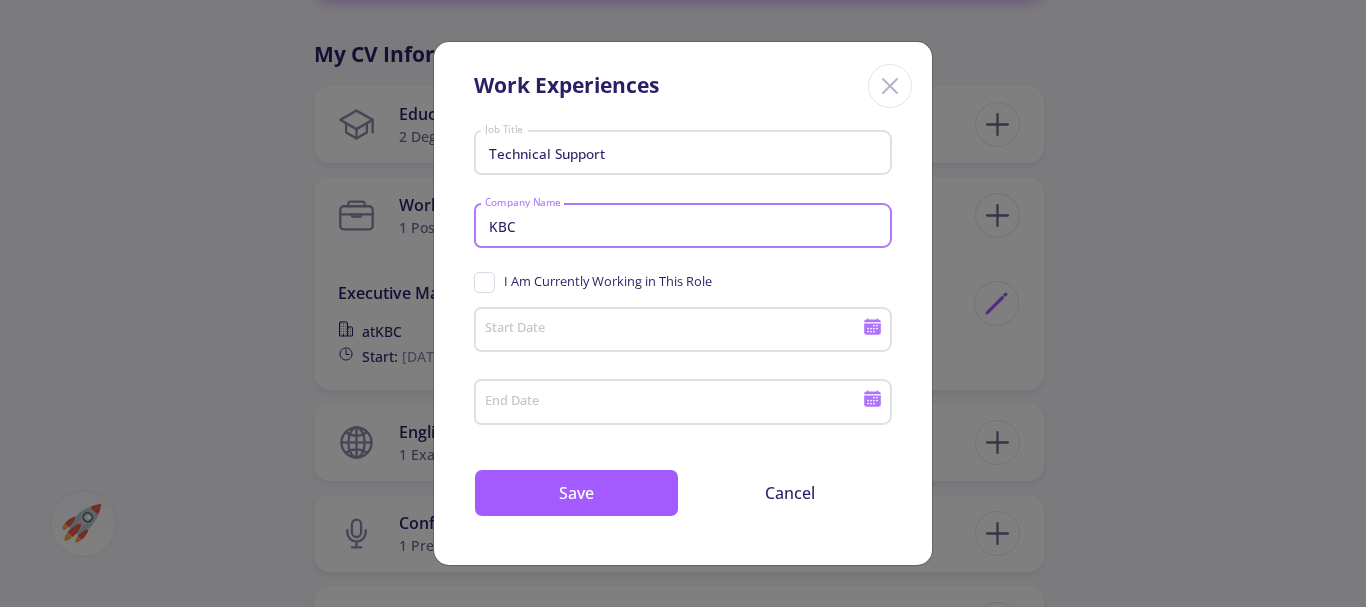 type on "KBC" 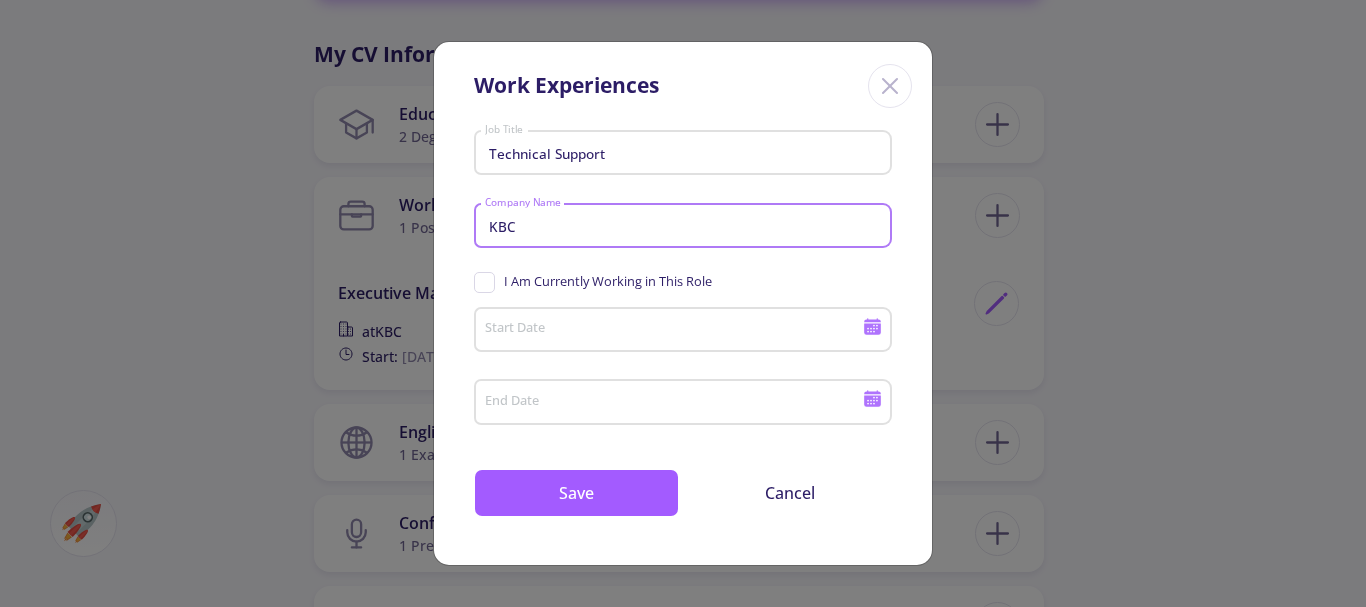 click 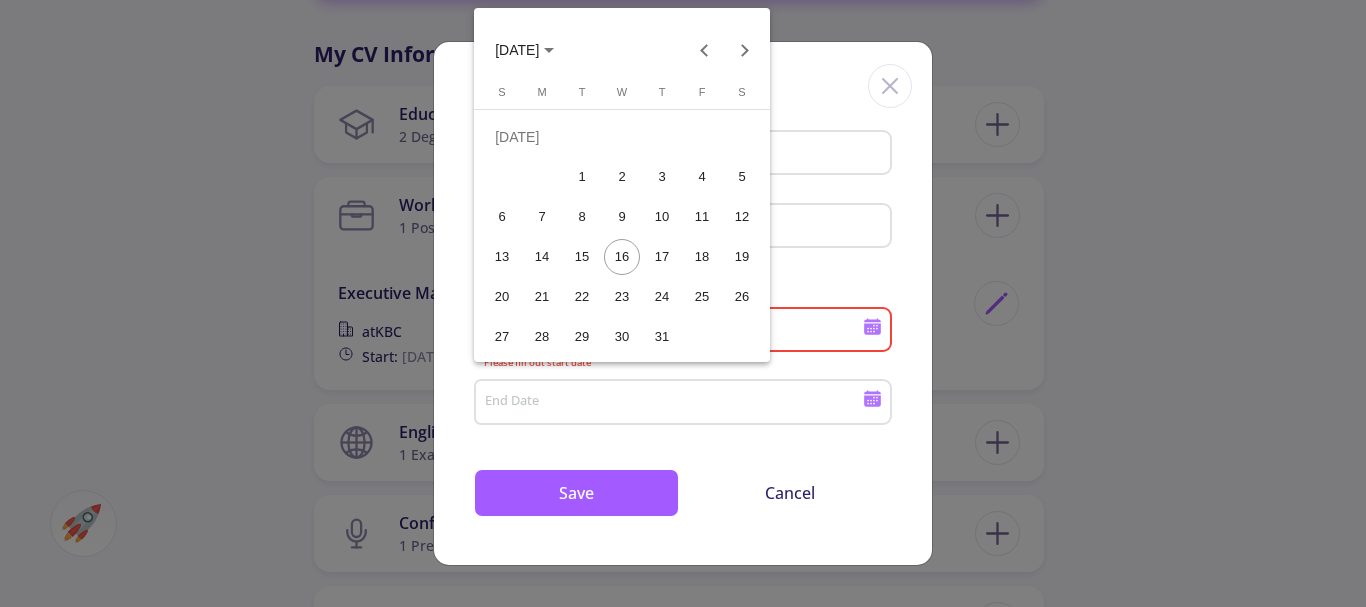 click on "[DATE]" at bounding box center (524, 49) 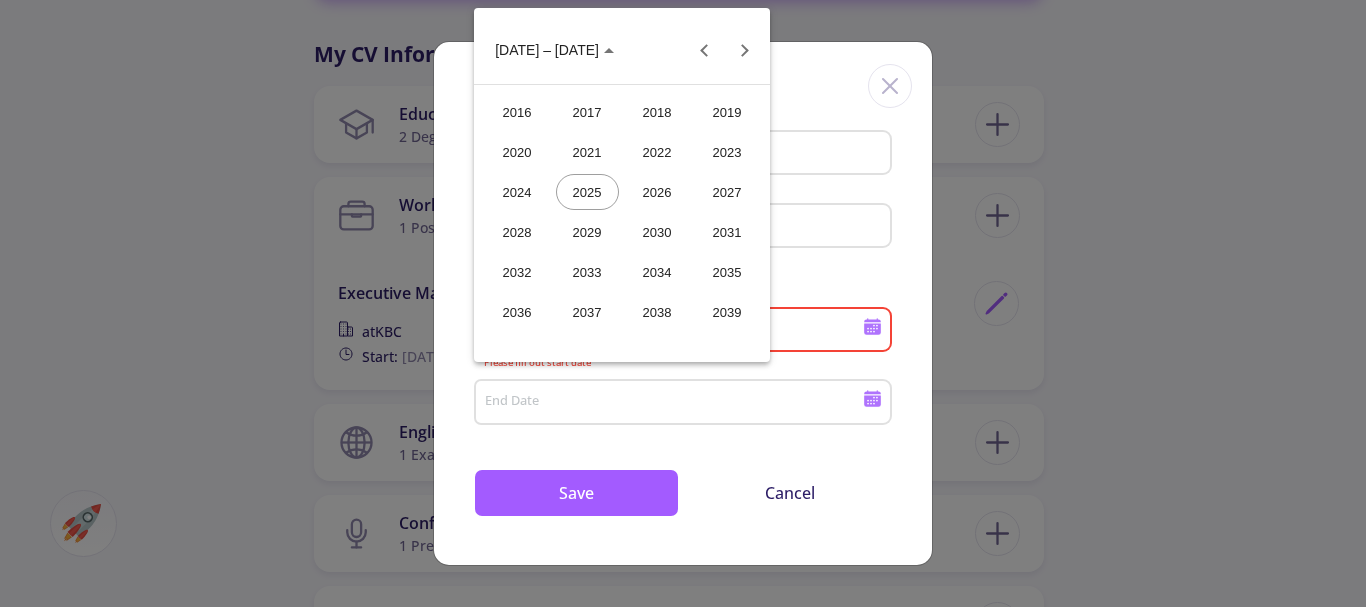 click on "2023" at bounding box center [727, 152] 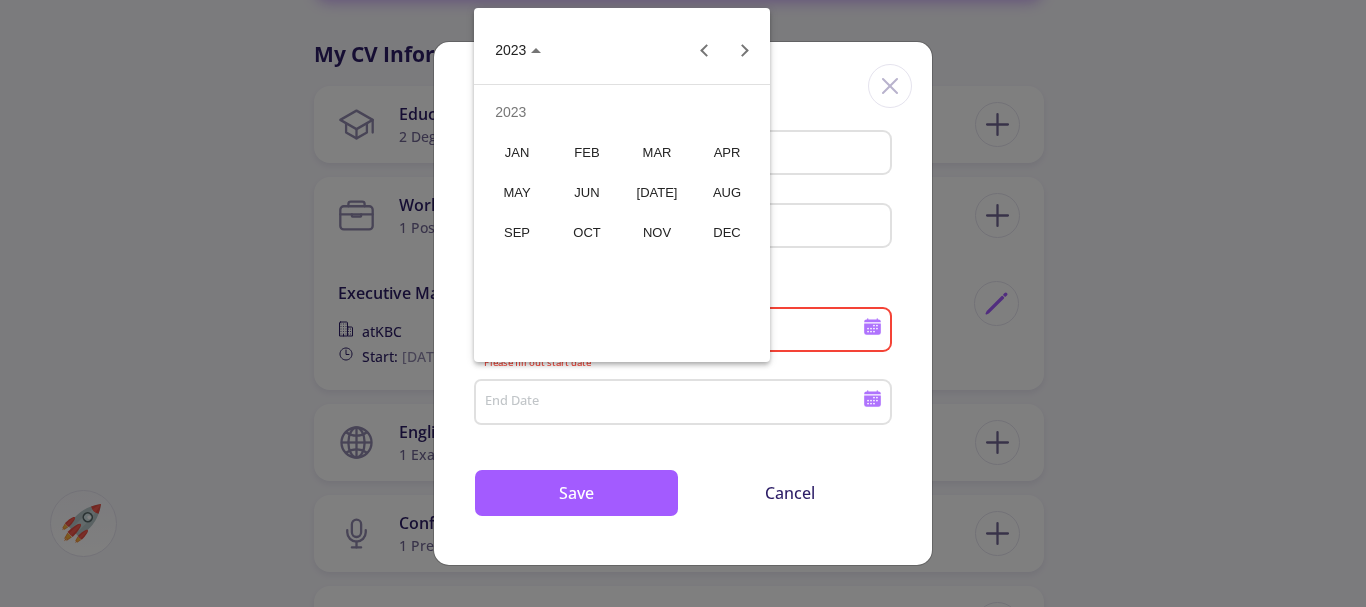 click on "FEB" at bounding box center [587, 152] 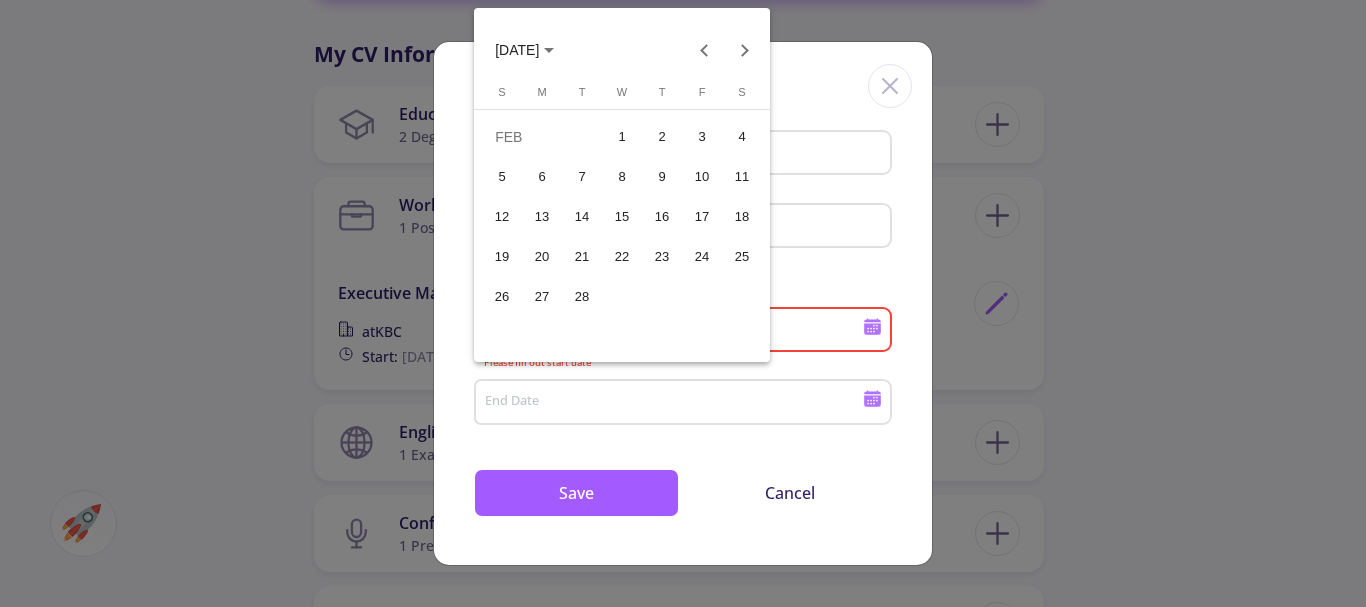 click on "11" at bounding box center [742, 177] 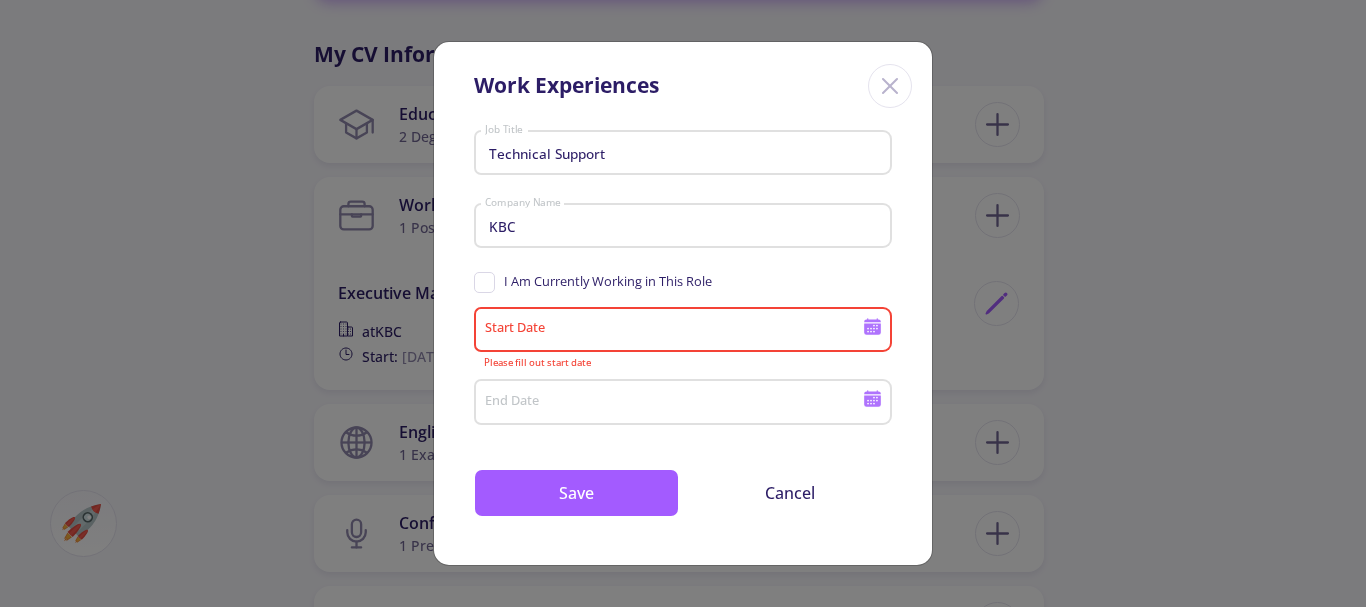 type on "[DATE]" 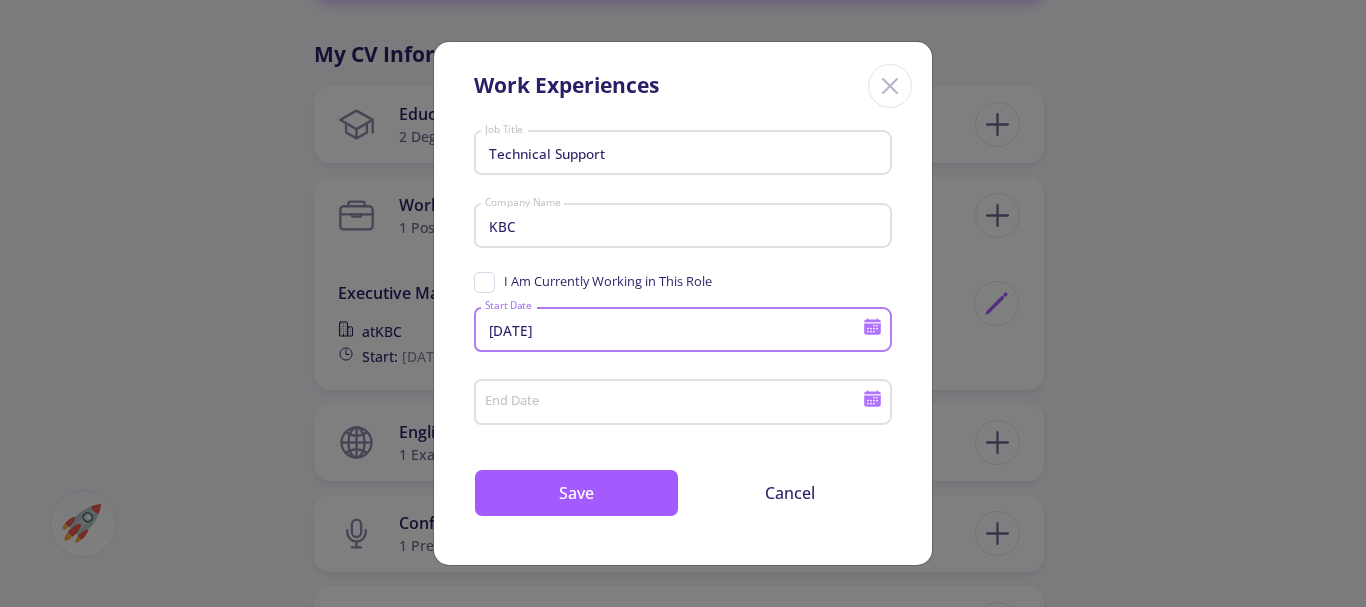 click 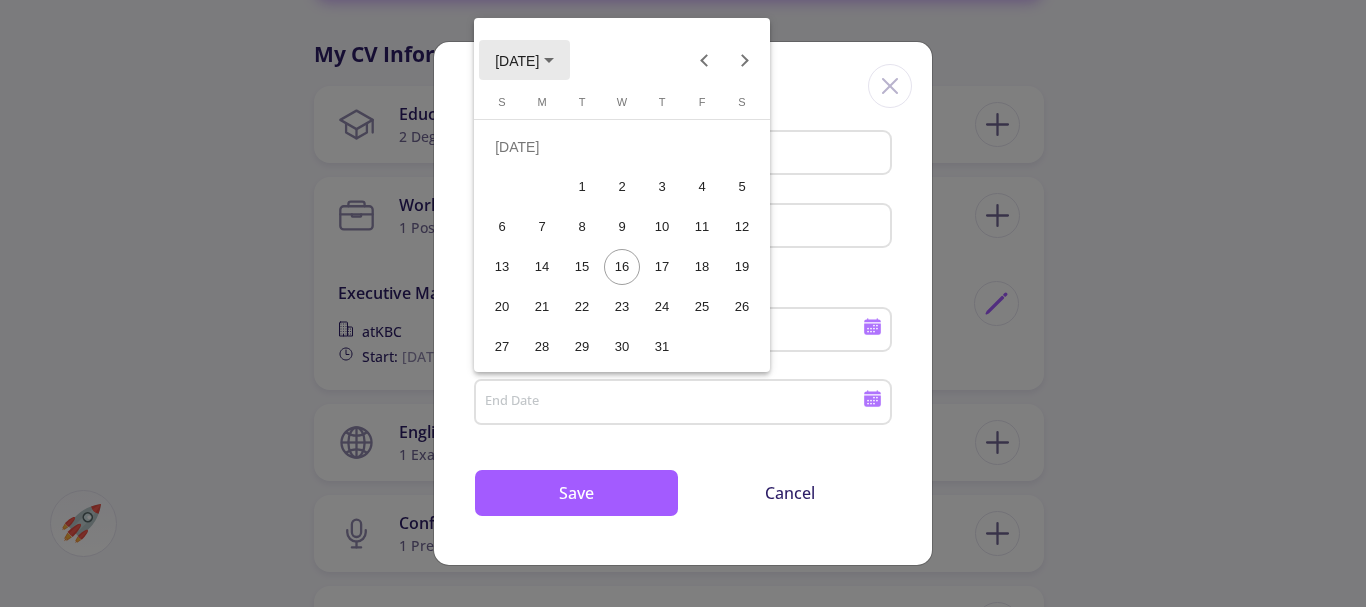 click on "[DATE]" at bounding box center (524, 60) 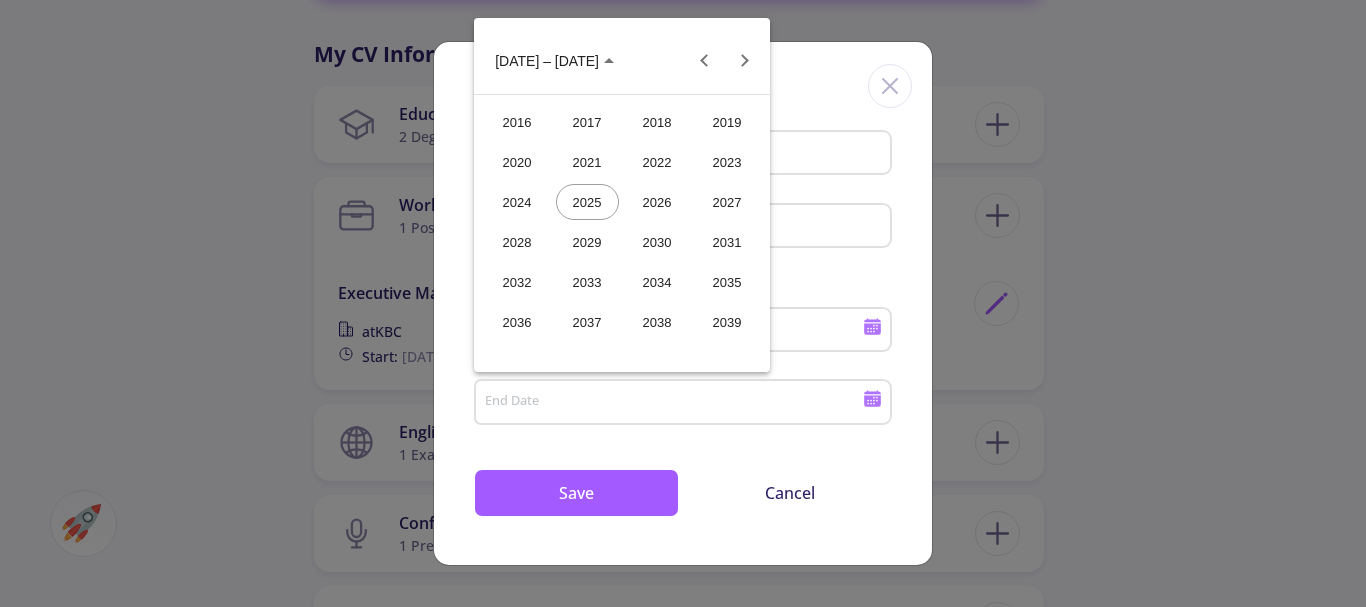 click on "2025" at bounding box center [587, 202] 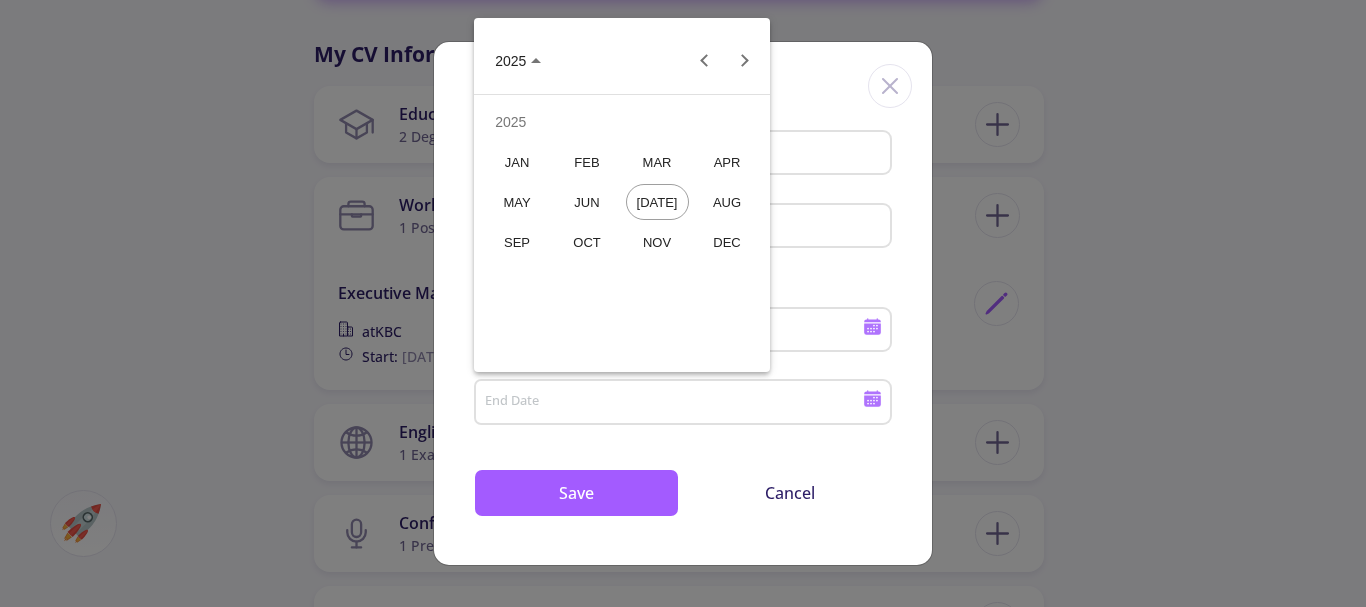 click on "MAY" at bounding box center [517, 202] 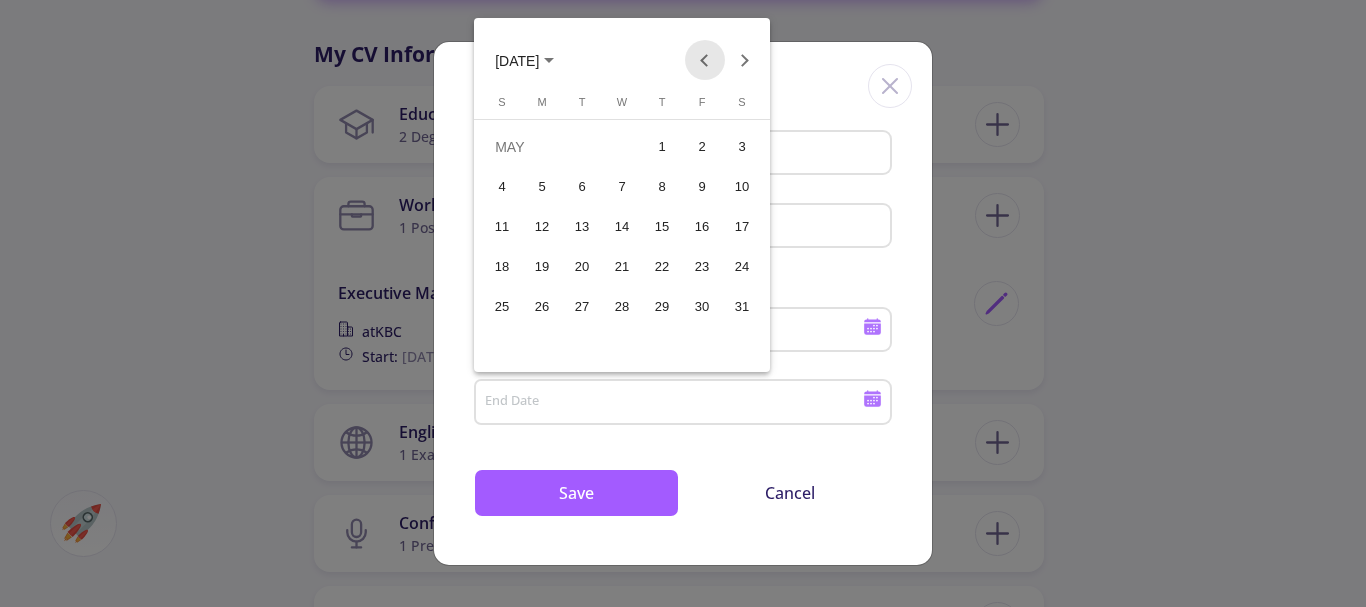 click at bounding box center [705, 60] 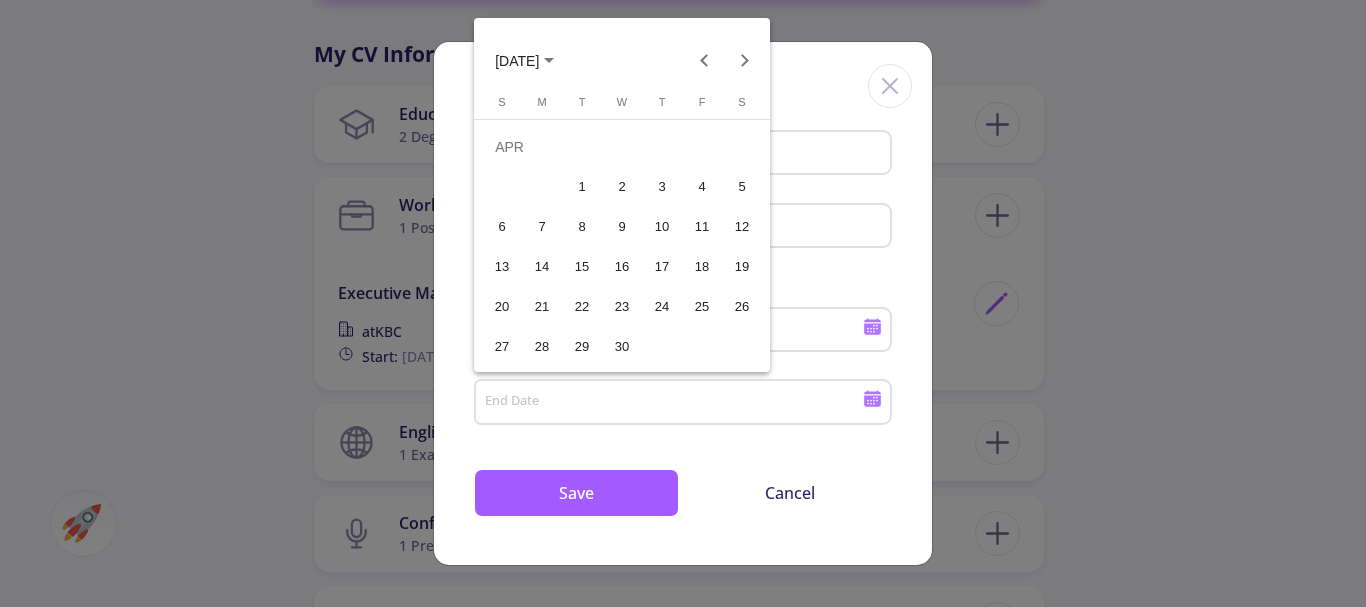 click on "9" at bounding box center (622, 227) 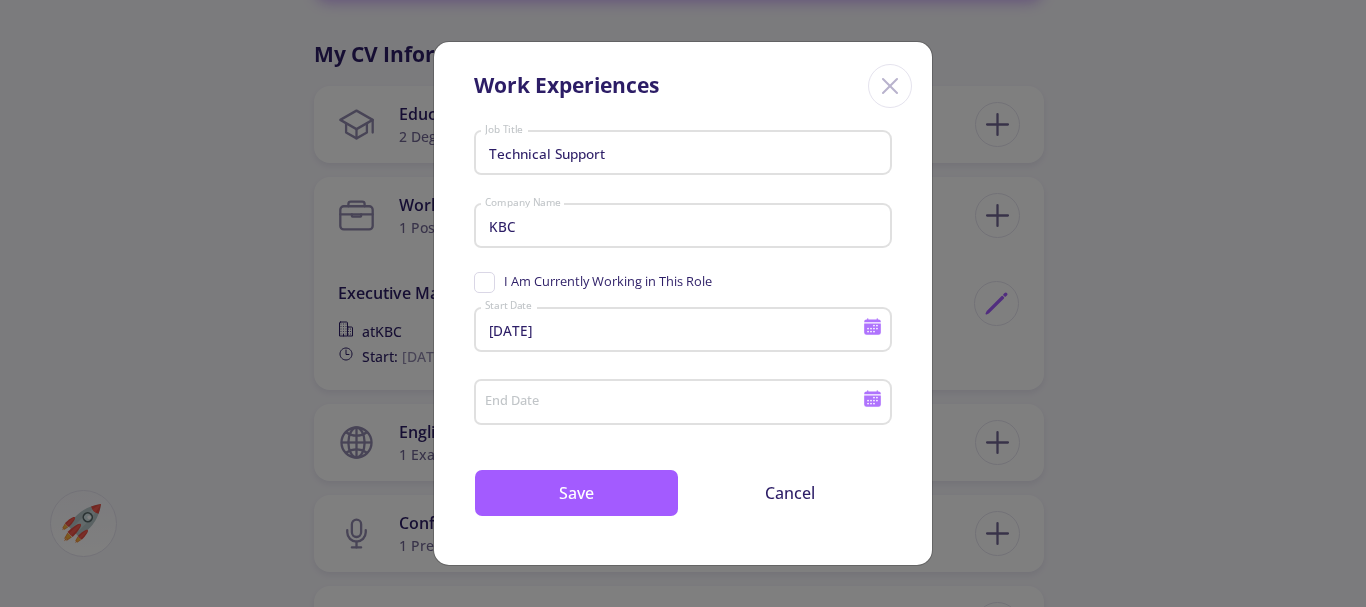 type on "[DATE]" 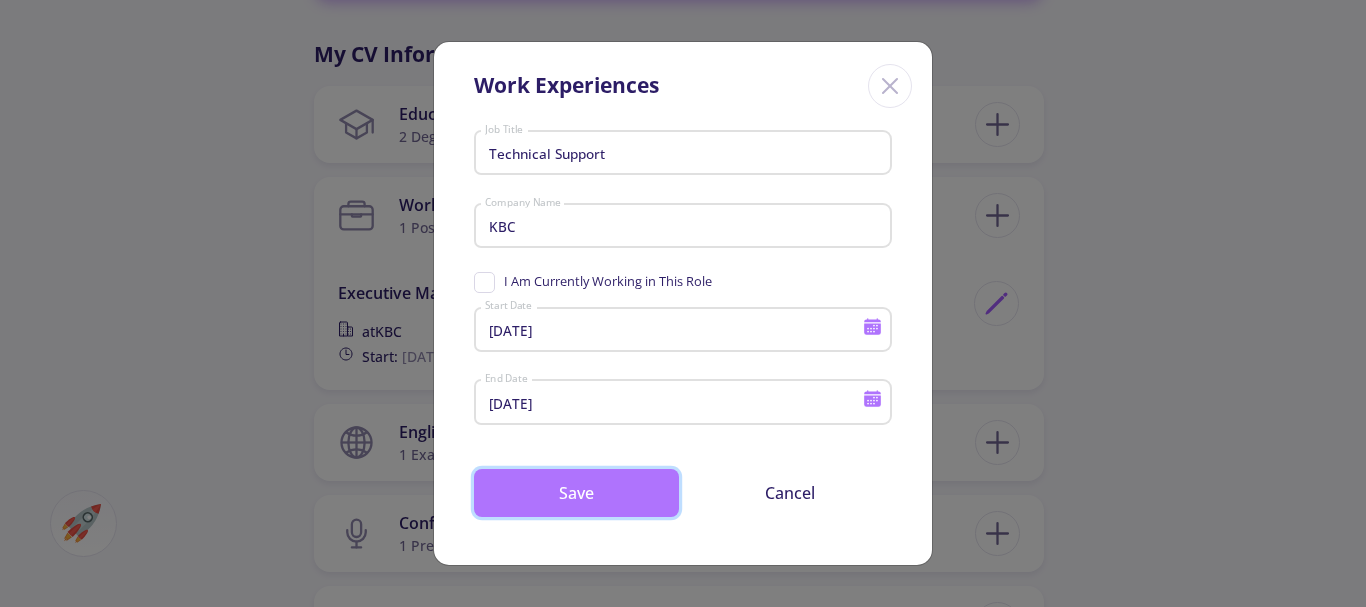 click on "Save" at bounding box center (576, 493) 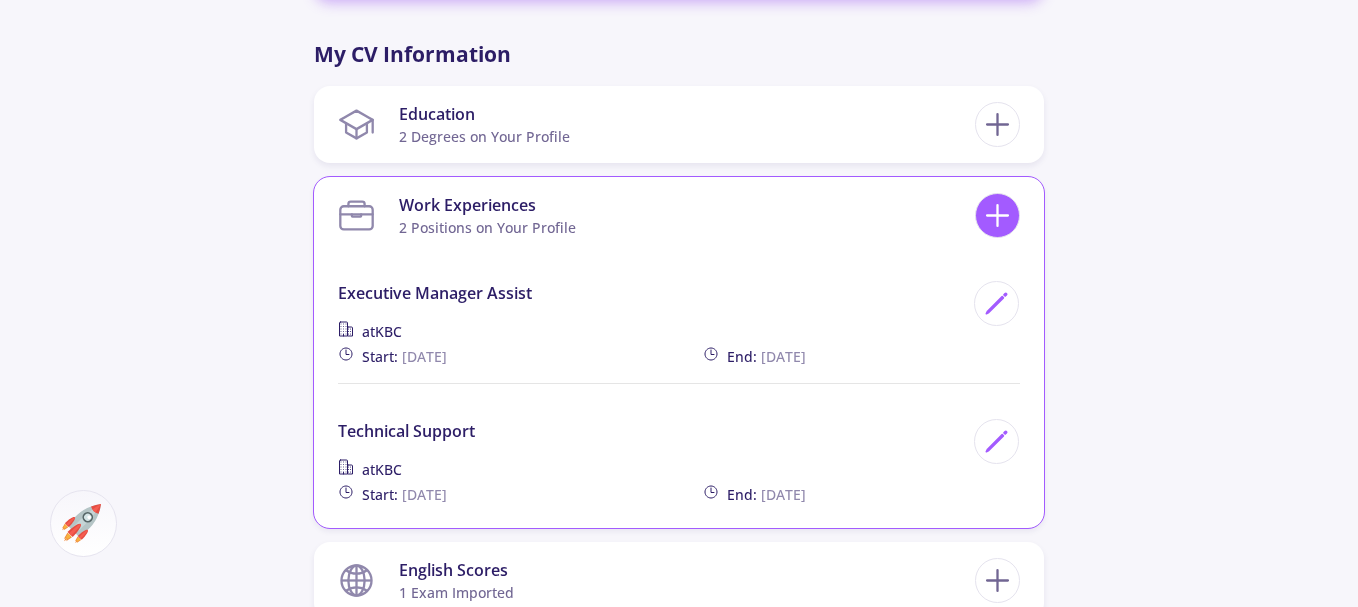 click 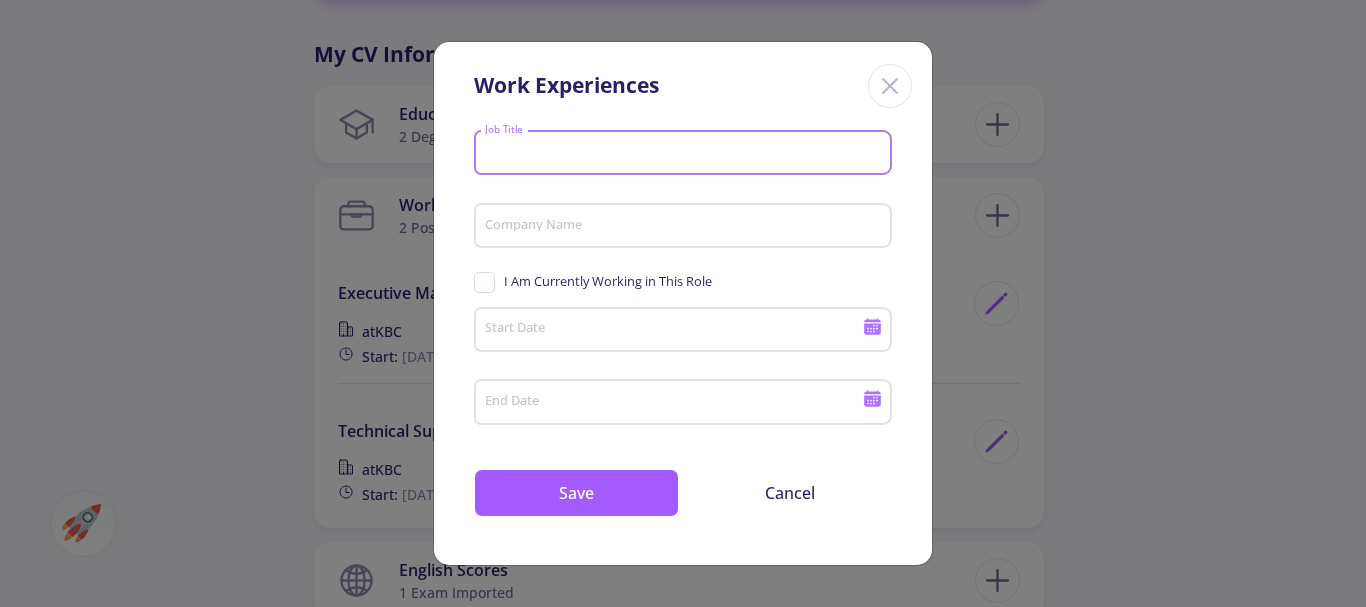 click on "Job Title" at bounding box center [686, 154] 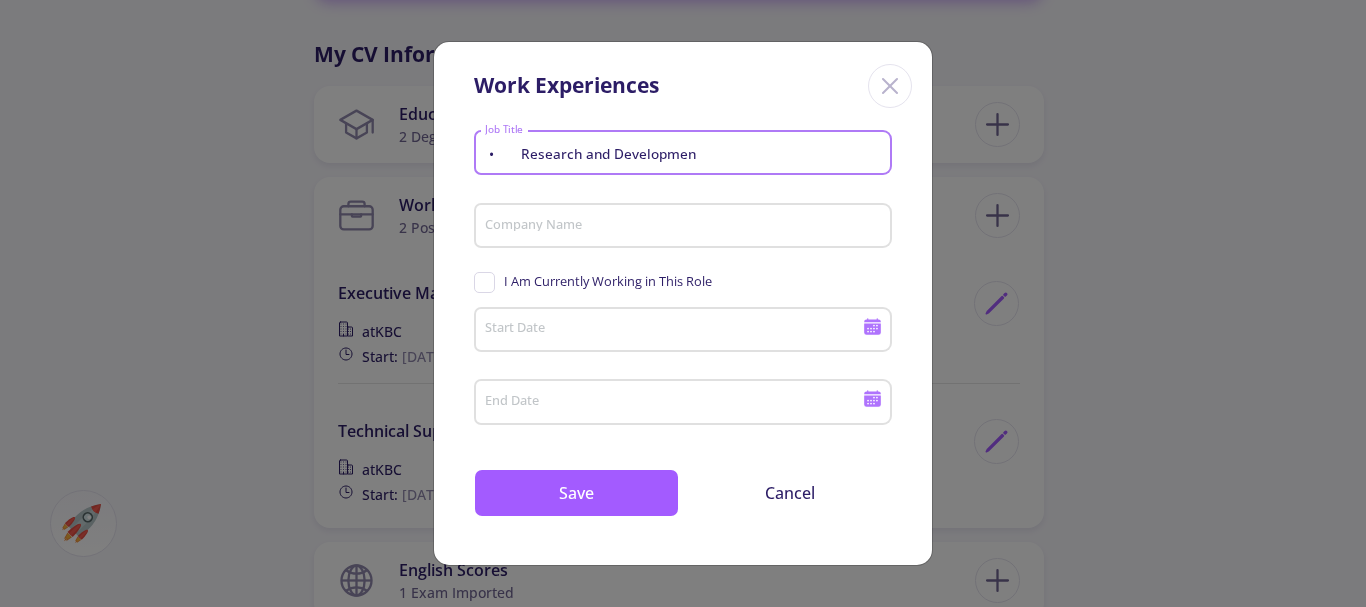 drag, startPoint x: 516, startPoint y: 149, endPoint x: 456, endPoint y: 148, distance: 60.00833 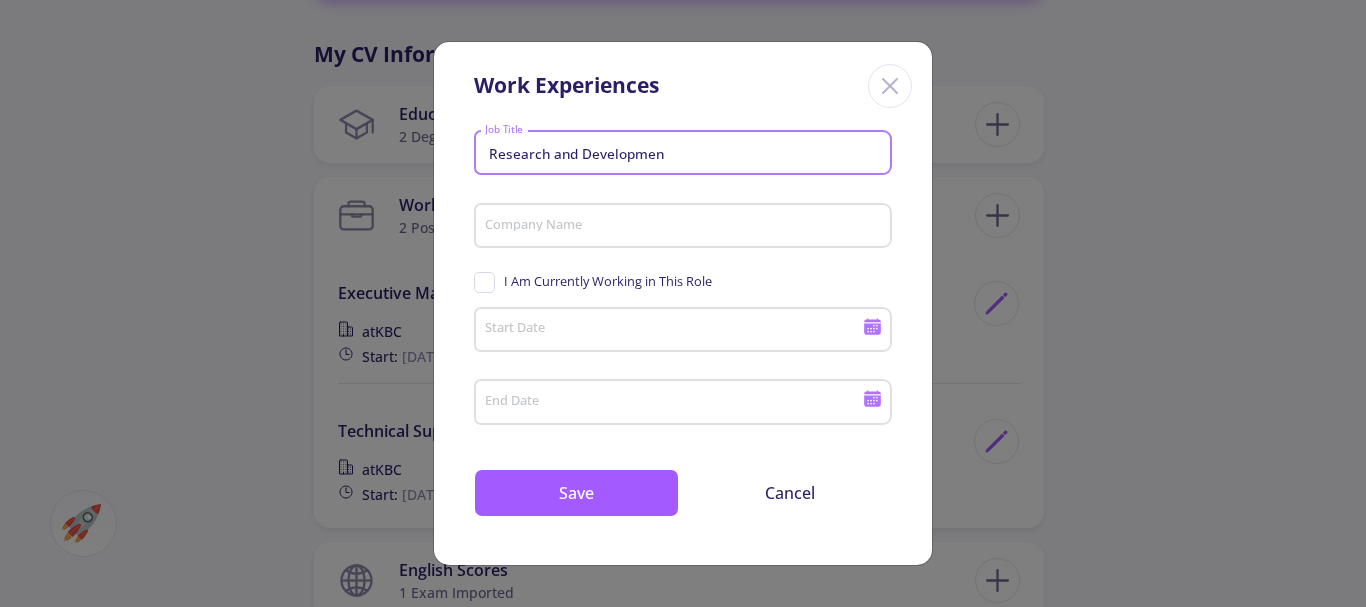 type on "Research and Developmen" 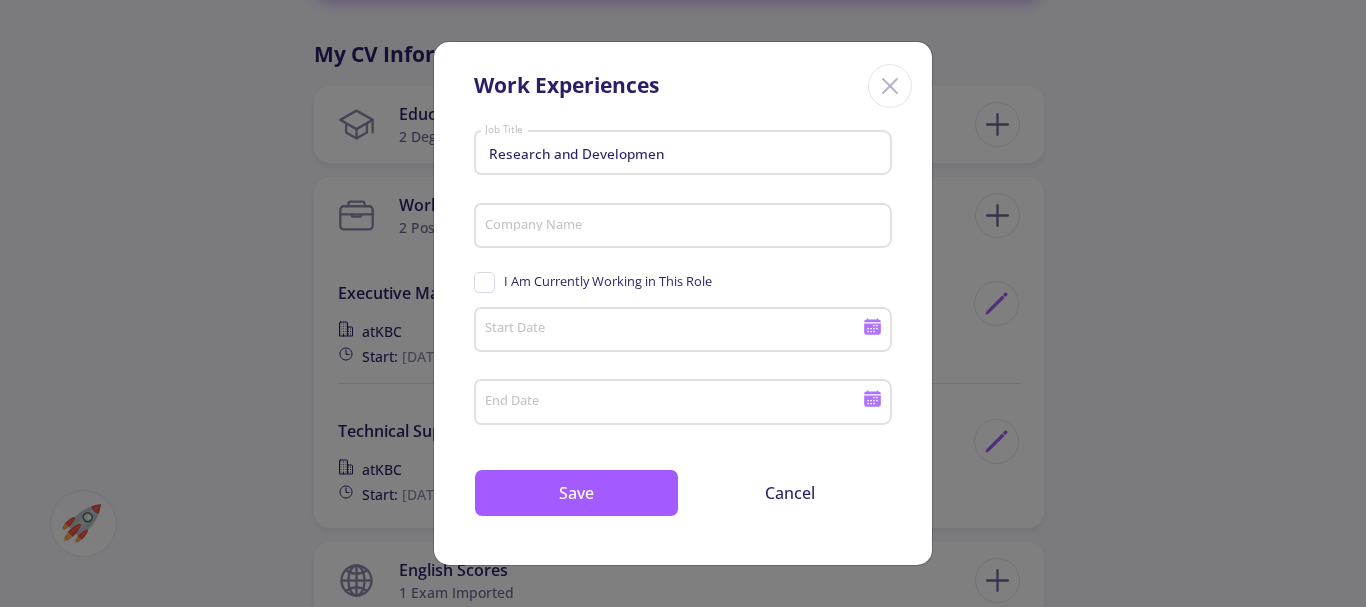 click on "Company Name" at bounding box center (683, 222) 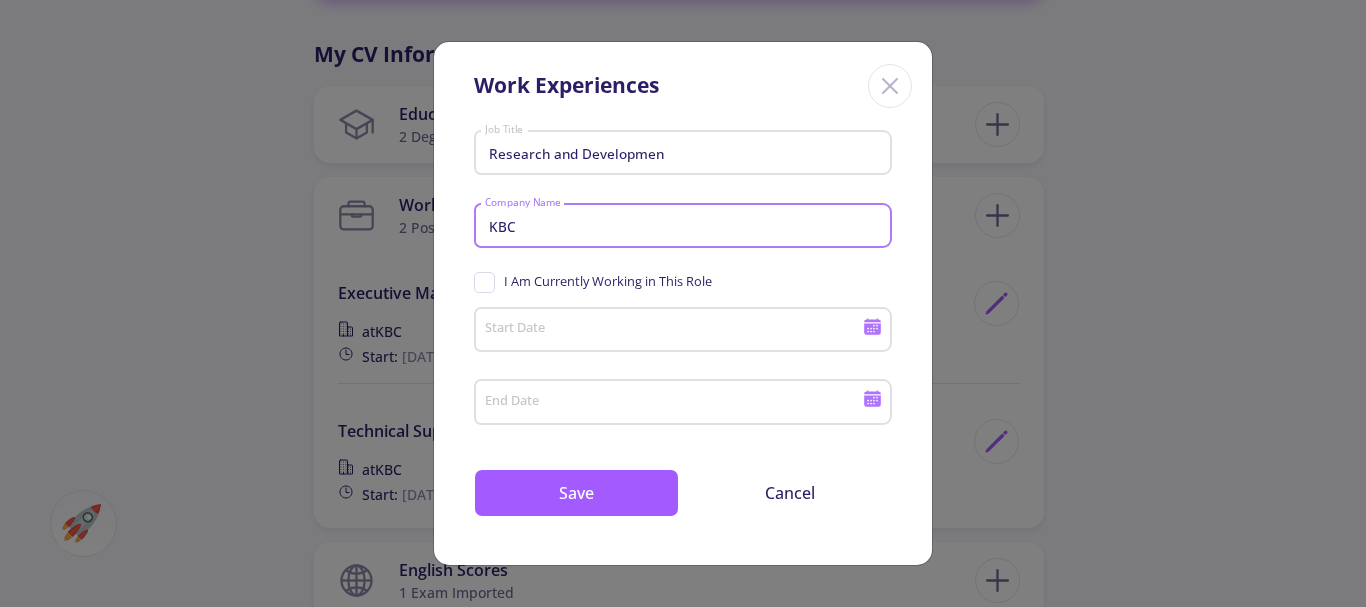 type on "KBC" 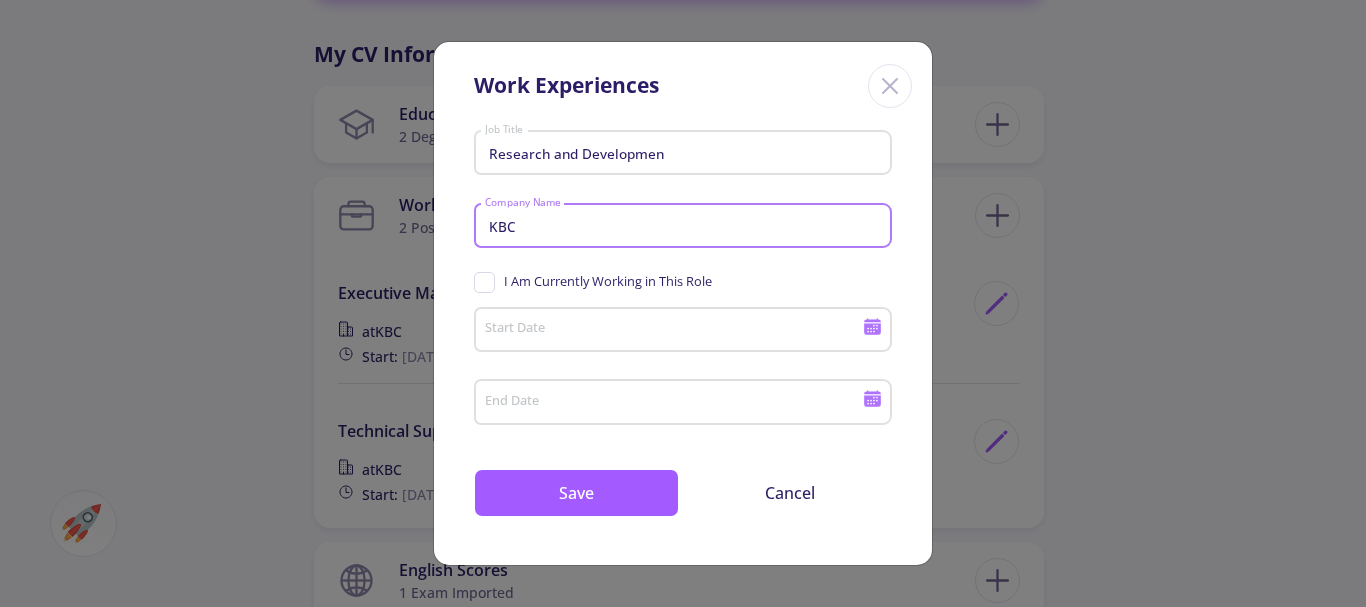 click 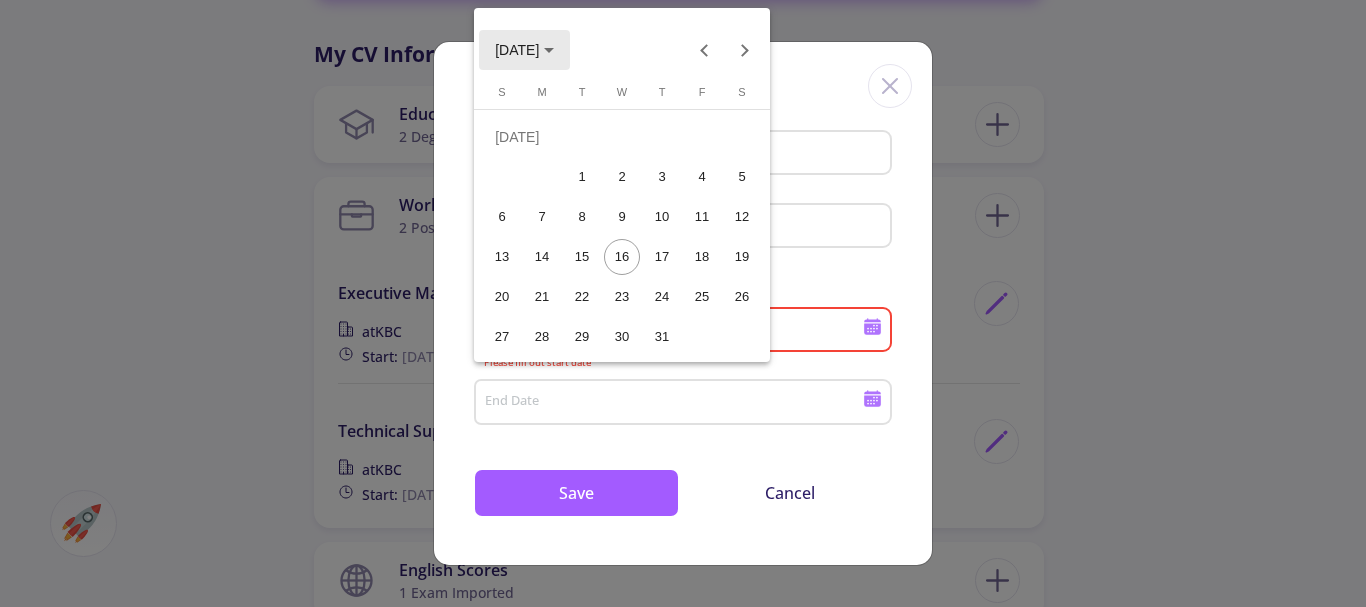click on "[DATE]" at bounding box center (524, 49) 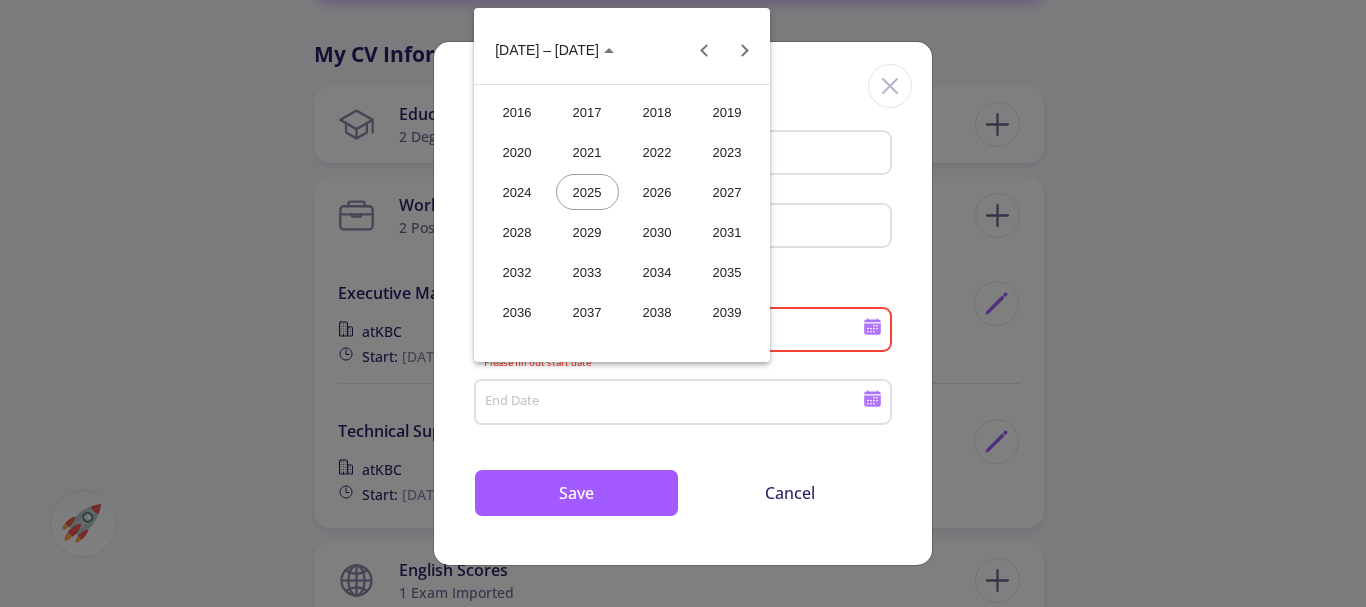 click on "2021" at bounding box center (587, 152) 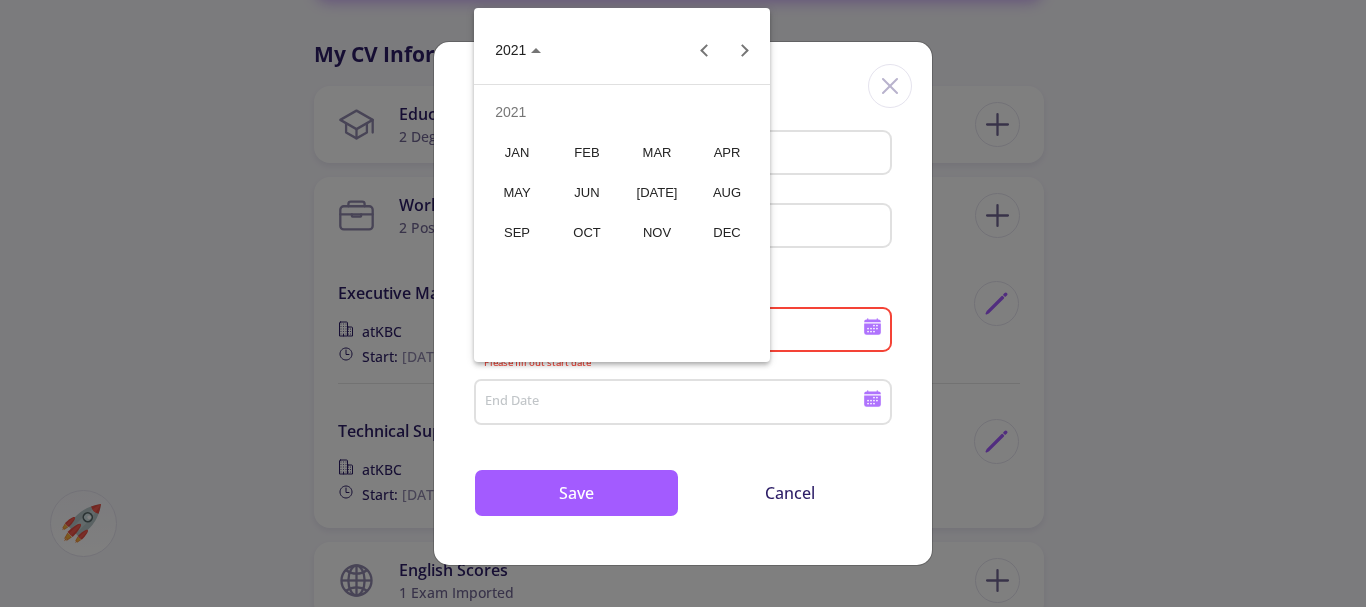 click on "SEP" at bounding box center [517, 232] 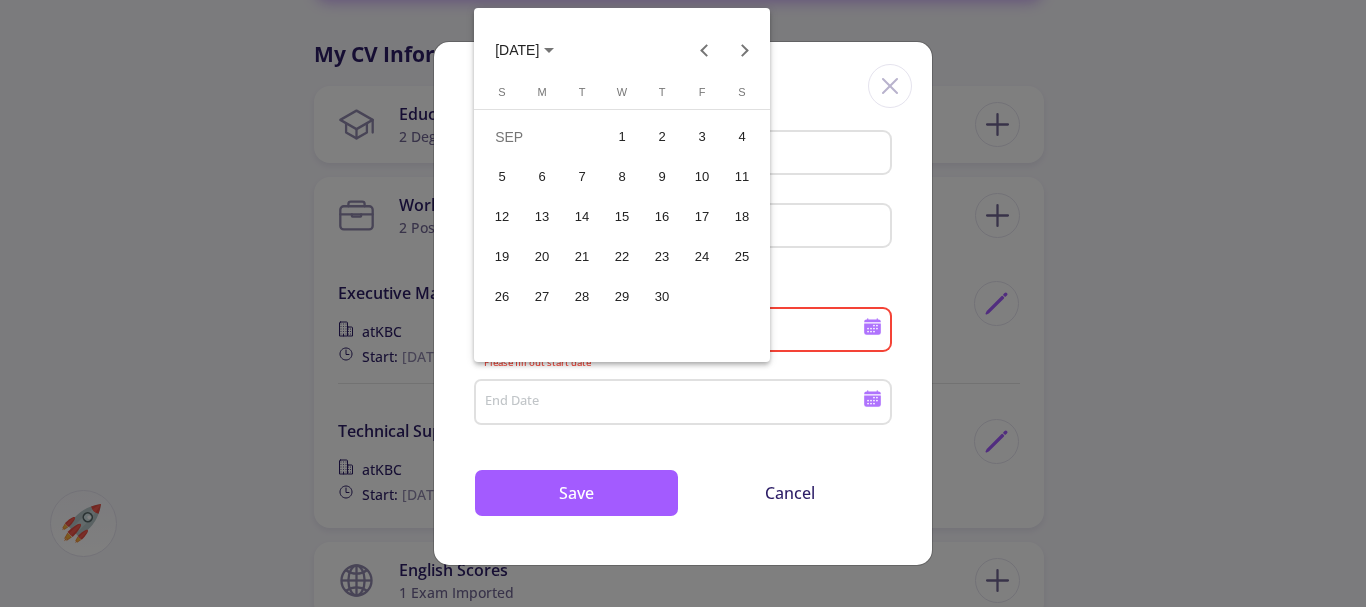 click on "21" at bounding box center [582, 257] 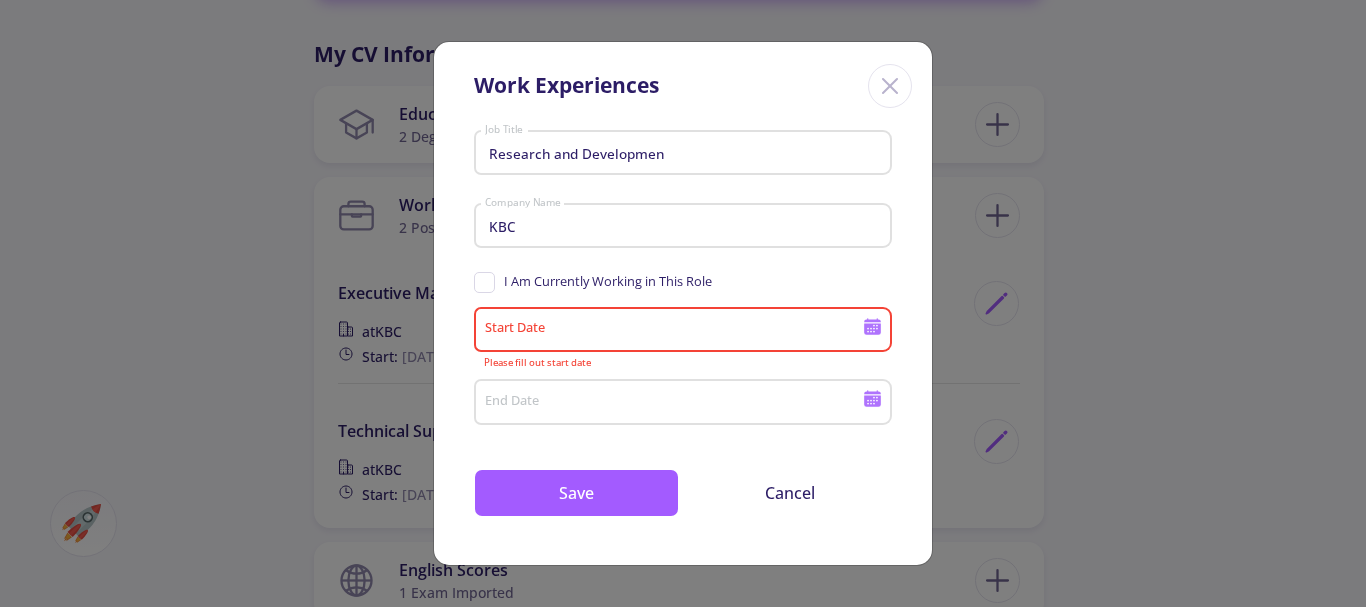 type on "[DATE]" 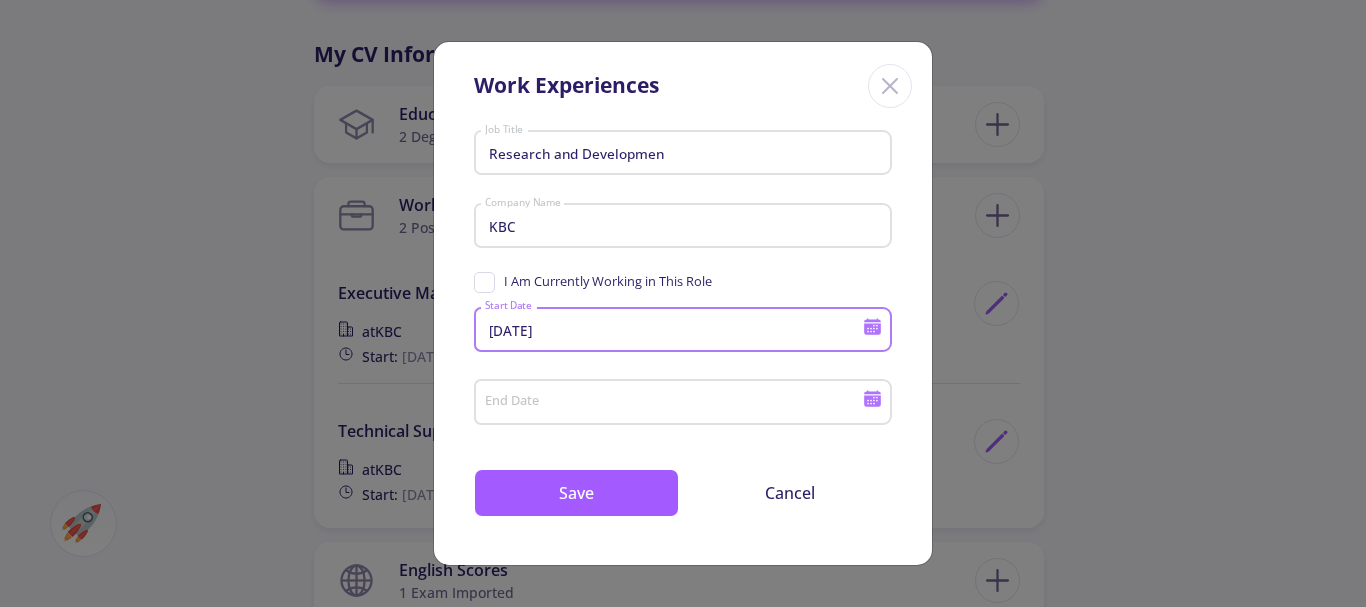 click on "End Date" at bounding box center [676, 403] 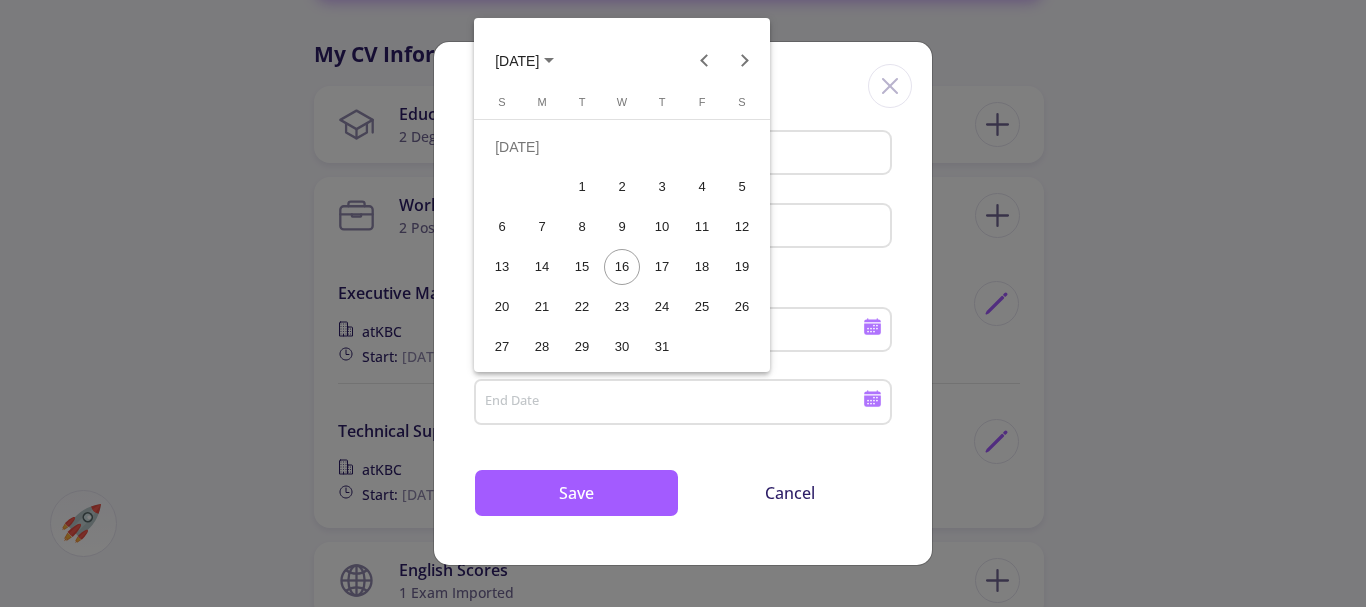 click on "[DATE]" at bounding box center [524, 60] 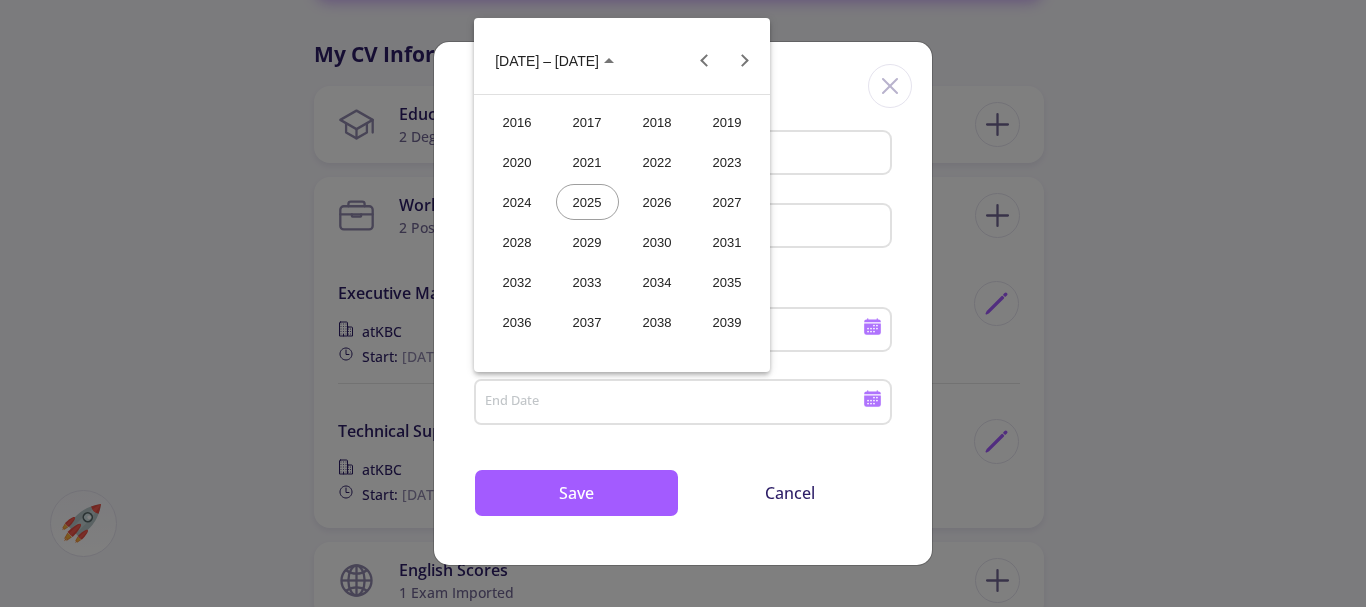 click on "2023" at bounding box center (727, 162) 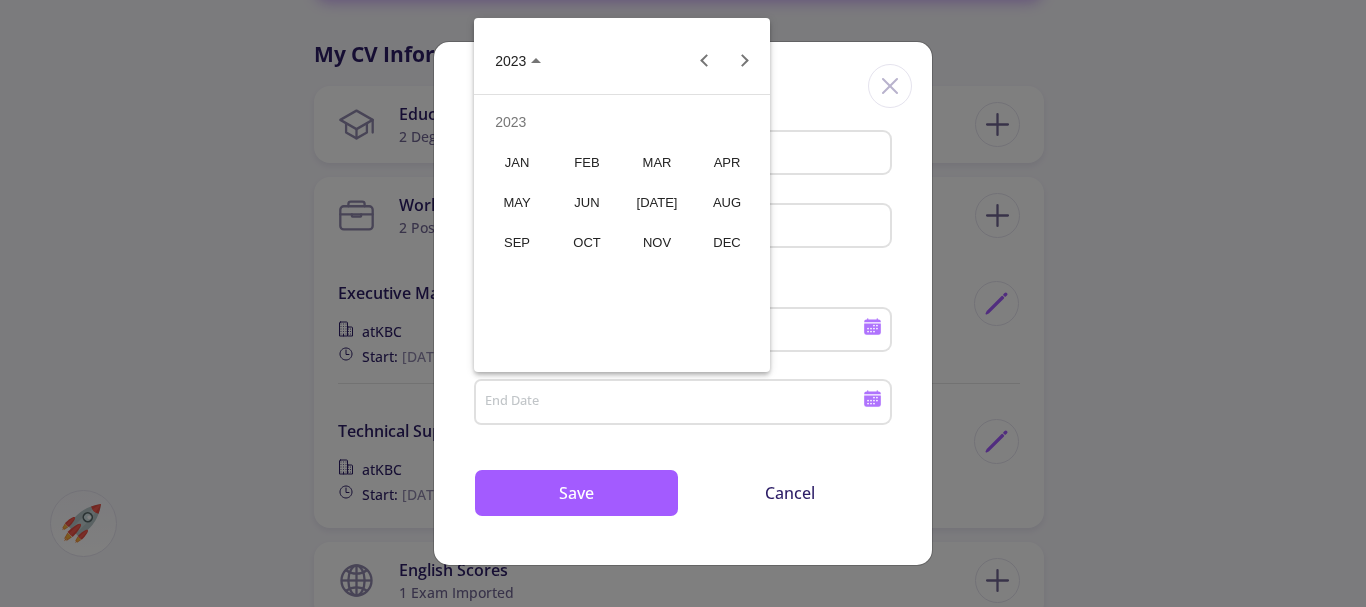 click on "AUG" at bounding box center [727, 202] 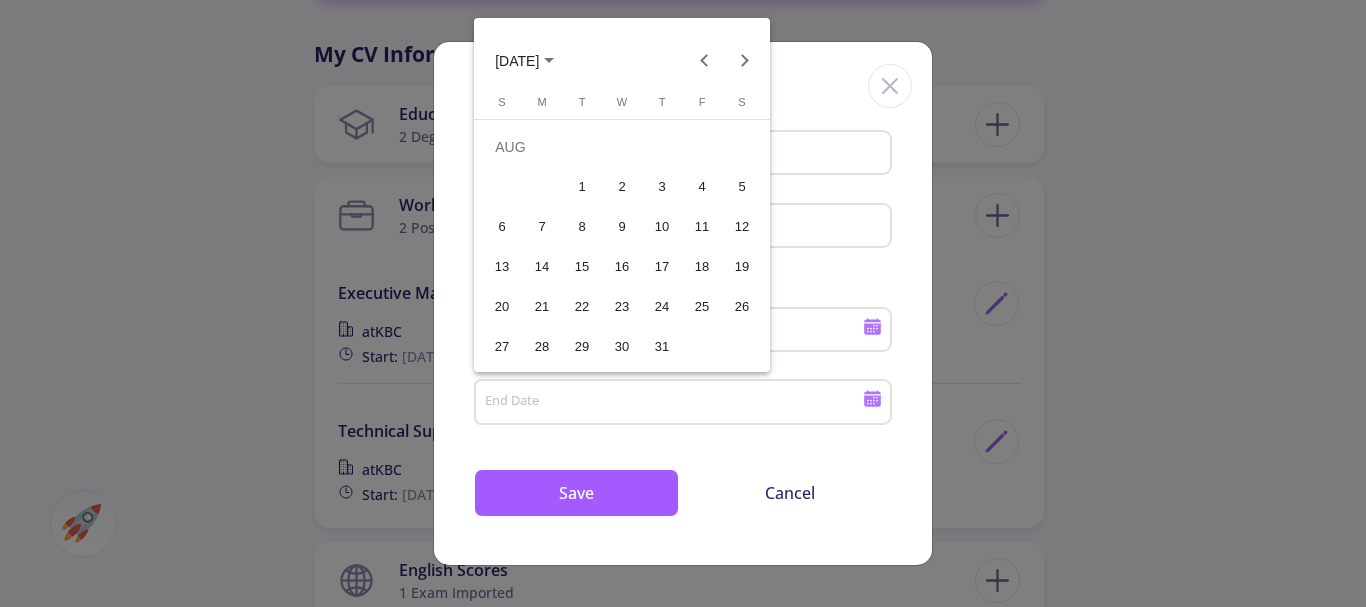 click on "3" at bounding box center (662, 187) 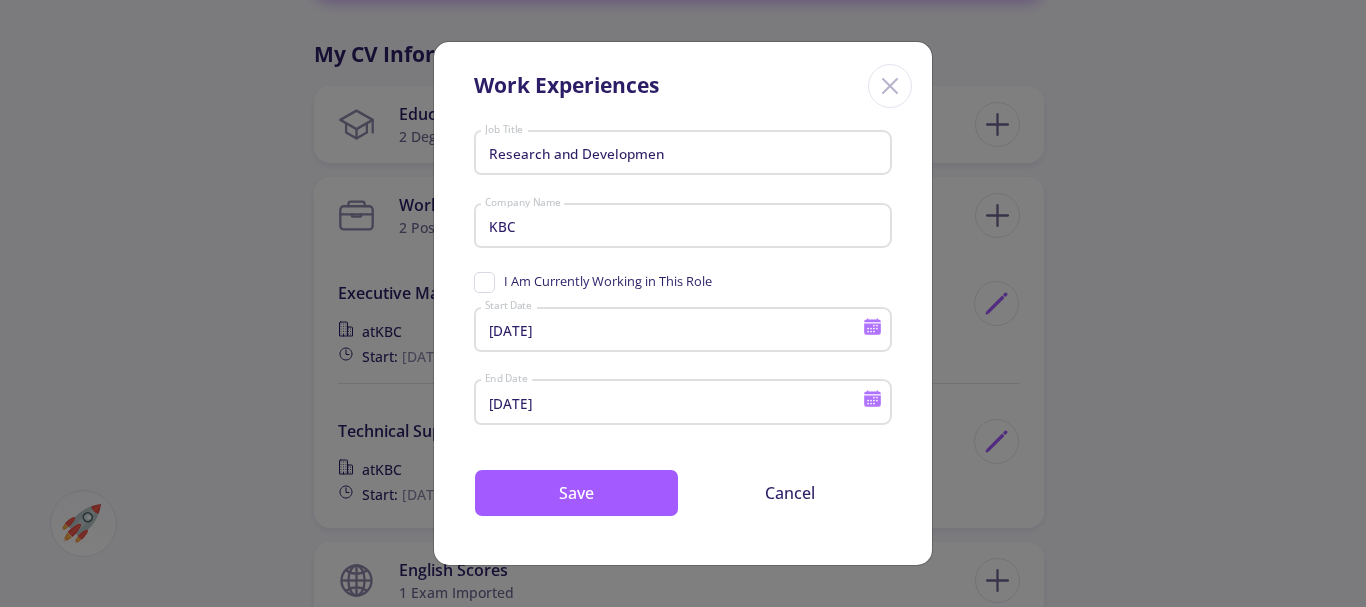 click 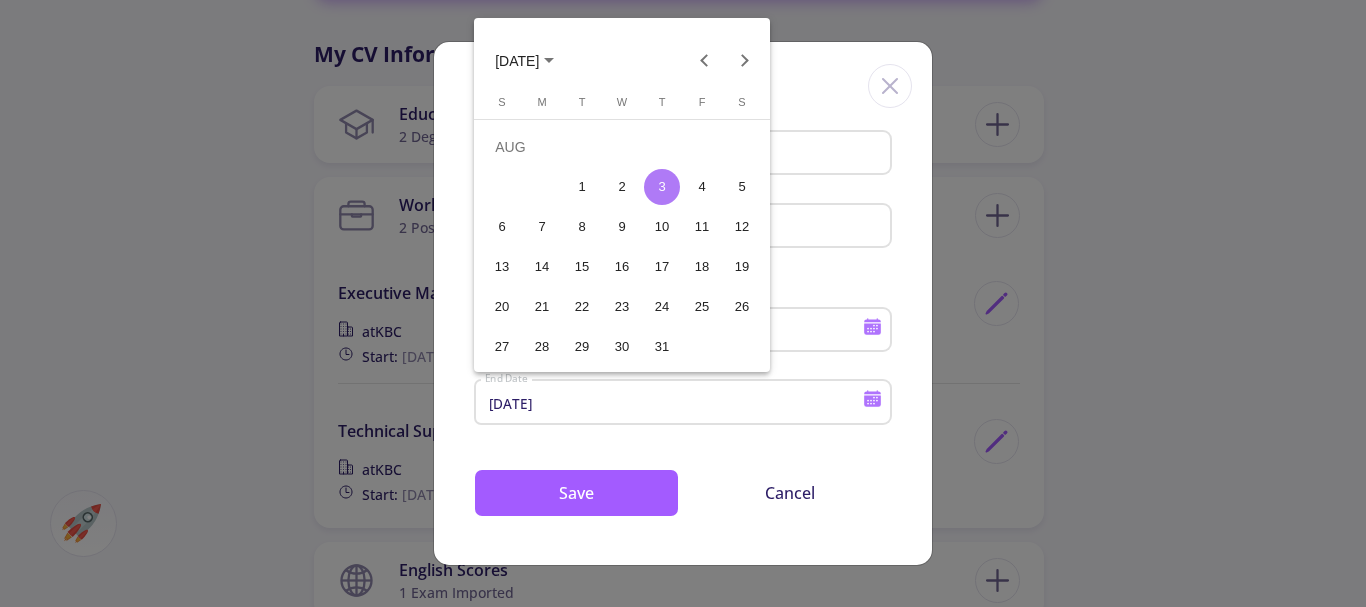 click on "2" at bounding box center [622, 187] 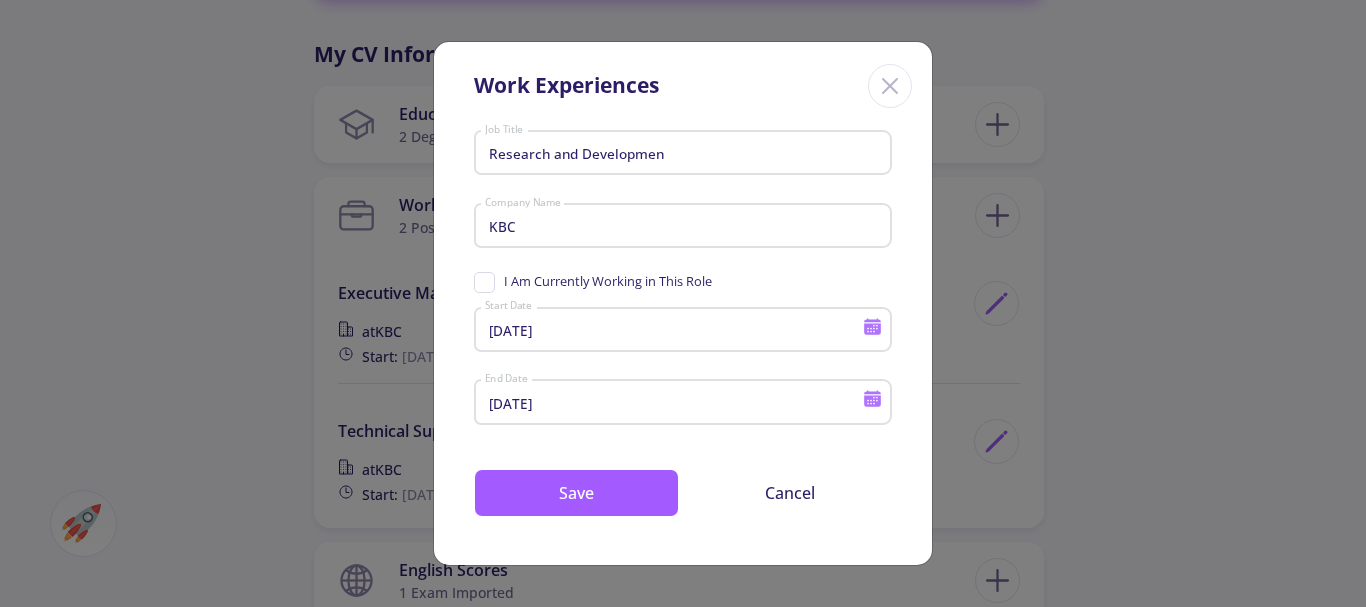 type on "[DATE]" 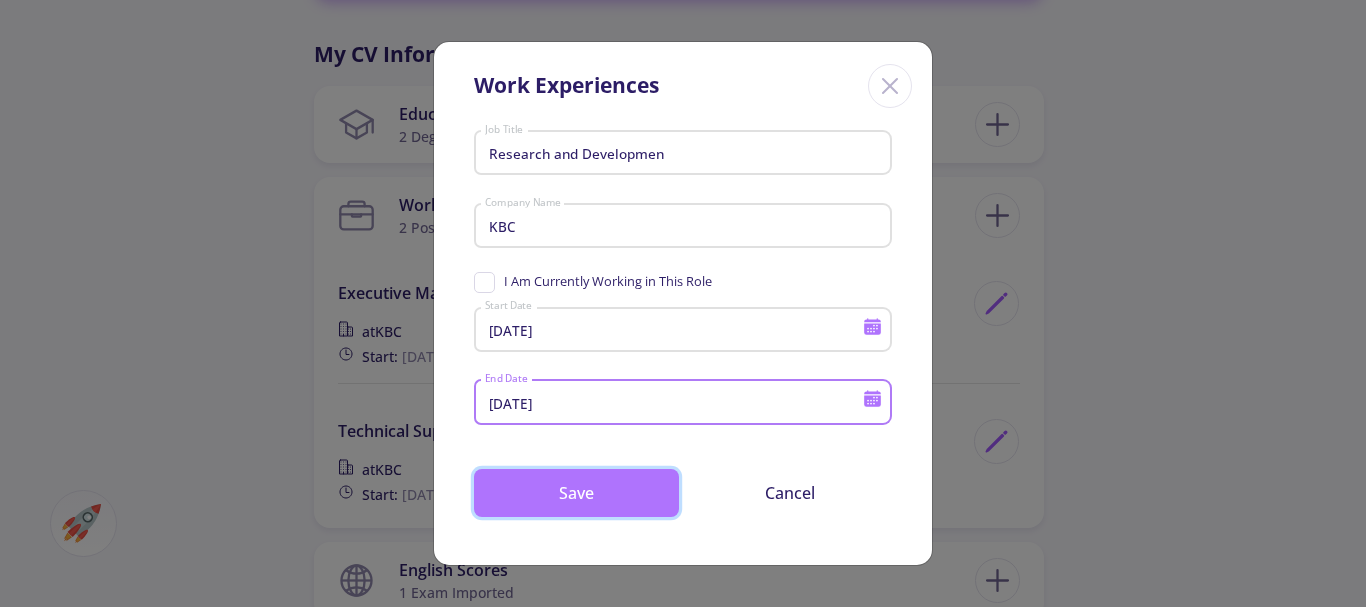 click on "Save" at bounding box center (576, 493) 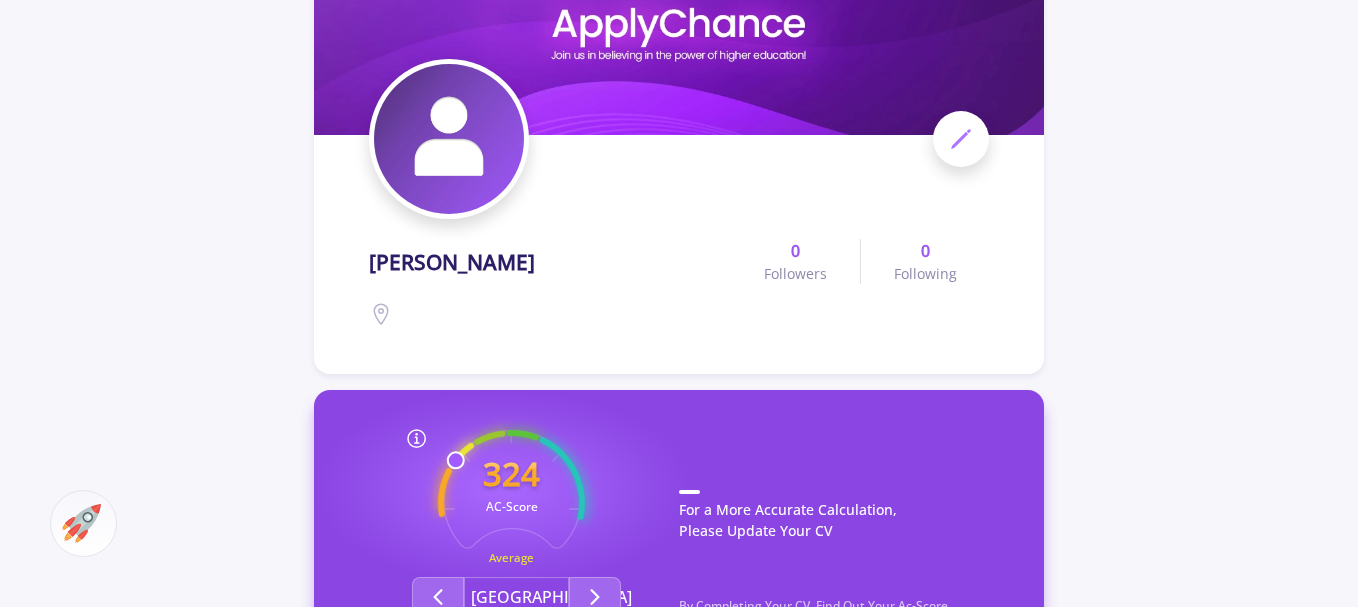 scroll, scrollTop: 200, scrollLeft: 0, axis: vertical 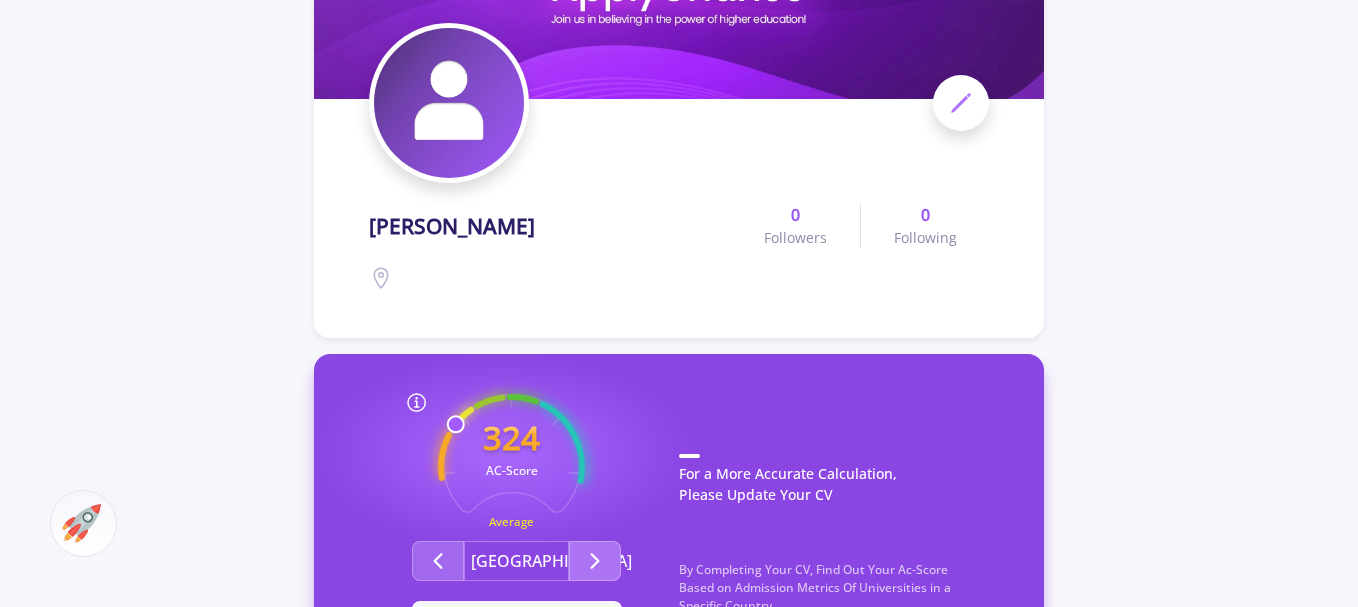 click 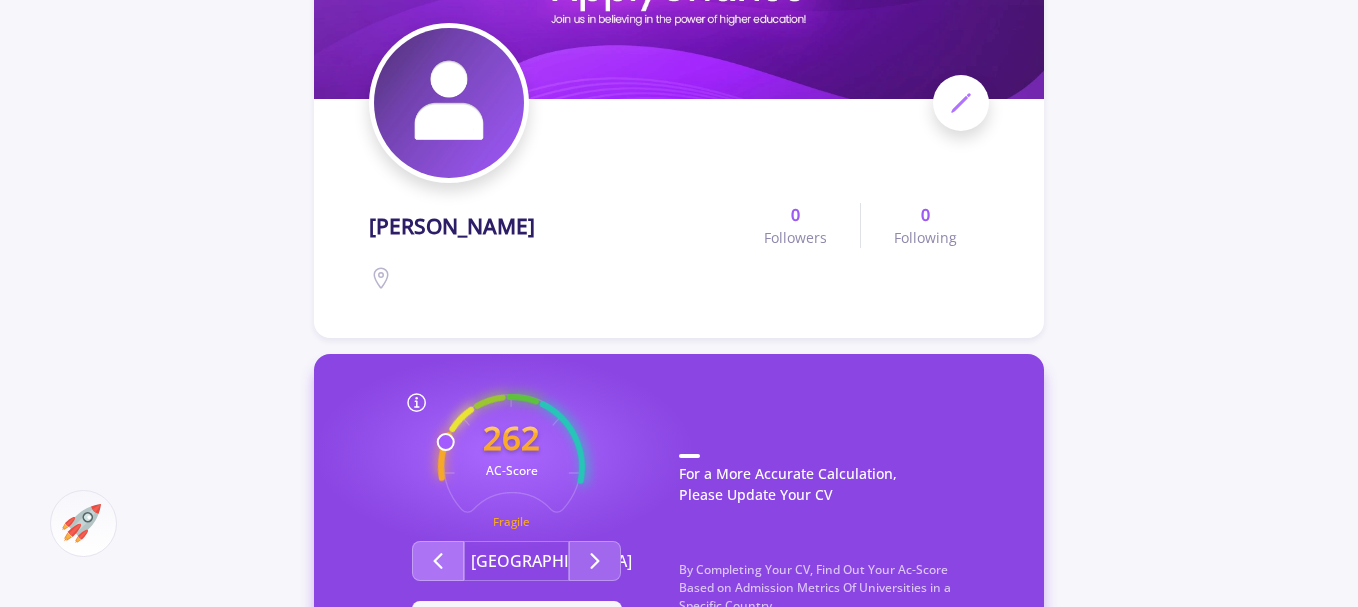 click 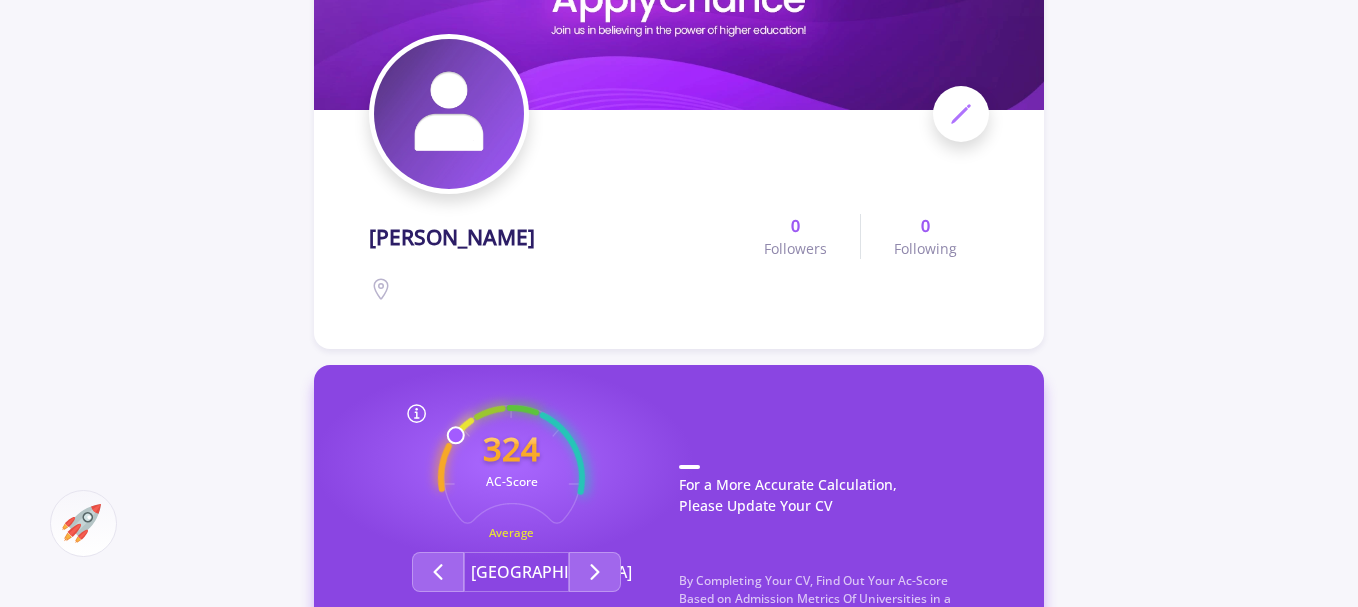scroll, scrollTop: 300, scrollLeft: 0, axis: vertical 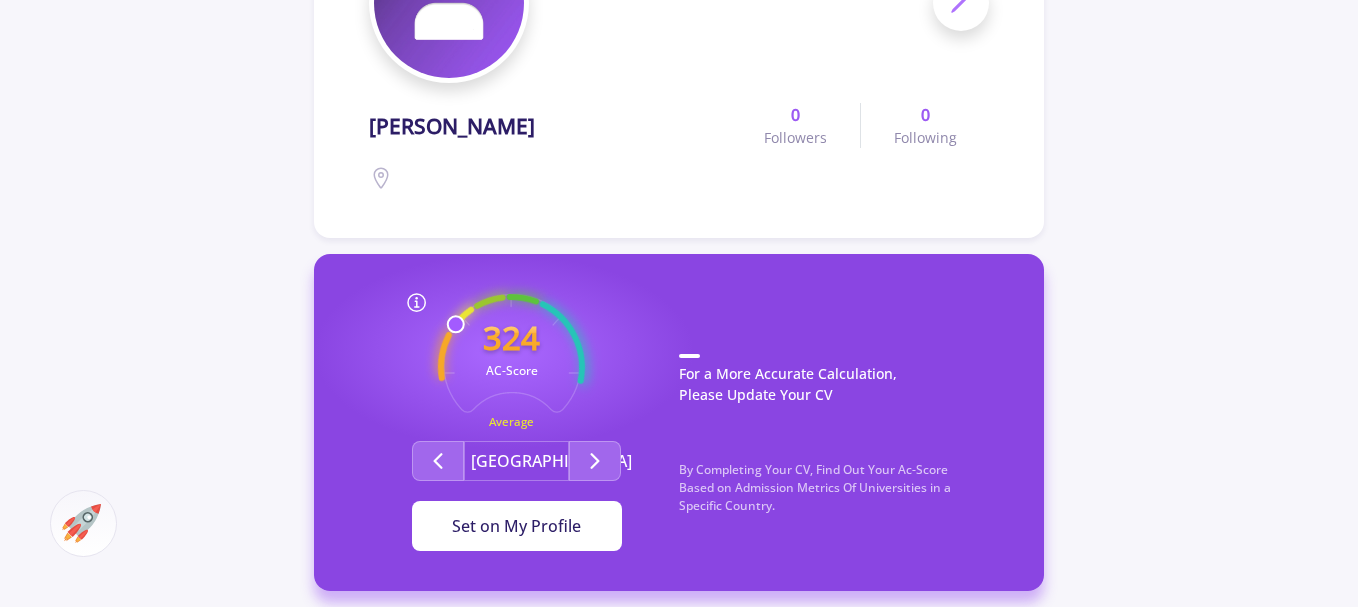 click on "Set on My Profile" 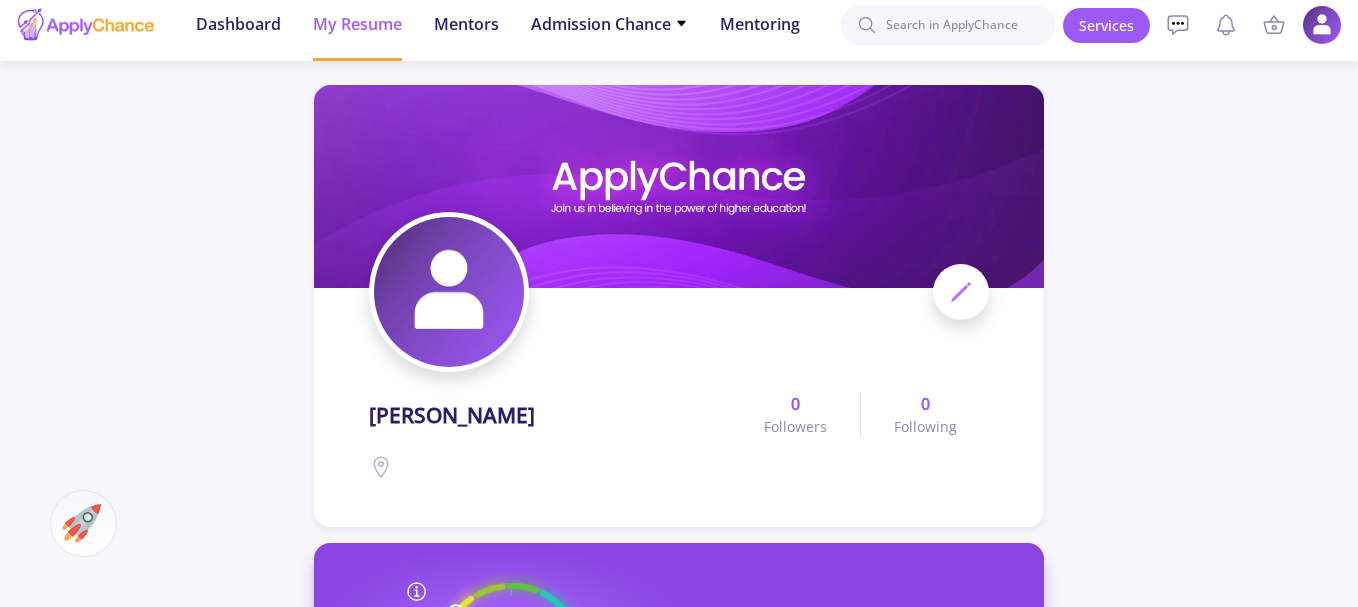 scroll, scrollTop: 0, scrollLeft: 0, axis: both 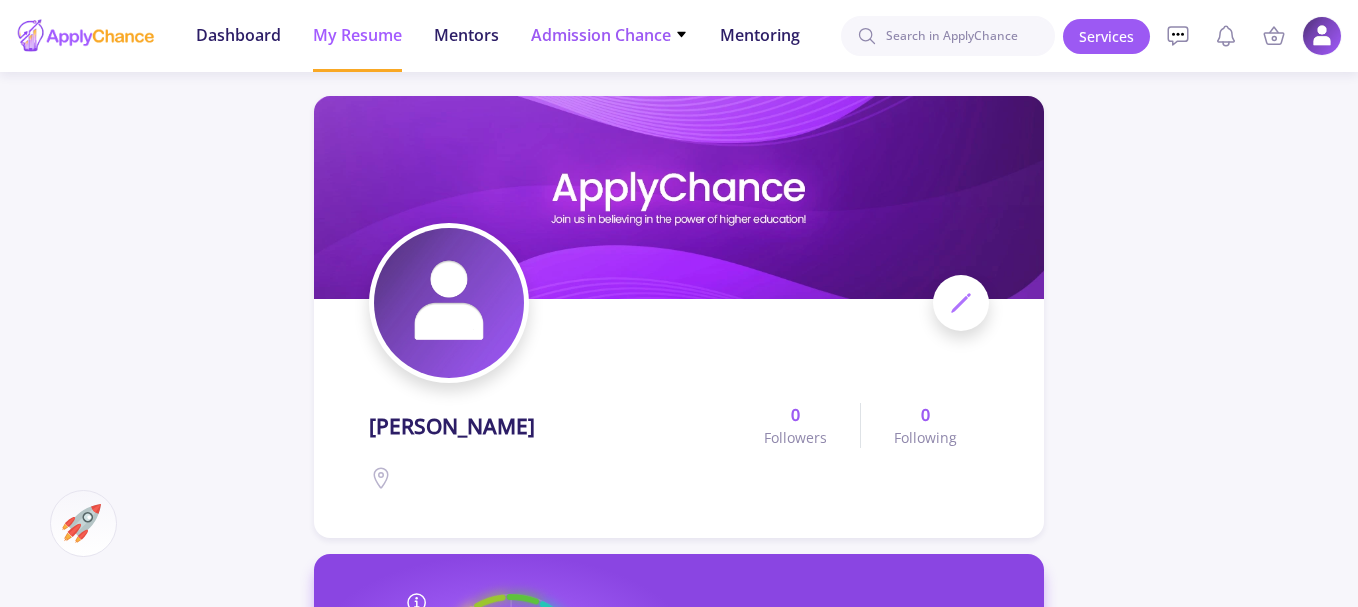 click on "Admission Chance" 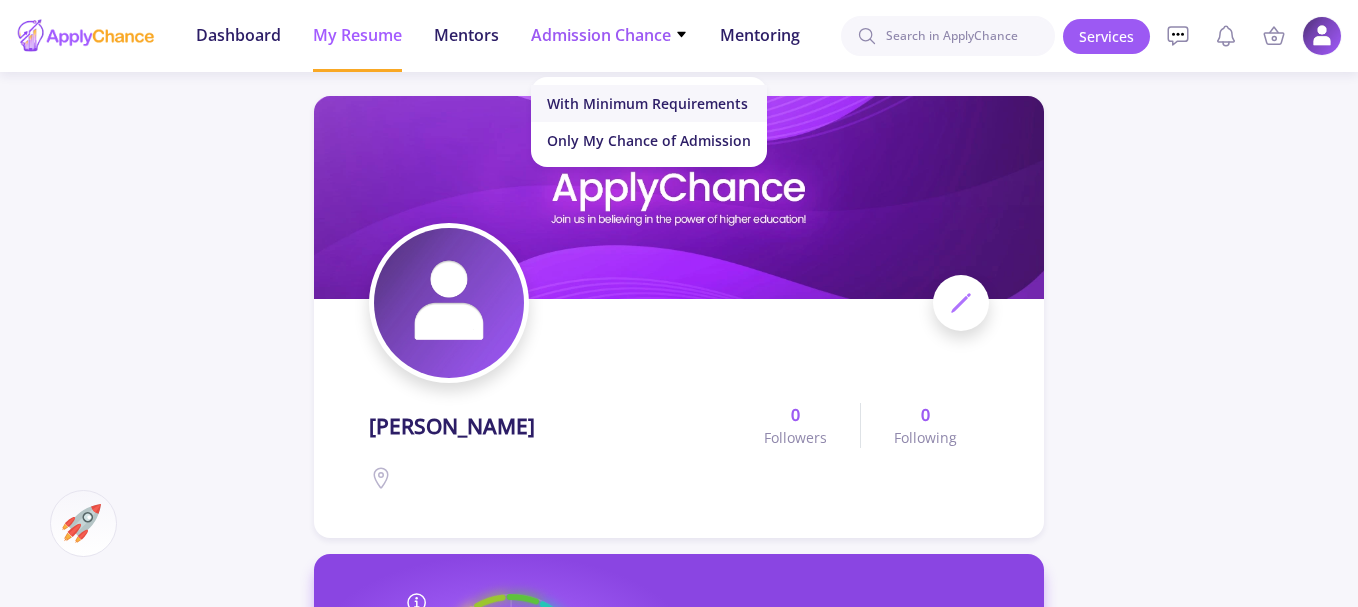 click on "With Minimum Requirements" 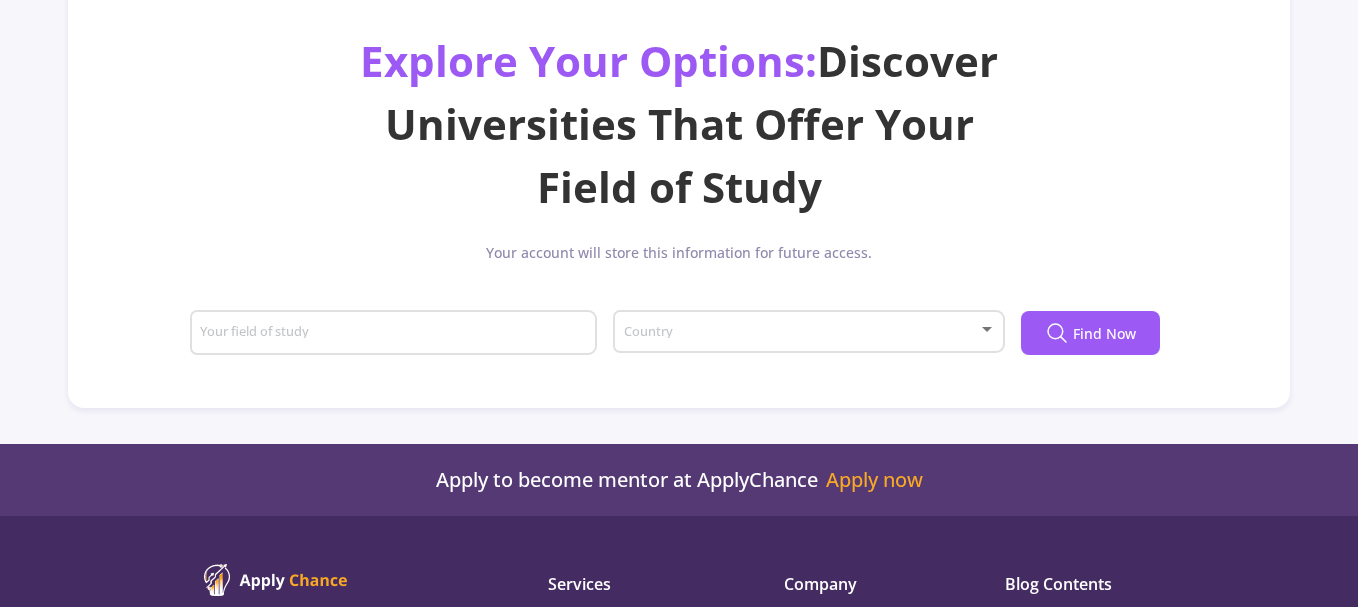 scroll, scrollTop: 200, scrollLeft: 0, axis: vertical 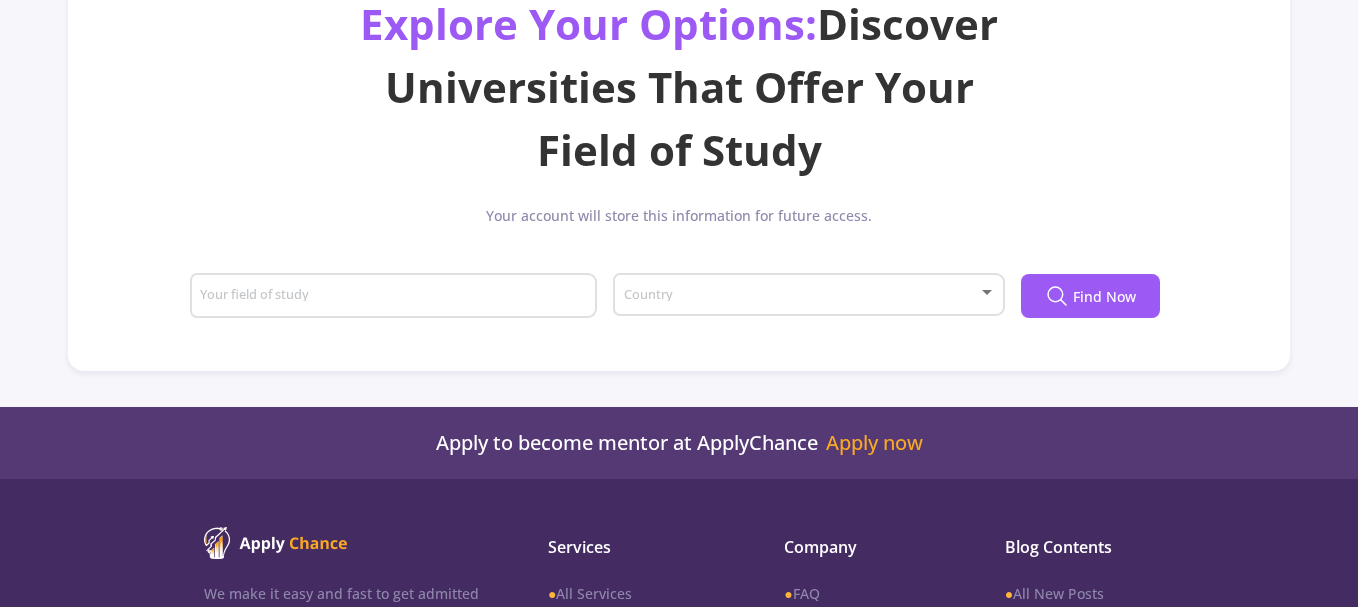 click on "Country" 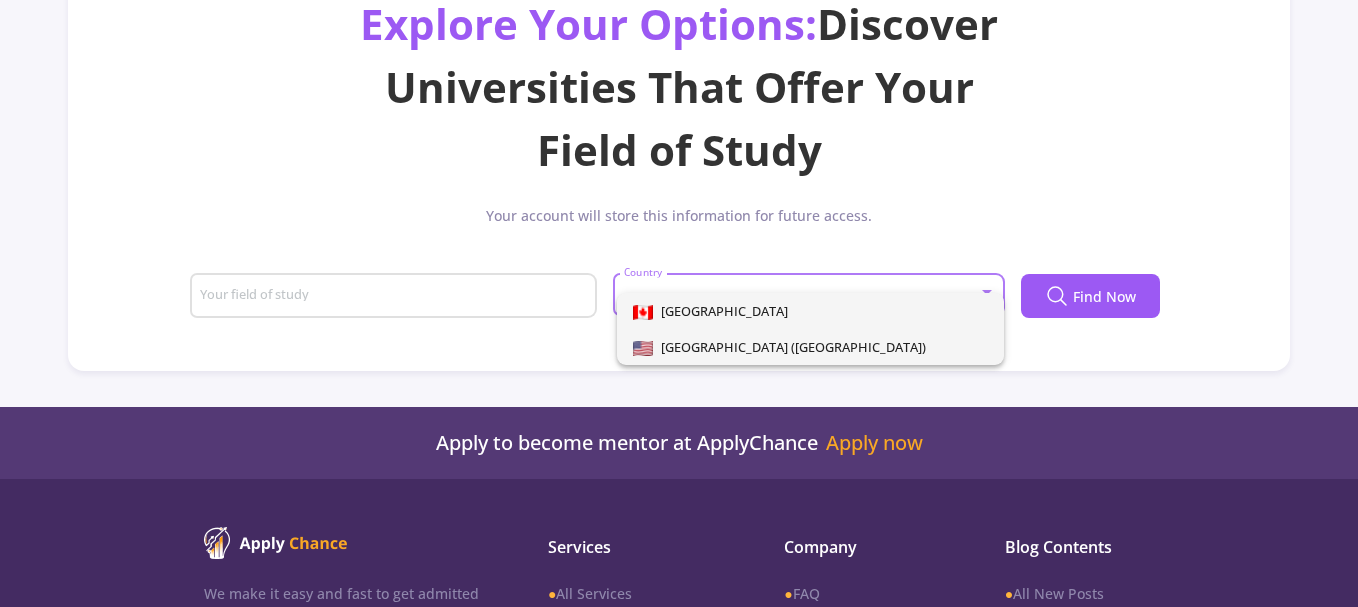 click on "[GEOGRAPHIC_DATA] ([GEOGRAPHIC_DATA])" at bounding box center (789, 347) 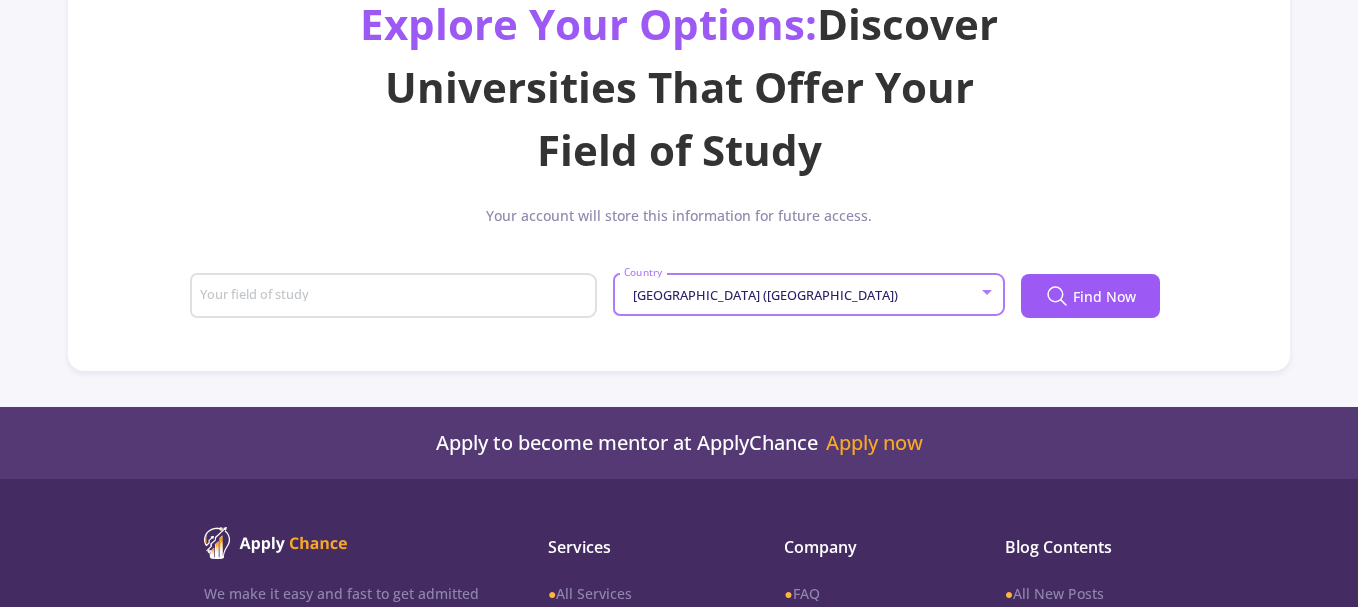 click on "Your field of study" 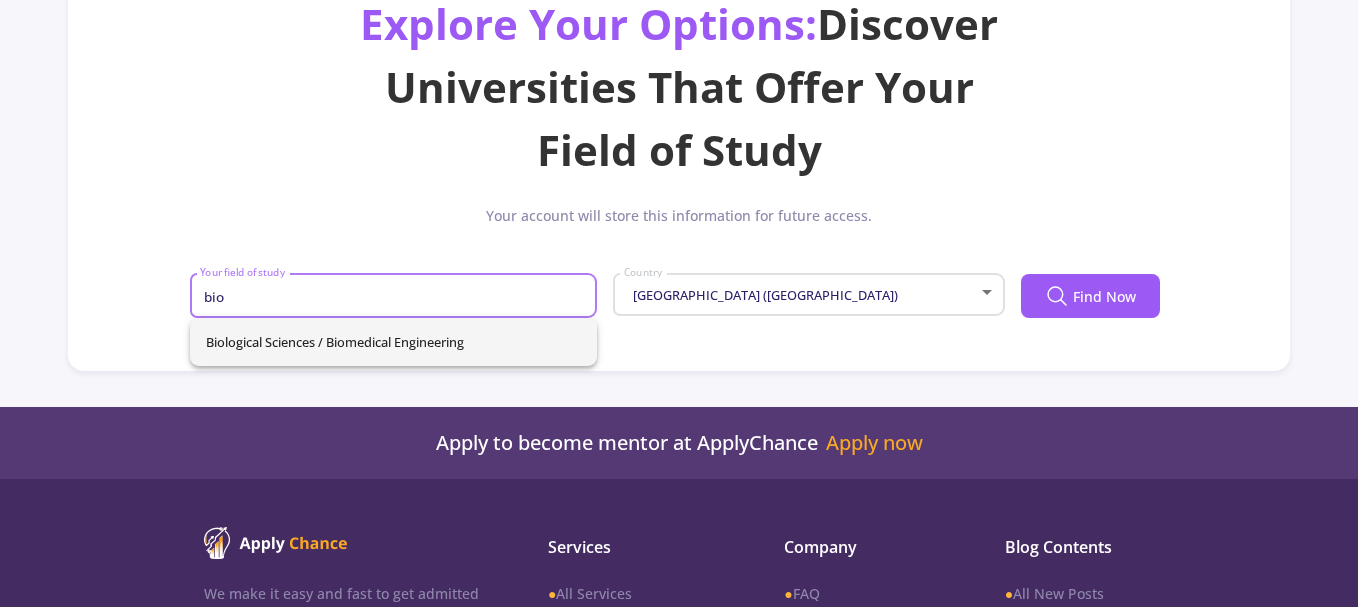 click on "Biological Sciences / Biomedical Engineering" at bounding box center (394, 342) 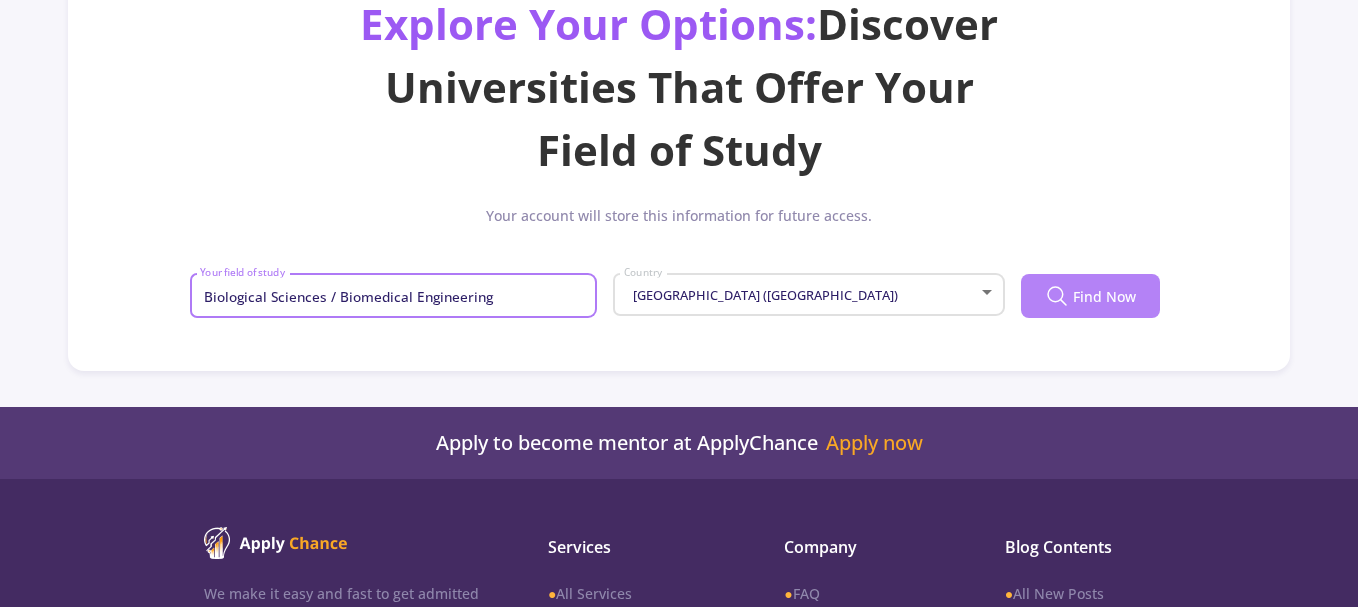 click 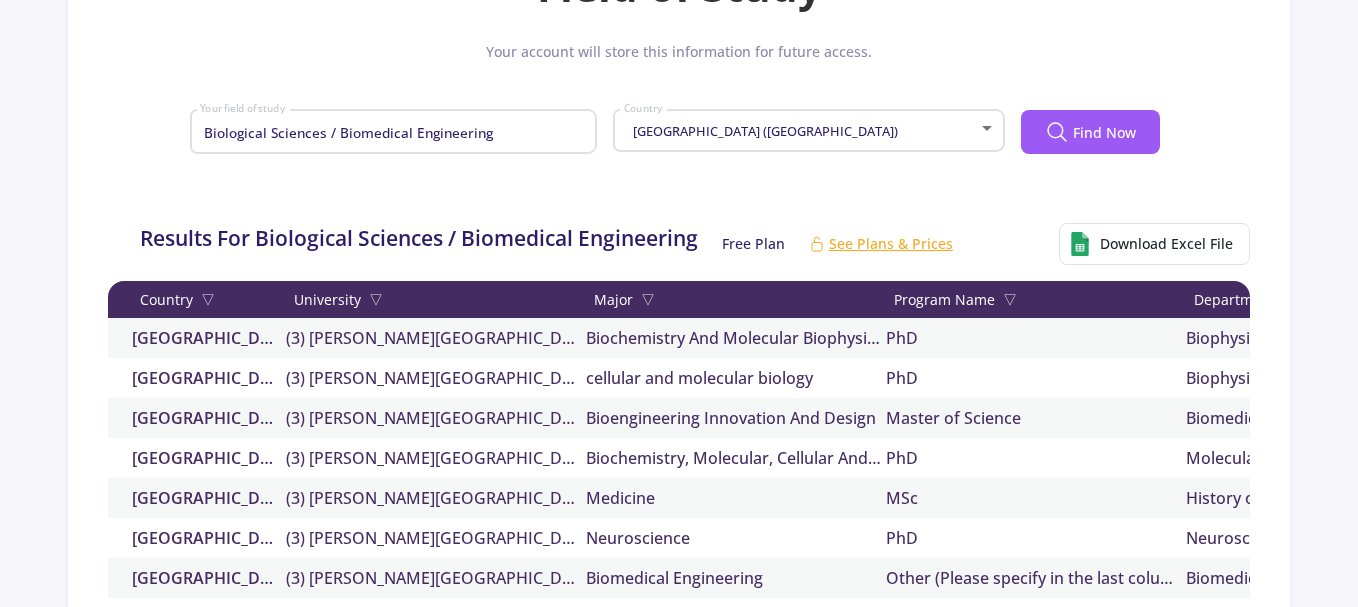 scroll, scrollTop: 400, scrollLeft: 0, axis: vertical 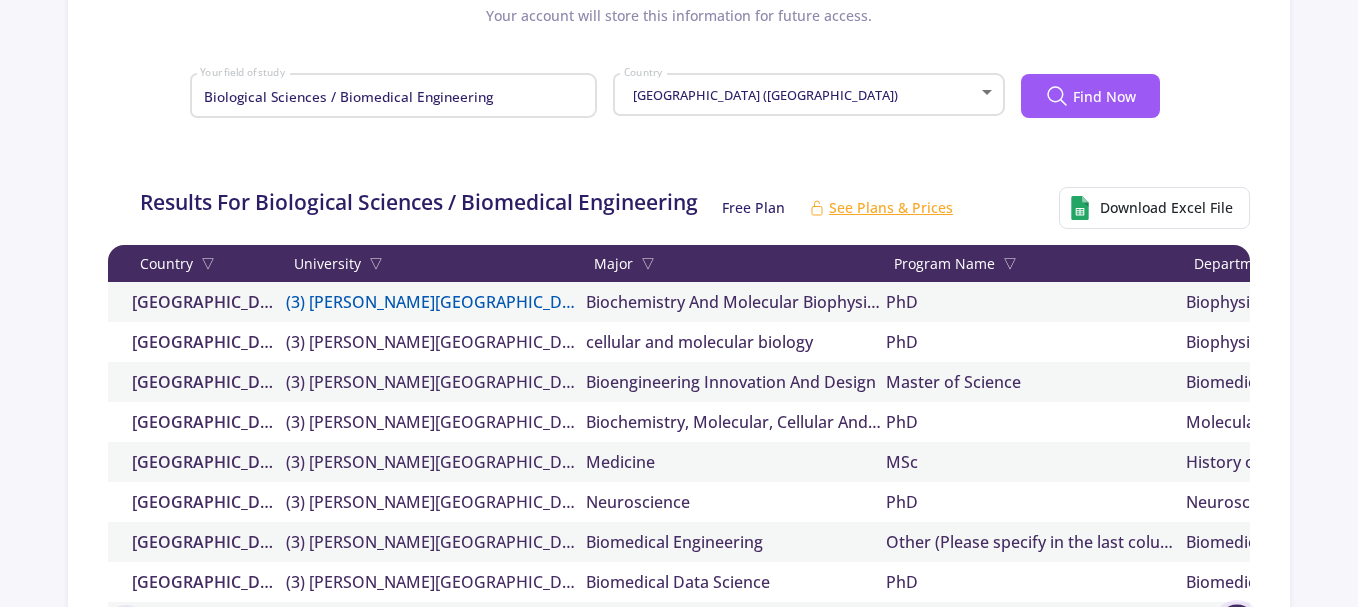 click on "(3) [PERSON_NAME][GEOGRAPHIC_DATA][PERSON_NAME]" 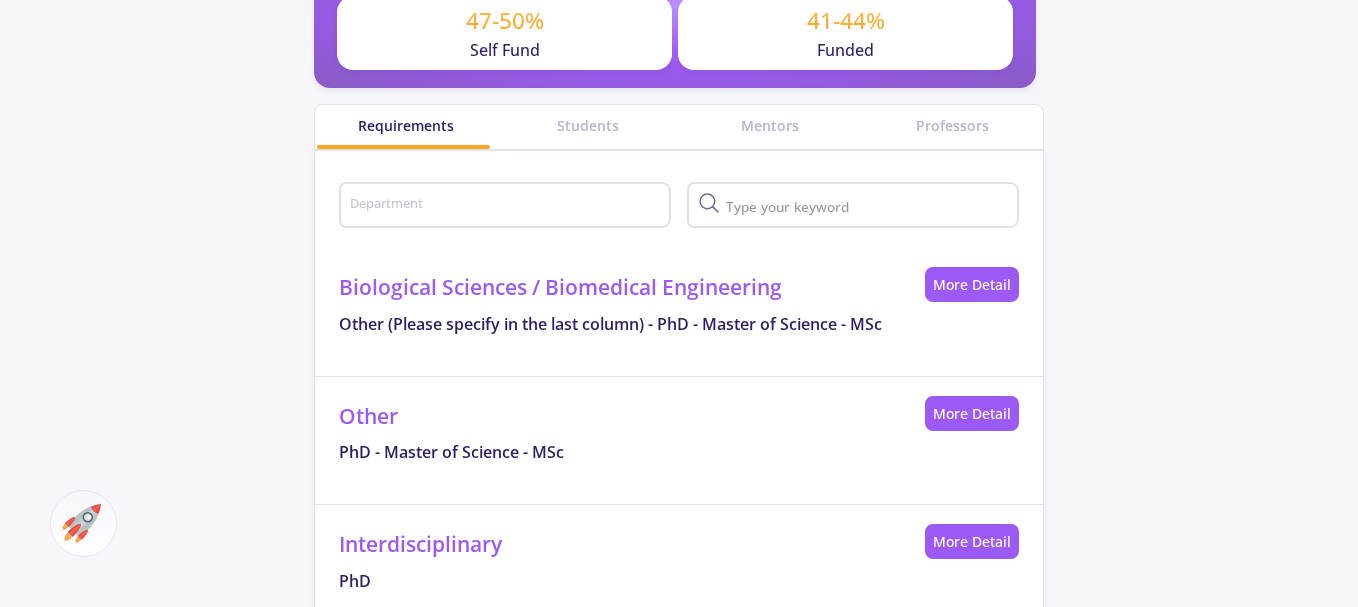 scroll, scrollTop: 900, scrollLeft: 0, axis: vertical 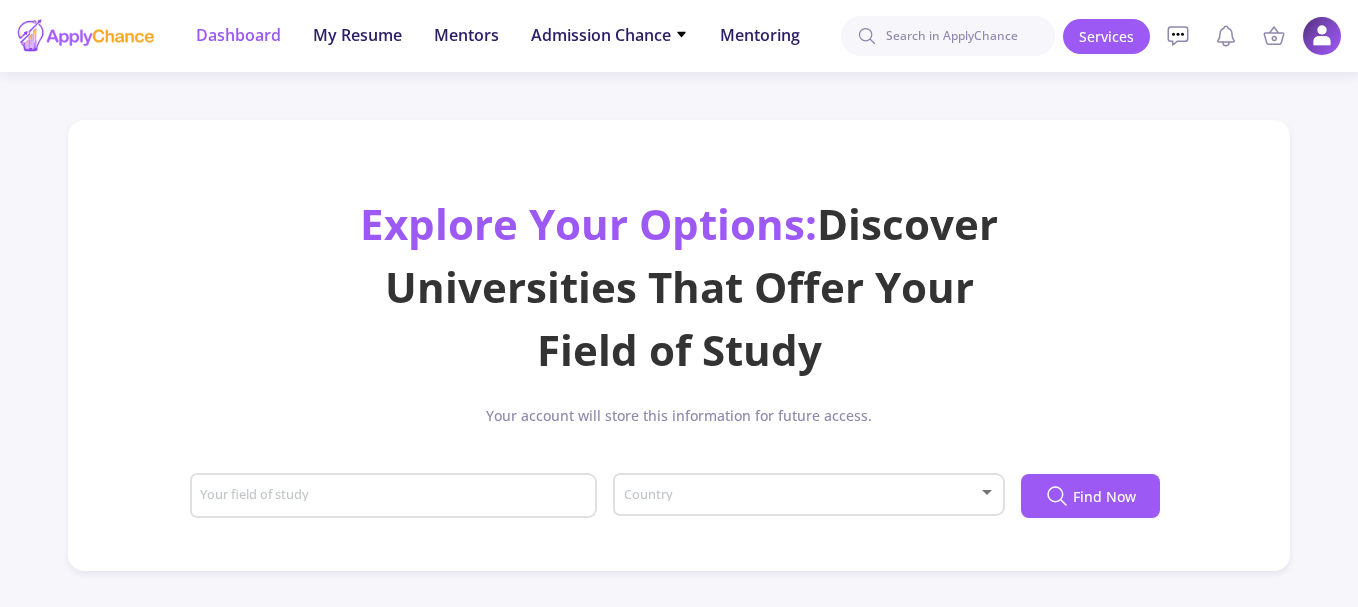 click on "Dashboard" 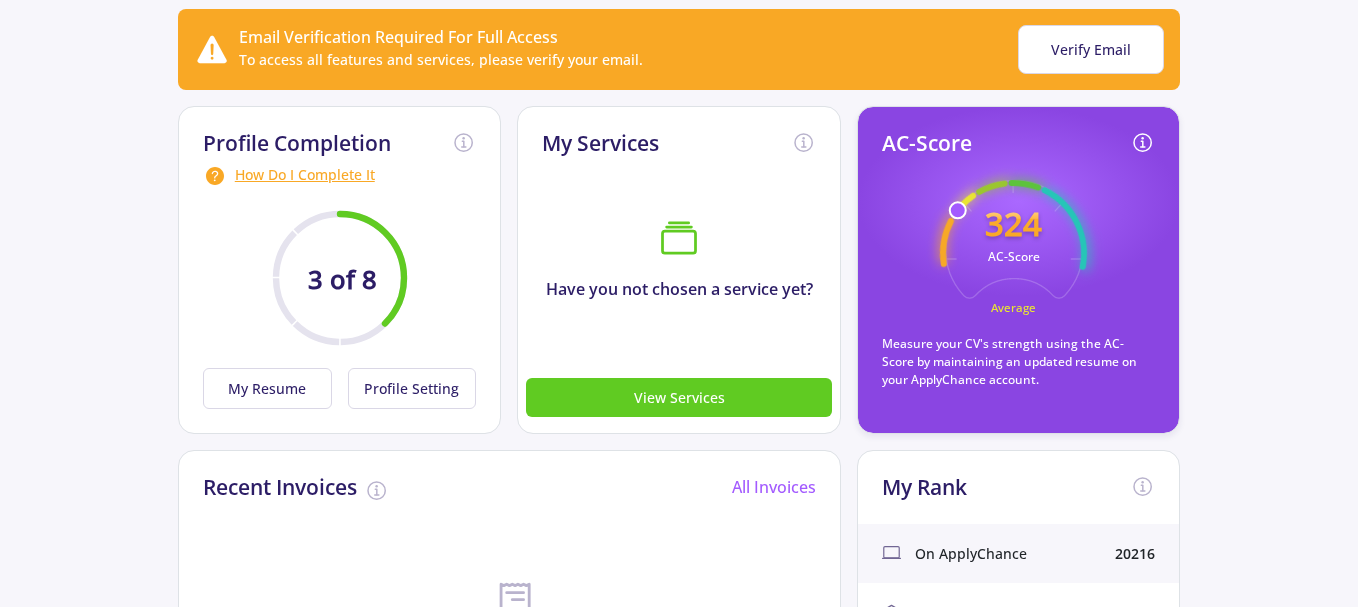 scroll, scrollTop: 200, scrollLeft: 0, axis: vertical 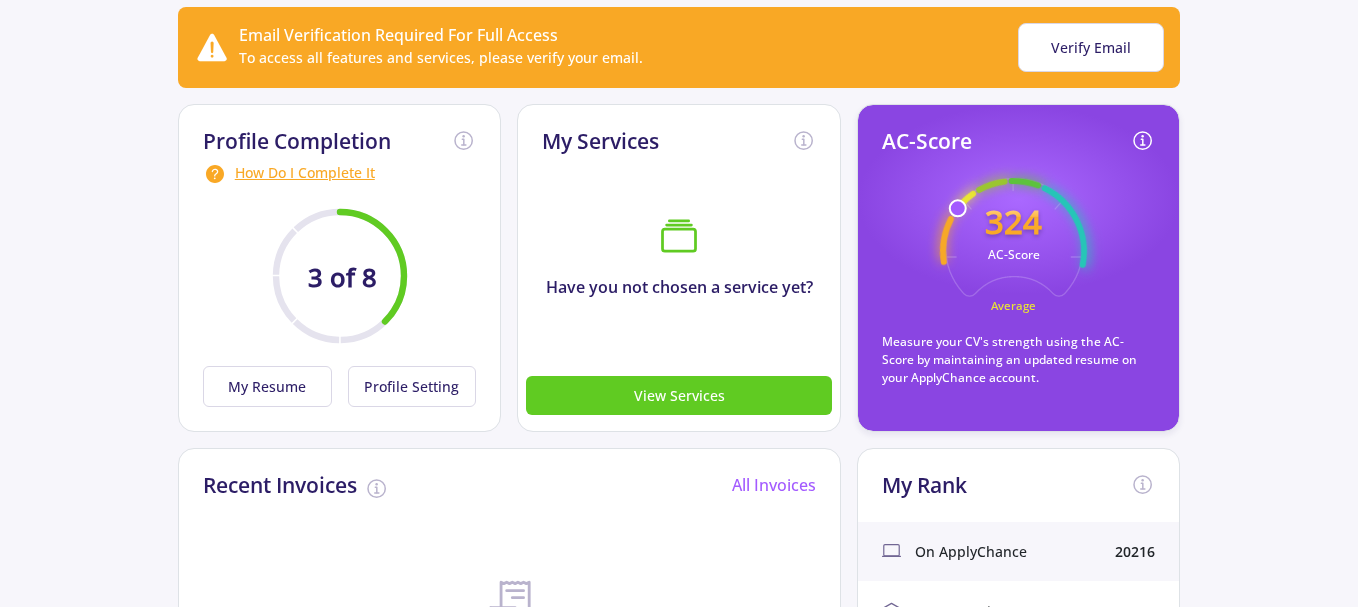 click on "How Do I Complete It" 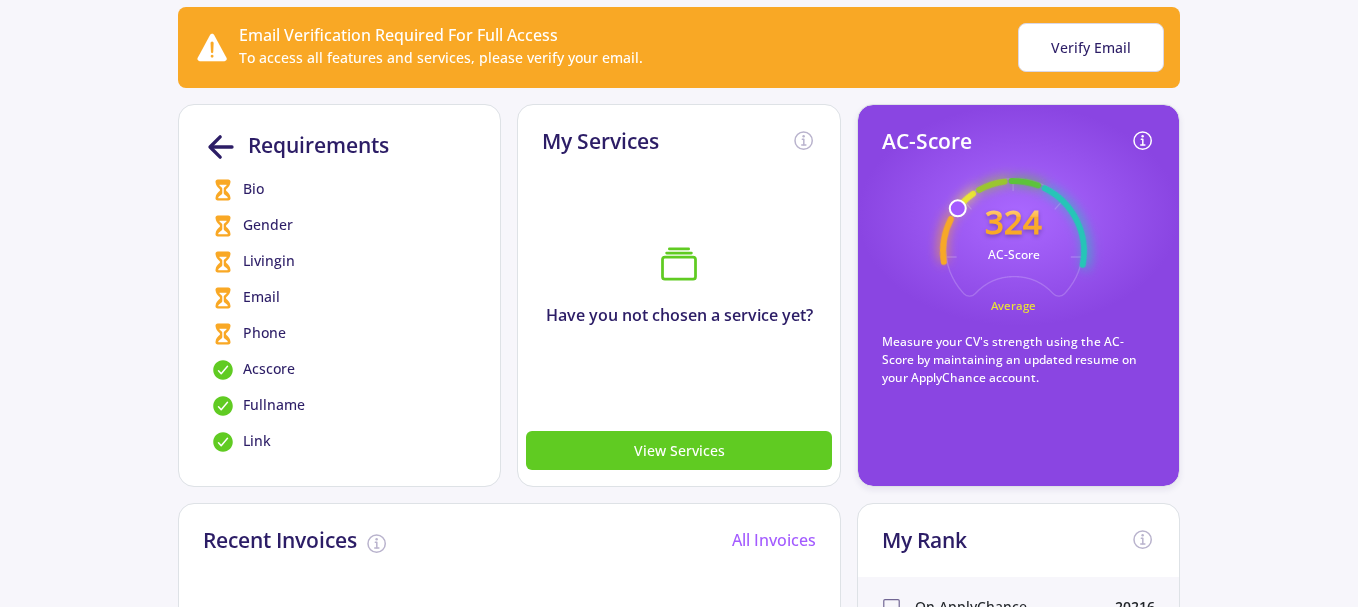 click on "Bio" 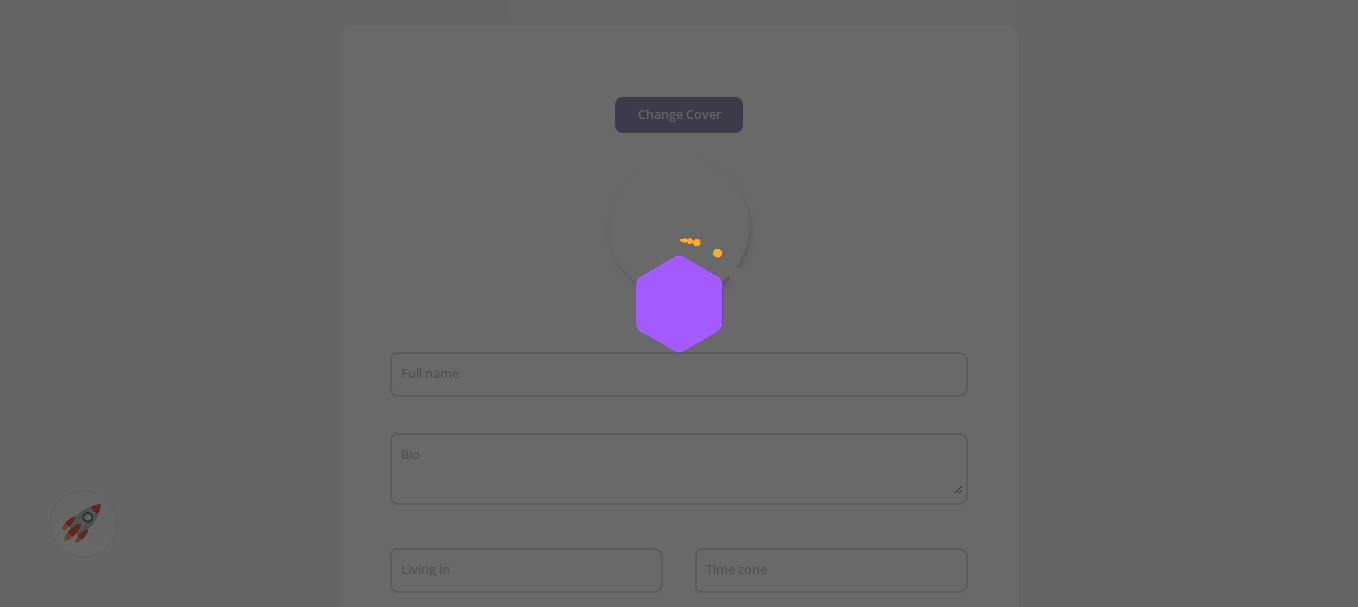 scroll, scrollTop: 0, scrollLeft: 0, axis: both 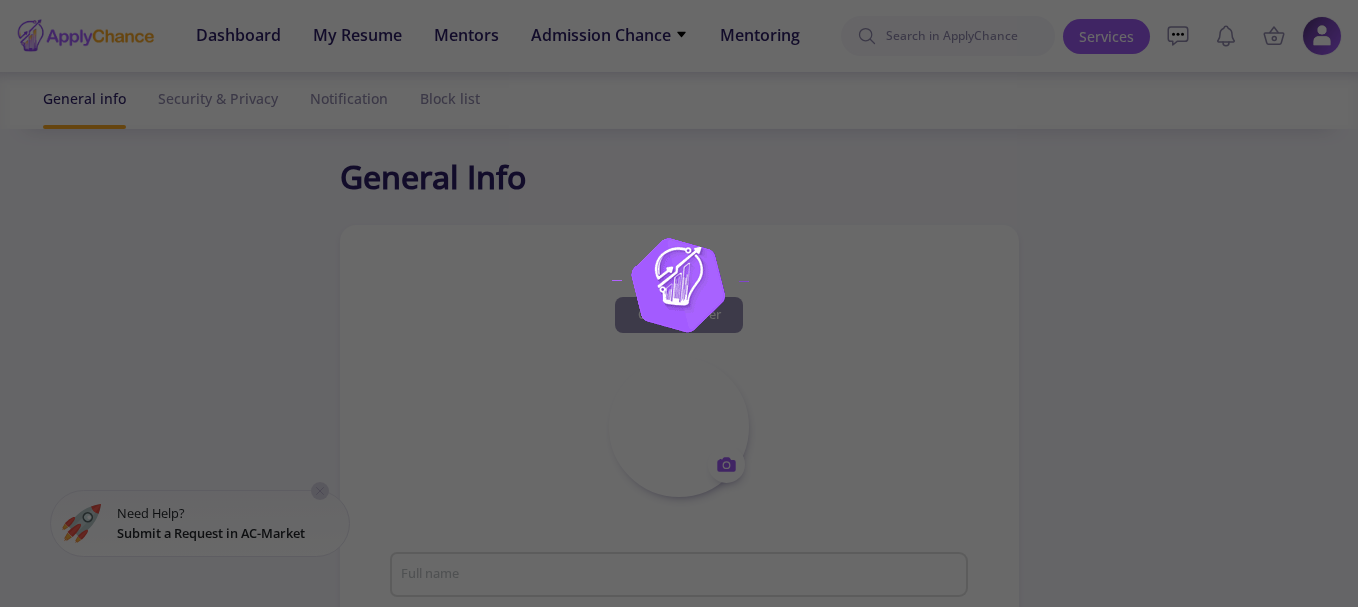 type on "[PERSON_NAME]" 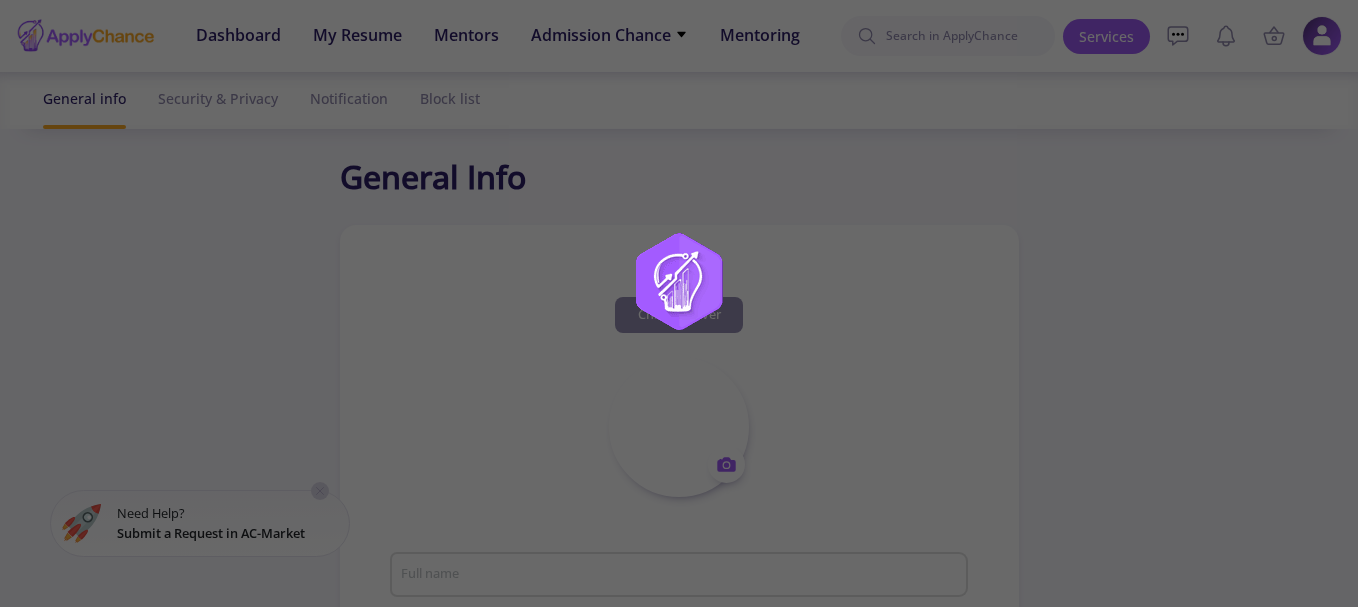type on "SajadRafatiyan" 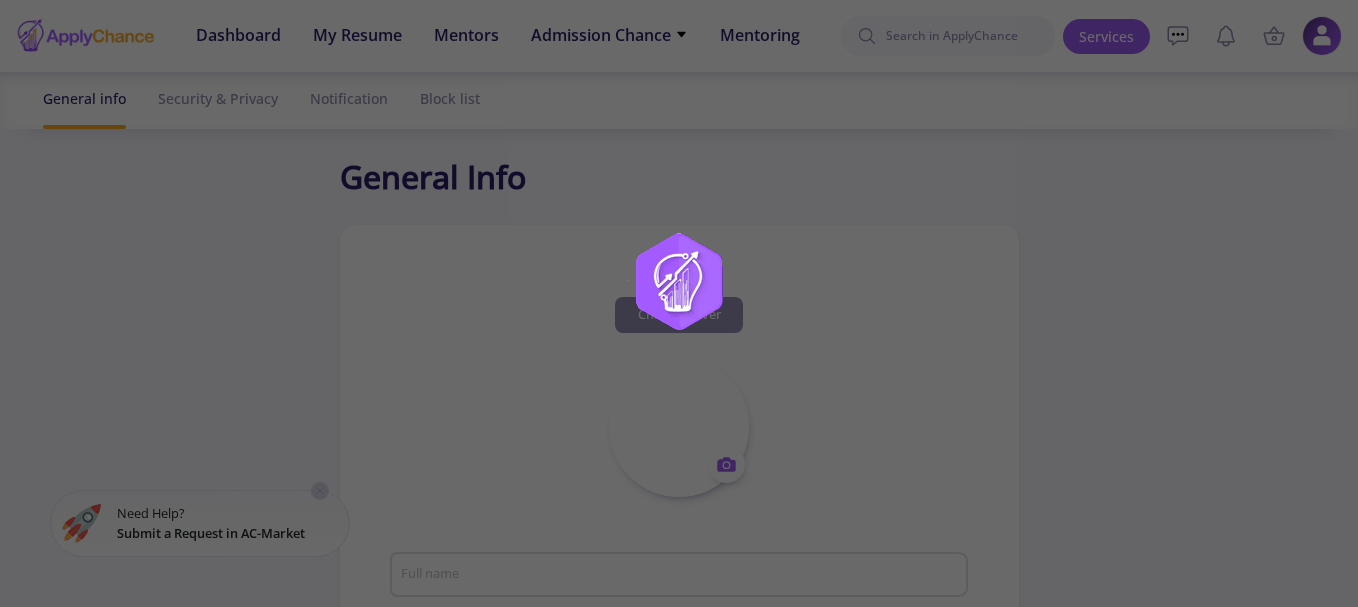 type on "[EMAIL_ADDRESS][DOMAIN_NAME]" 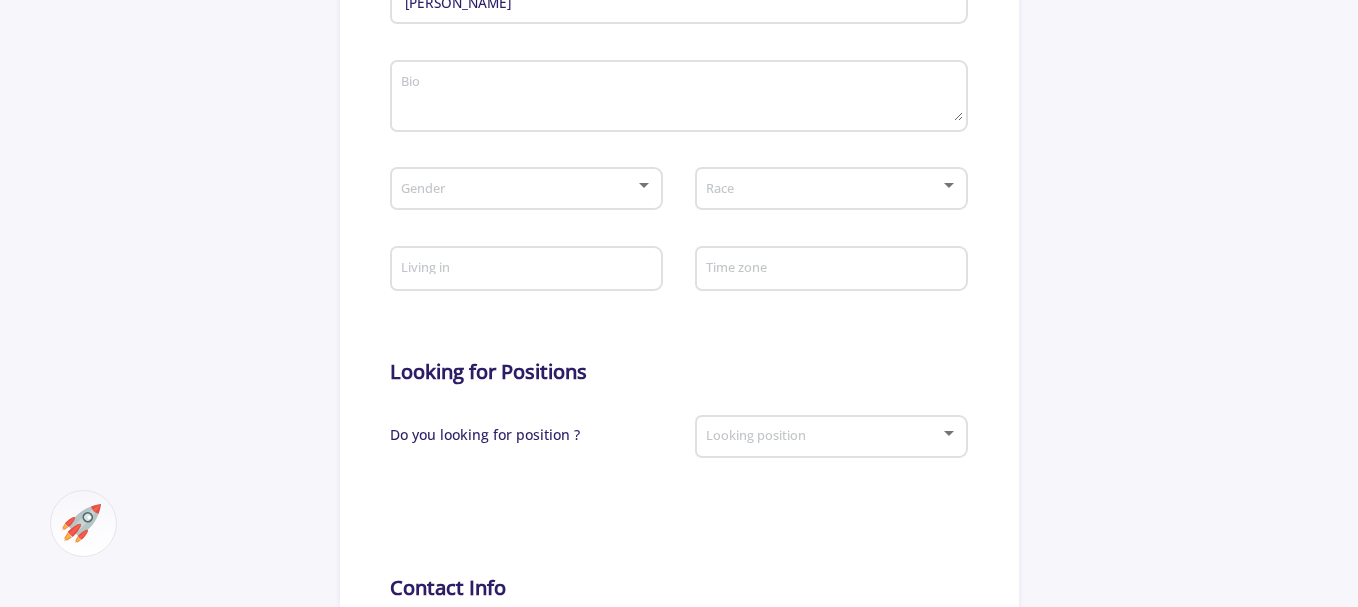 scroll, scrollTop: 600, scrollLeft: 0, axis: vertical 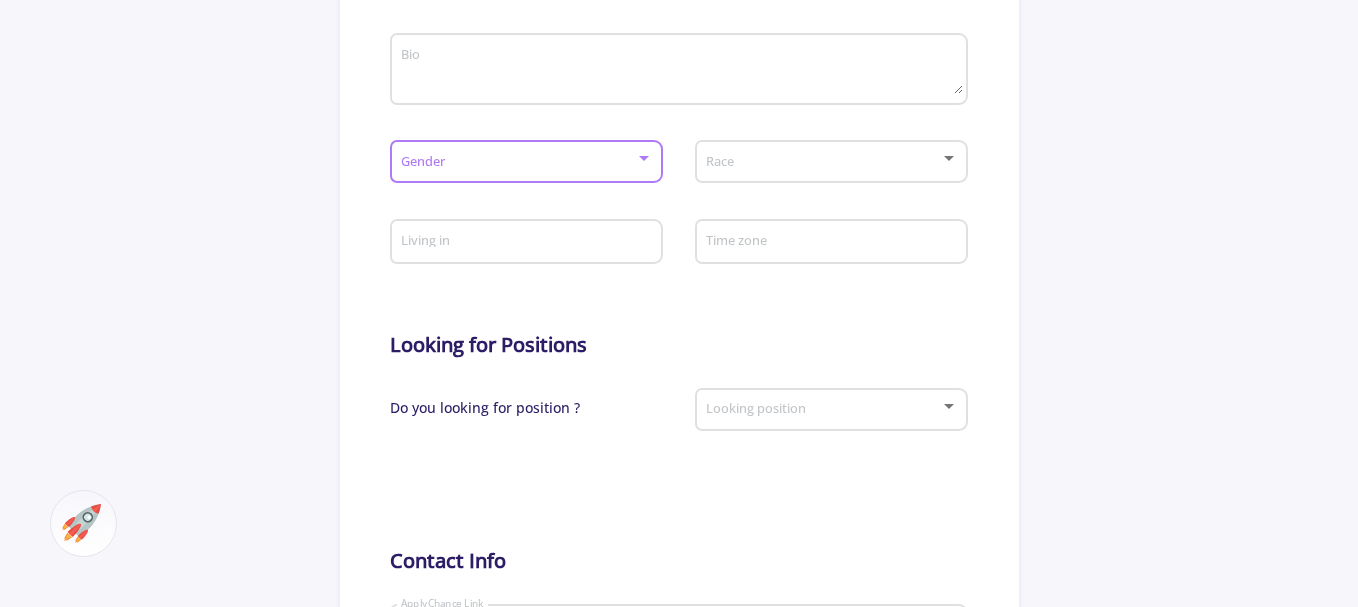 click at bounding box center [644, 159] 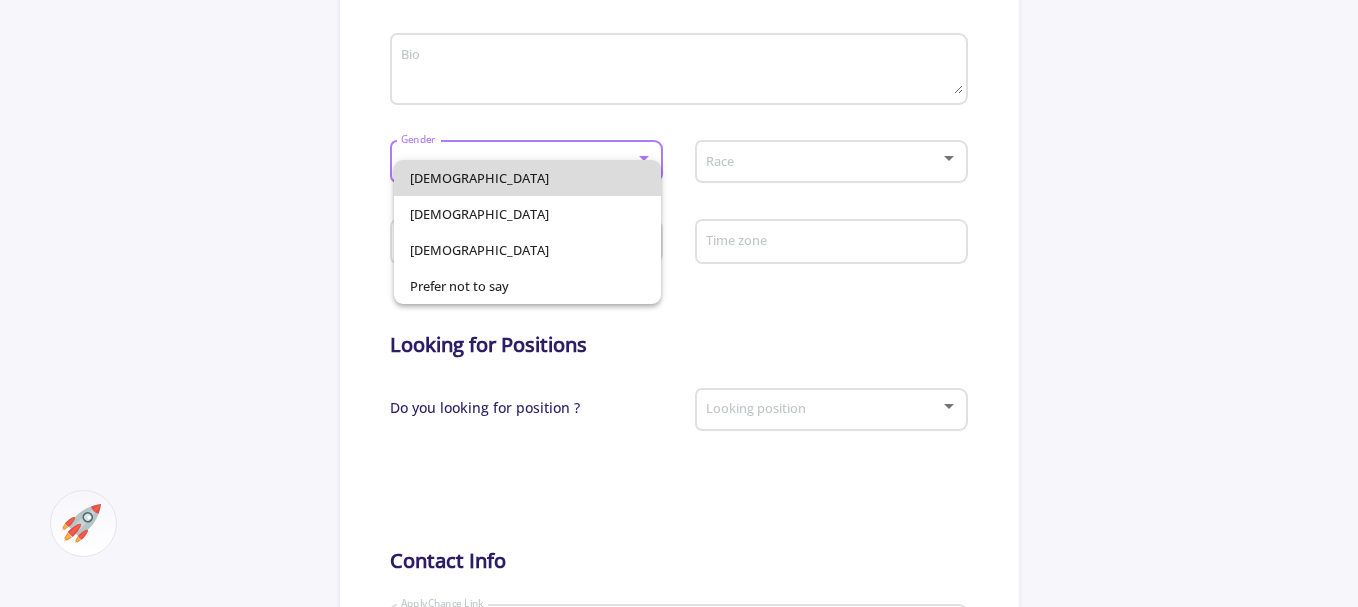click on "[DEMOGRAPHIC_DATA]" at bounding box center (527, 178) 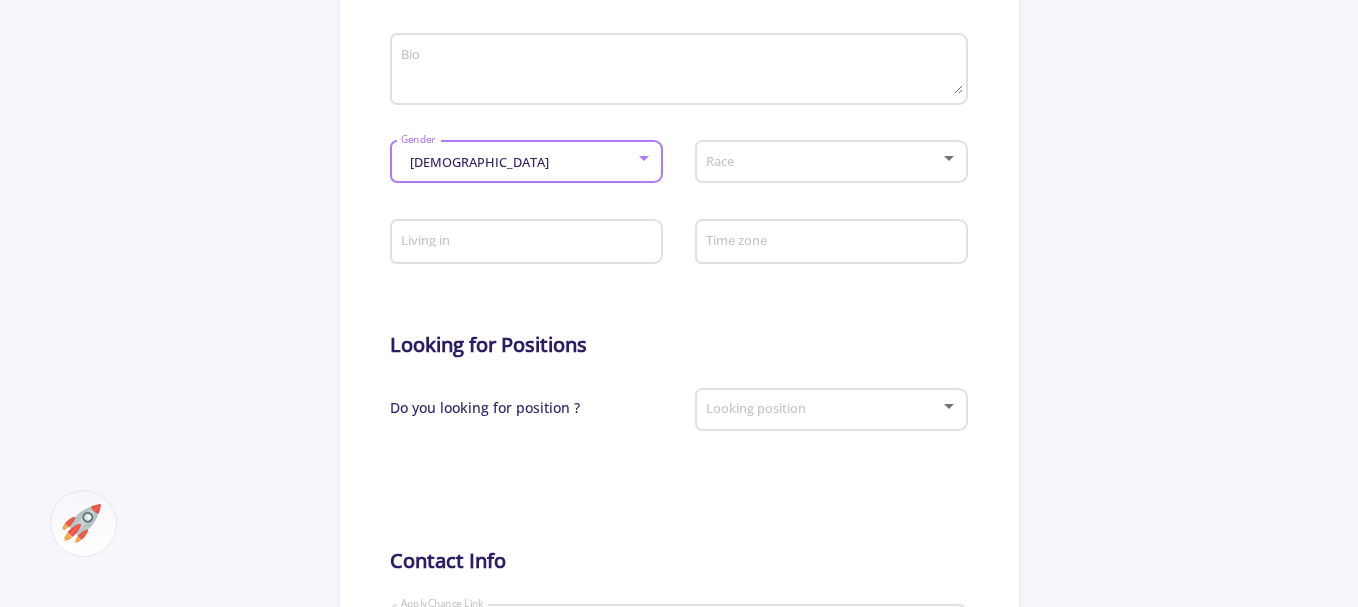 click on "Race" 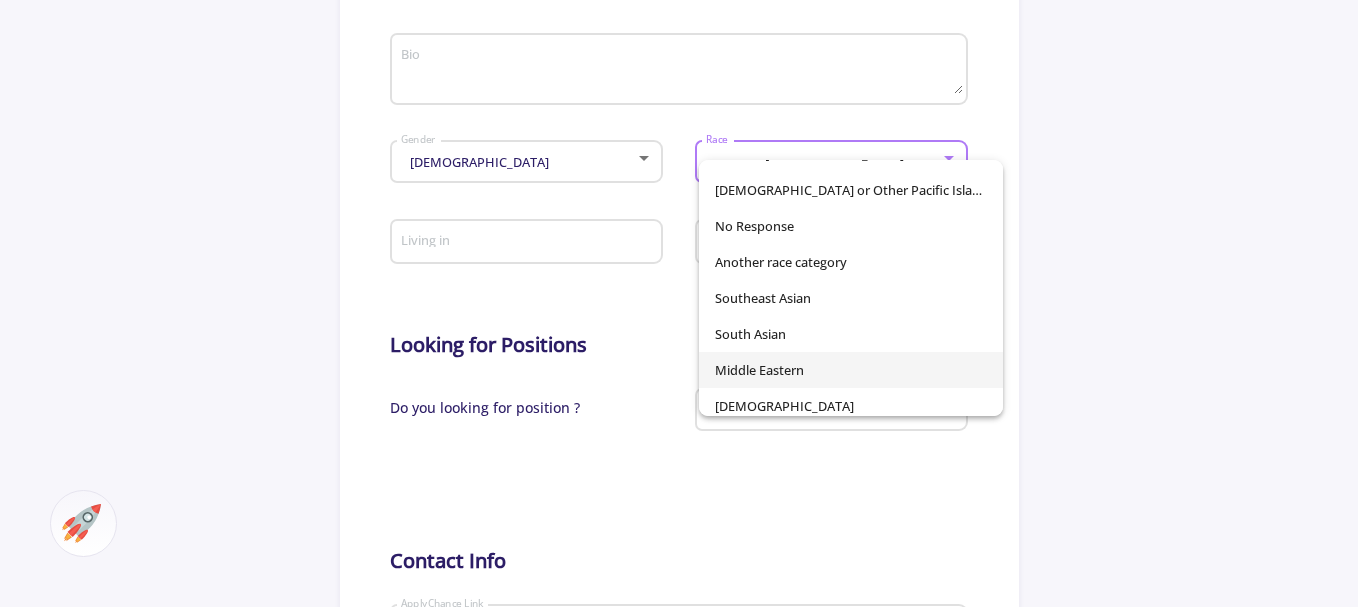 scroll, scrollTop: 140, scrollLeft: 0, axis: vertical 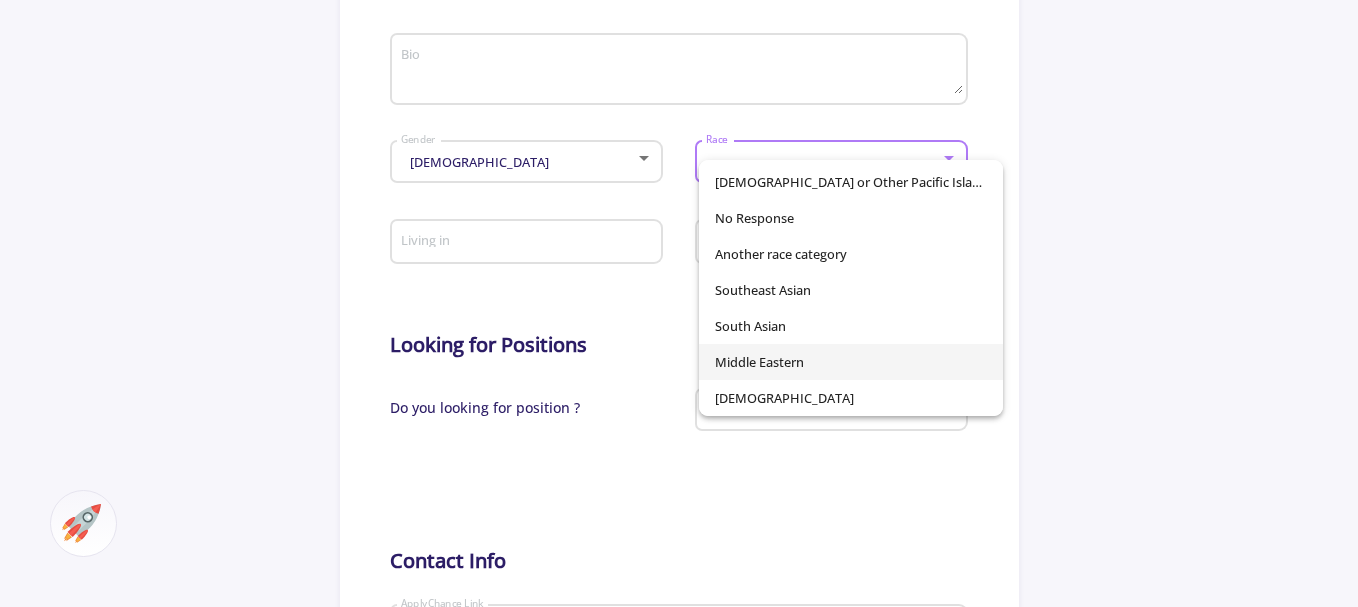 click on "Middle Eastern" at bounding box center [851, 362] 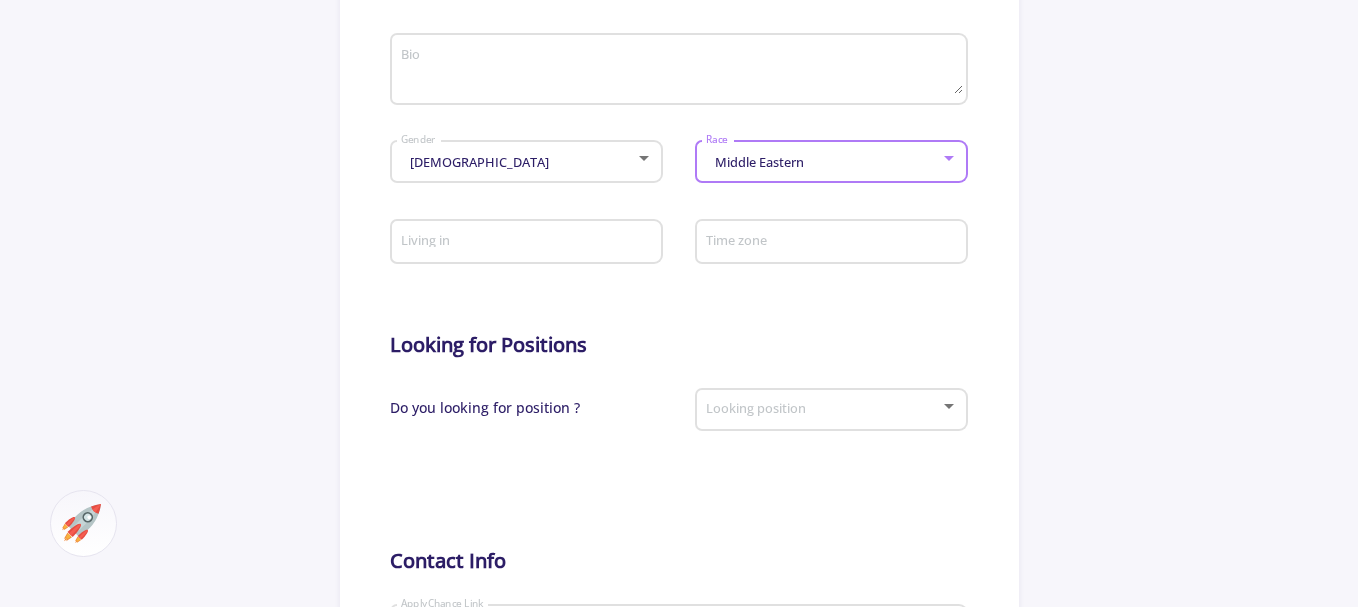 click on "Living in" at bounding box center (529, 243) 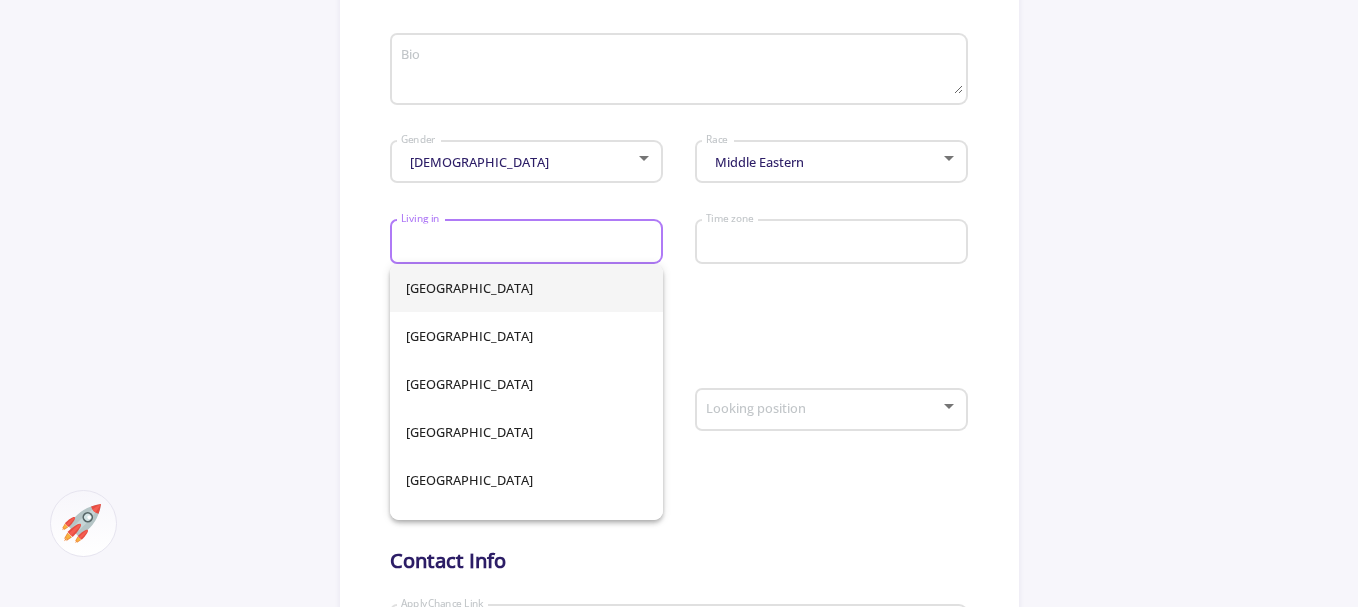 type on "[GEOGRAPHIC_DATA]" 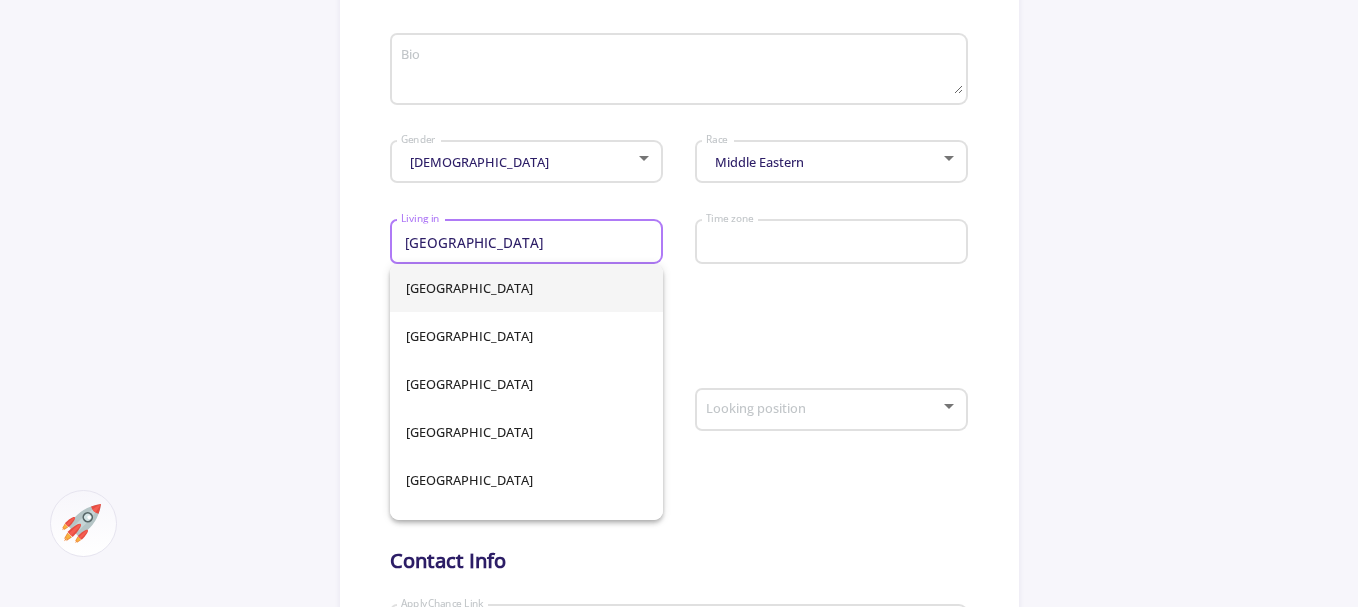 type on "[GEOGRAPHIC_DATA]" 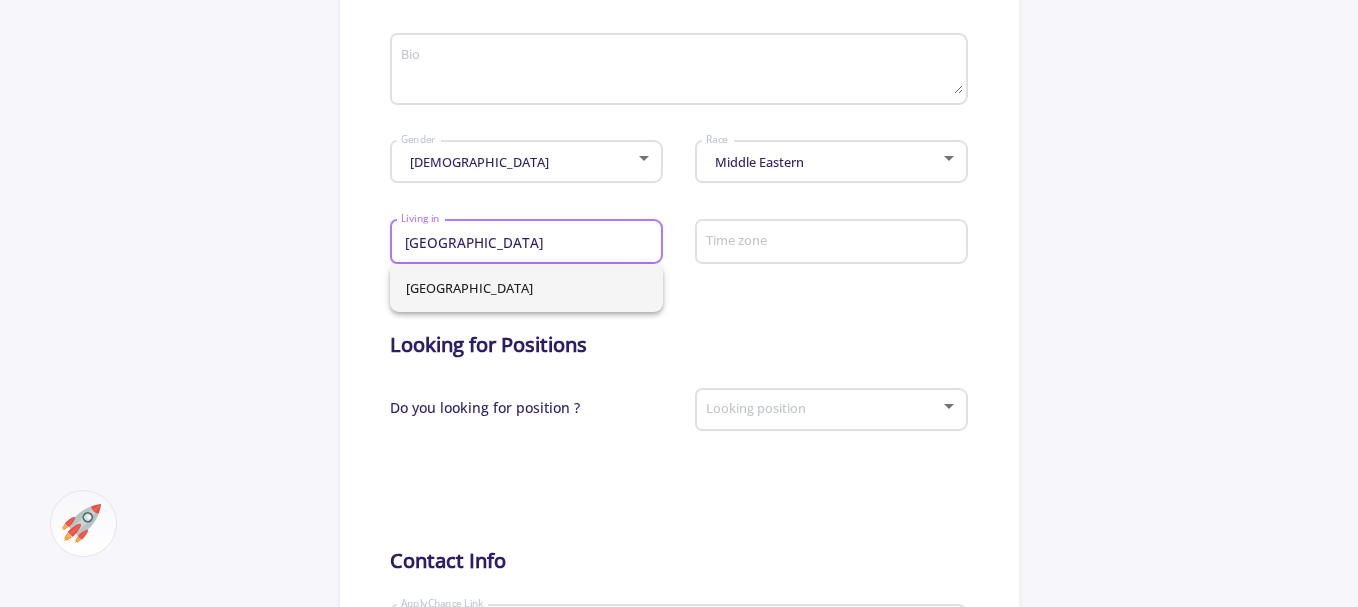 type on "[GEOGRAPHIC_DATA]" 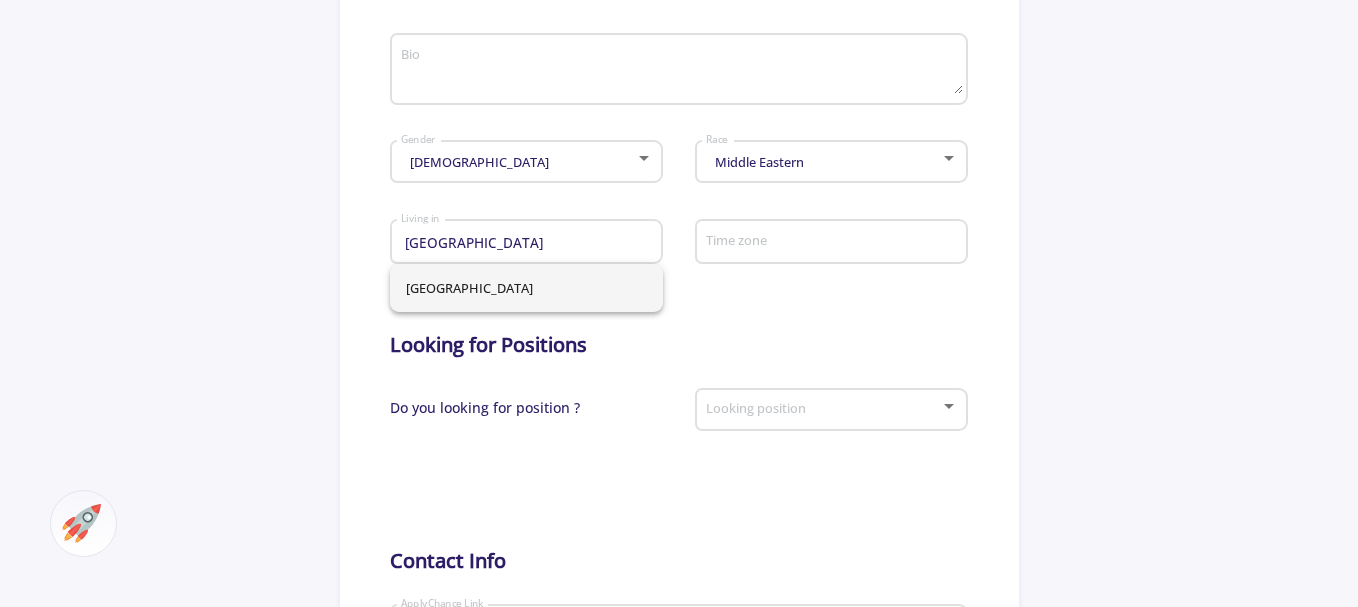 click on "[PERSON_NAME] Full name Bio [DEMOGRAPHIC_DATA] Gender Middle Eastern Race [GEOGRAPHIC_DATA] Living in Time zone Looking for Positions Do you looking for position ? Looking position Contact Info SajadRafatiyan [DOMAIN_NAME][URL] ApplyChance Link [EMAIL_ADDRESS][DOMAIN_NAME] Email Just university professors They can see my email Skype ID Just university professors They can see my Skype ID  Cancel  Save" 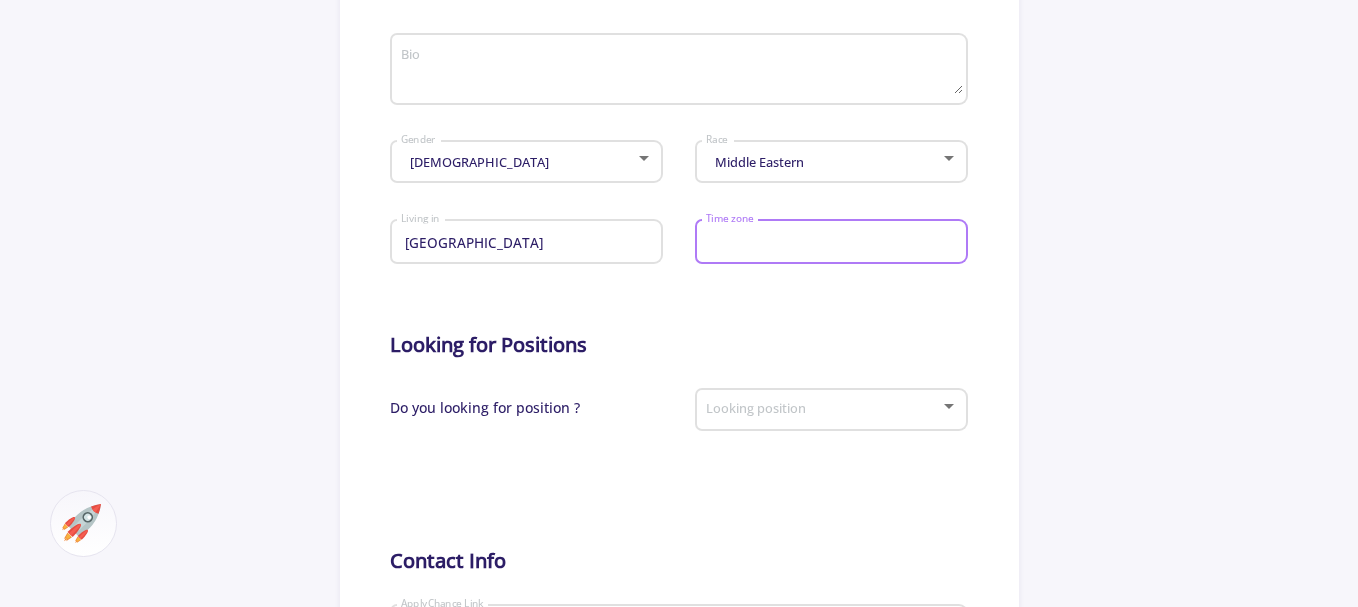 click on "Time zone" at bounding box center [834, 243] 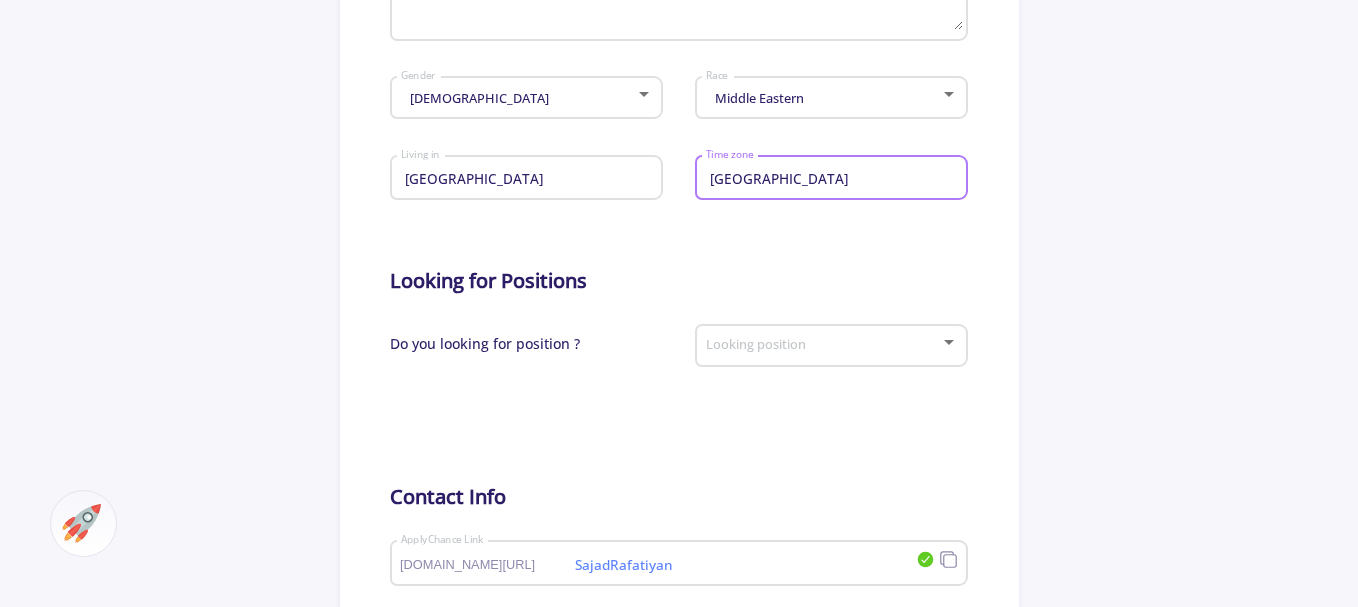 scroll, scrollTop: 700, scrollLeft: 0, axis: vertical 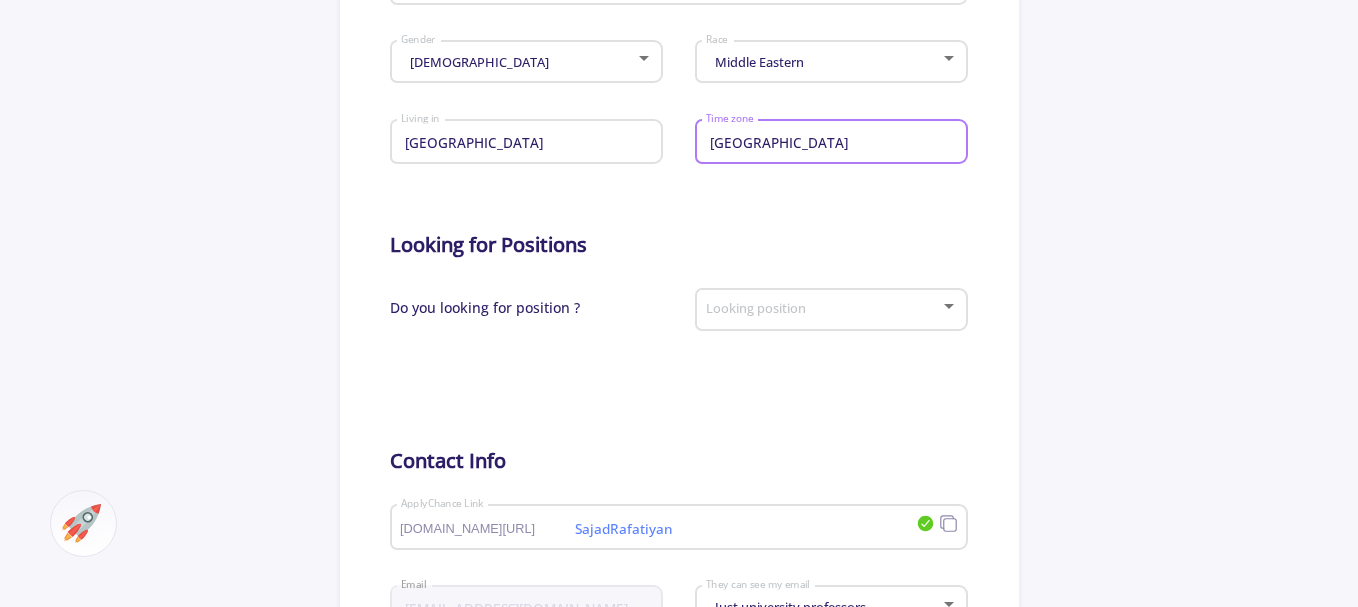 type 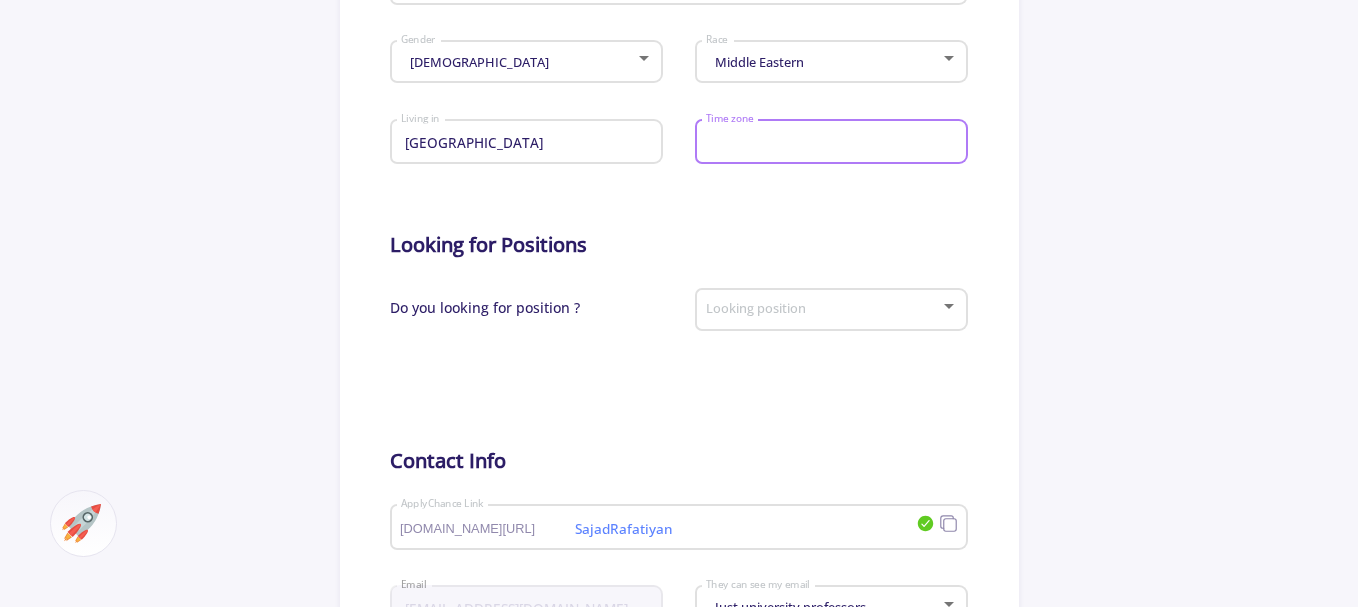 click at bounding box center (949, 306) 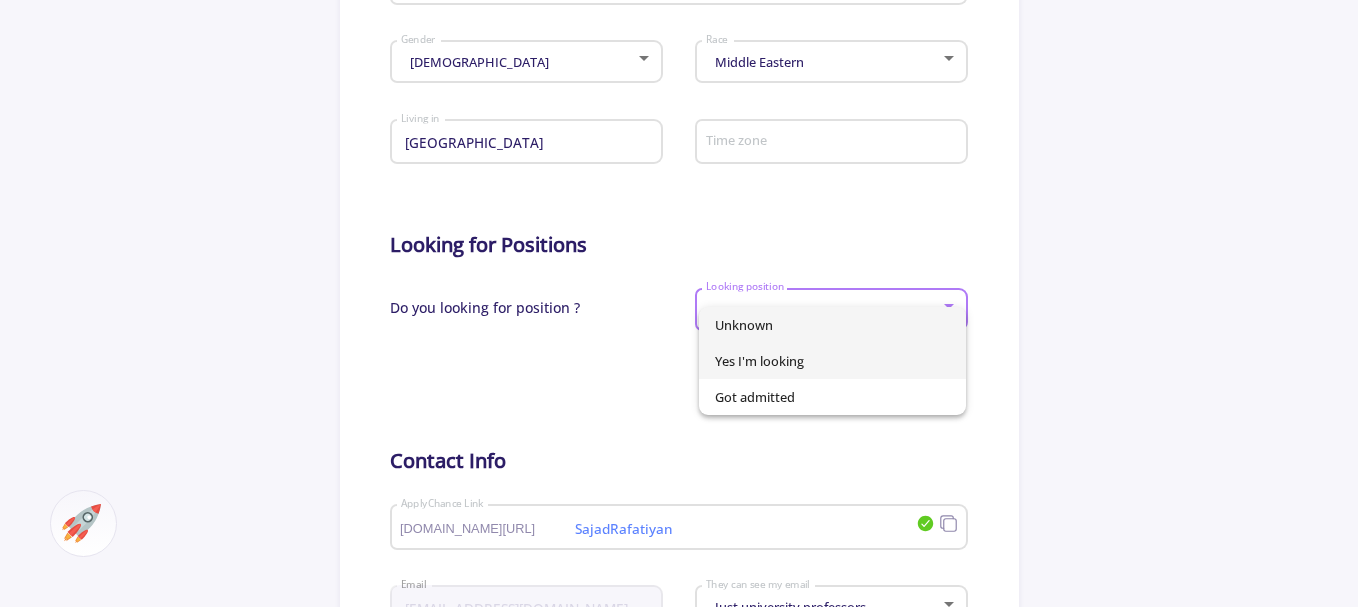 click on "Yes I'm looking" at bounding box center [832, 361] 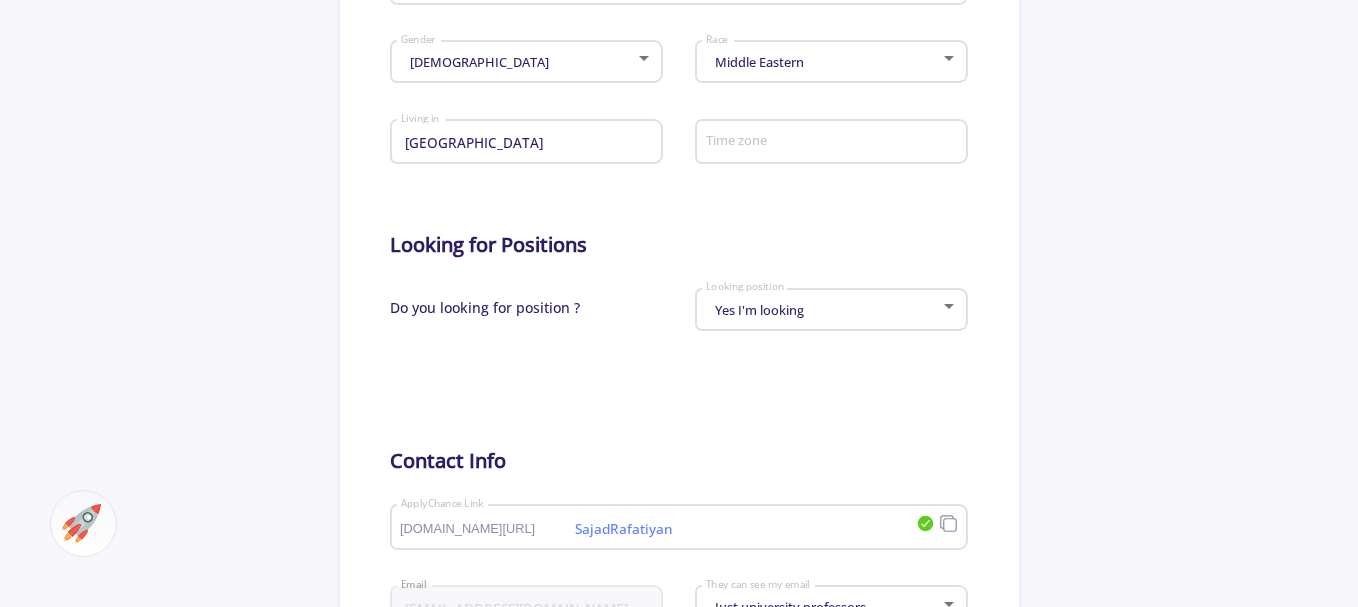 click on "Yes I'm looking Looking position" 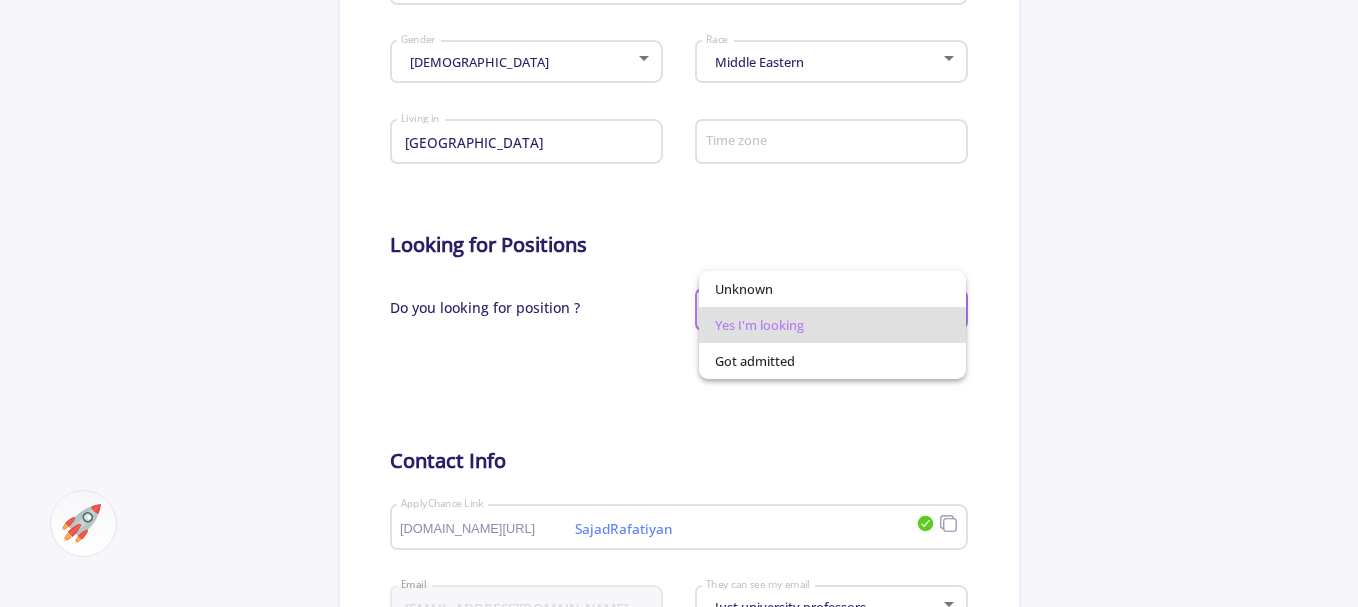 click at bounding box center [679, 303] 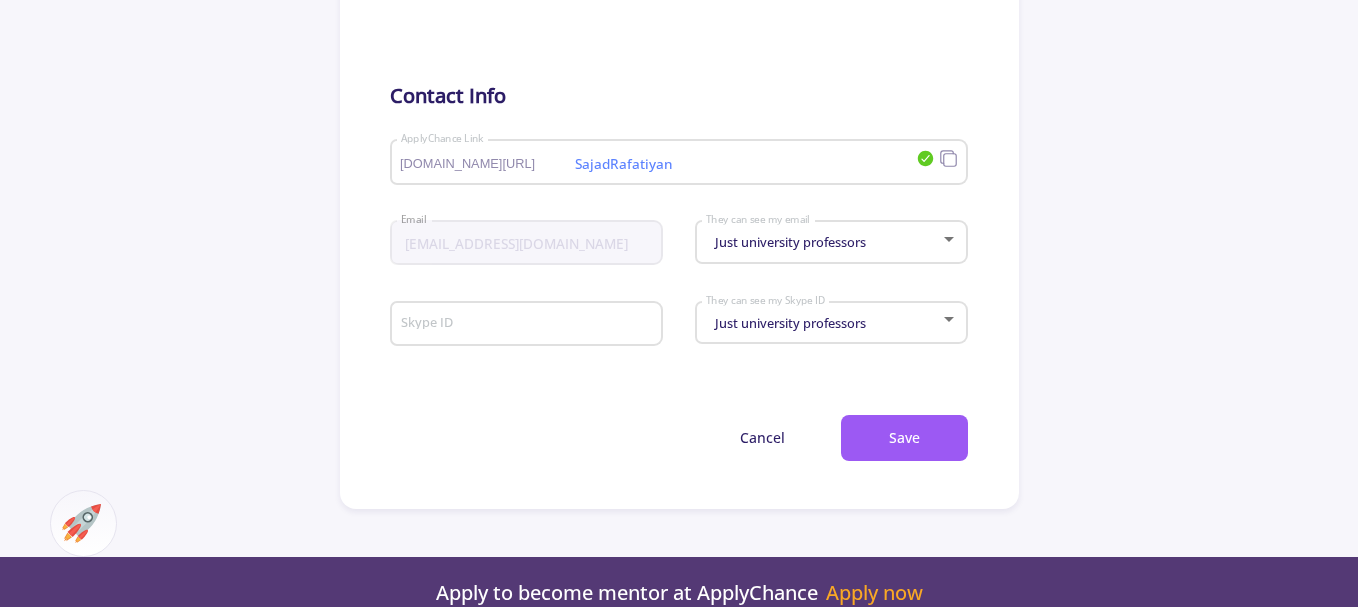 scroll, scrollTop: 1100, scrollLeft: 0, axis: vertical 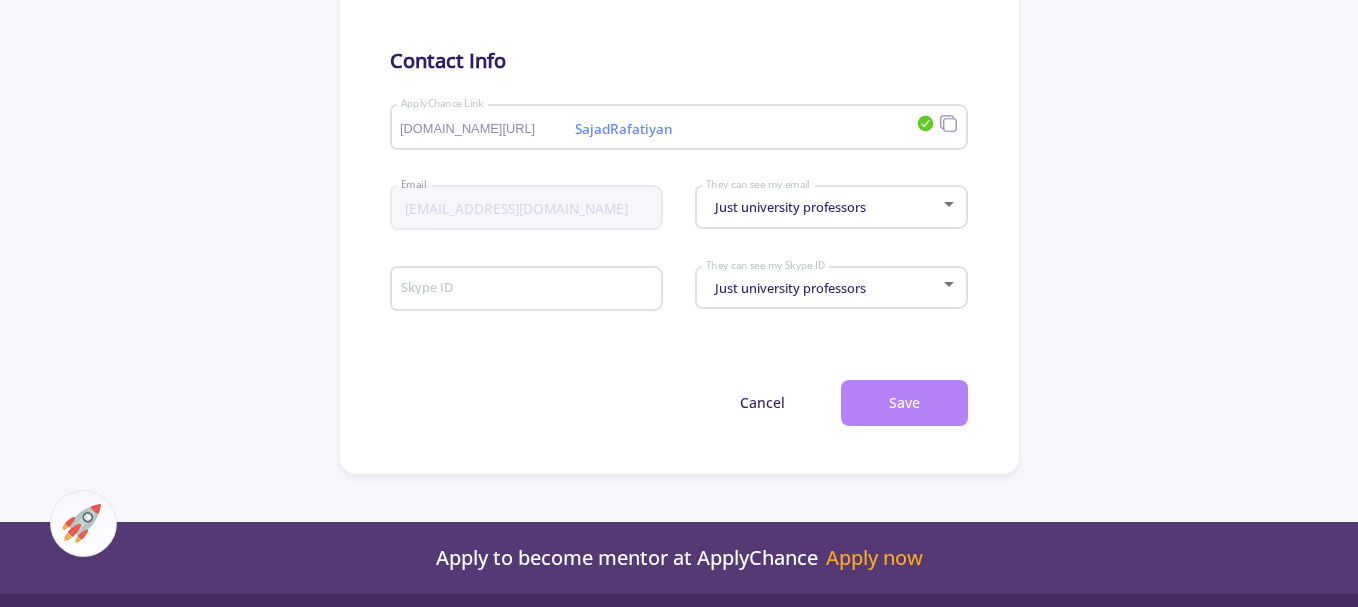 click on "Save" 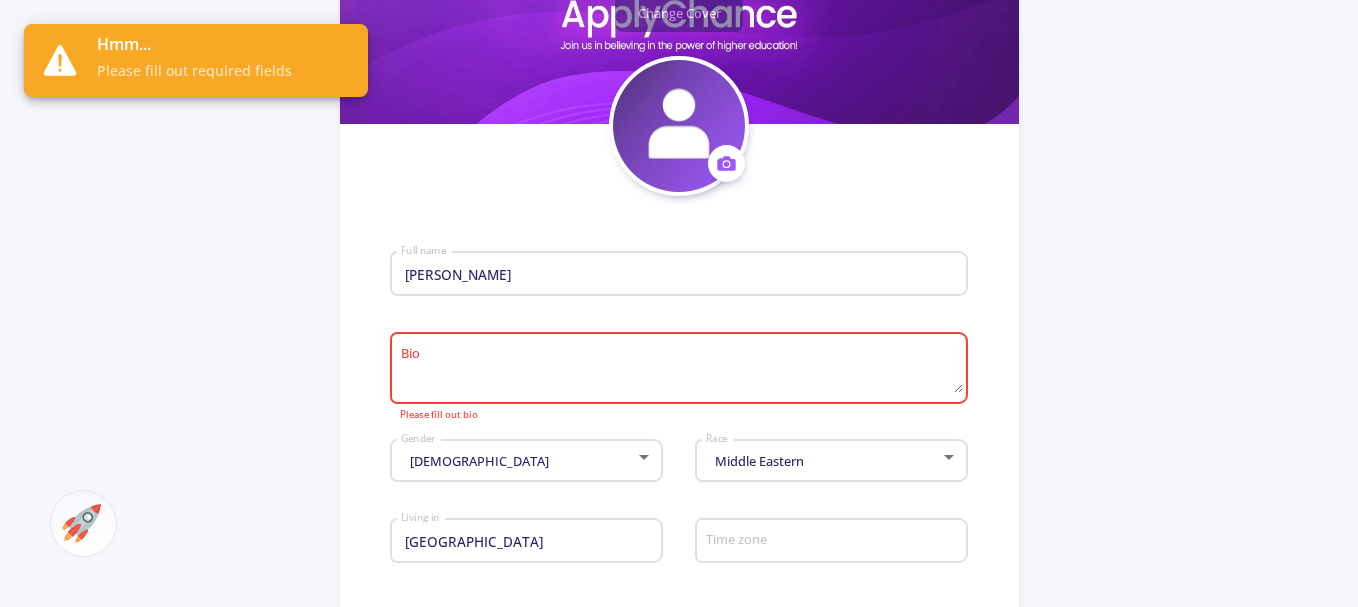 scroll, scrollTop: 300, scrollLeft: 0, axis: vertical 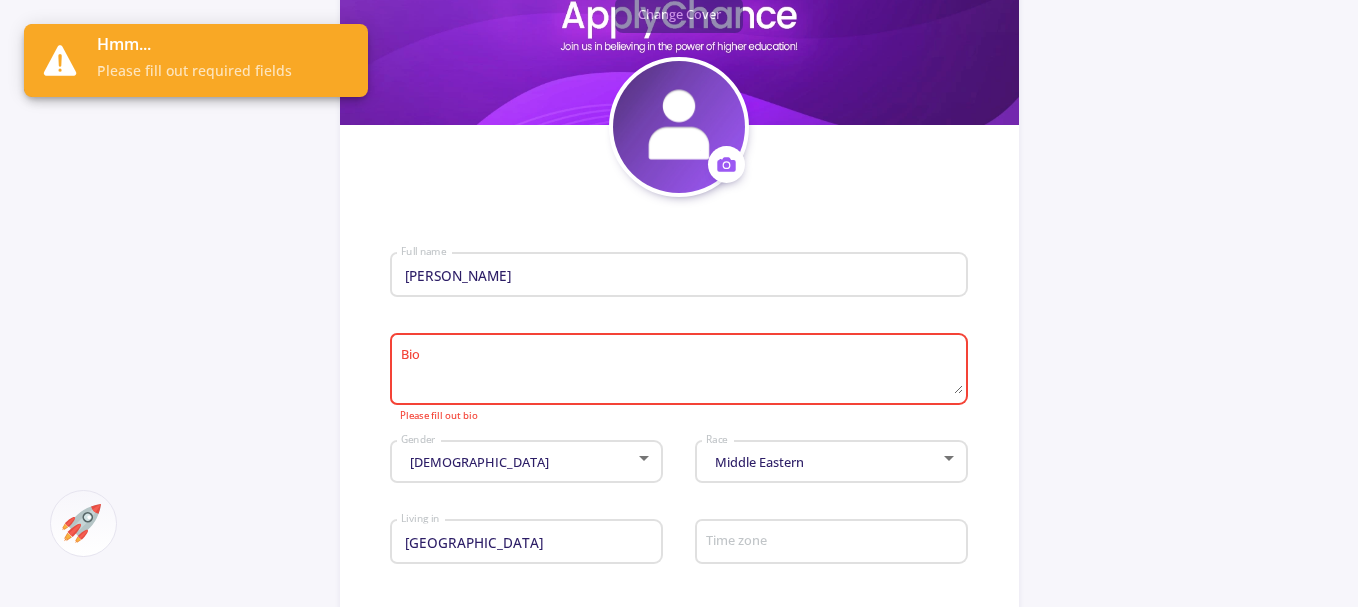 click on "Bio" 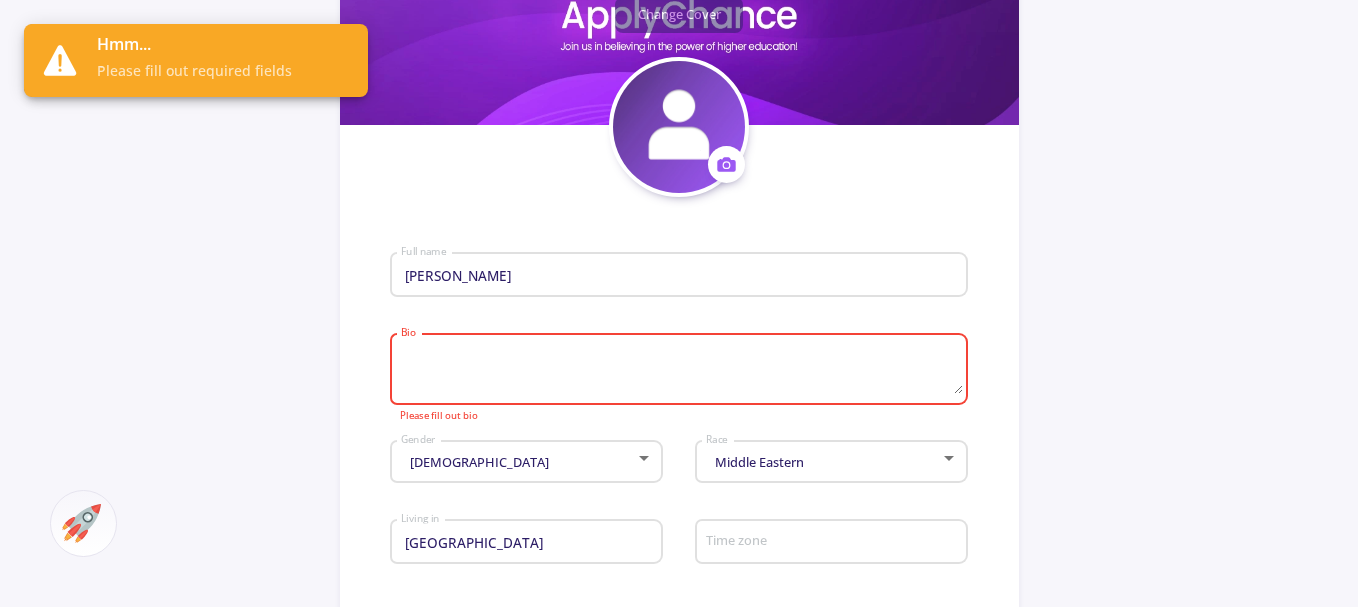click on "Bio" 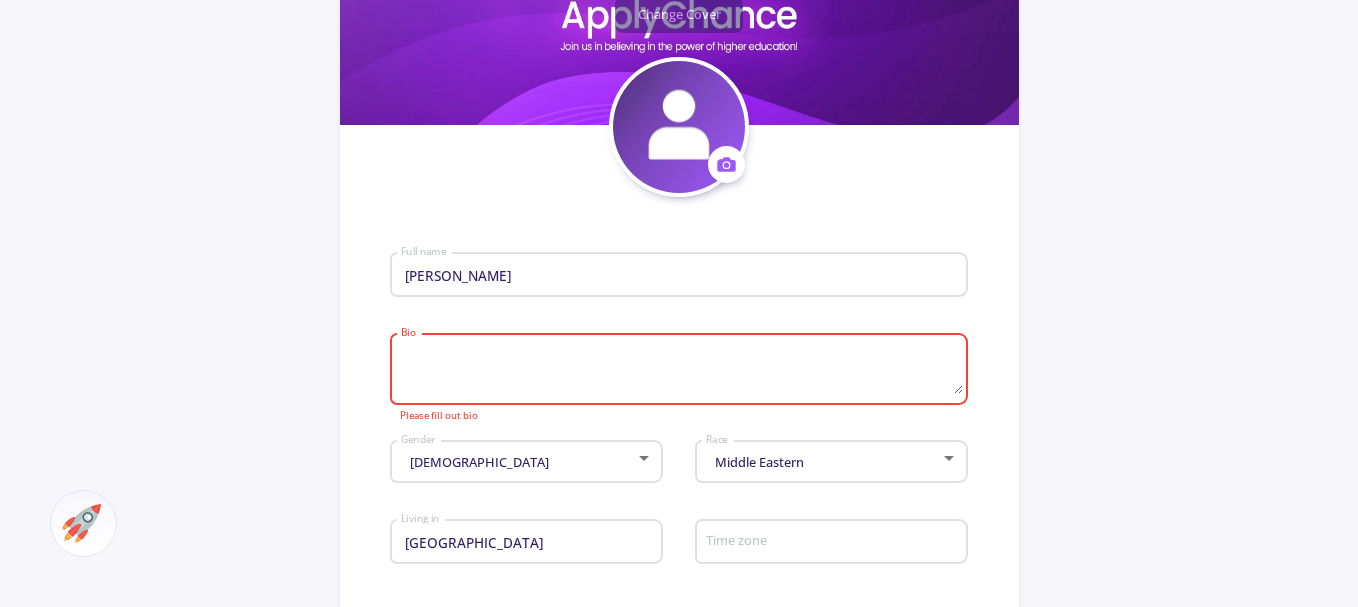 paste on "I studied general biology for my bachelor's degree at the [PERSON_NAME][GEOGRAPHIC_DATA]. I worked on environmental microbiology and isolated and identified halophilic bacteria from the [GEOGRAPHIC_DATA]. After that, I studied as a master's student of microbial biotechnology at the [GEOGRAPHIC_DATA]. For my thesis, I worked on metabolic engineering of the yeast Saccharomyces cerevisiae by CRISRP-Cas9 system. Also, I did a project on ALE of the yeast to achieve better strains." 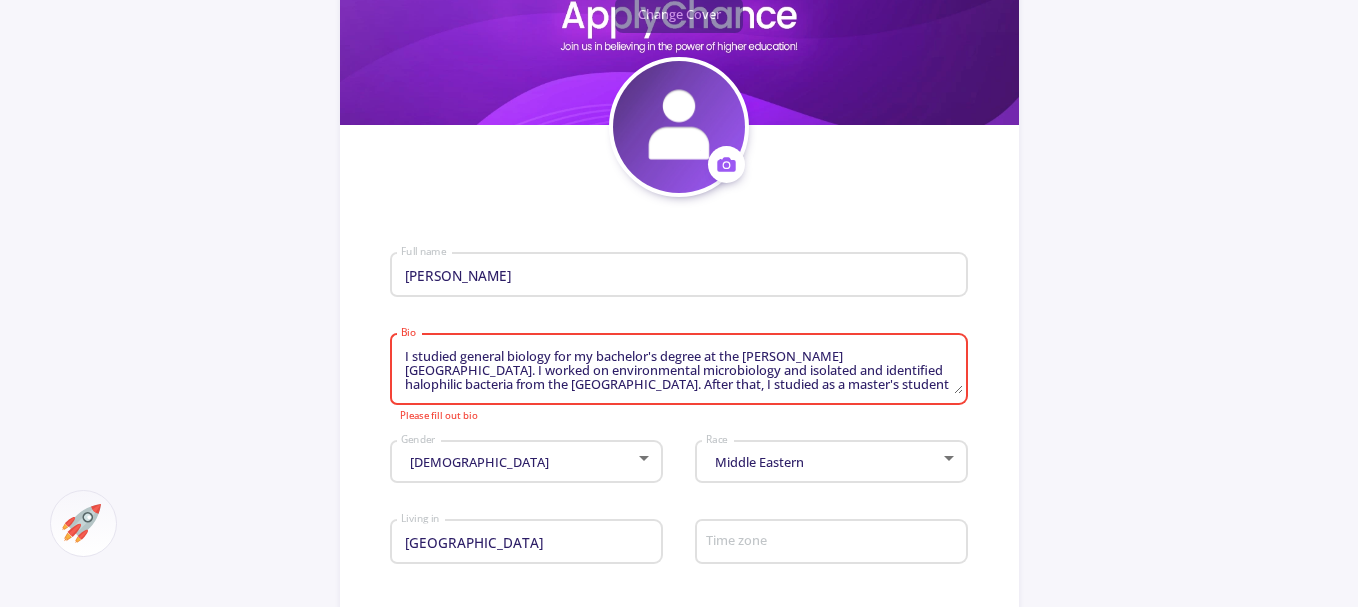 scroll, scrollTop: 43, scrollLeft: 0, axis: vertical 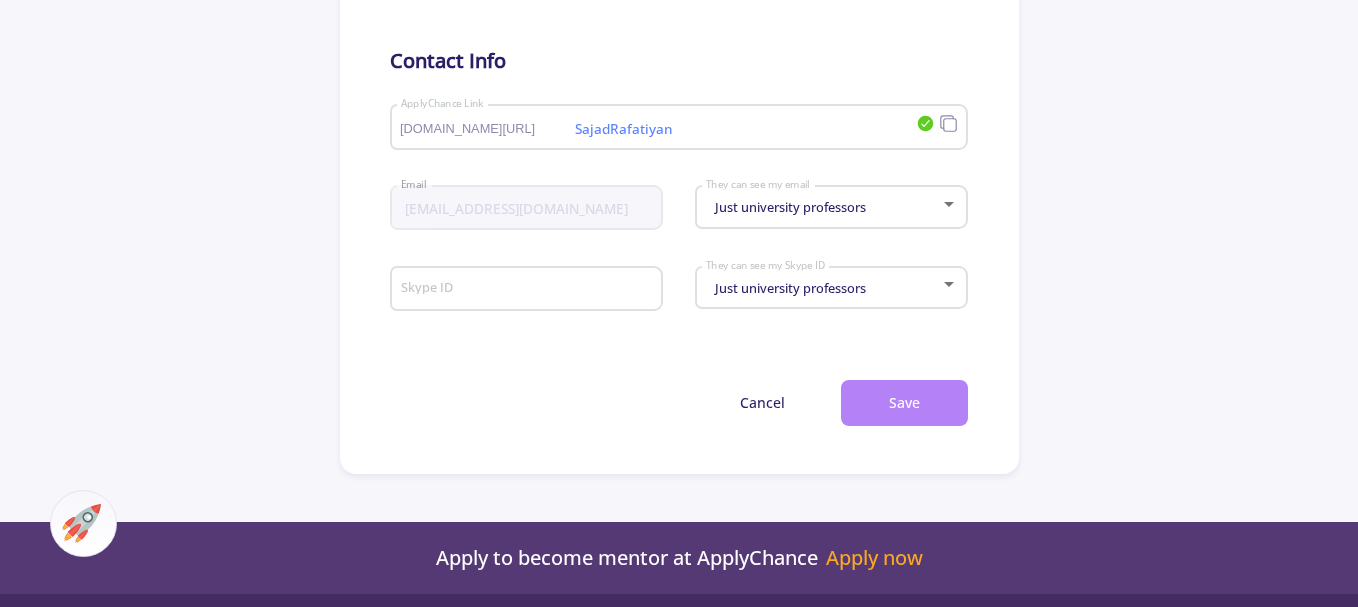 type on "I studied general biology for my bachelor's degree at the [PERSON_NAME][GEOGRAPHIC_DATA]. I worked on environmental microbiology and isolated and identified halophilic bacteria from the [GEOGRAPHIC_DATA]. After that, I studied as a master's student of microbial biotechnology at the [GEOGRAPHIC_DATA]. For my thesis, I worked on metabolic engineering of the yeast Saccharomyces cerevisiae by CRISRP-Cas9 system. Also, I did a project on ALE of the yeast to achieve better strains." 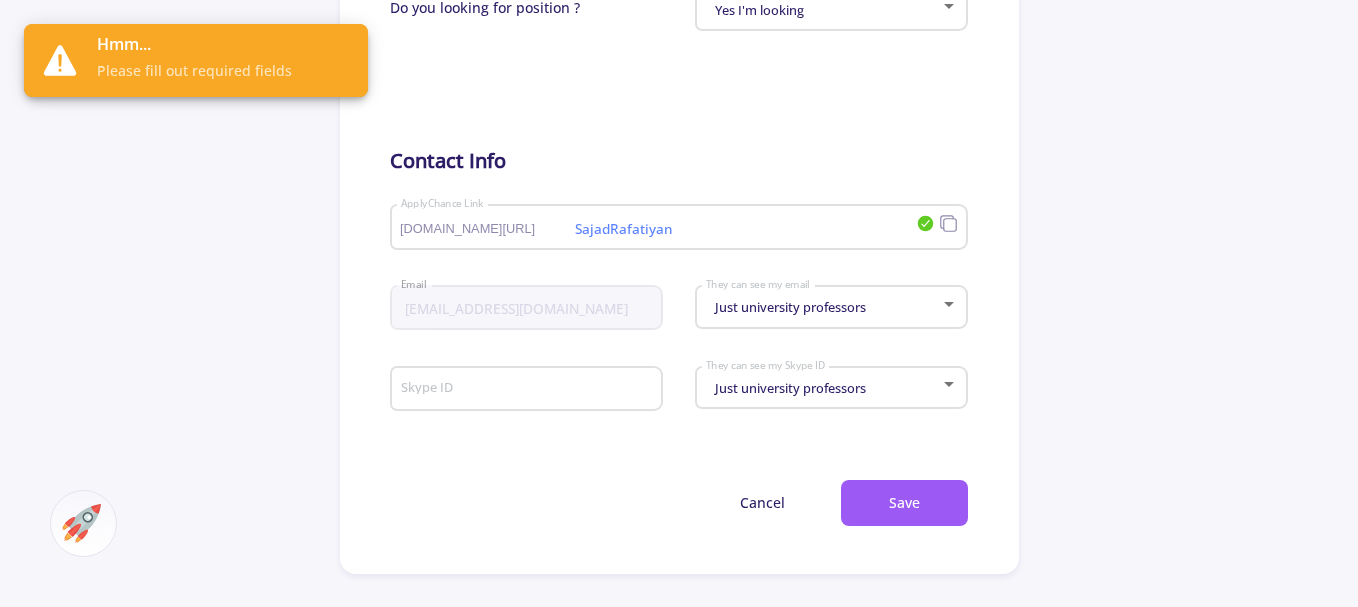 scroll, scrollTop: 1200, scrollLeft: 0, axis: vertical 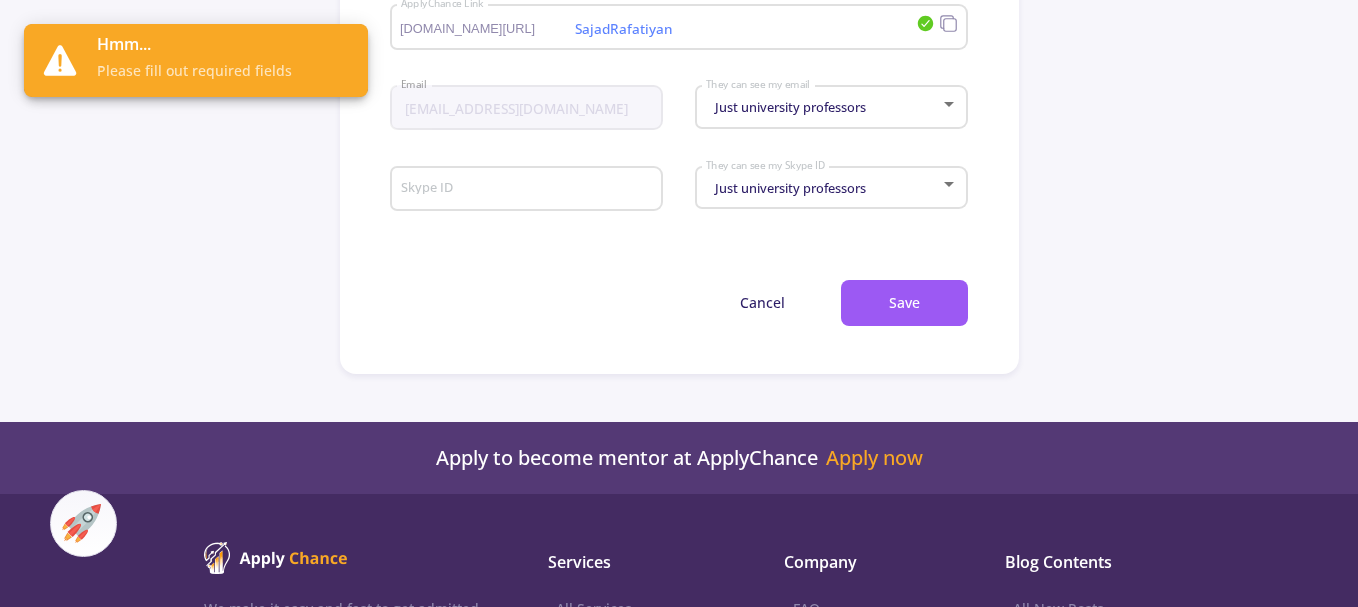 click on "Dashboard My Resume Services Mentors Admission Chance With Minimum Requirements Only My Chance of Admission Mentoring Dashboard My Resume Mentors  Admission Chance   With Minimum Requirements   Only My Chance of Admission  Mentoring Services My Cart  Empty  Your Cart Is Empty  Add your service to the cart right now  View Services Services Account  My Resume   Profile Settings   My Public Profile  Financial  Invoices   Transactions   Payments  Help  FAQ
Customer Support   Log Out  Messages Mentoring conversations  Block  General info Security & Privacy Notification Block list General Info Change Cover  Change cover   Remove cover   Change photo  Remove photo [PERSON_NAME] Full name Bio [DEMOGRAPHIC_DATA] Gender Middle Eastern Race [GEOGRAPHIC_DATA] Living in Time zone Looking for Positions Do you looking for position ? Yes I'm looking Looking position Contact Info SajadRafatiyan [DOMAIN_NAME][URL] ApplyChance Link Save" at bounding box center [679, -897] 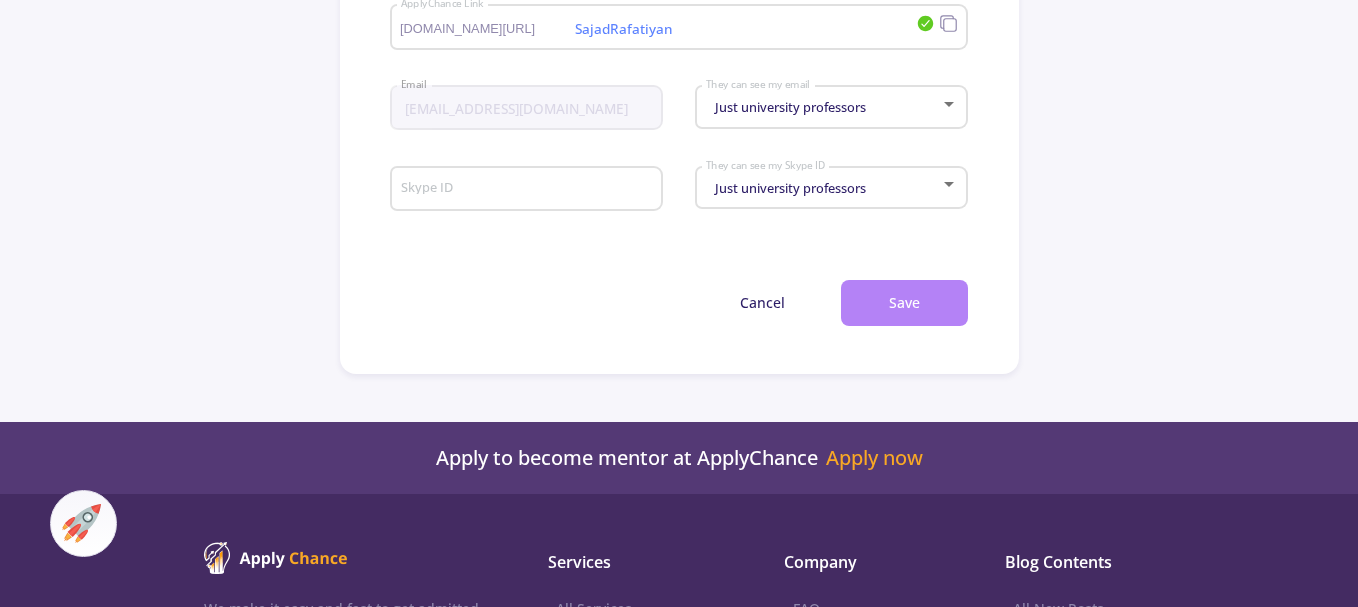 click on "Save" 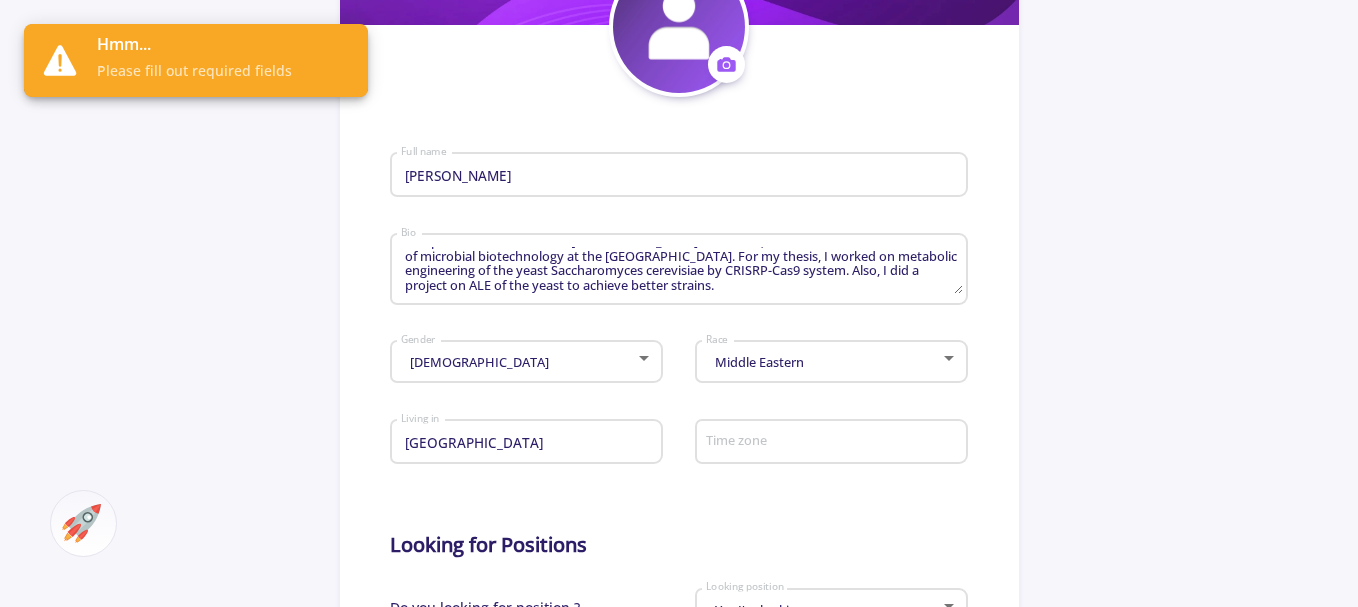 scroll, scrollTop: 500, scrollLeft: 0, axis: vertical 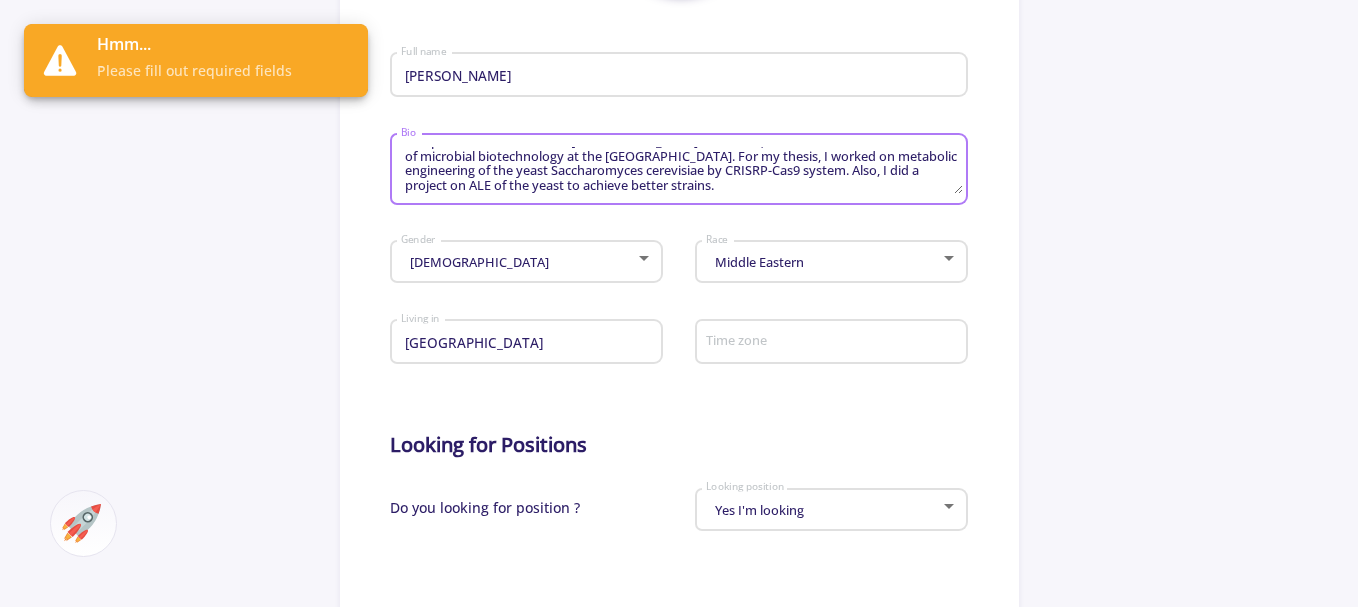 click on "I studied general biology for my bachelor's degree at the [PERSON_NAME][GEOGRAPHIC_DATA]. I worked on environmental microbiology and isolated and identified halophilic bacteria from the [GEOGRAPHIC_DATA]. After that, I studied as a master's student of microbial biotechnology at the [GEOGRAPHIC_DATA]. For my thesis, I worked on metabolic engineering of the yeast Saccharomyces cerevisiae by CRISRP-Cas9 system. Also, I did a project on ALE of the yeast to achieve better strains." at bounding box center [681, 170] 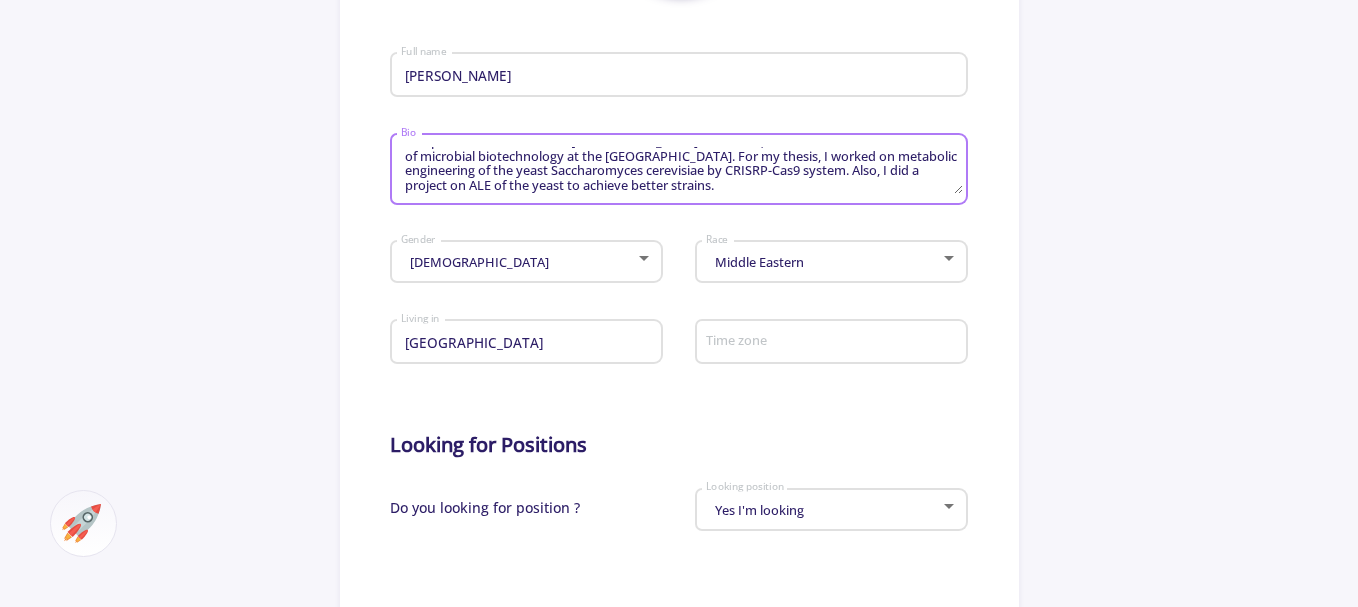 scroll, scrollTop: 0, scrollLeft: 0, axis: both 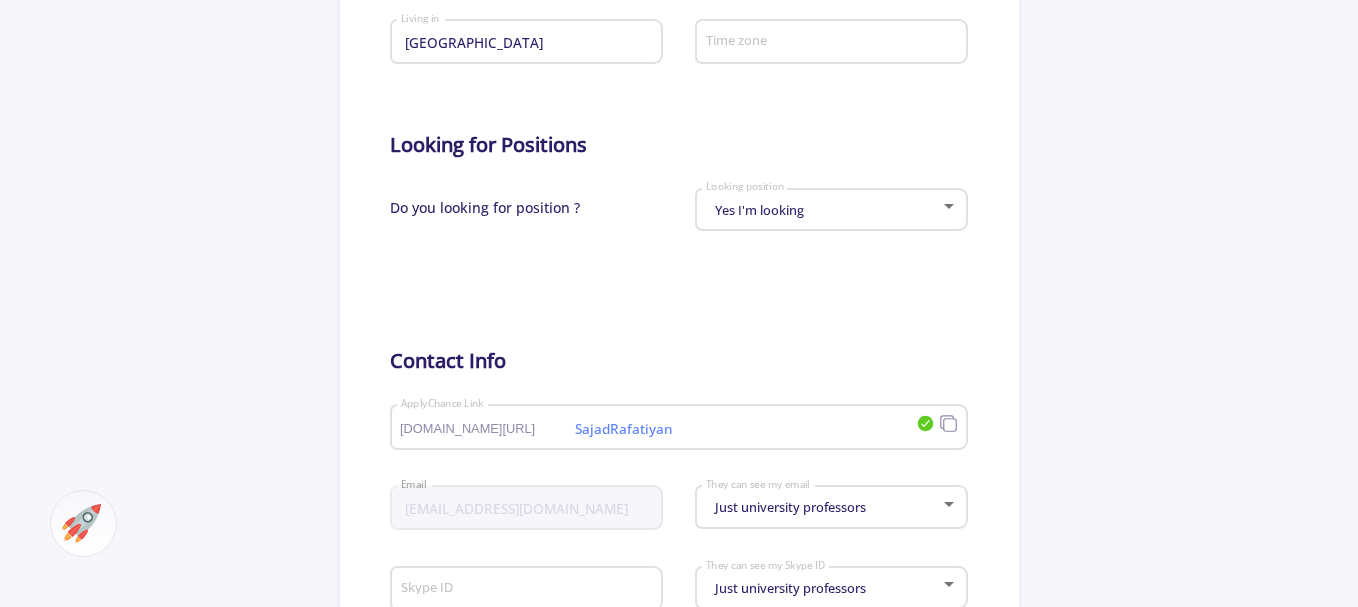 click 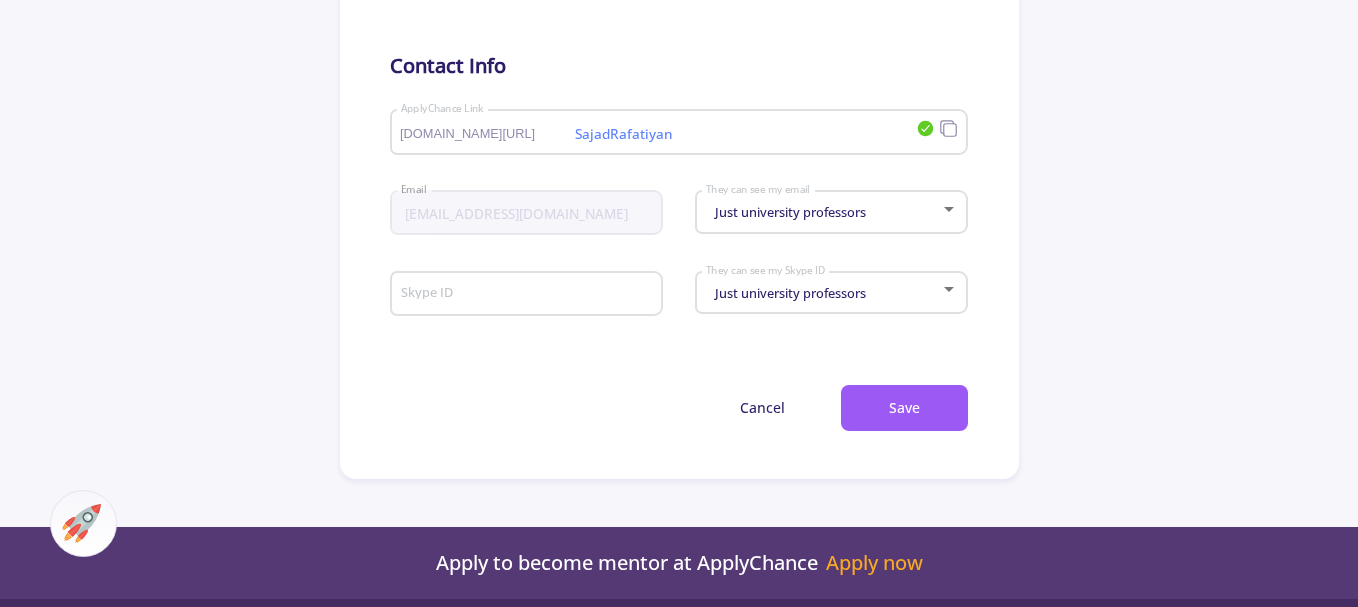 scroll, scrollTop: 1100, scrollLeft: 0, axis: vertical 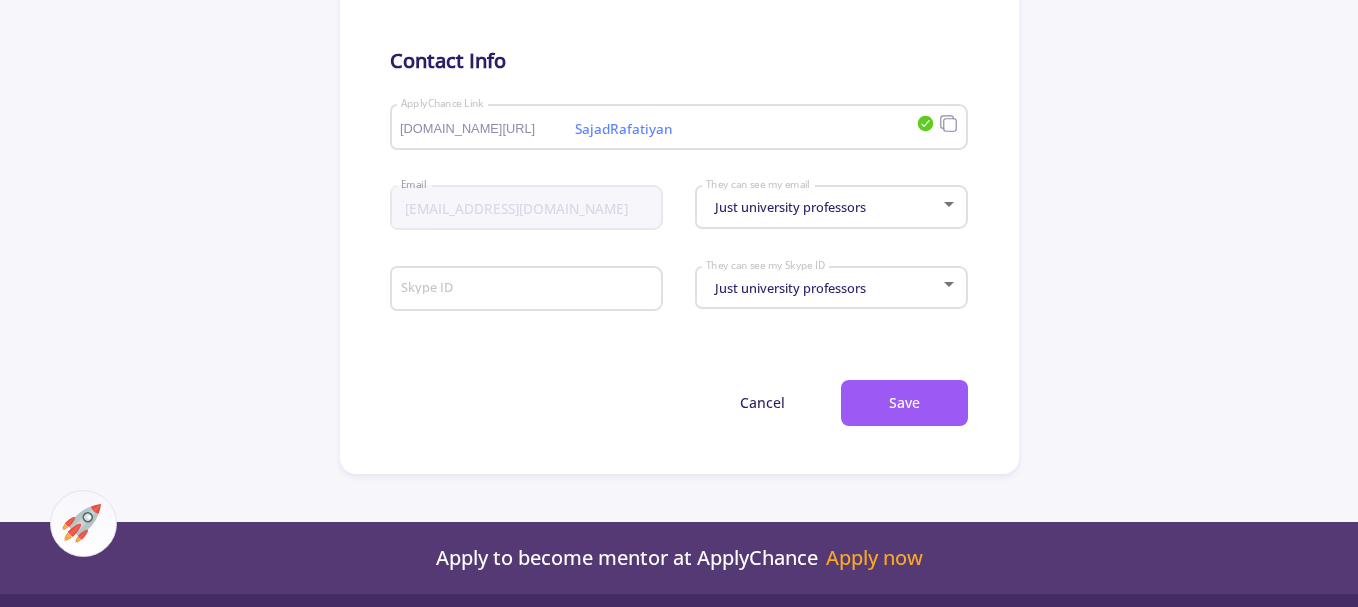 click on "SajadRafatiyan" at bounding box center [642, 128] 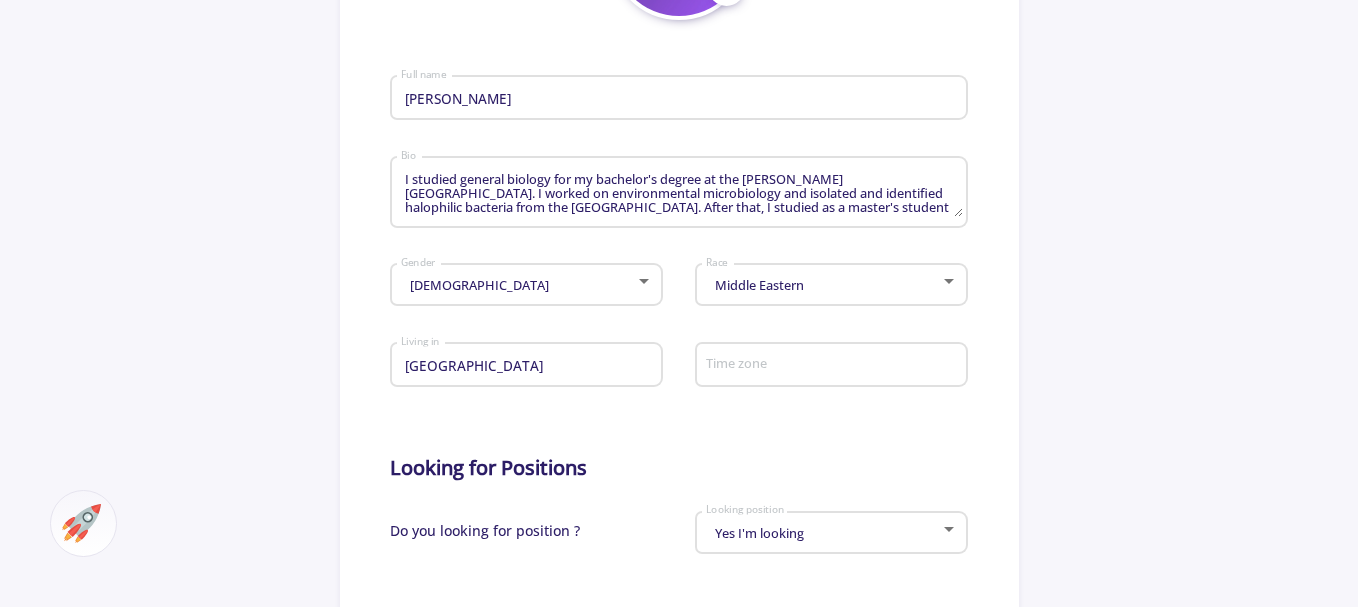 scroll, scrollTop: 500, scrollLeft: 0, axis: vertical 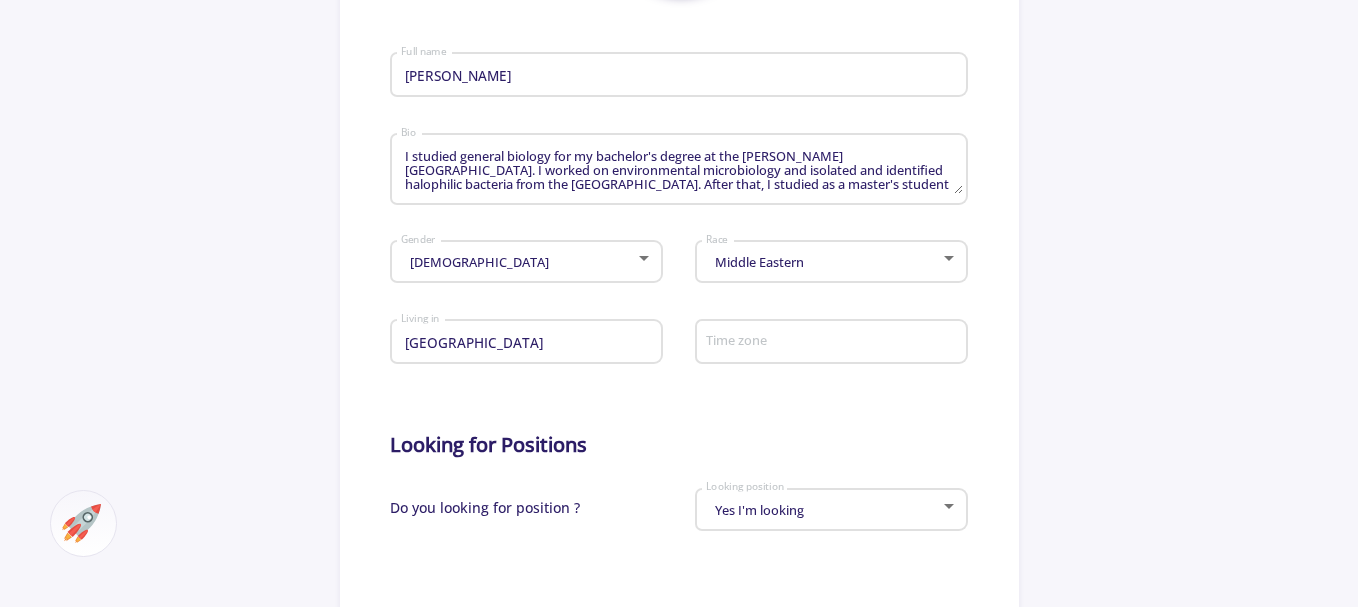 click on "Time zone" at bounding box center (834, 343) 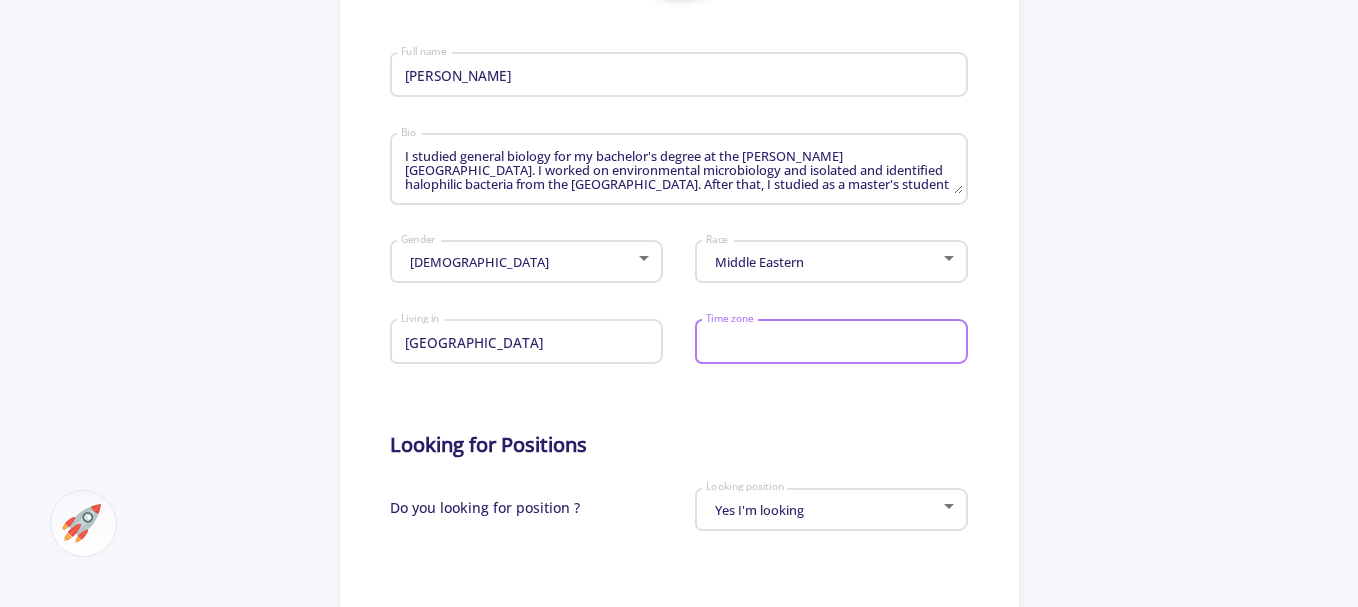 type on "[GEOGRAPHIC_DATA]" 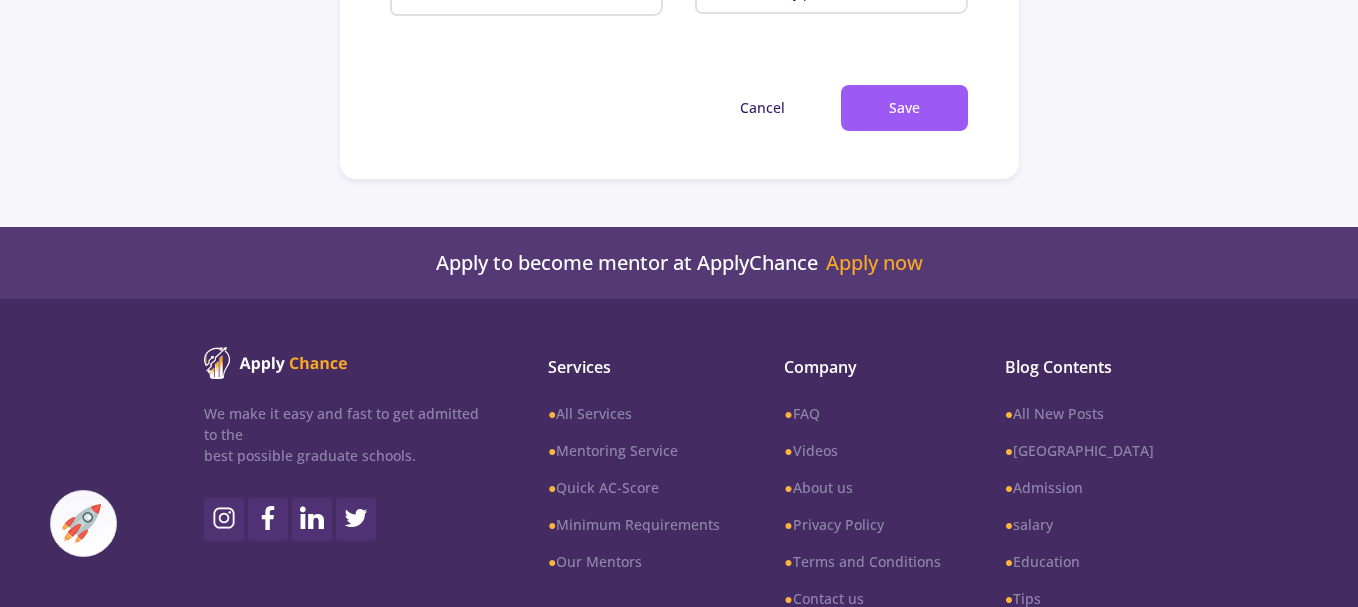 scroll, scrollTop: 1400, scrollLeft: 0, axis: vertical 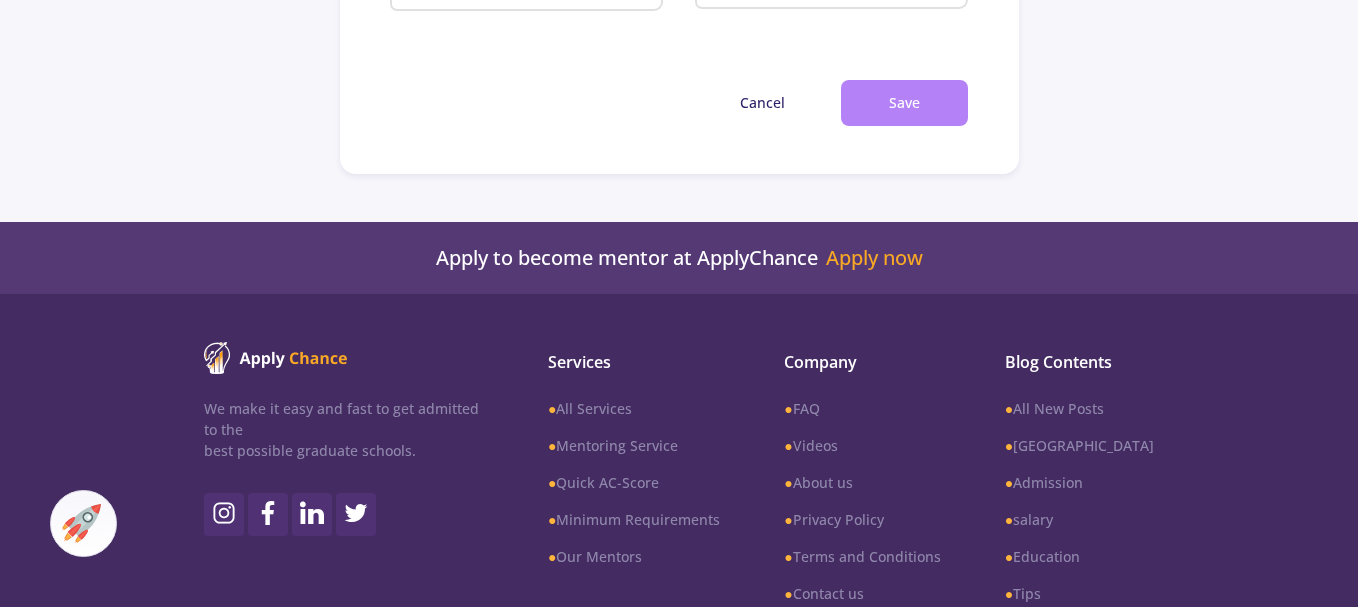 click on "Save" 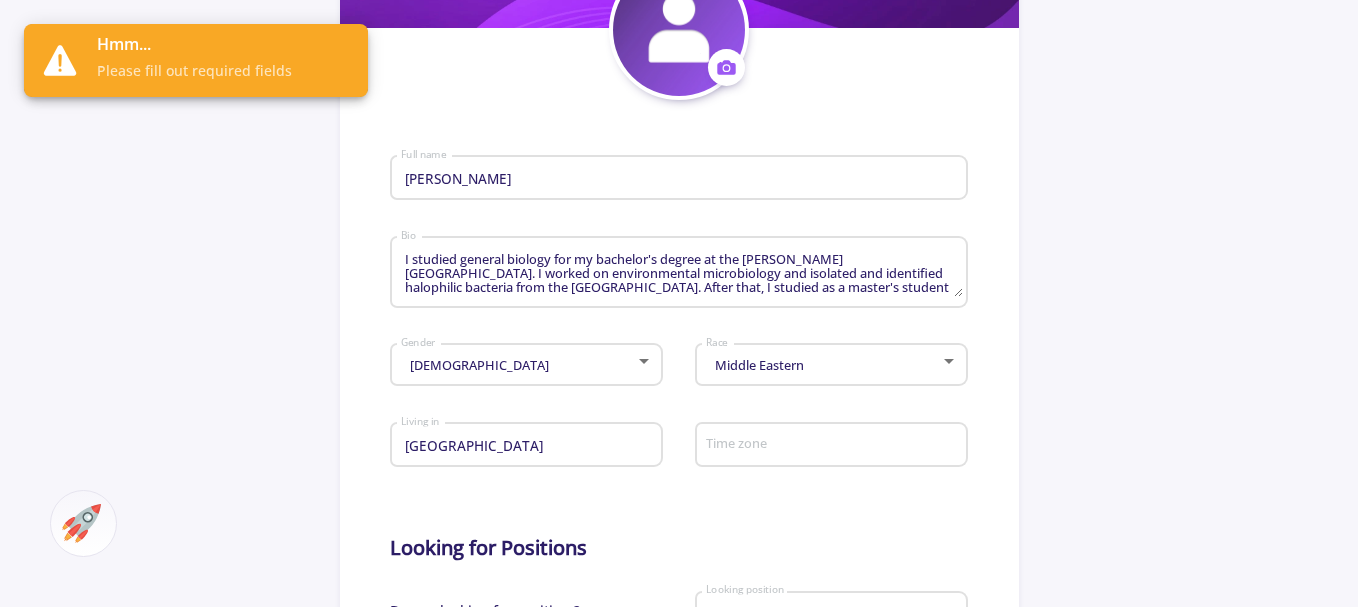 scroll, scrollTop: 700, scrollLeft: 0, axis: vertical 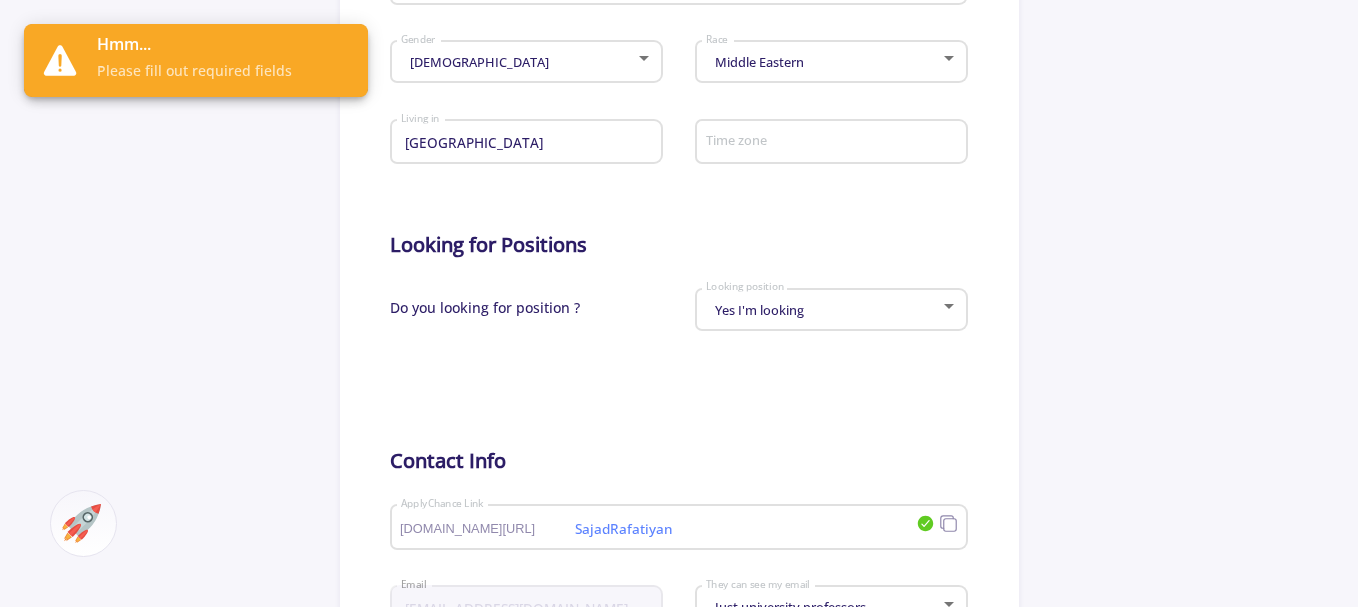 click on "Time zone" at bounding box center (834, 143) 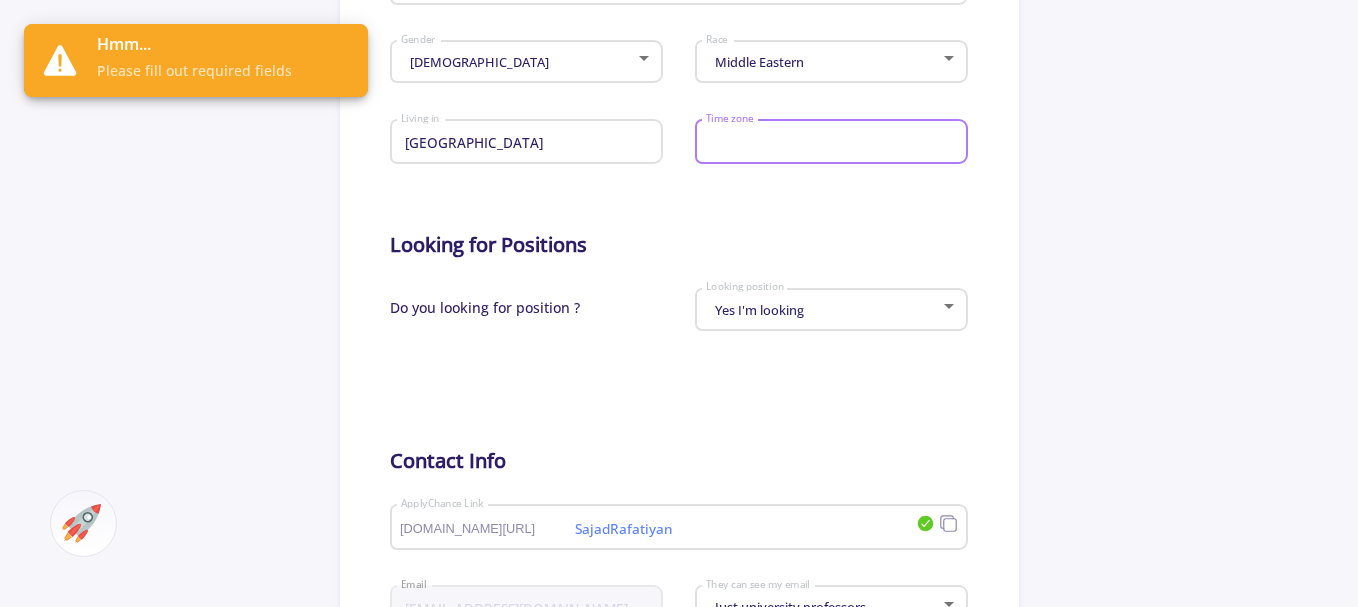 type on "[GEOGRAPHIC_DATA]" 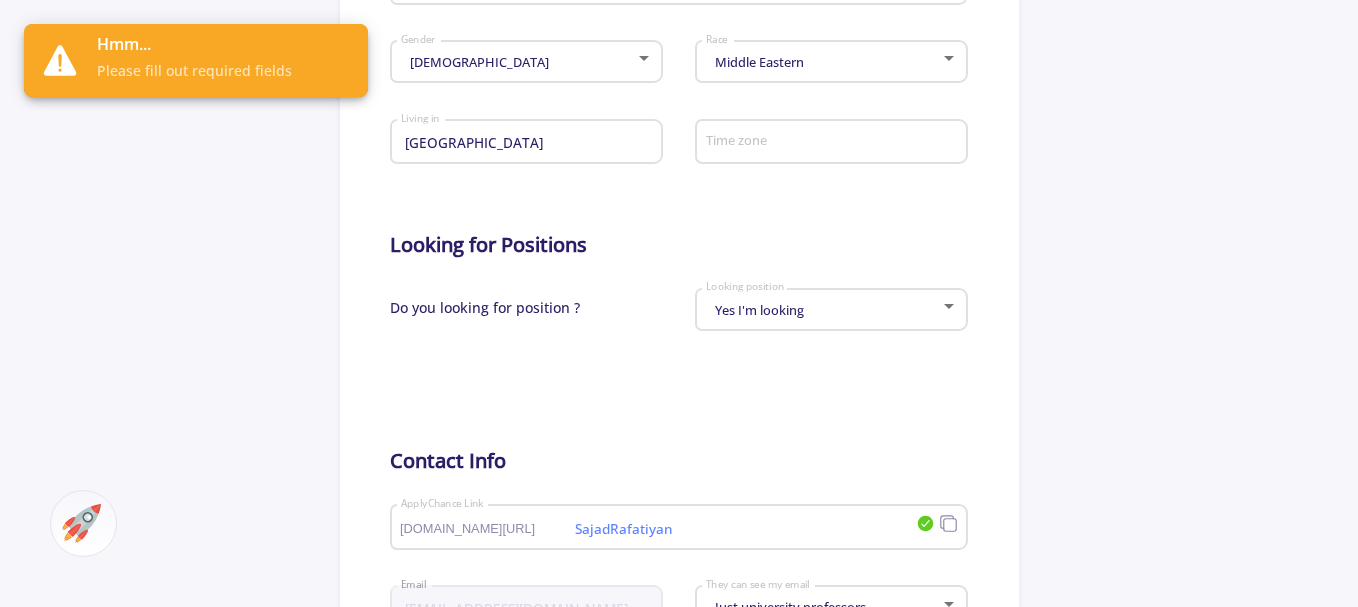 click on "Time zone" at bounding box center [834, 143] 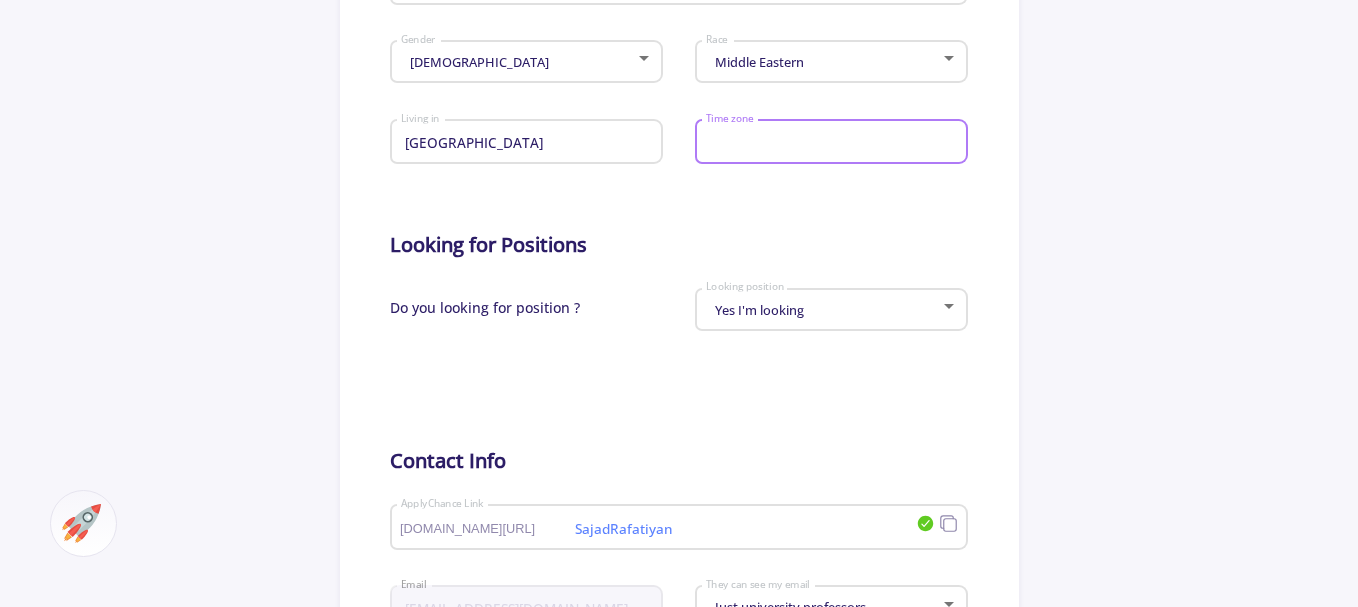 click on "Time zone" at bounding box center (834, 143) 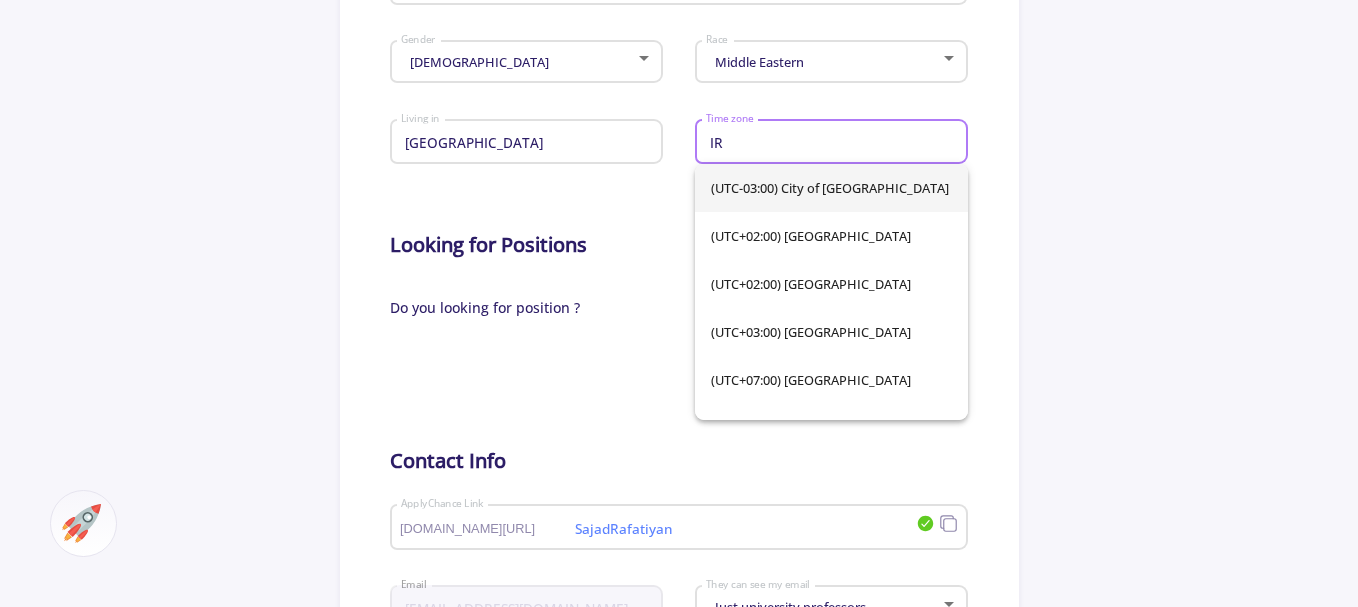 type on "IR" 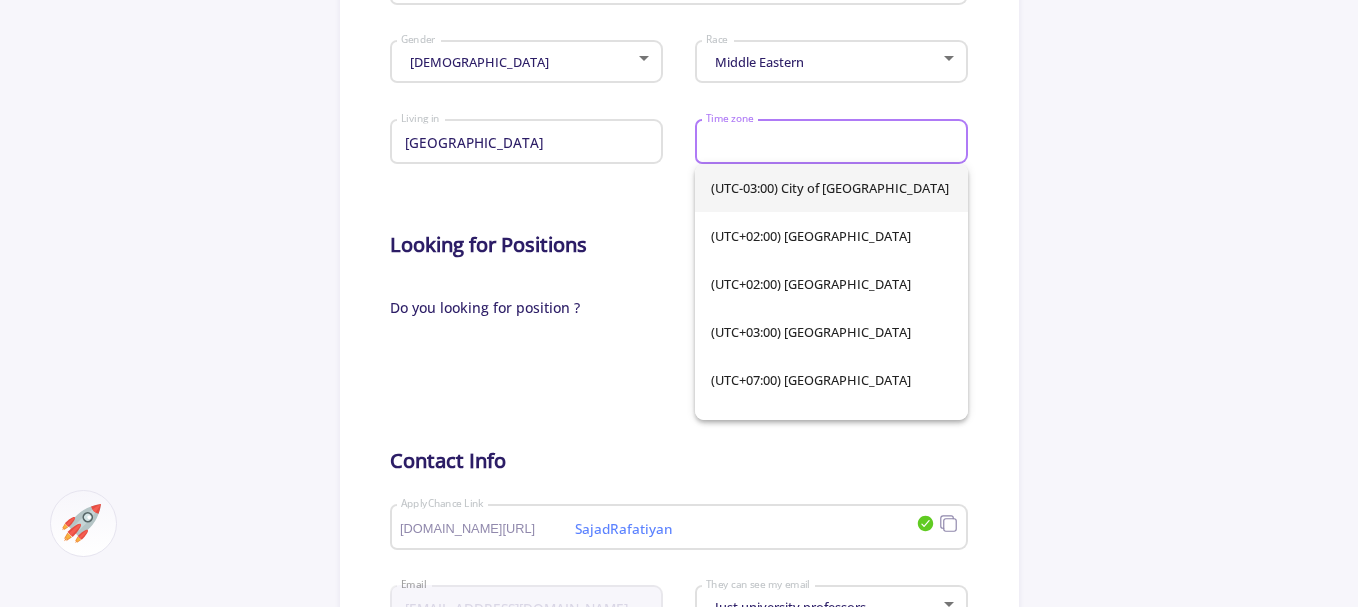 click on "(UTC-03:00) City of [GEOGRAPHIC_DATA]" at bounding box center (831, 188) 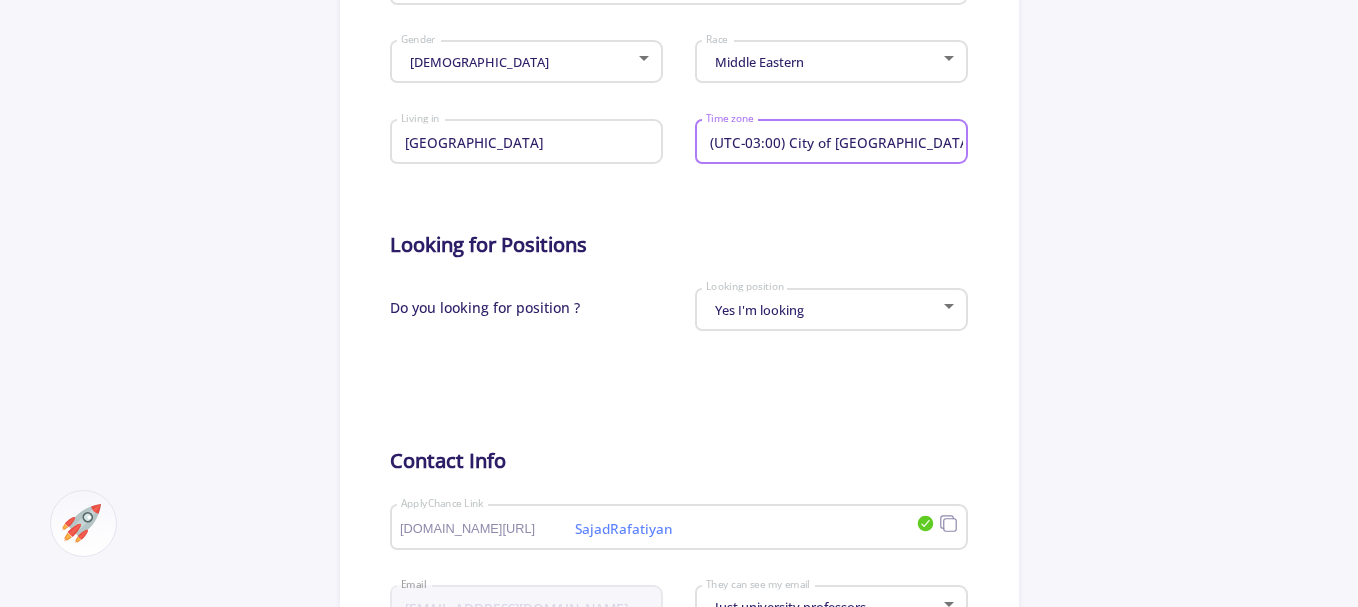 drag, startPoint x: 920, startPoint y: 147, endPoint x: 691, endPoint y: 143, distance: 229.03493 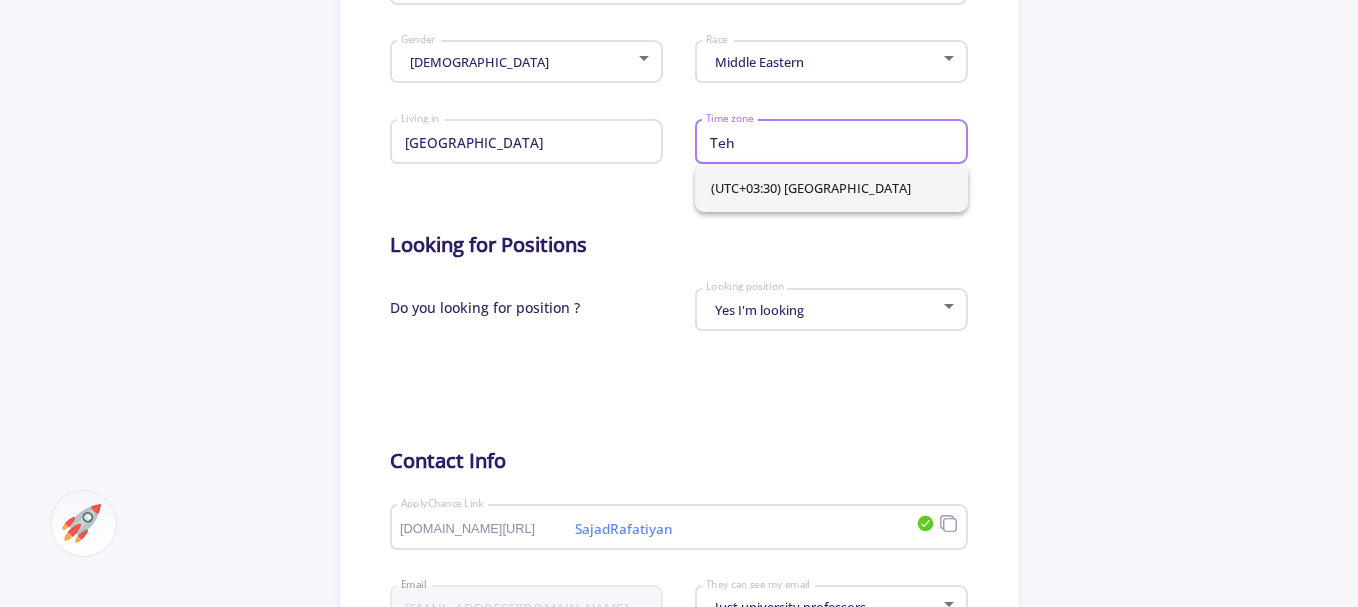 type on "Teh" 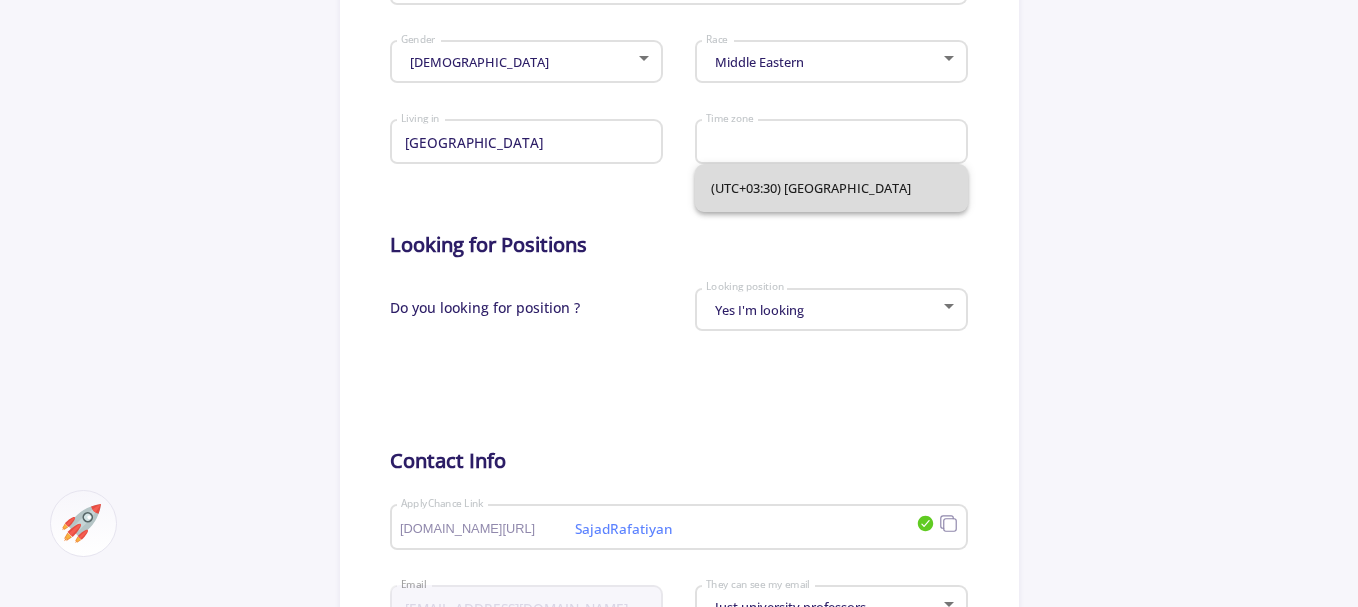 click on "(UTC+03:30) [GEOGRAPHIC_DATA]" at bounding box center (831, 188) 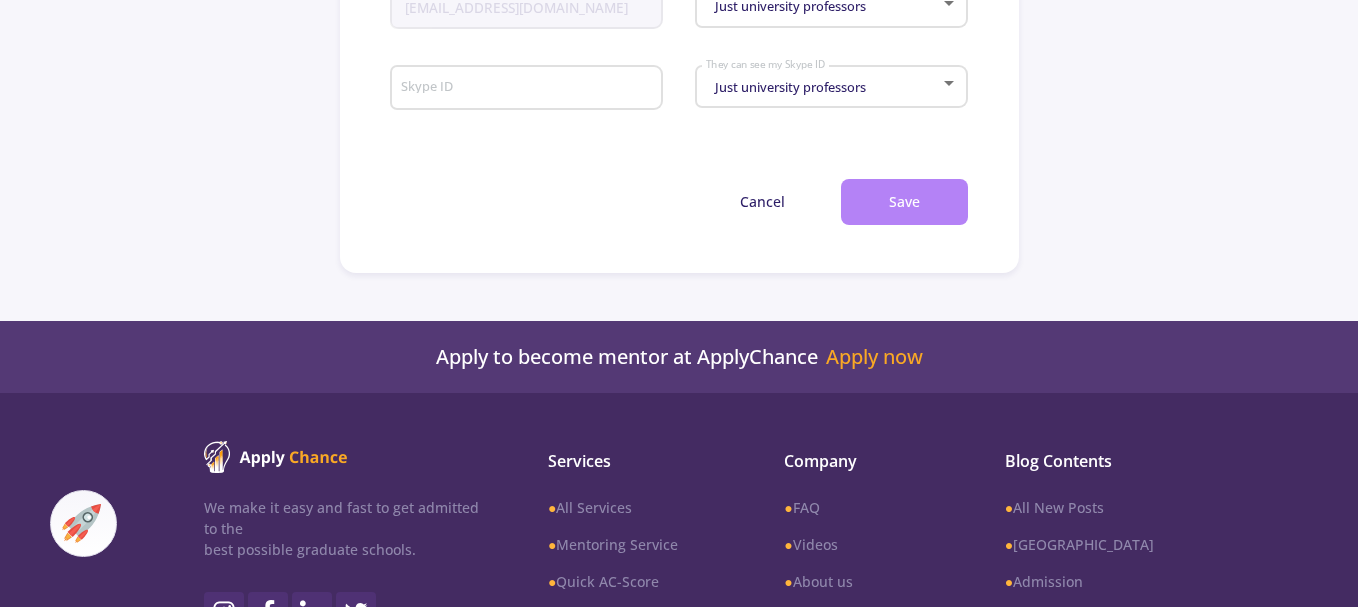 scroll, scrollTop: 1300, scrollLeft: 0, axis: vertical 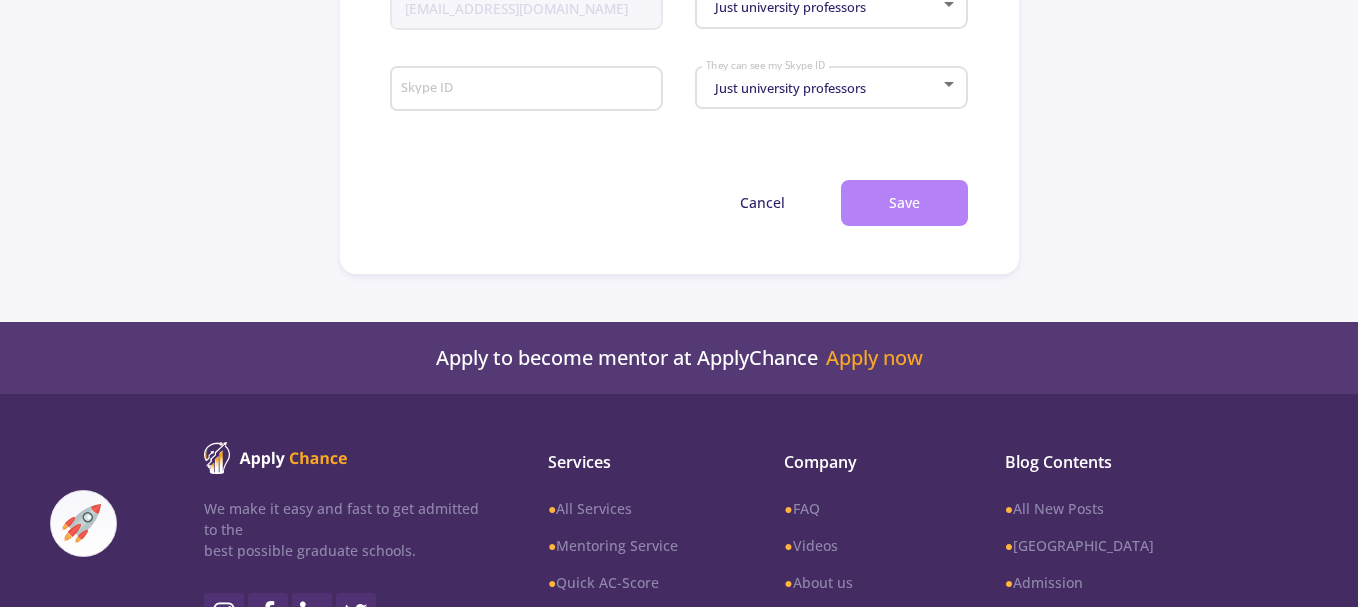 click on "Save" 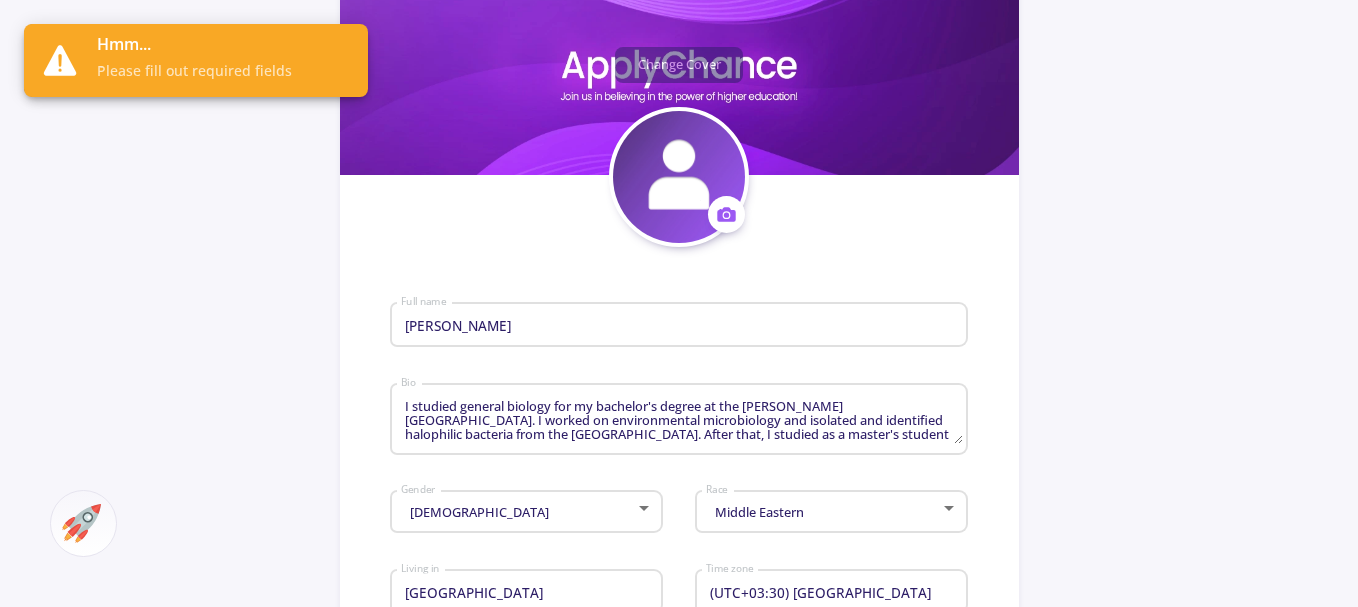 scroll, scrollTop: 200, scrollLeft: 0, axis: vertical 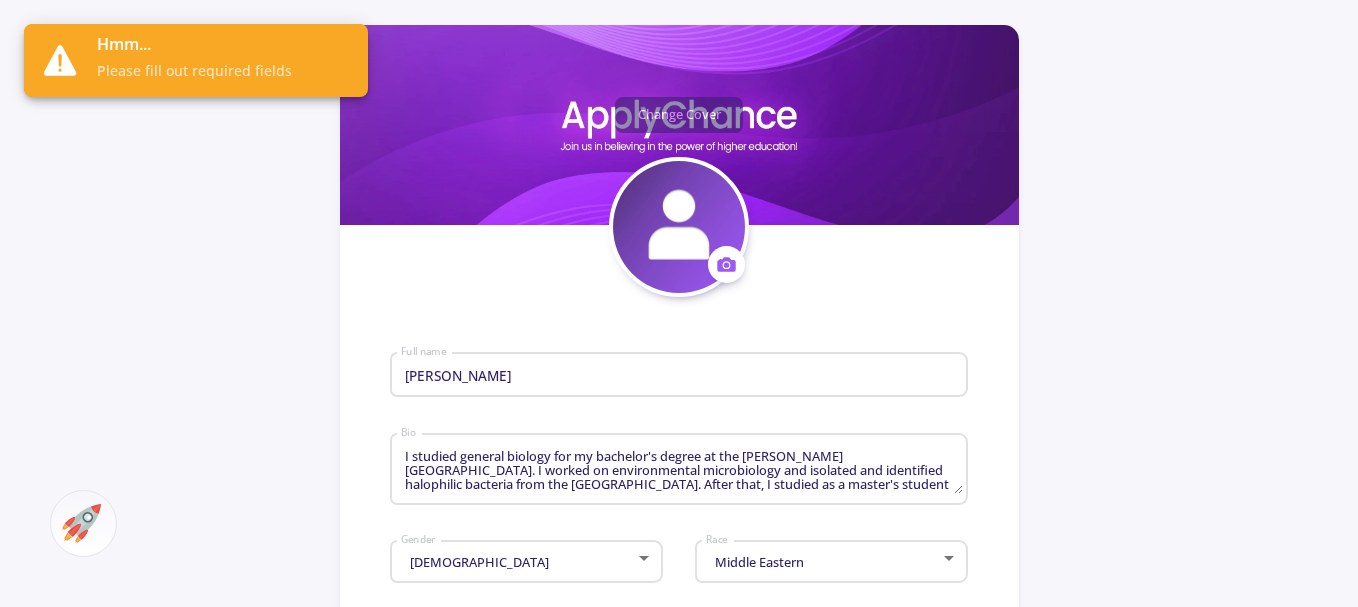 click on "[PERSON_NAME] Full name" 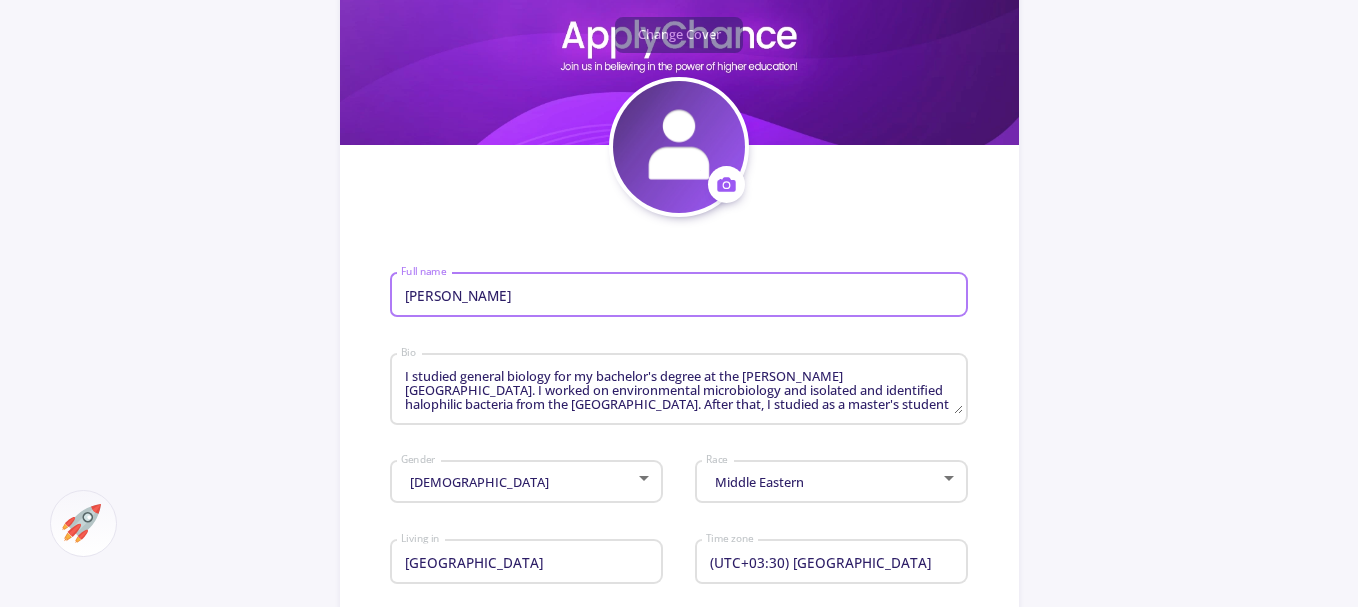 scroll, scrollTop: 0, scrollLeft: 0, axis: both 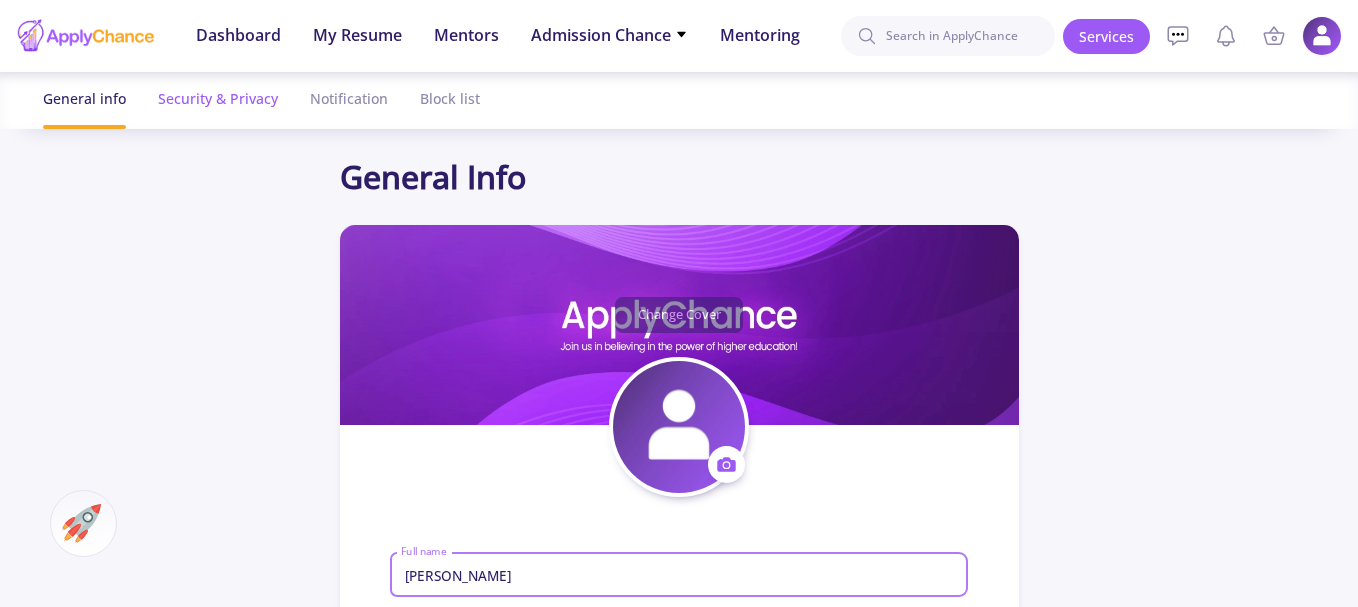 click on "Security & Privacy" 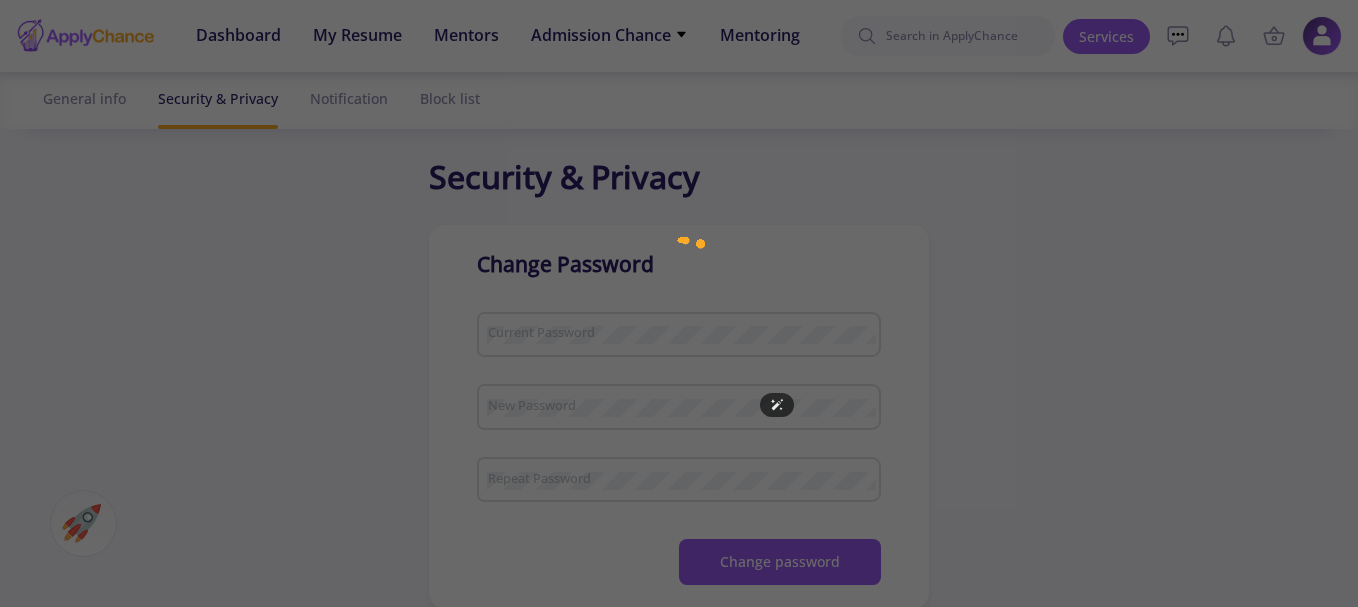 checkbox on "true" 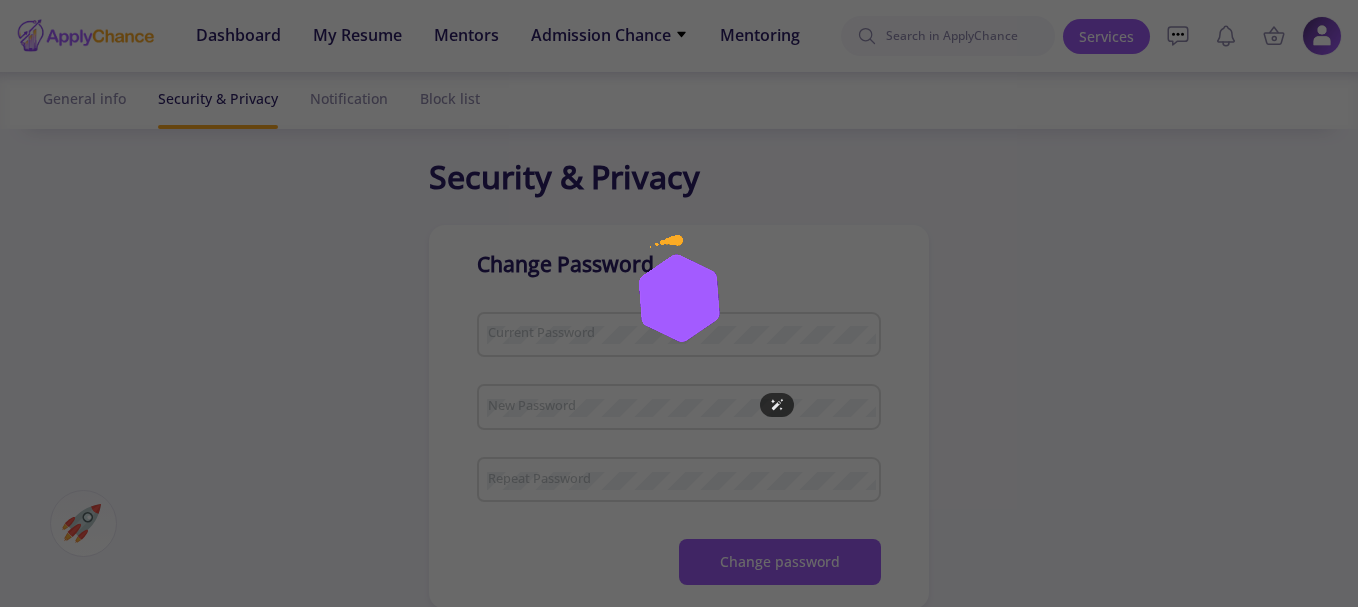checkbox on "true" 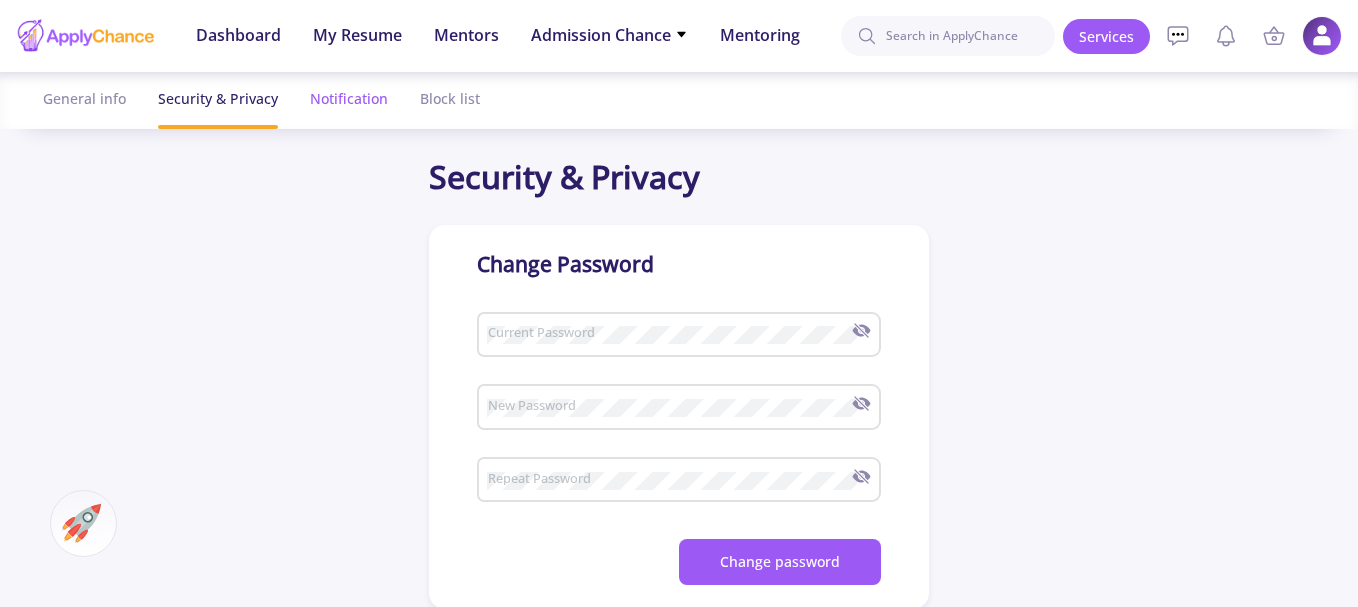 click on "Notification" 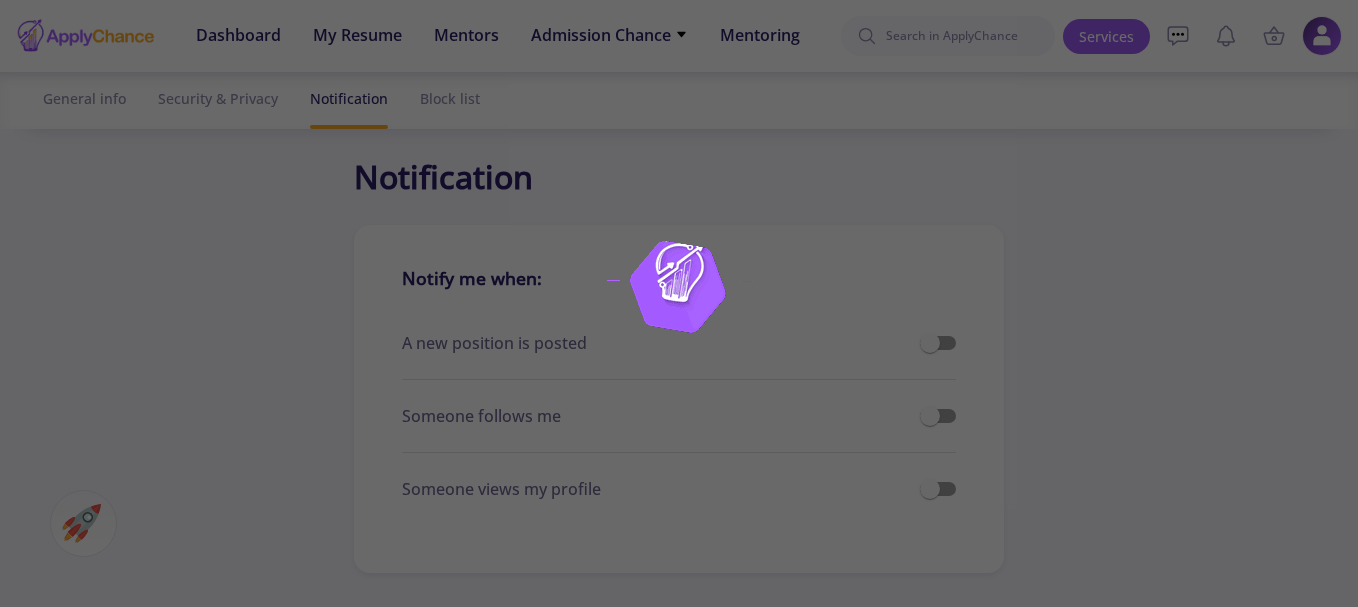 checkbox on "true" 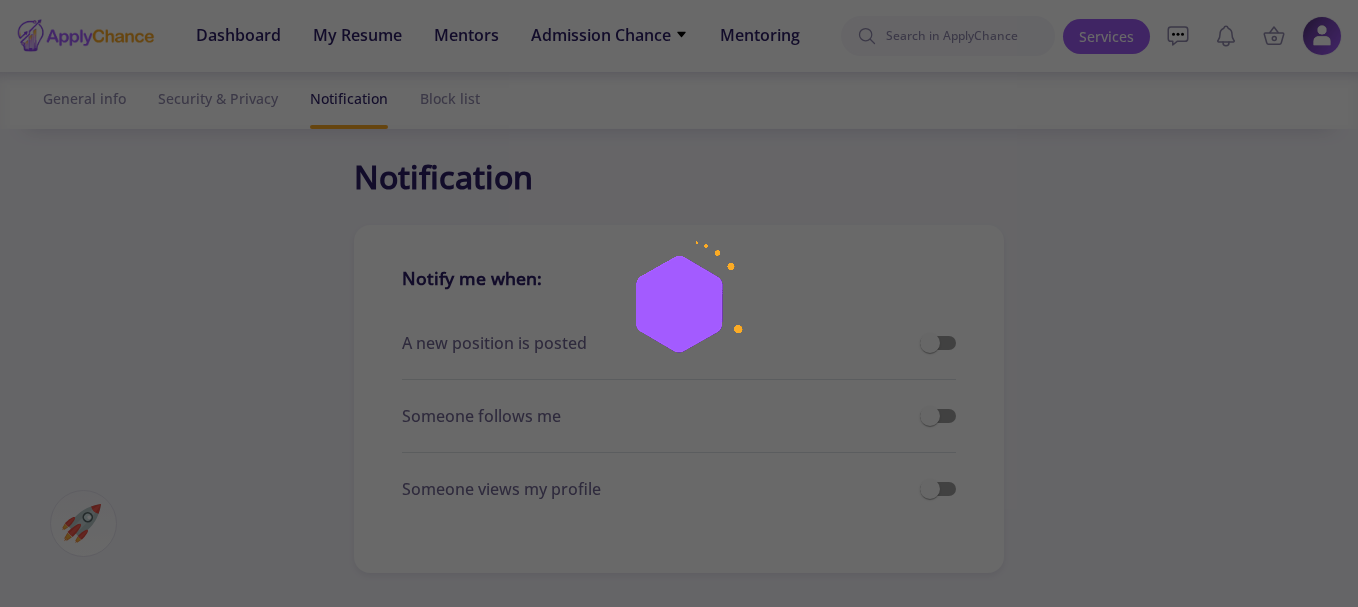 checkbox on "true" 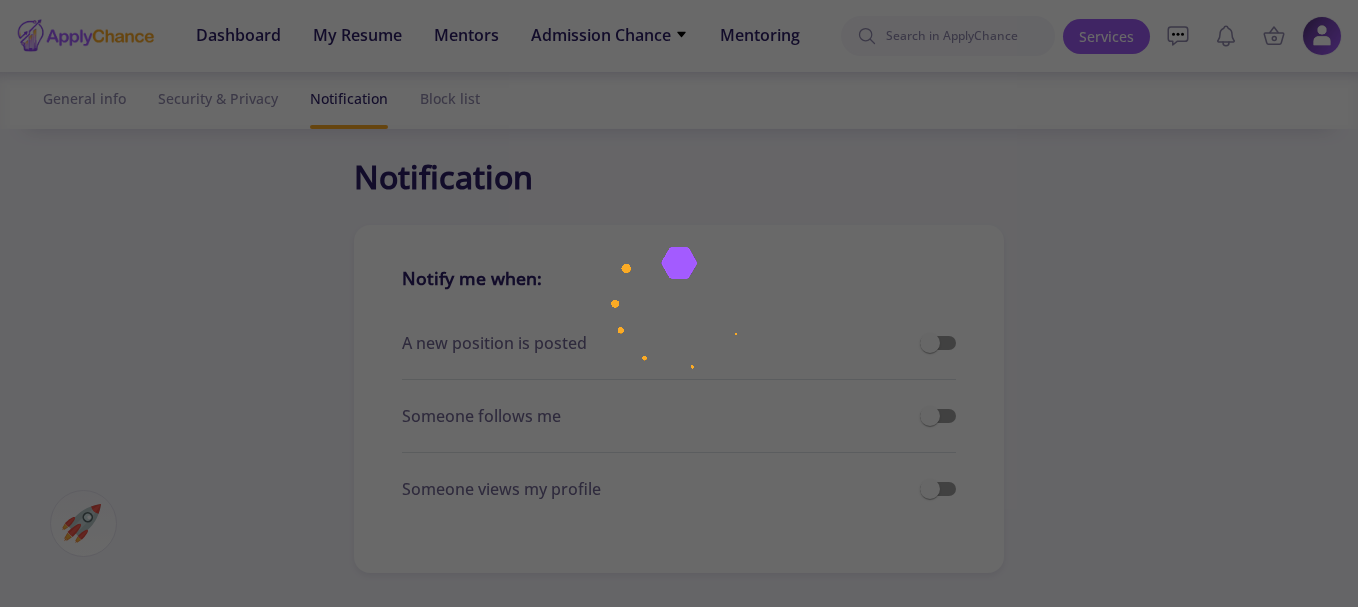 checkbox on "true" 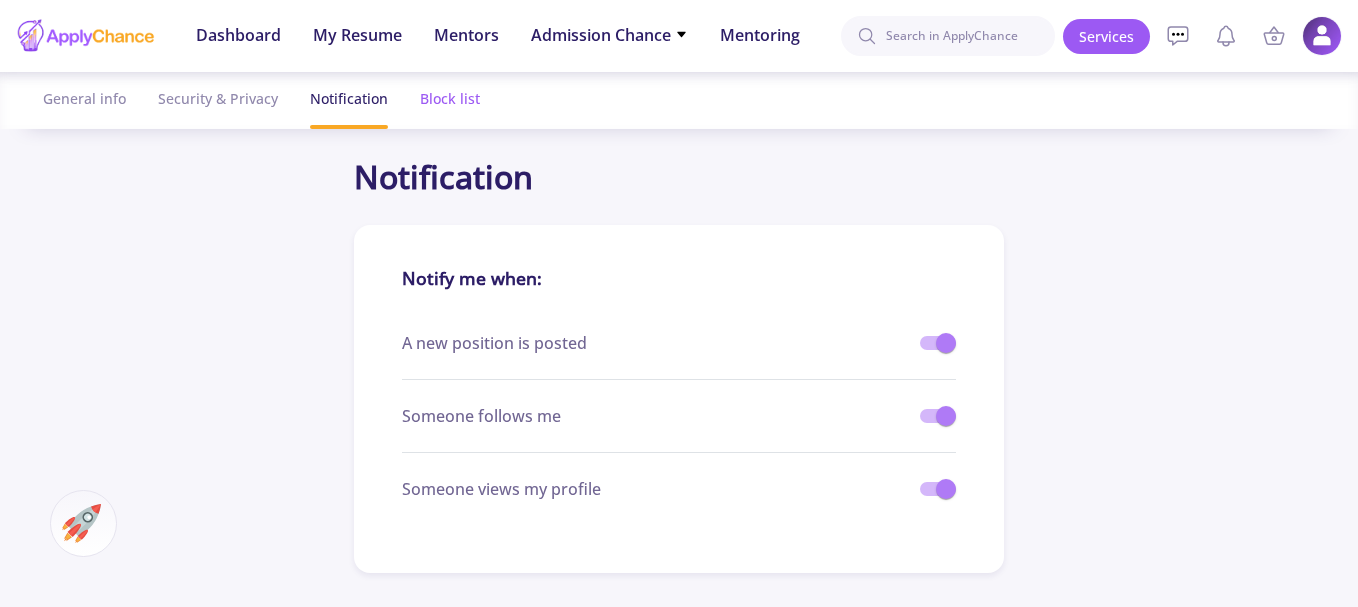 click on "Block list" 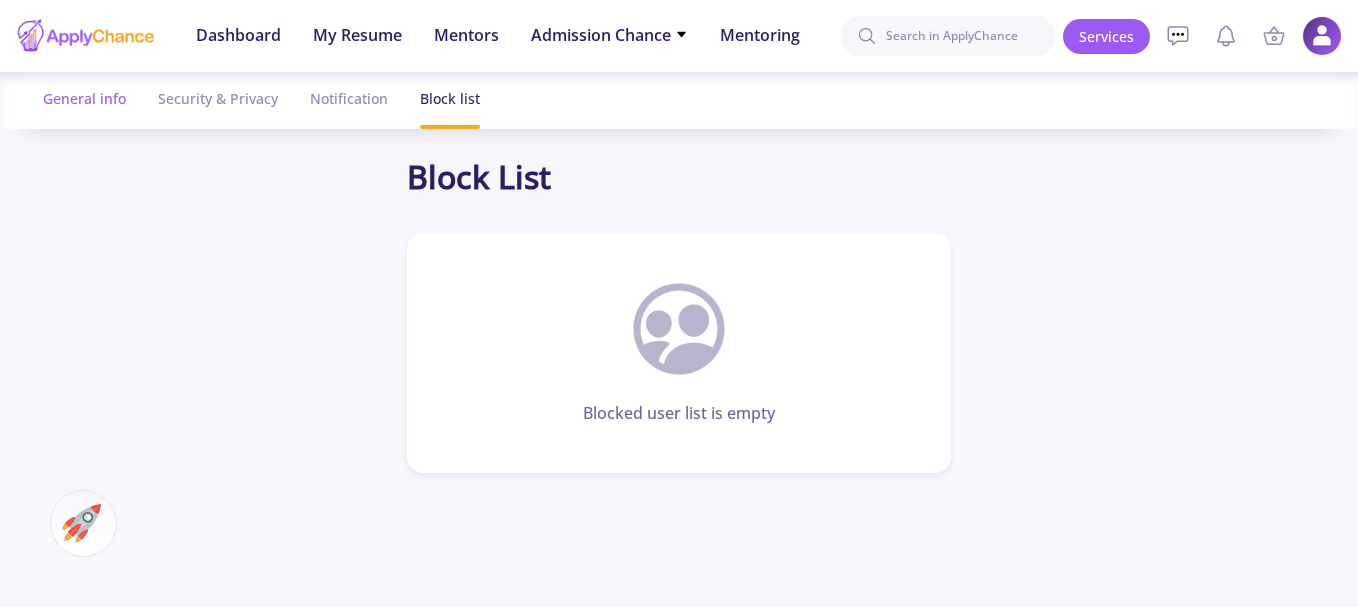 click on "General info" 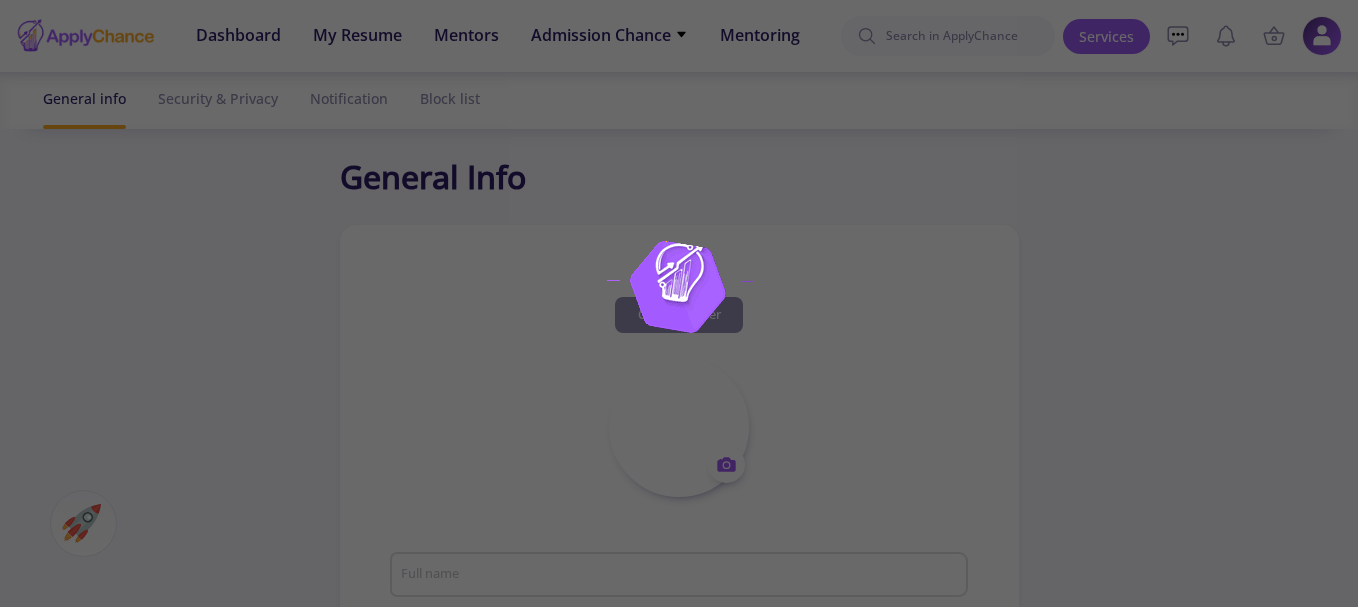type on "[PERSON_NAME]" 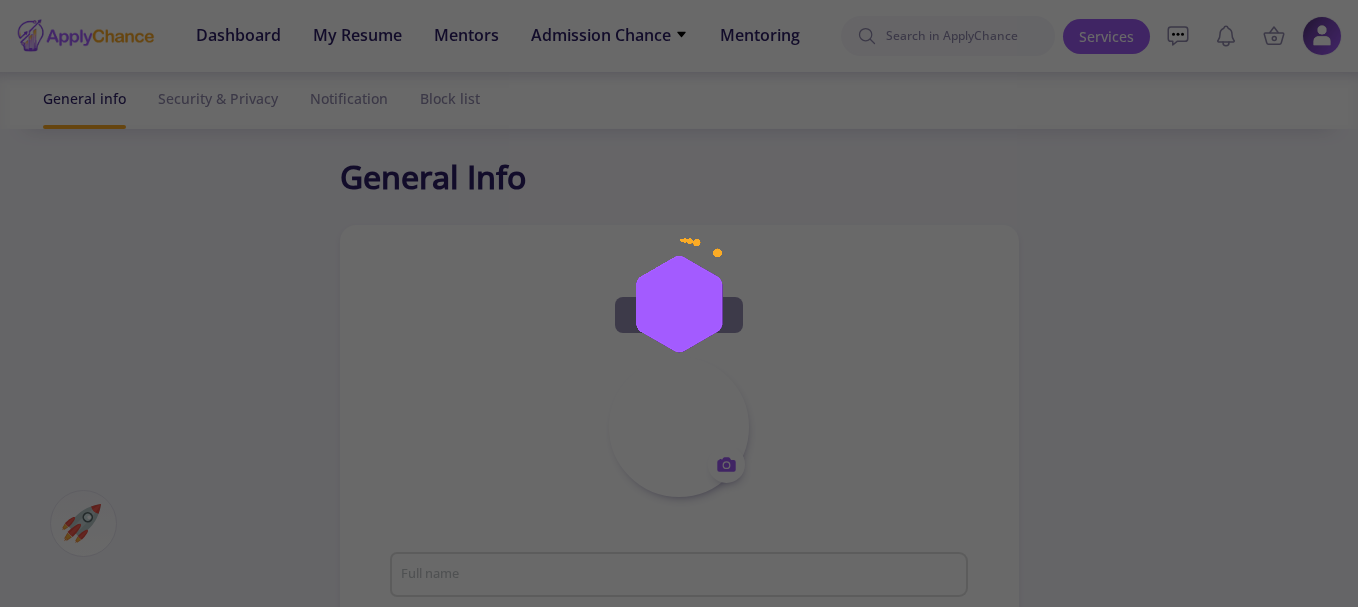 type on "SajadRafatiyan" 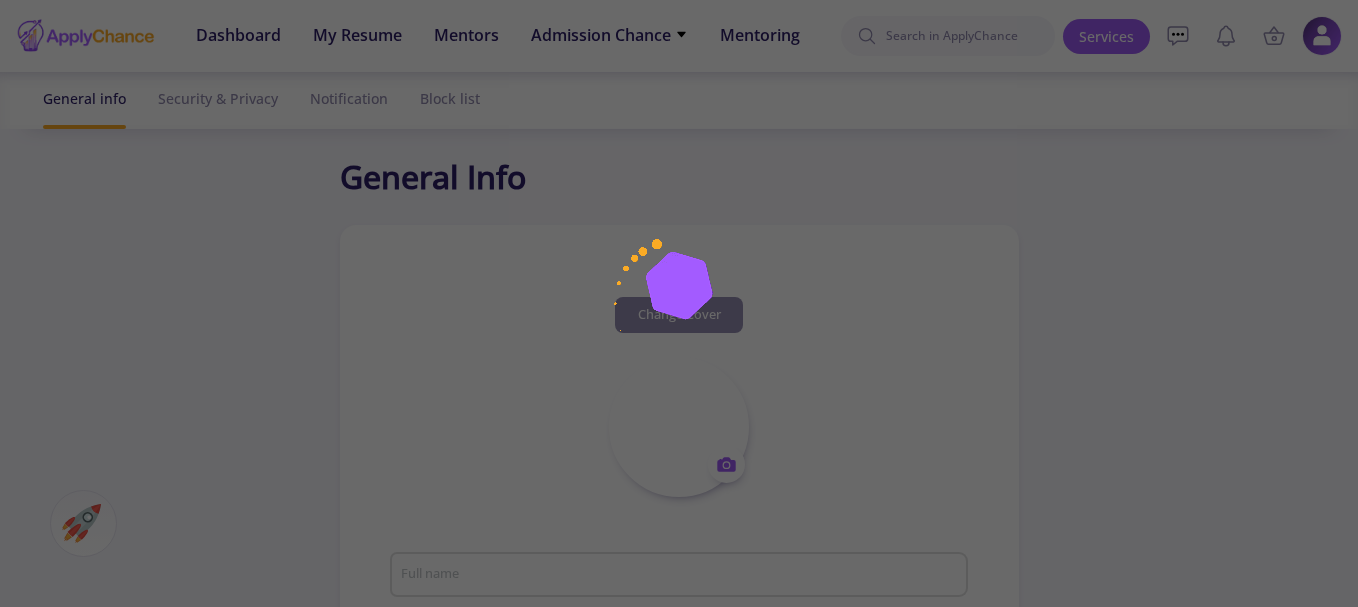 type on "[EMAIL_ADDRESS][DOMAIN_NAME]" 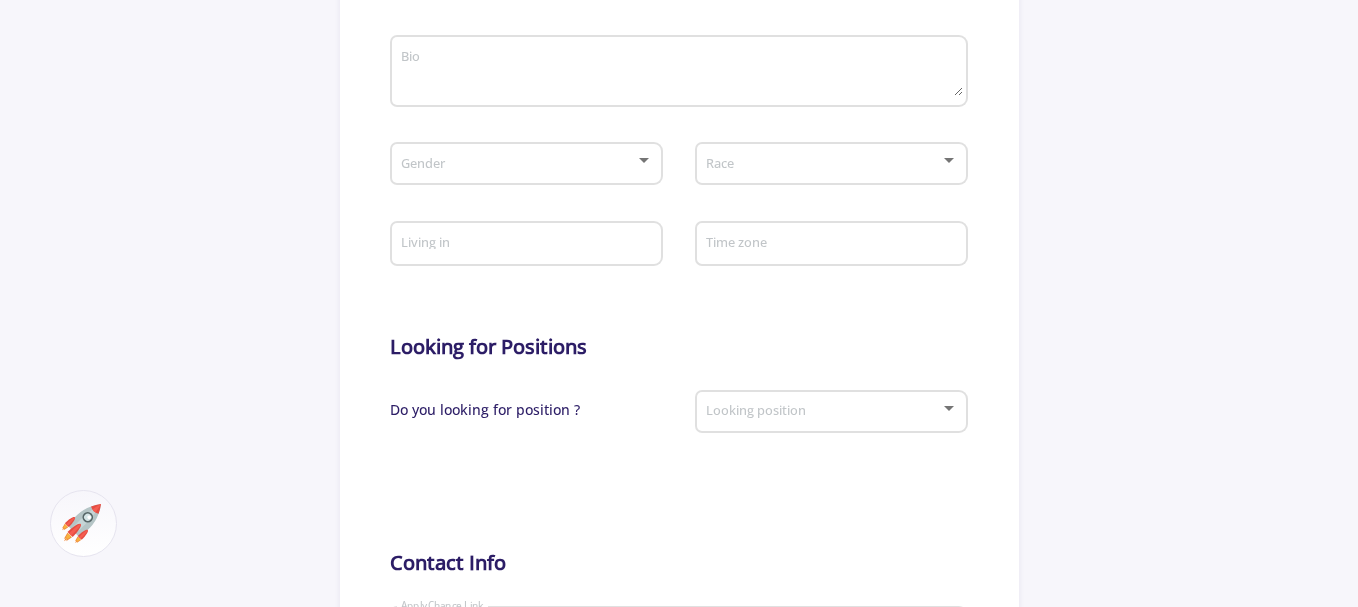 scroll, scrollTop: 600, scrollLeft: 0, axis: vertical 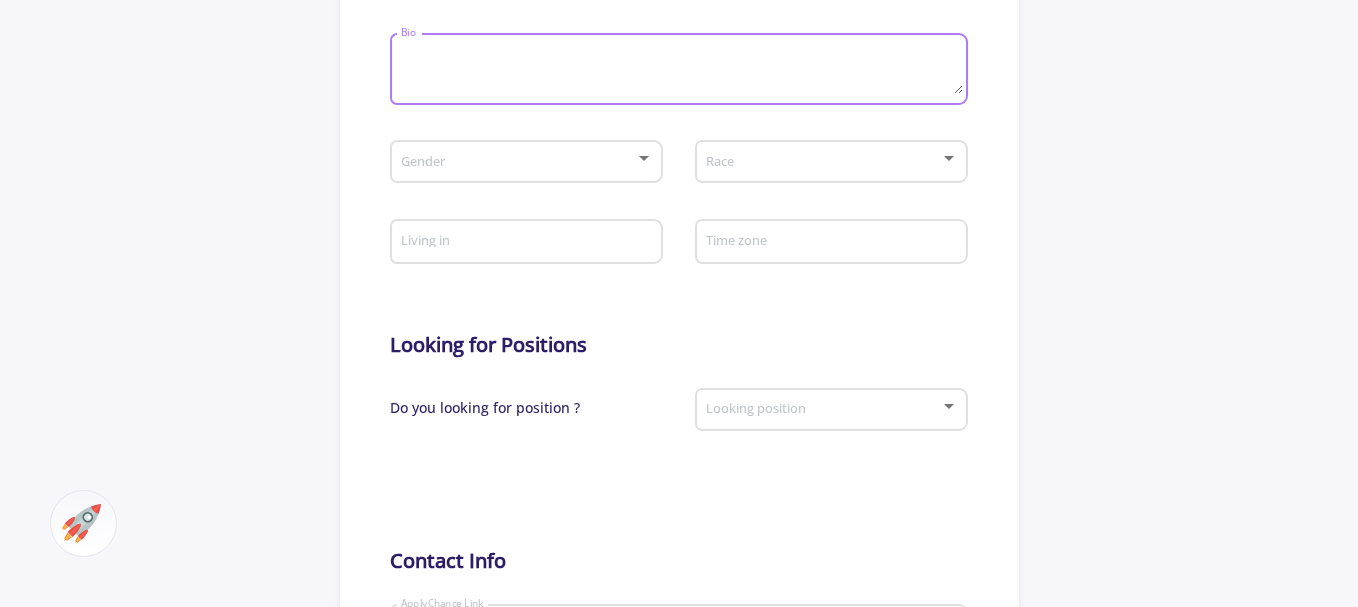click on "Bio" at bounding box center (681, 70) 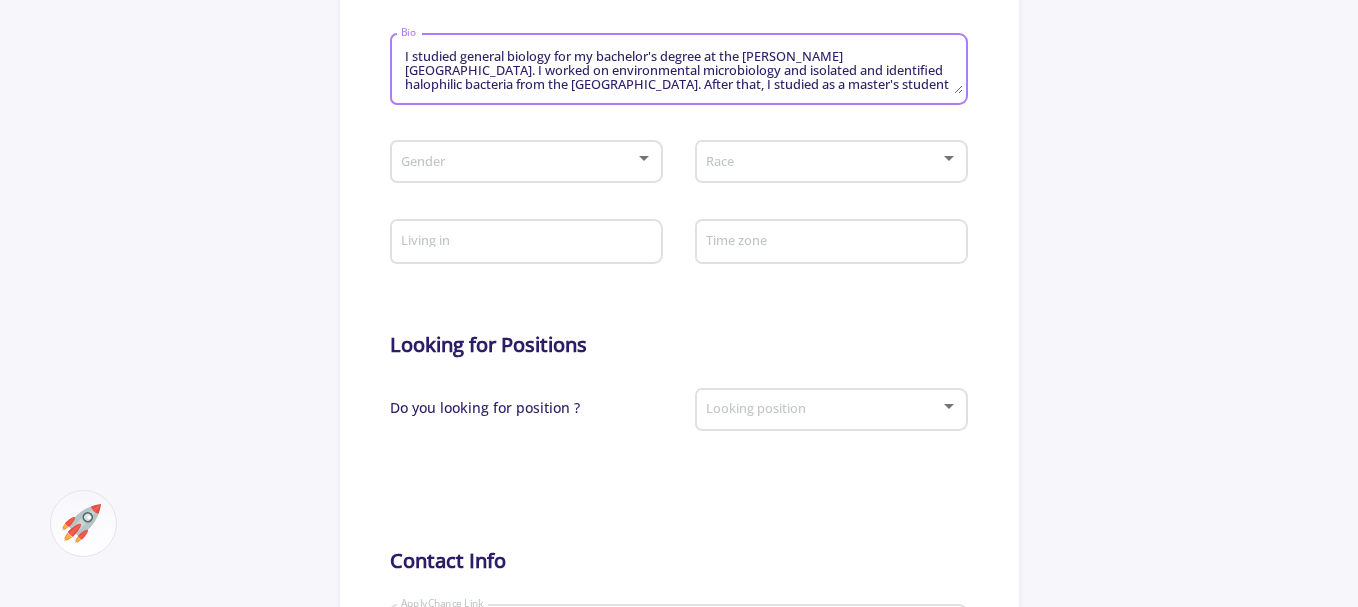 scroll, scrollTop: 43, scrollLeft: 0, axis: vertical 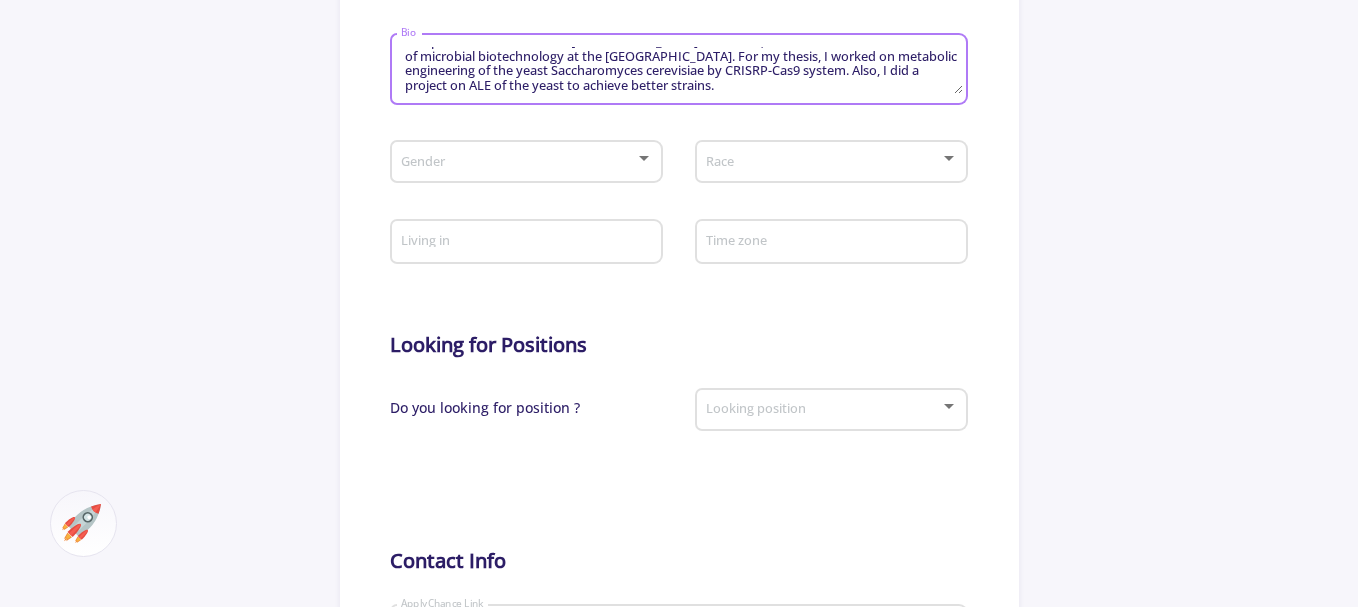 type on "I studied general biology for my bachelor's degree at the [PERSON_NAME][GEOGRAPHIC_DATA]. I worked on environmental microbiology and isolated and identified halophilic bacteria from the [GEOGRAPHIC_DATA]. After that, I studied as a master's student of microbial biotechnology at the [GEOGRAPHIC_DATA]. For my thesis, I worked on metabolic engineering of the yeast Saccharomyces cerevisiae by CRISRP-Cas9 system. Also, I did a project on ALE of the yeast to achieve better strains." 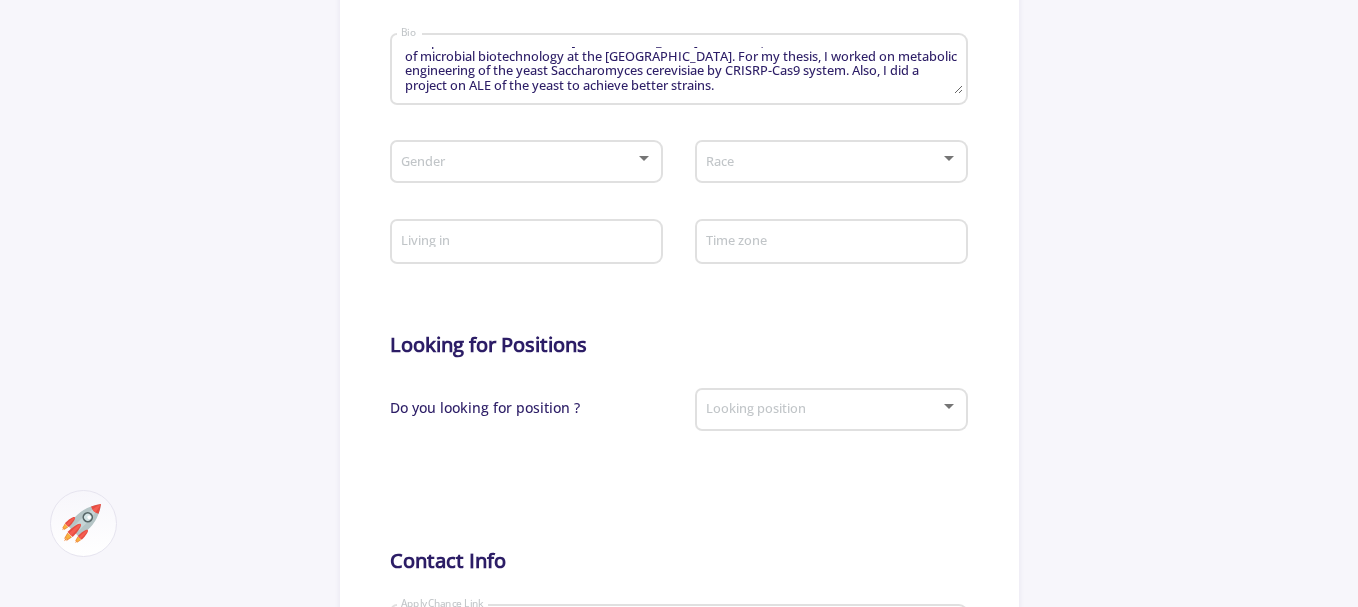 click on "Gender" 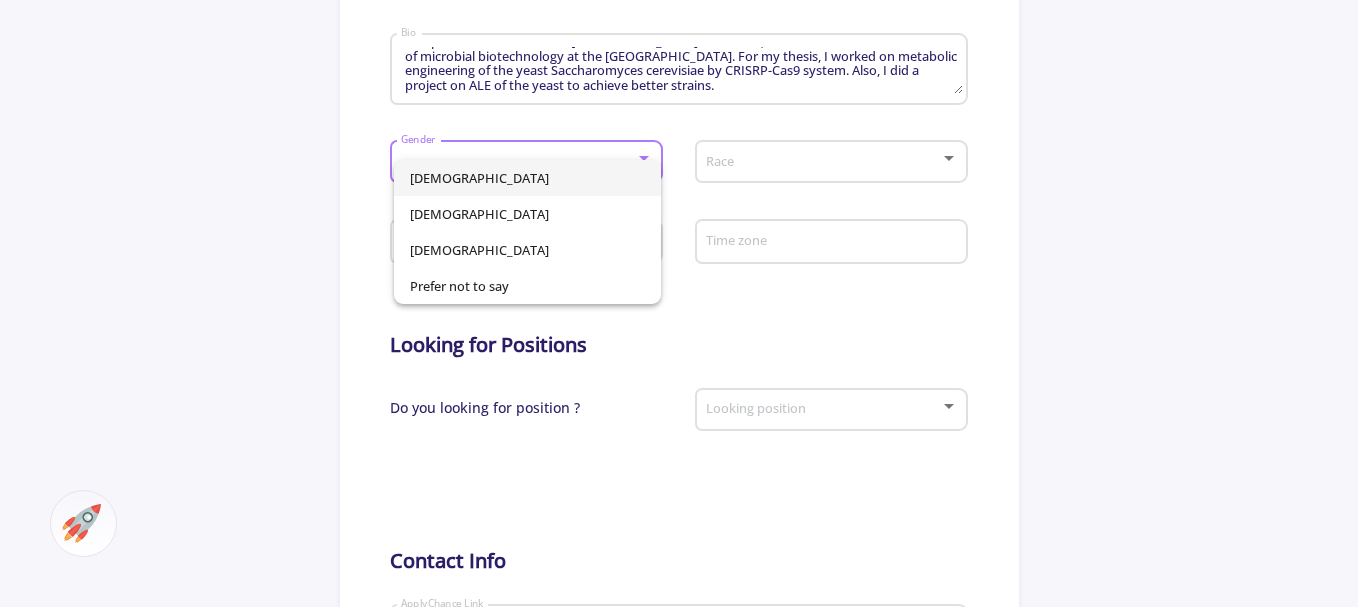 click on "[DEMOGRAPHIC_DATA]" at bounding box center [527, 178] 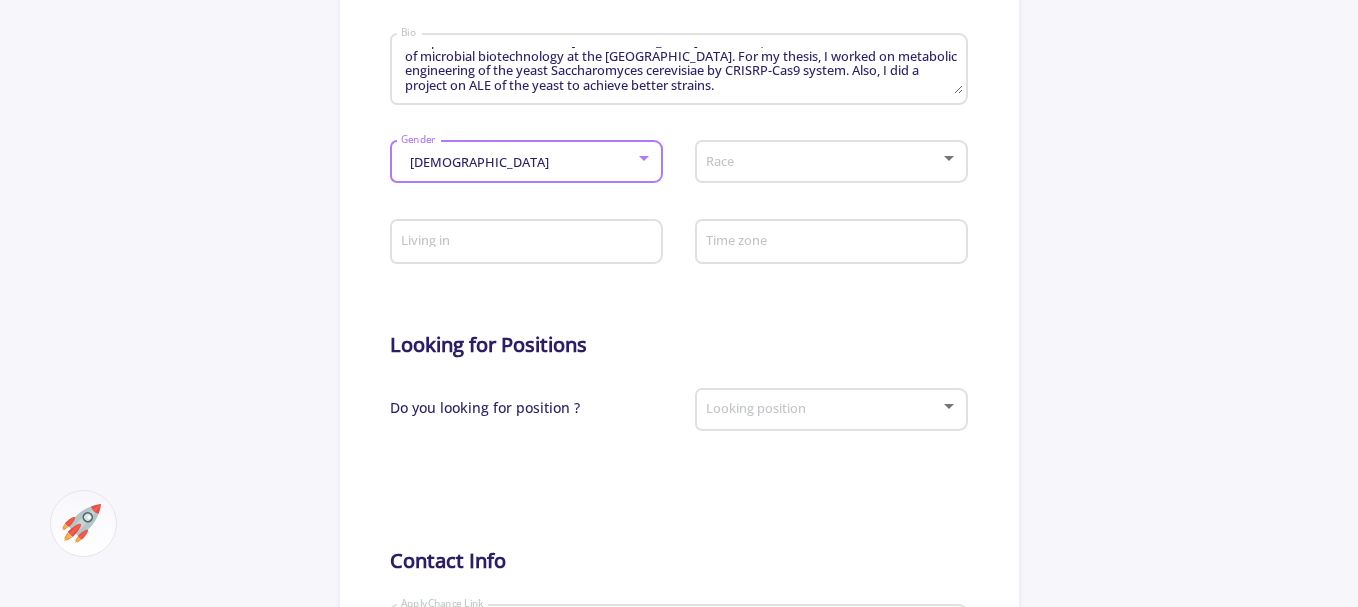 click on "Race" 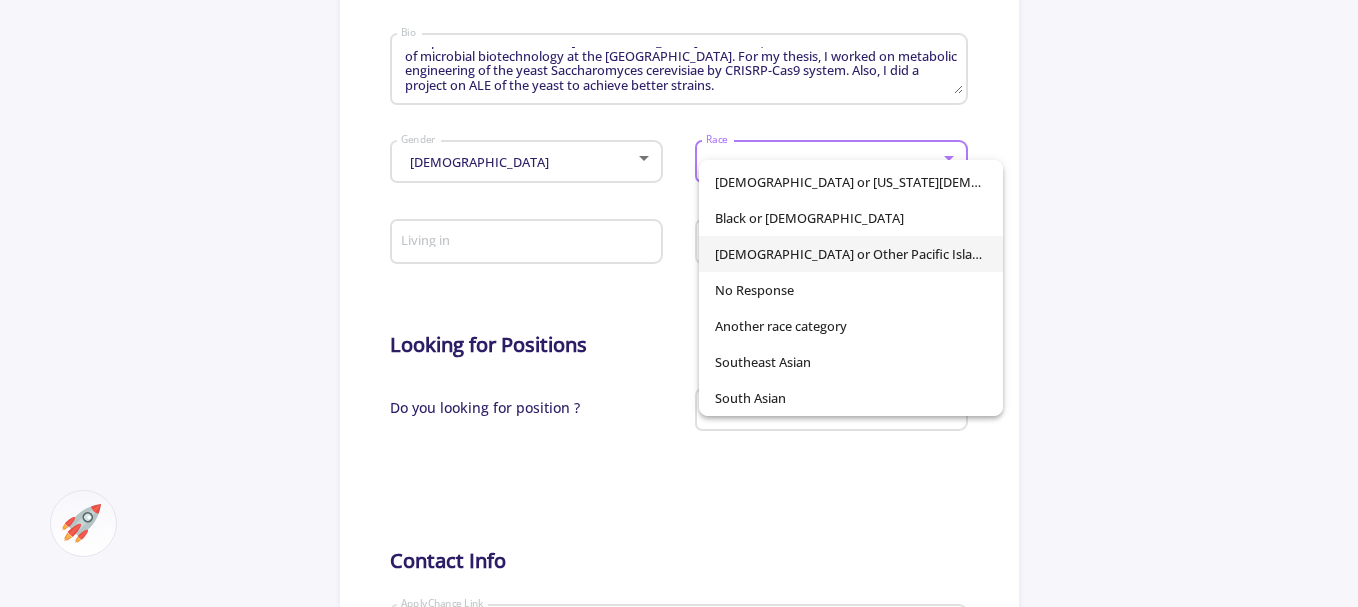 scroll, scrollTop: 140, scrollLeft: 0, axis: vertical 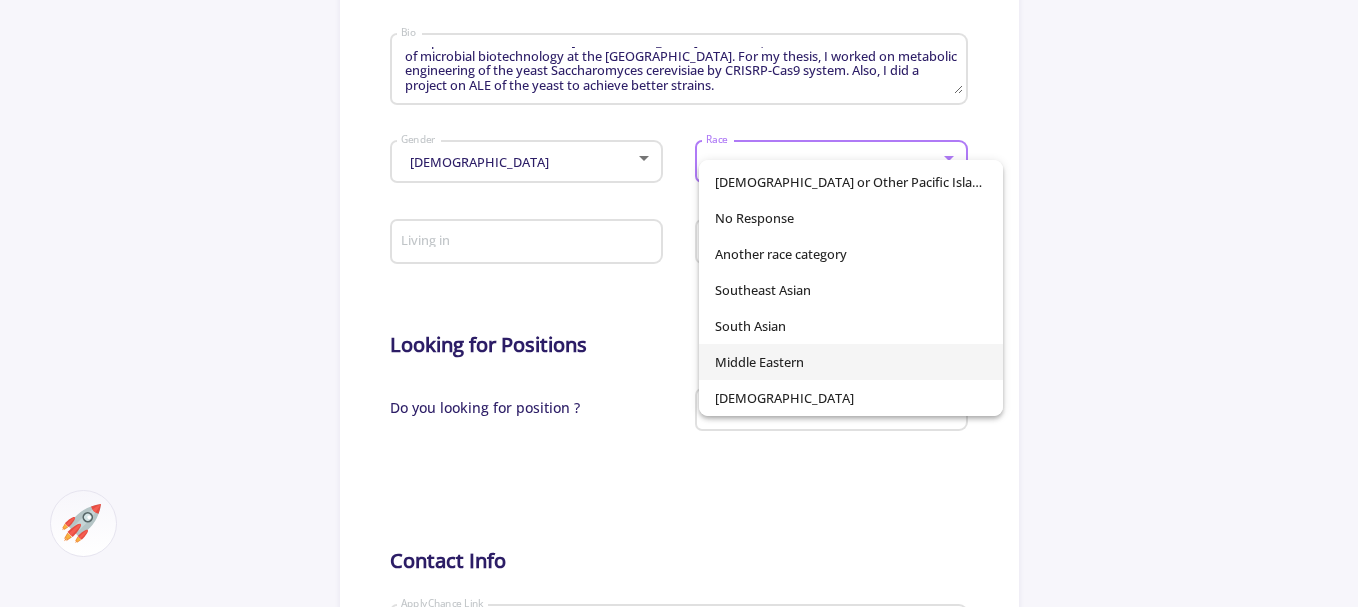 click on "Middle Eastern" at bounding box center (851, 362) 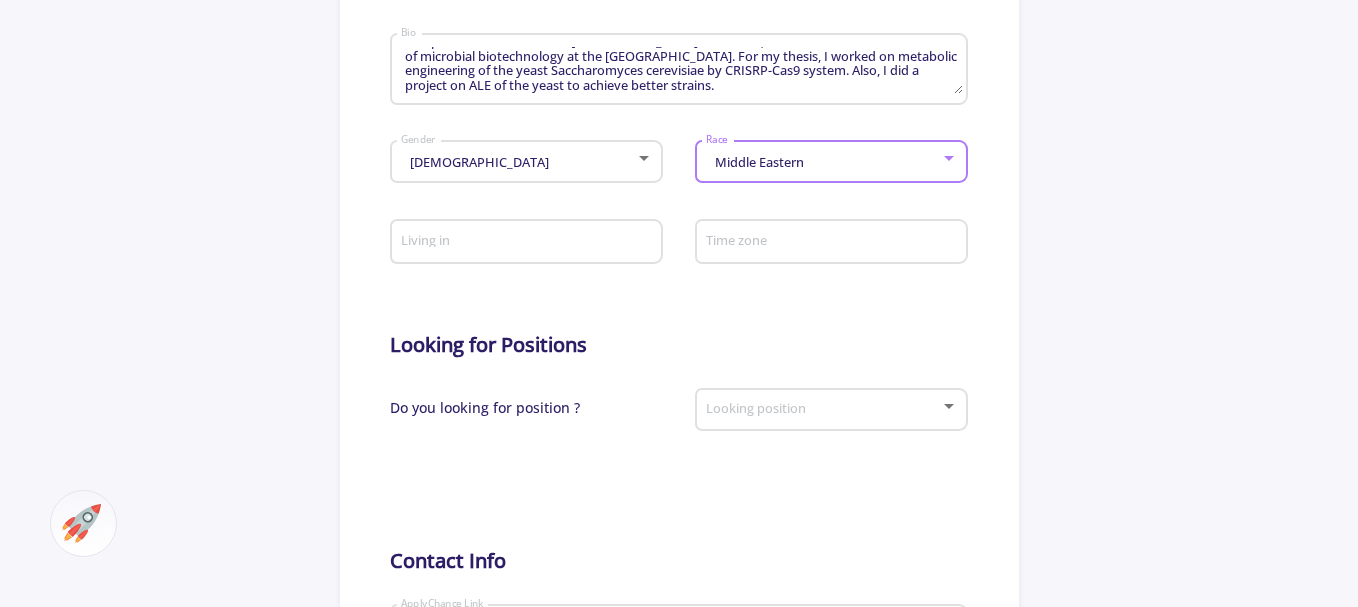 click on "Living in" at bounding box center (529, 243) 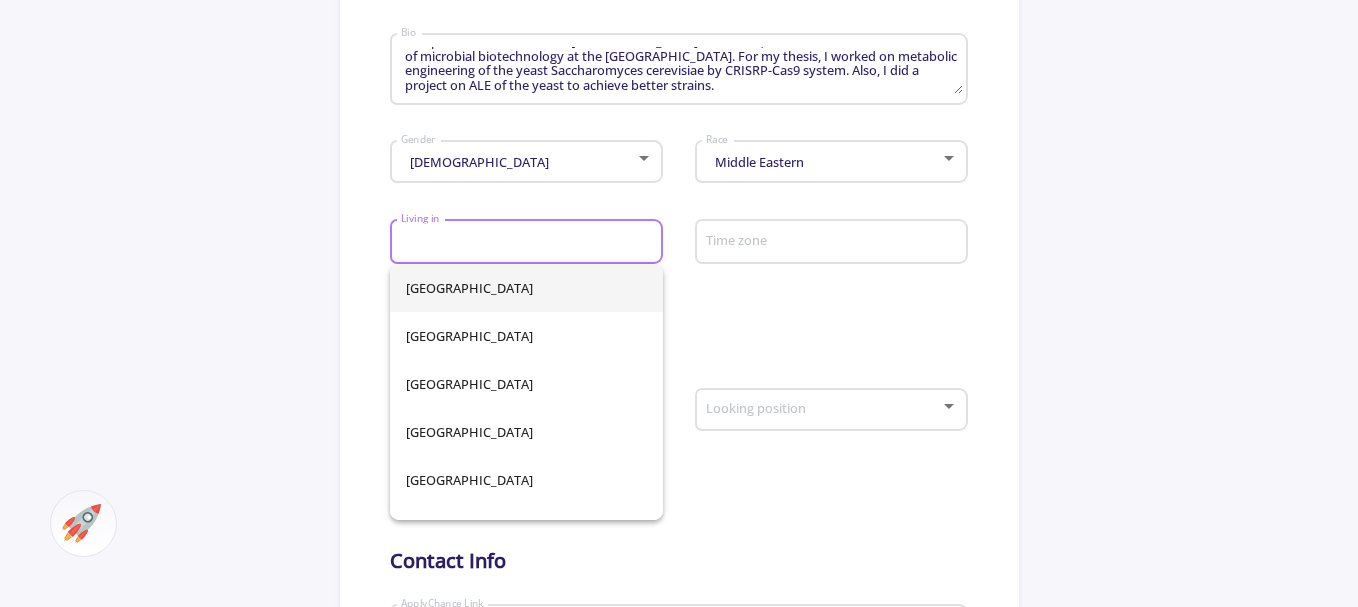 click on "Living in" at bounding box center (529, 243) 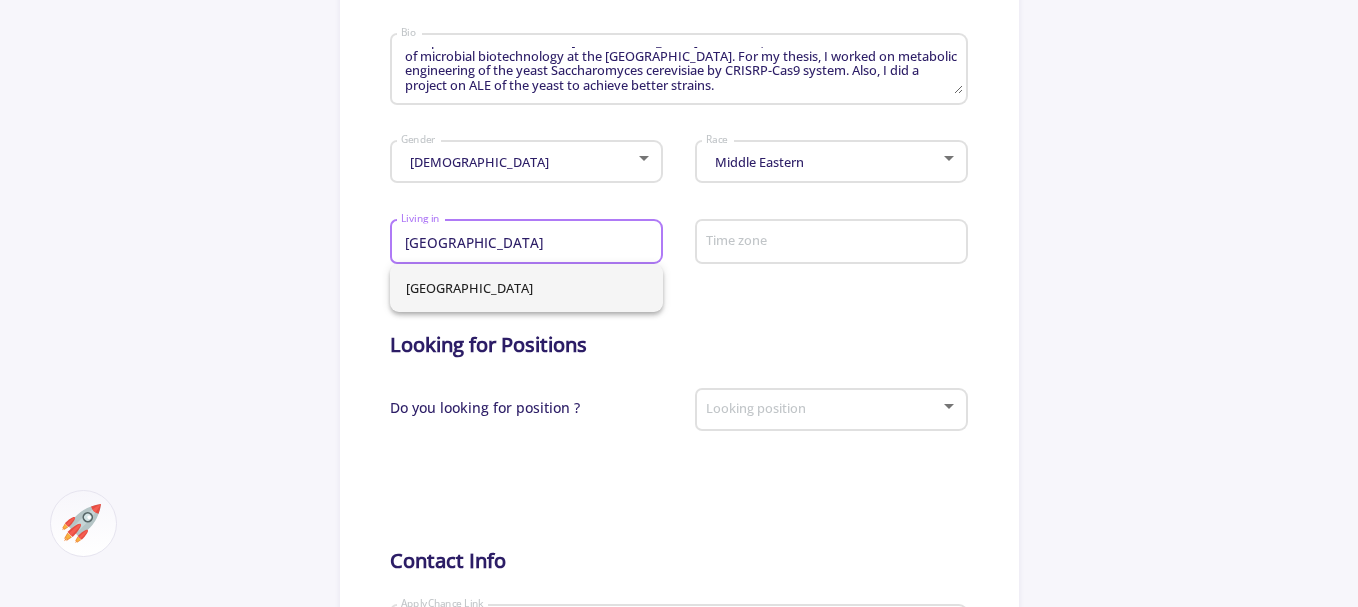 type on "[GEOGRAPHIC_DATA]" 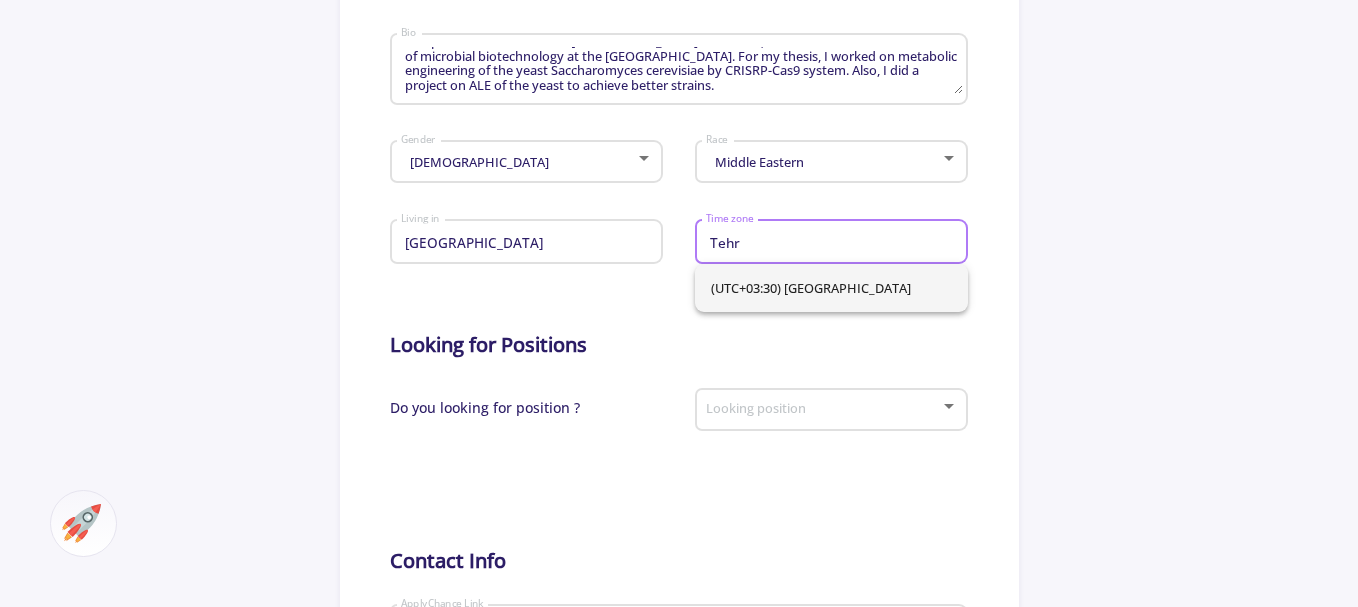 type on "Tehr" 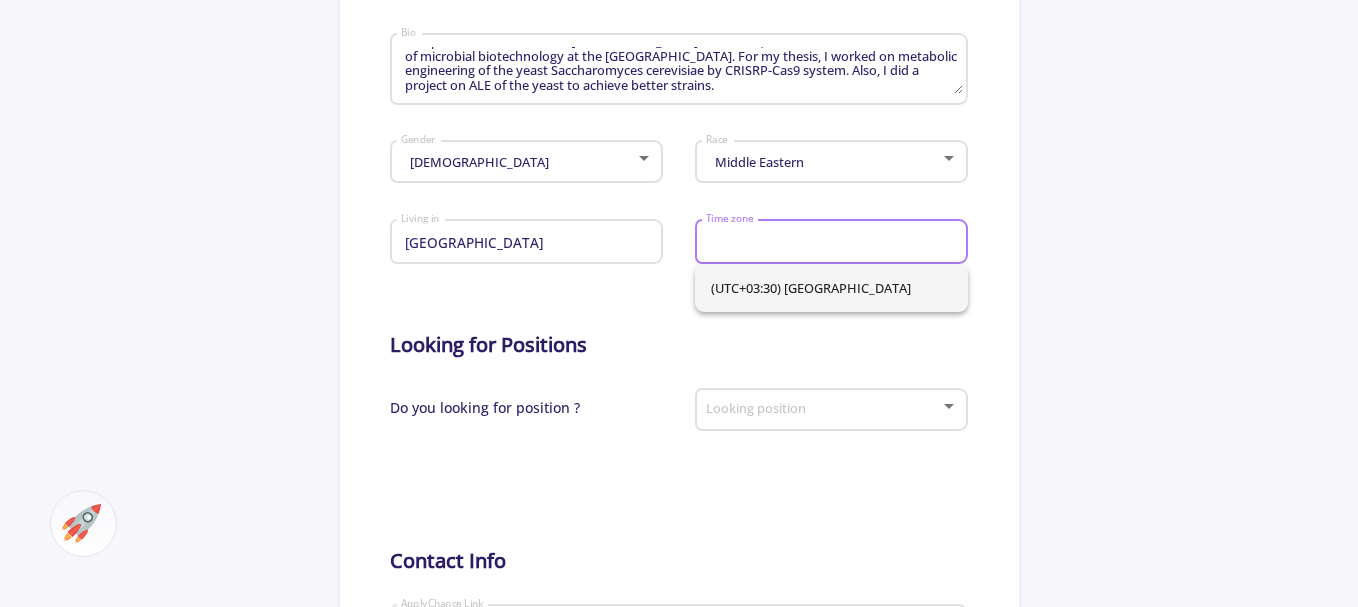 click on "(UTC+03:30) [GEOGRAPHIC_DATA]" at bounding box center [831, 288] 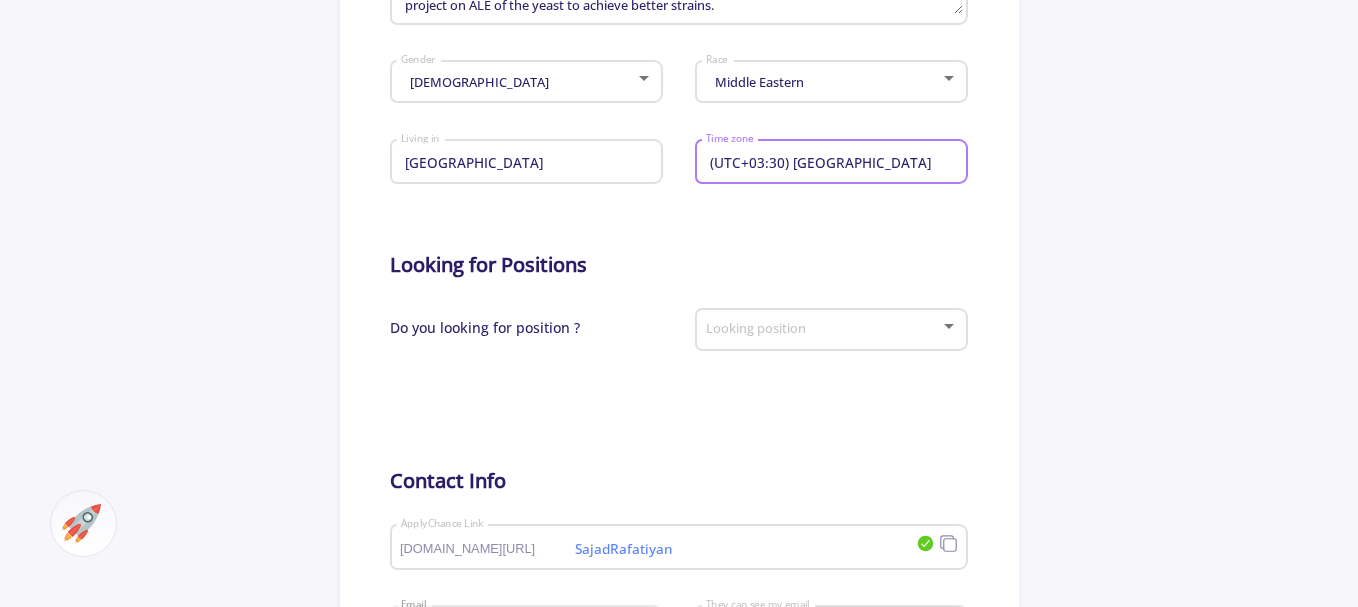 scroll, scrollTop: 900, scrollLeft: 0, axis: vertical 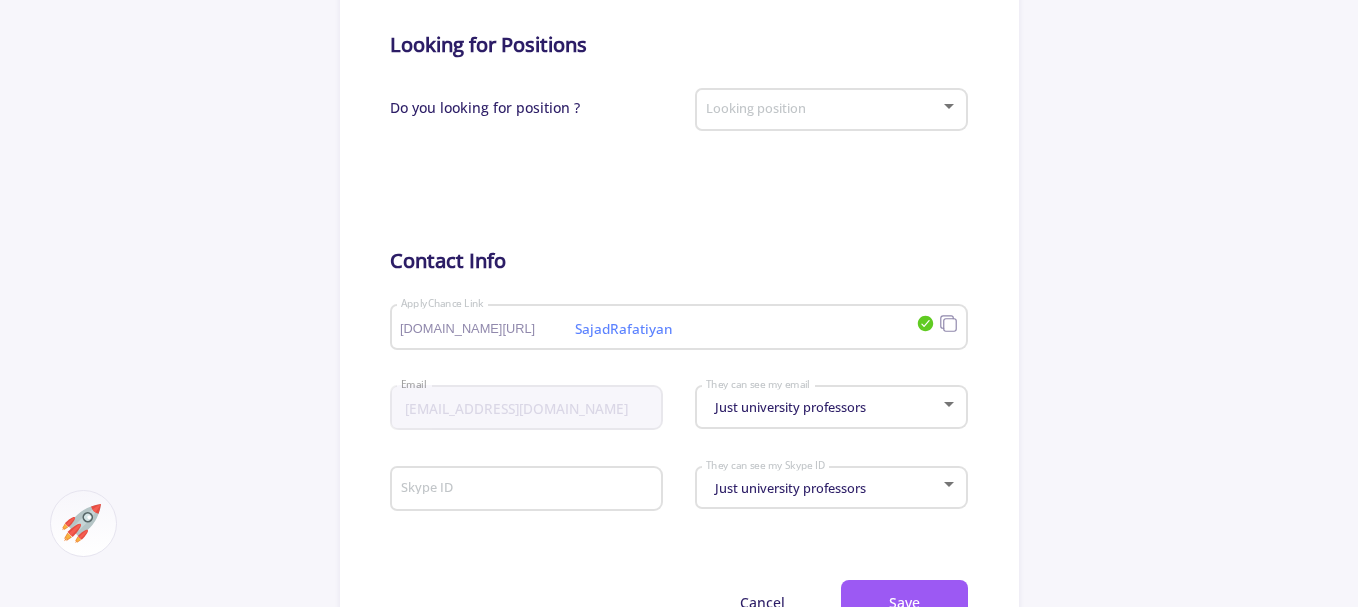 click at bounding box center [825, 110] 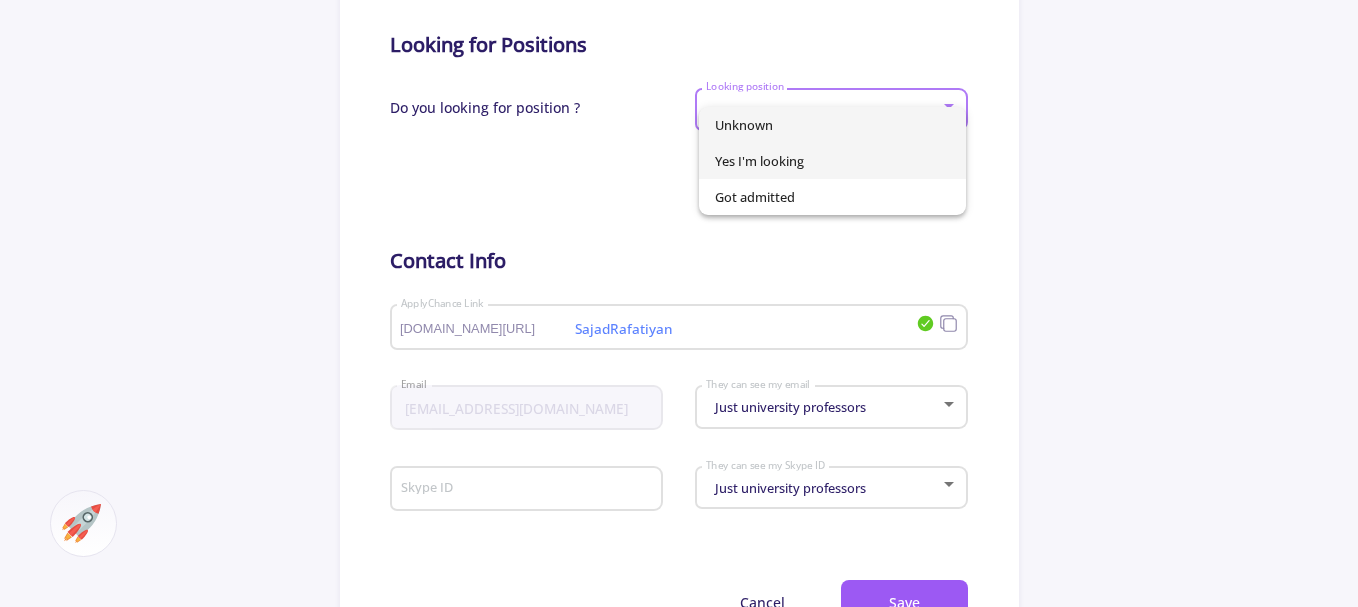 click on "Yes I'm looking" at bounding box center (832, 161) 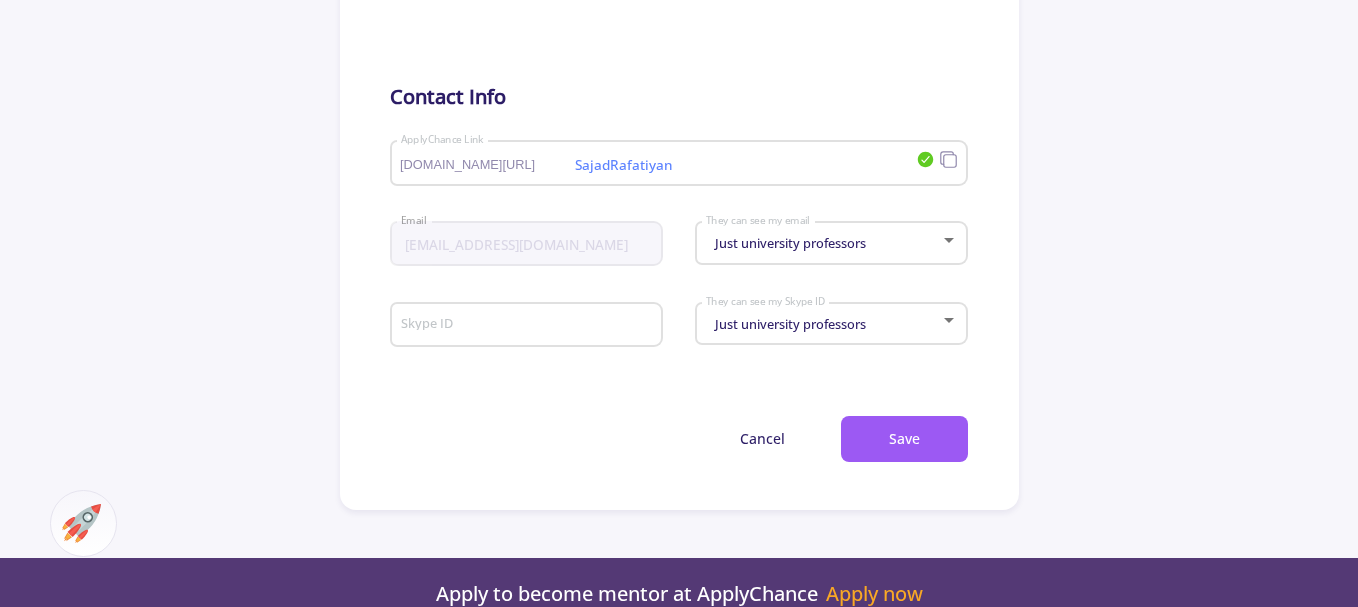 scroll, scrollTop: 1100, scrollLeft: 0, axis: vertical 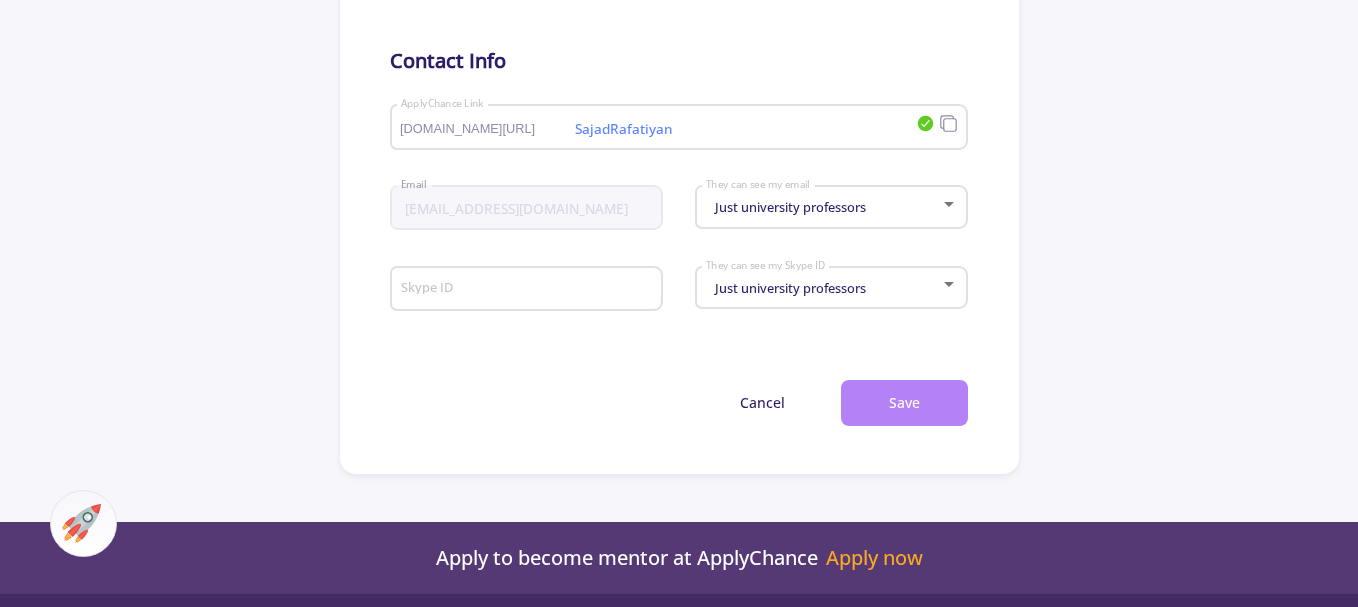 click on "Save" 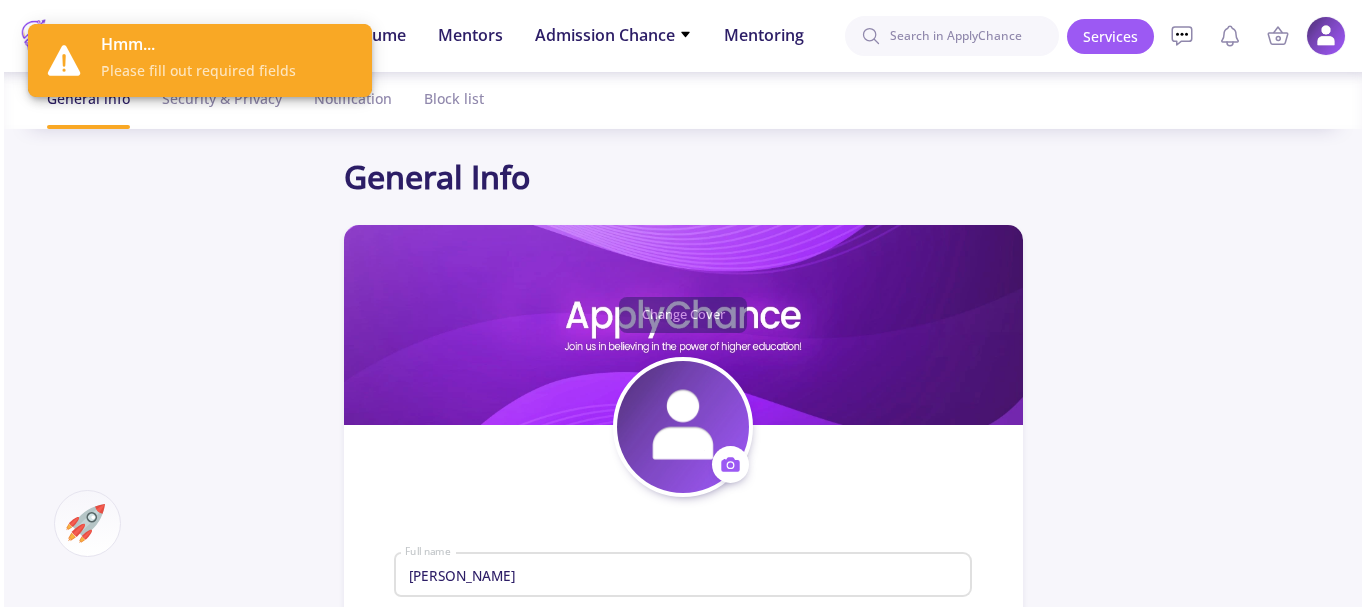 scroll, scrollTop: 100, scrollLeft: 0, axis: vertical 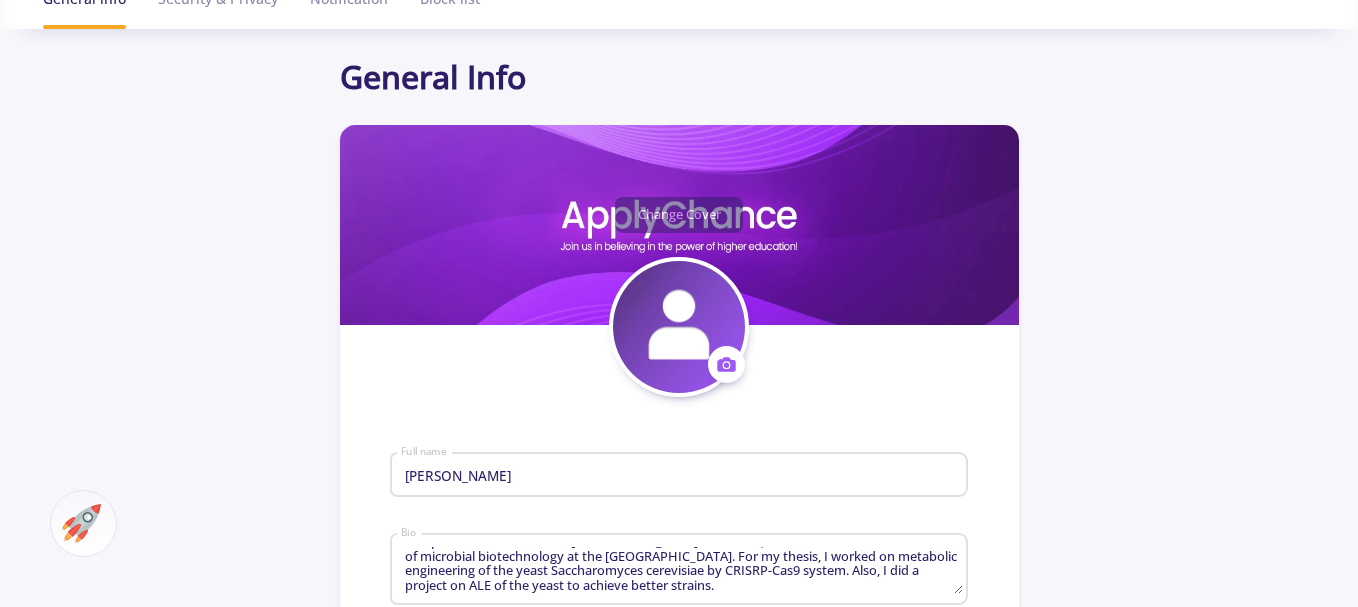 click 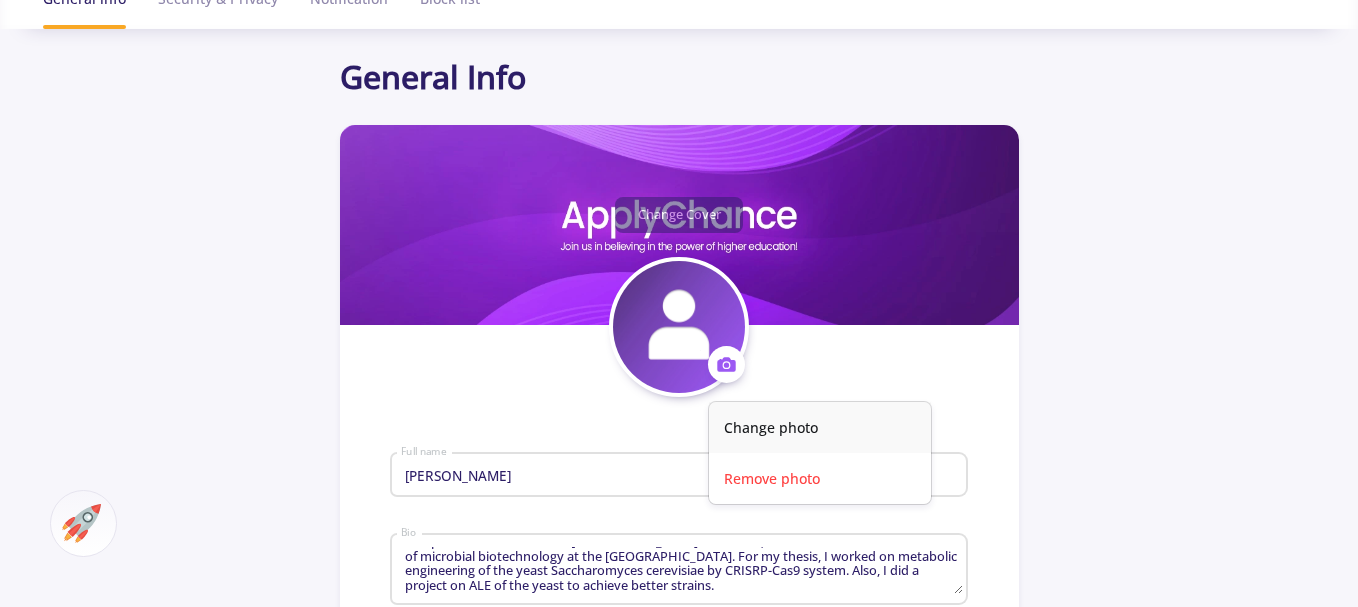 click on "Change photo" 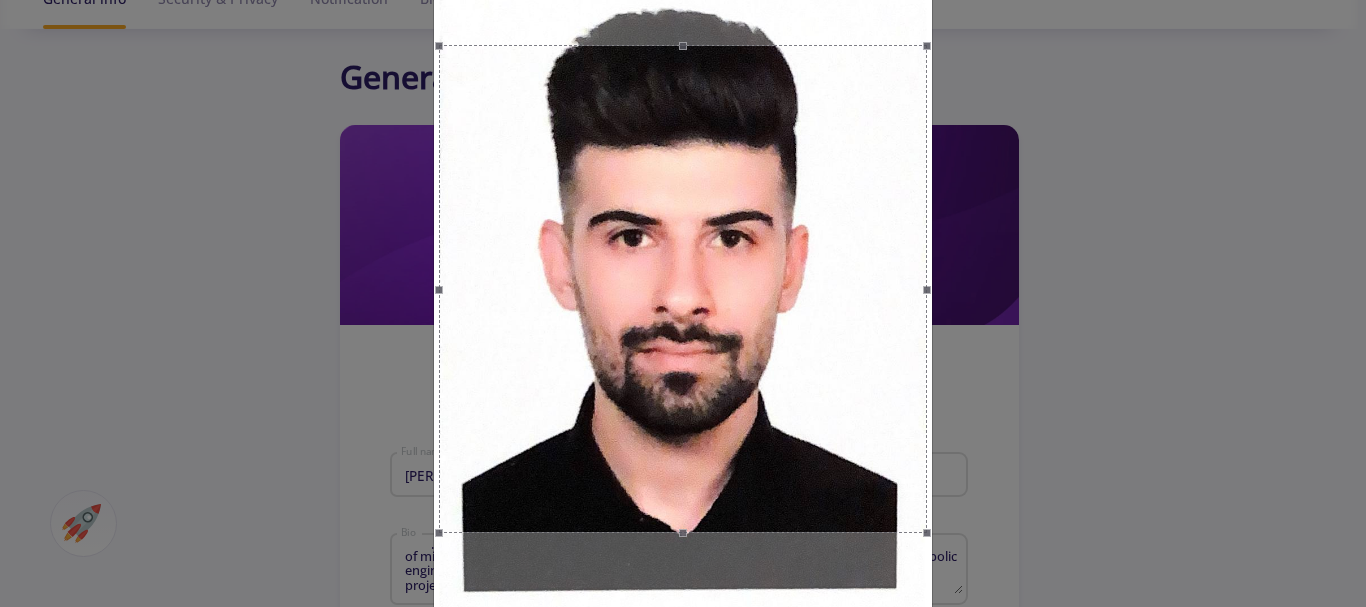 scroll, scrollTop: 238, scrollLeft: 0, axis: vertical 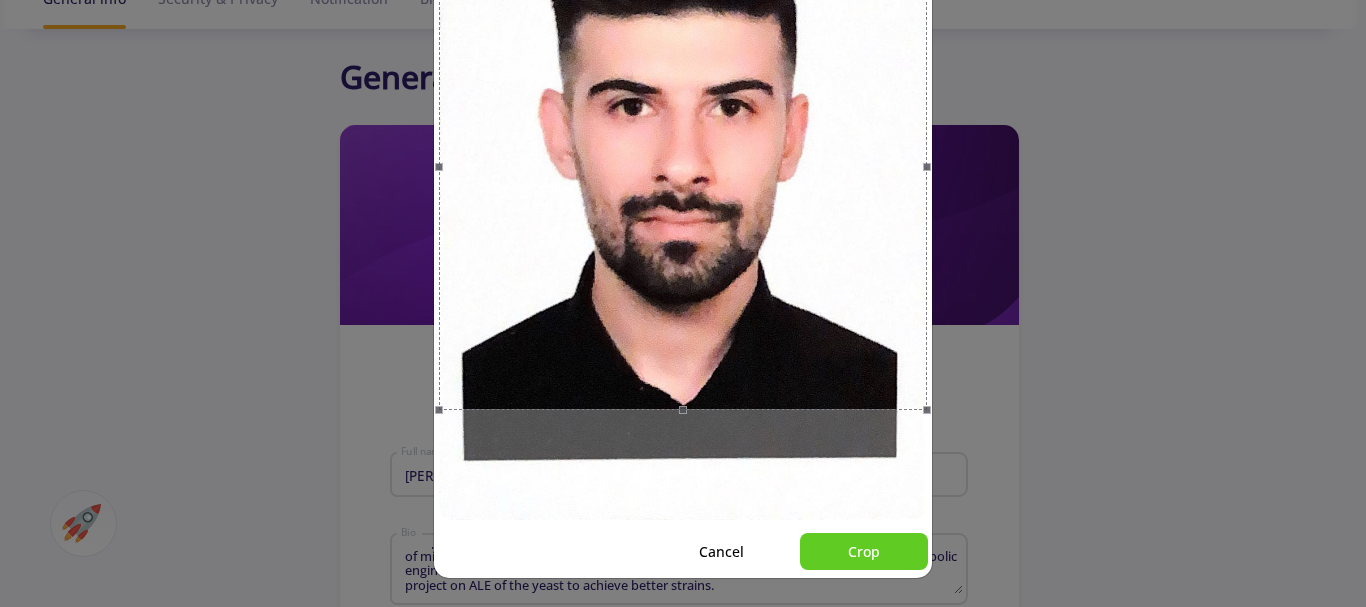 drag, startPoint x: 688, startPoint y: 189, endPoint x: 682, endPoint y: 176, distance: 14.3178215 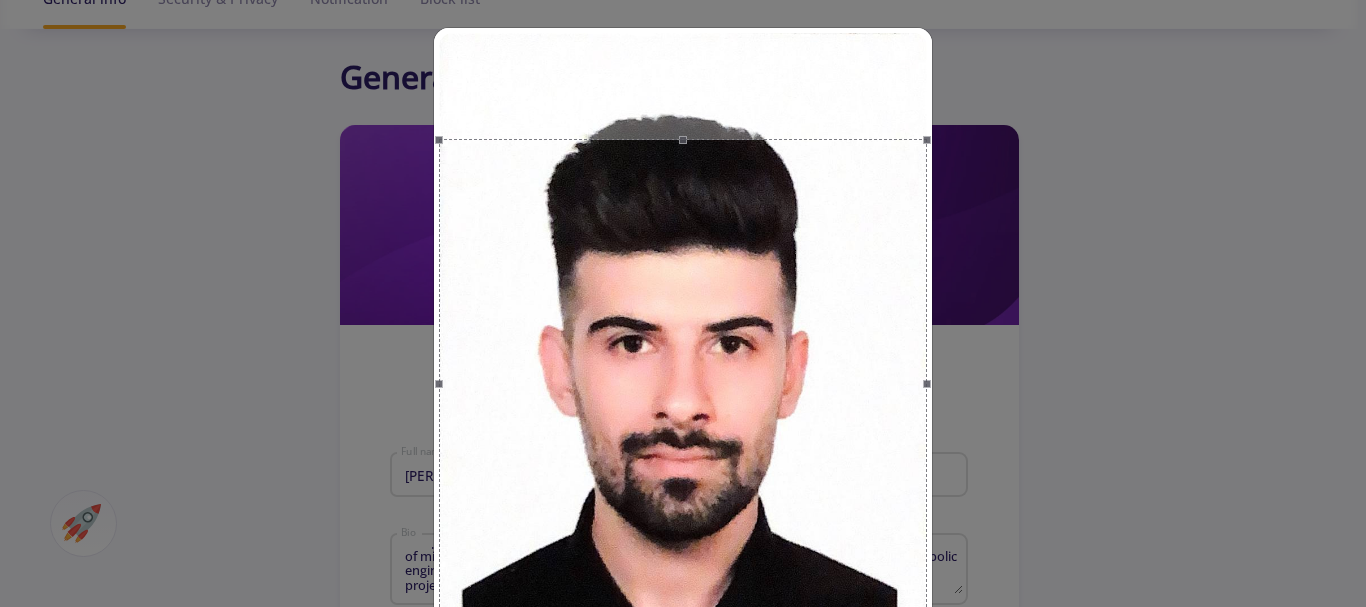 scroll, scrollTop: 0, scrollLeft: 0, axis: both 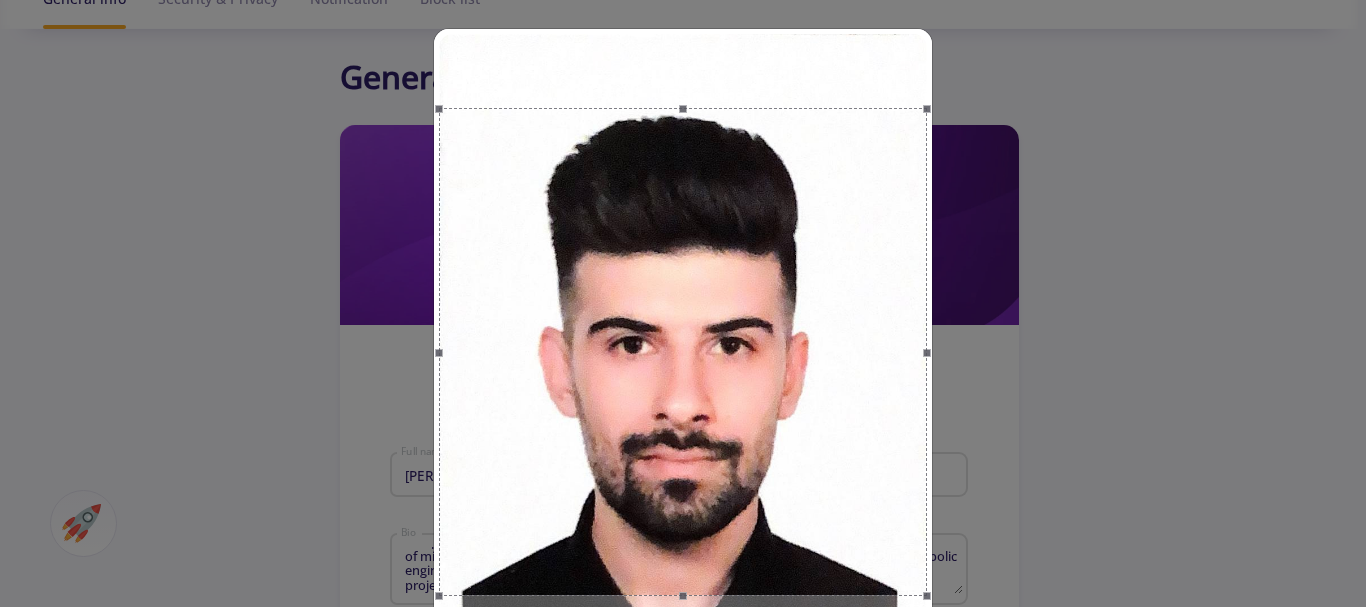 drag, startPoint x: 687, startPoint y: 261, endPoint x: 682, endPoint y: 229, distance: 32.38827 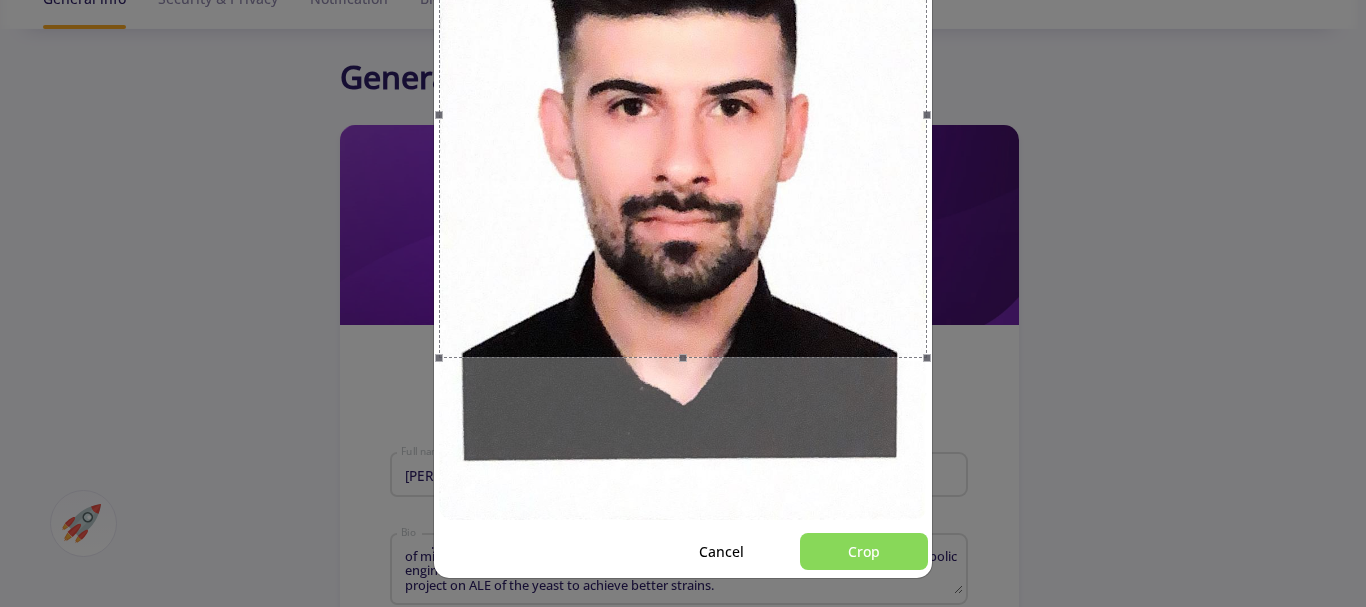 click on "Crop" at bounding box center (864, 551) 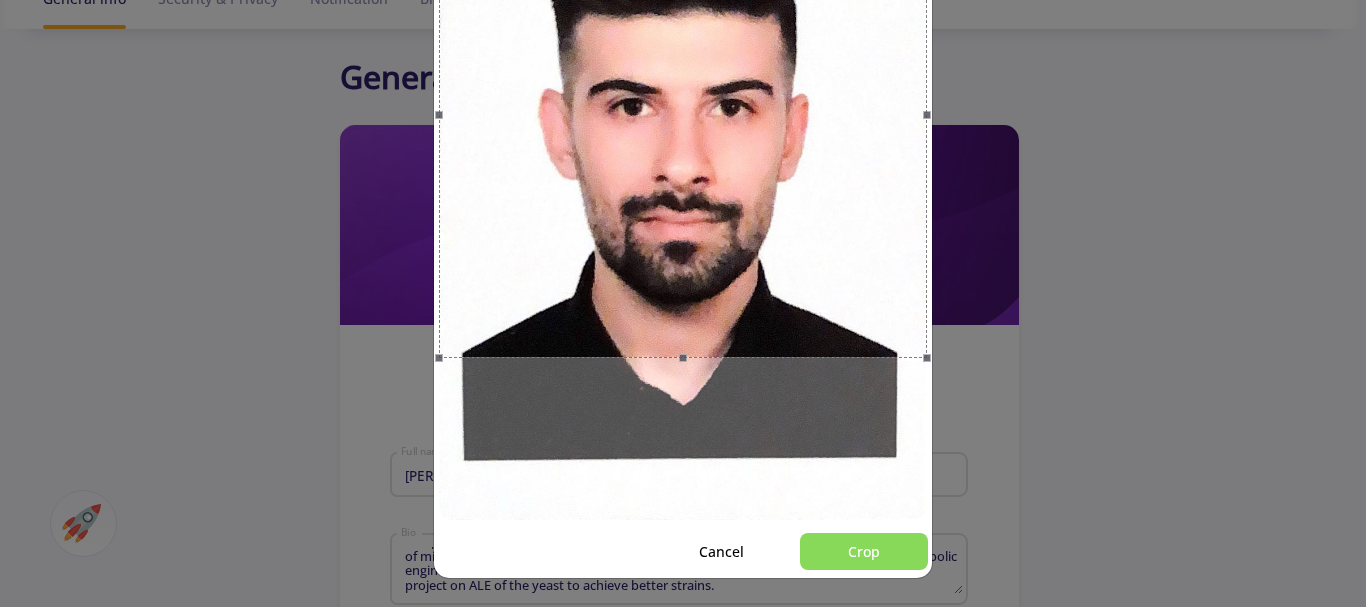 click on "Crop" at bounding box center [864, 551] 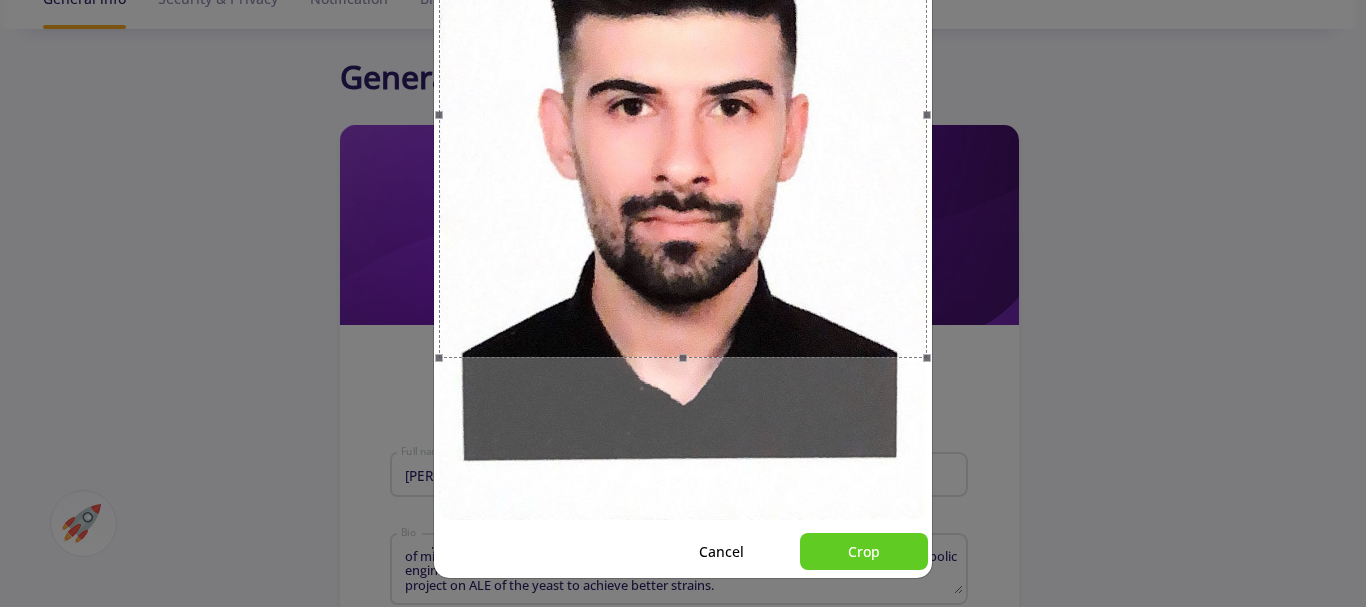 drag, startPoint x: 433, startPoint y: 357, endPoint x: 394, endPoint y: 376, distance: 43.382023 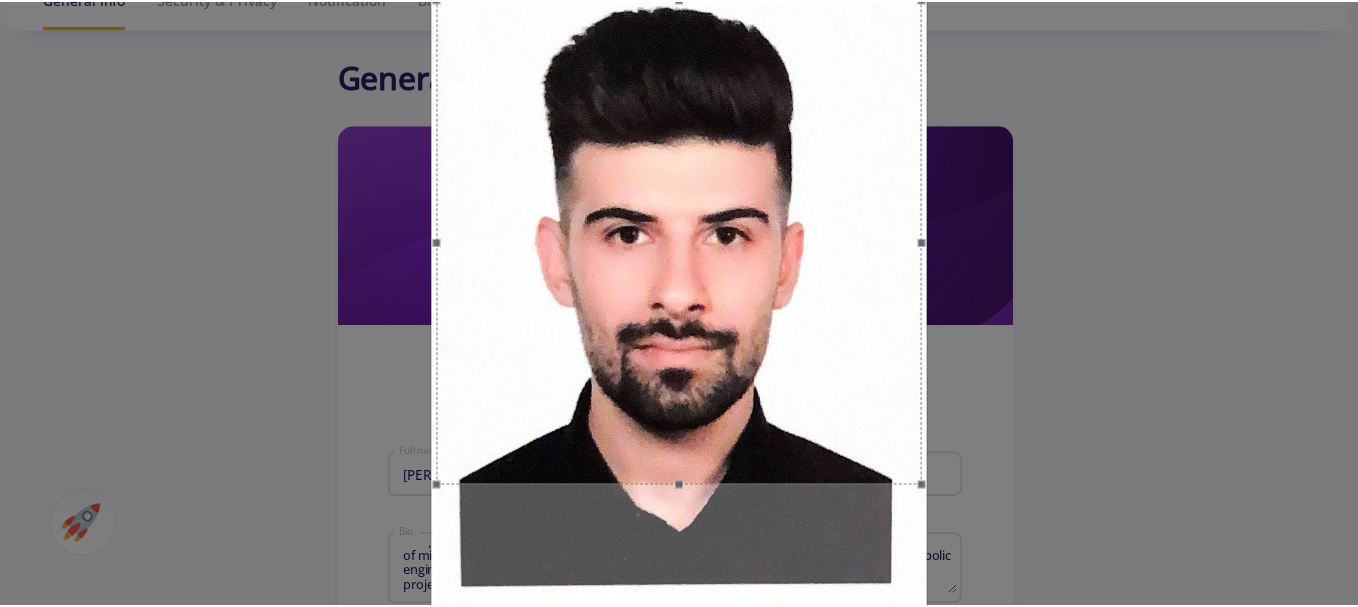 scroll, scrollTop: 238, scrollLeft: 0, axis: vertical 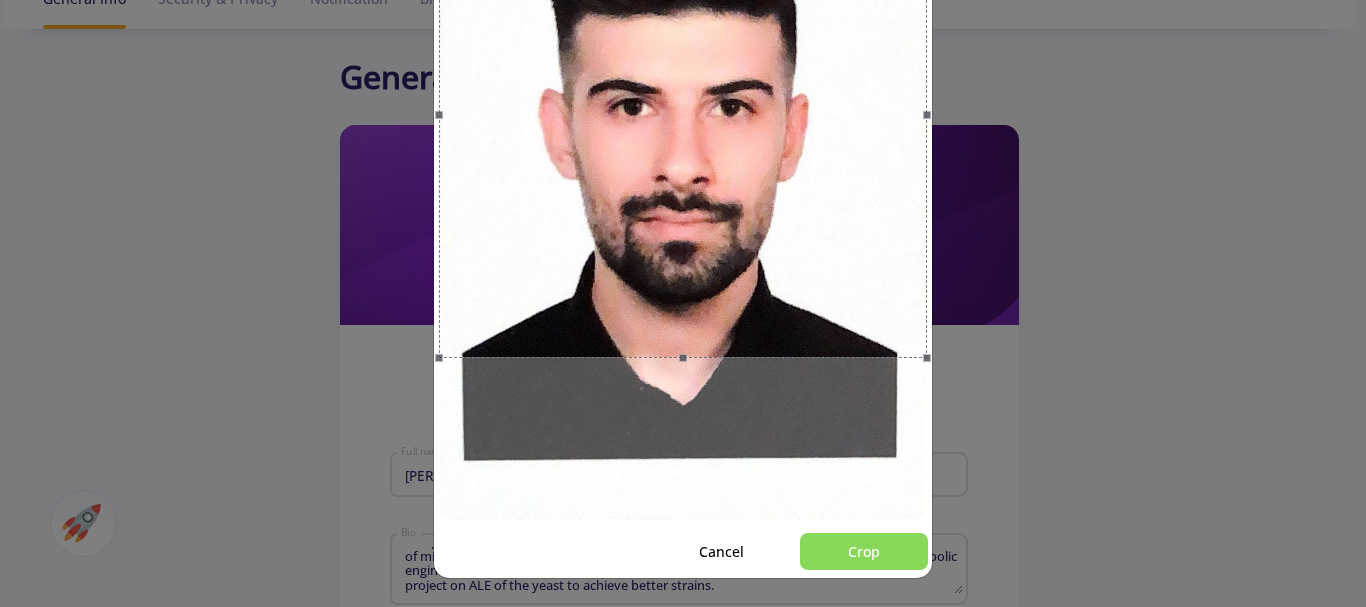 click on "Crop" at bounding box center (864, 551) 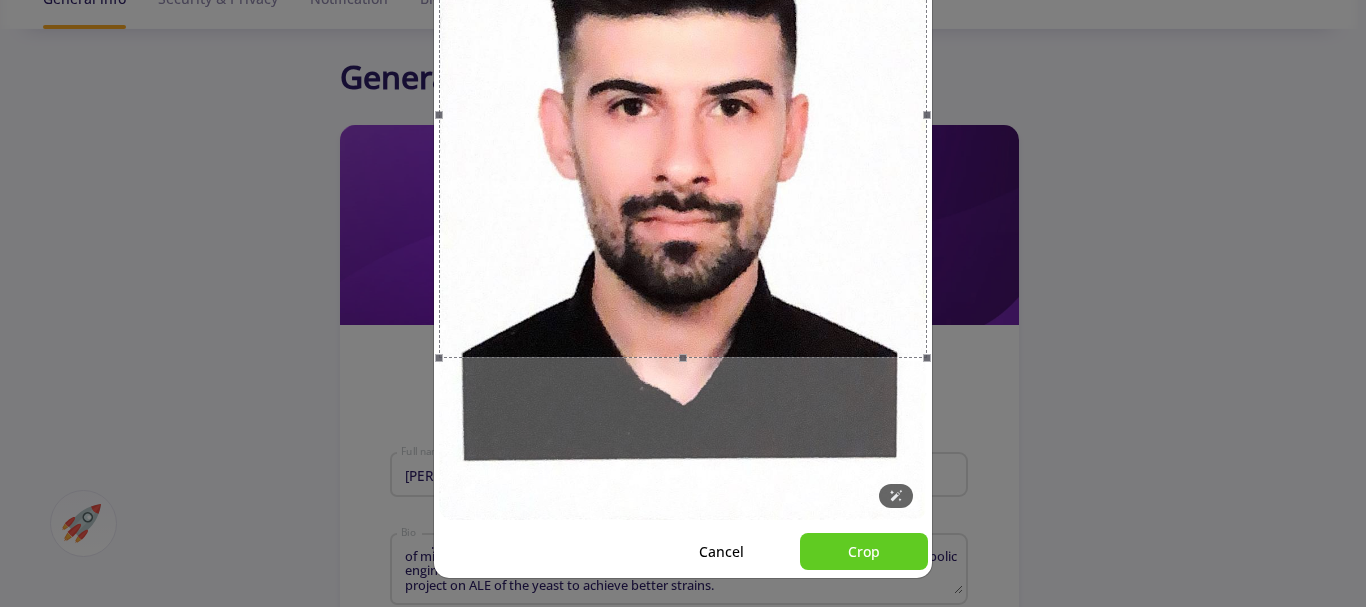 drag, startPoint x: 679, startPoint y: 356, endPoint x: 671, endPoint y: 395, distance: 39.812057 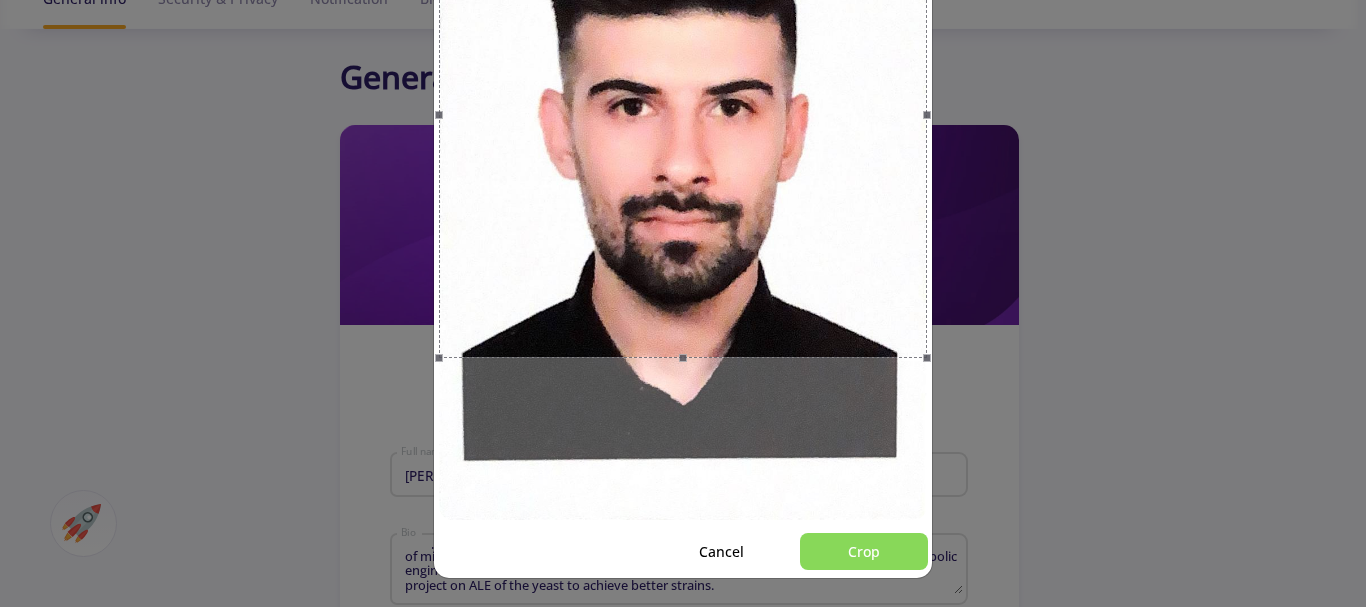 click on "Crop" at bounding box center [864, 551] 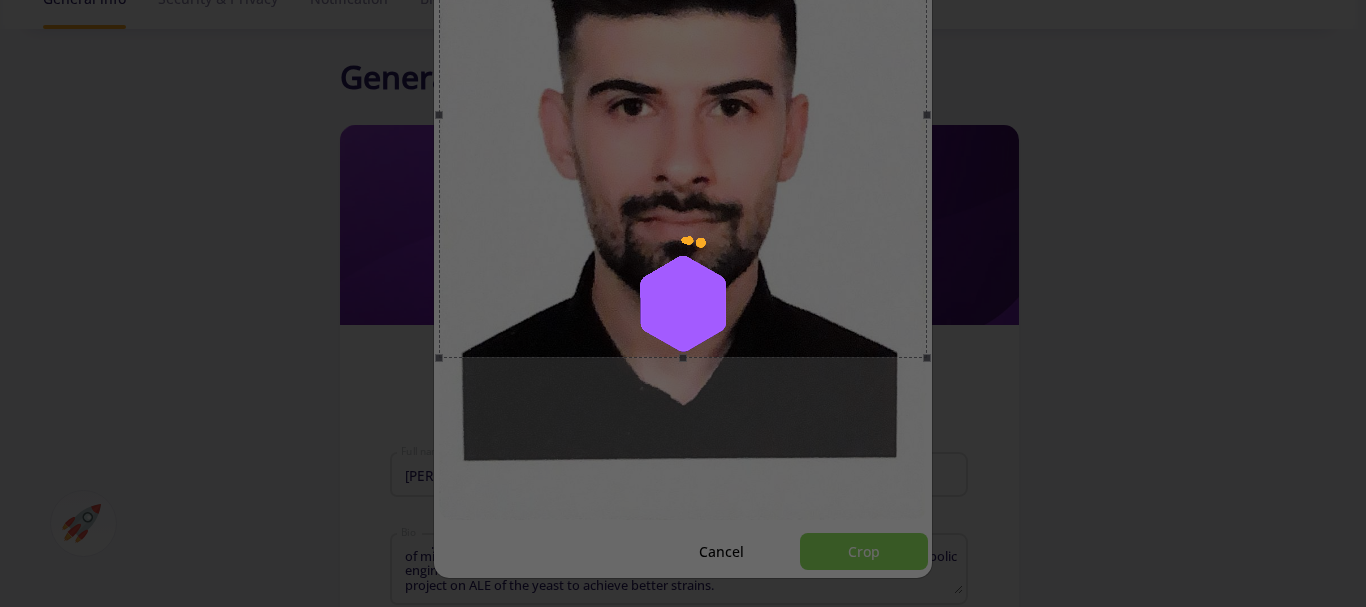 click at bounding box center (683, 303) 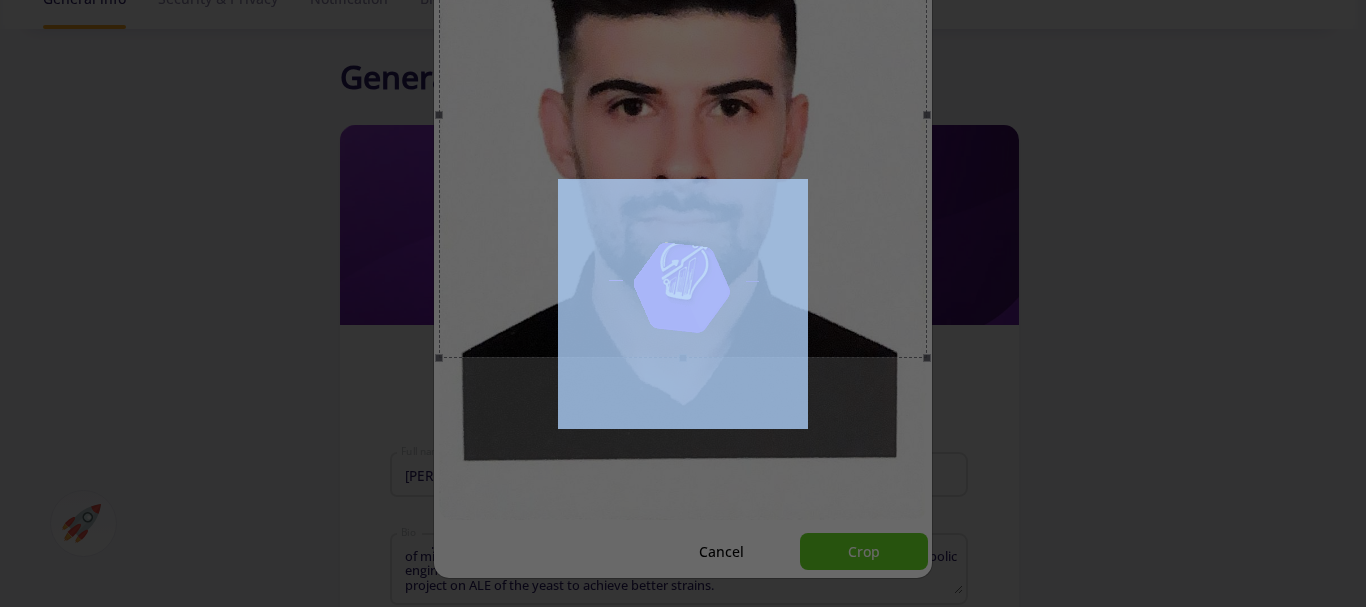 click at bounding box center (683, 303) 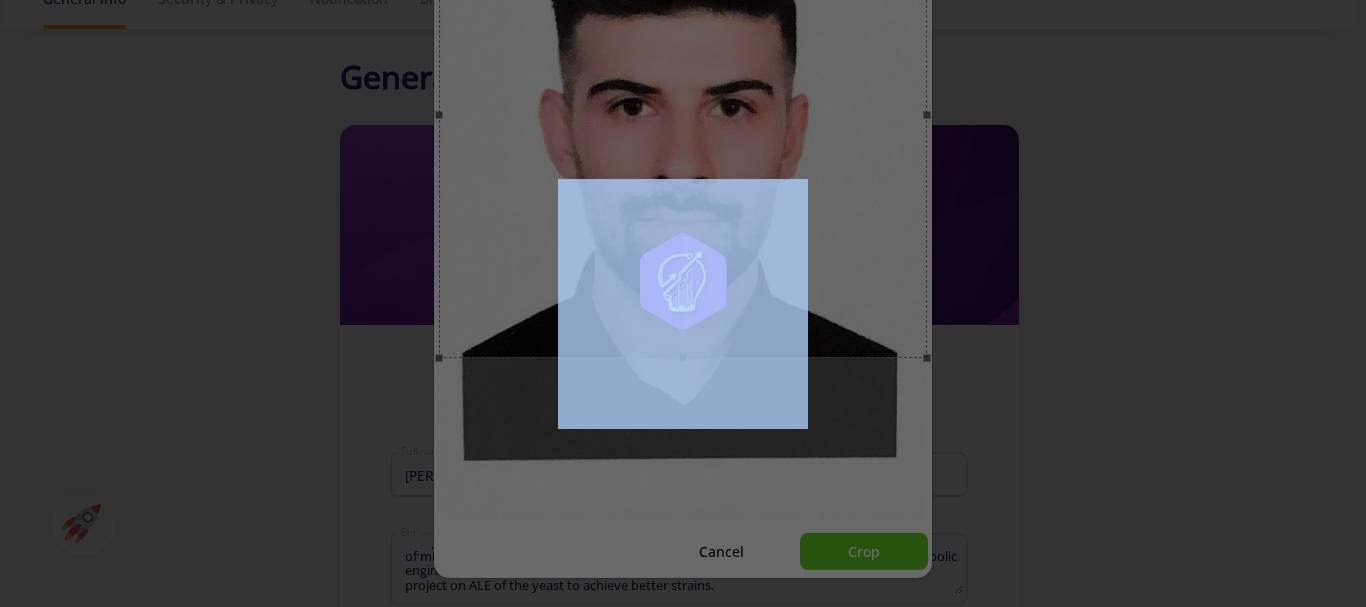 click at bounding box center [683, 303] 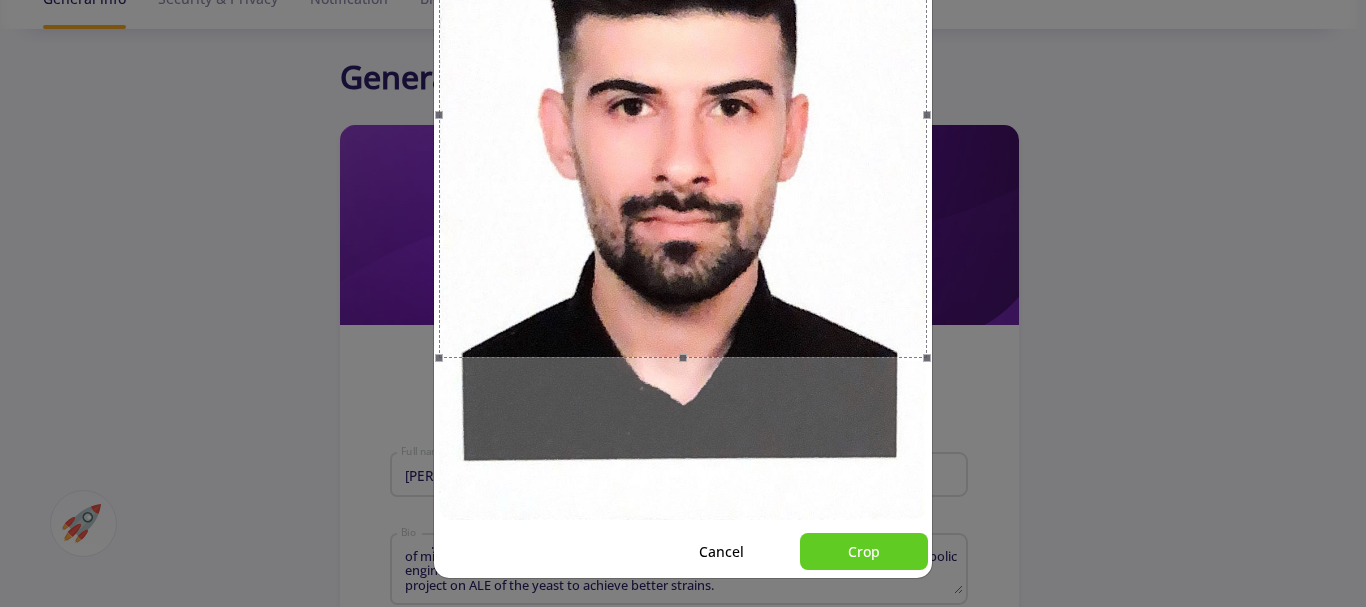 click at bounding box center [683, 303] 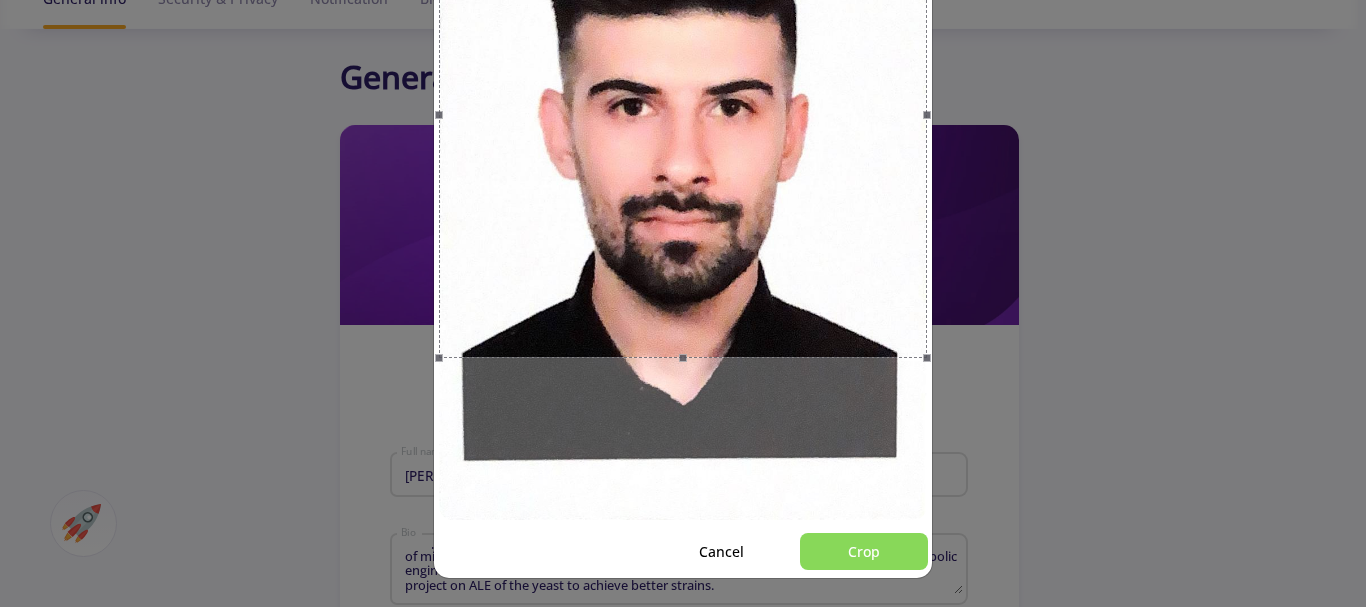 click on "Crop" at bounding box center [864, 551] 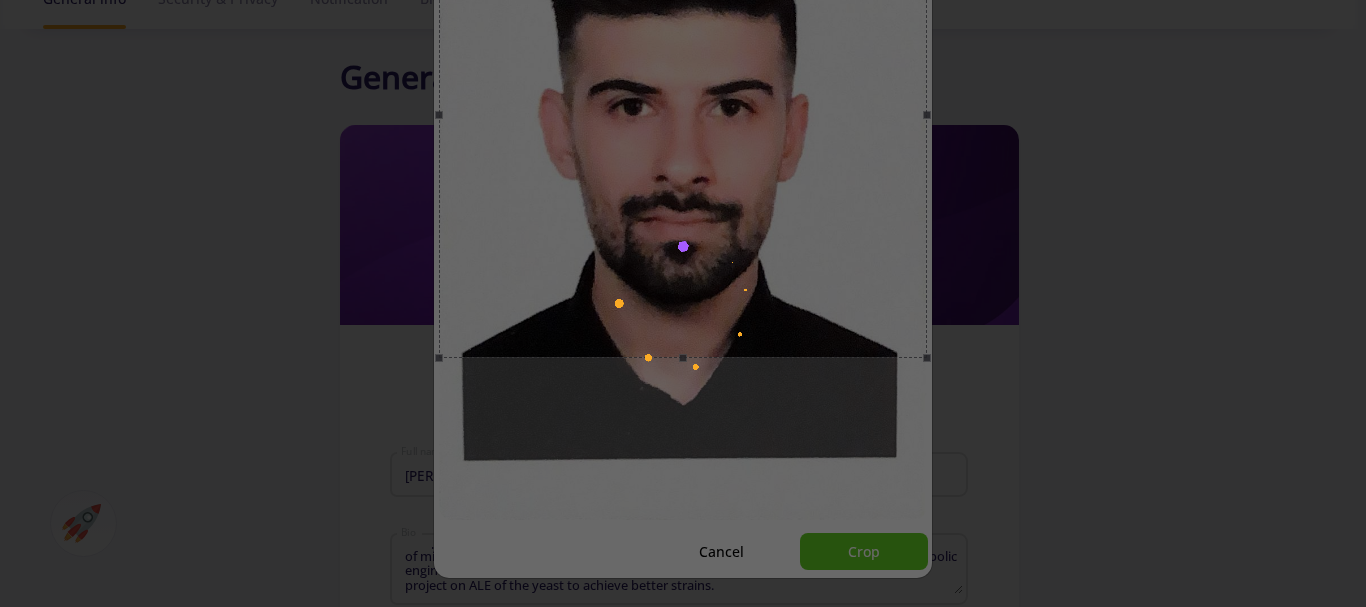 click at bounding box center [683, 303] 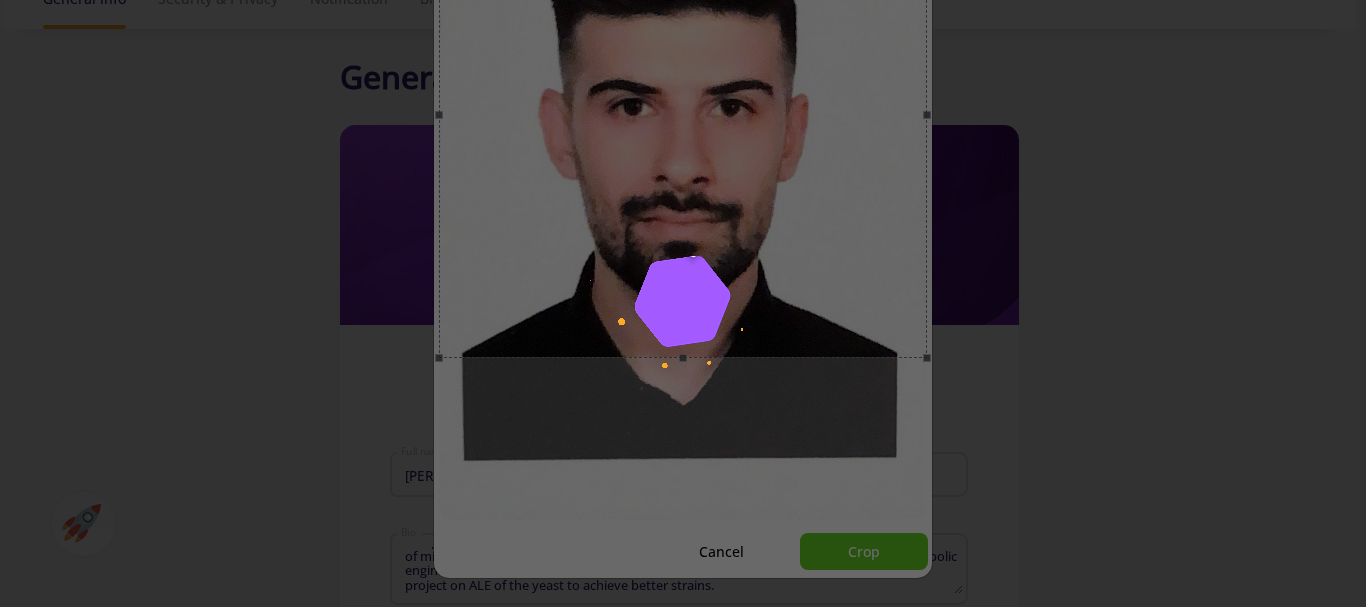 click at bounding box center (683, 303) 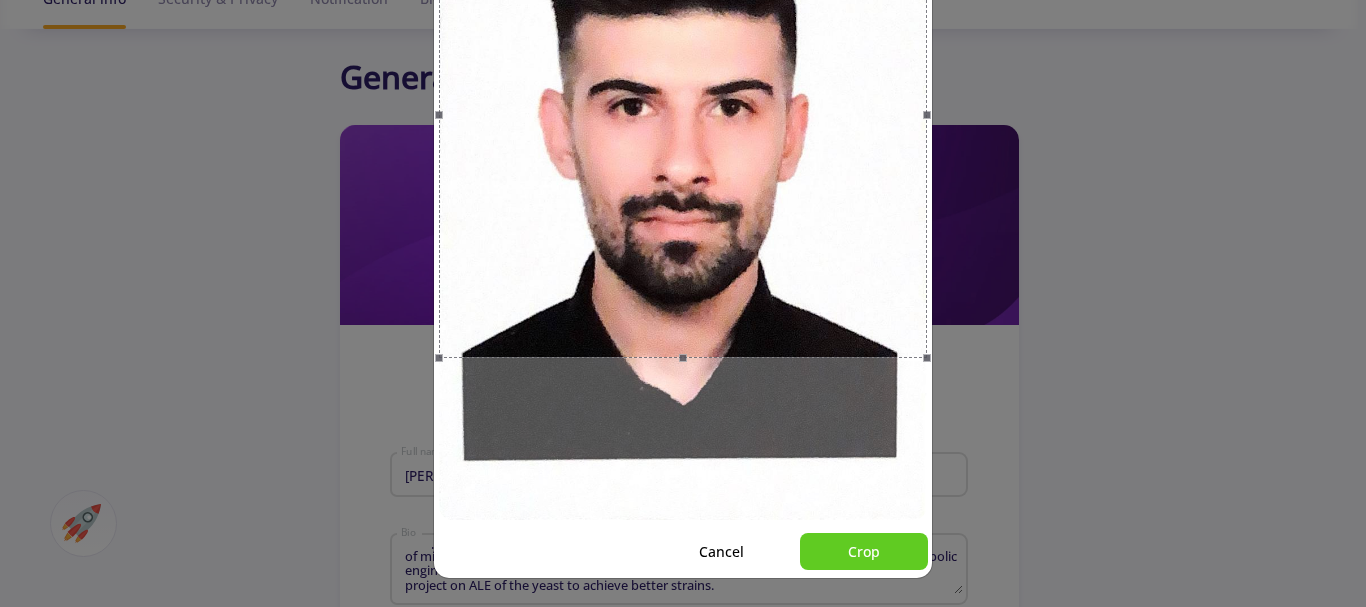 click on "Cancel" at bounding box center (721, 551) 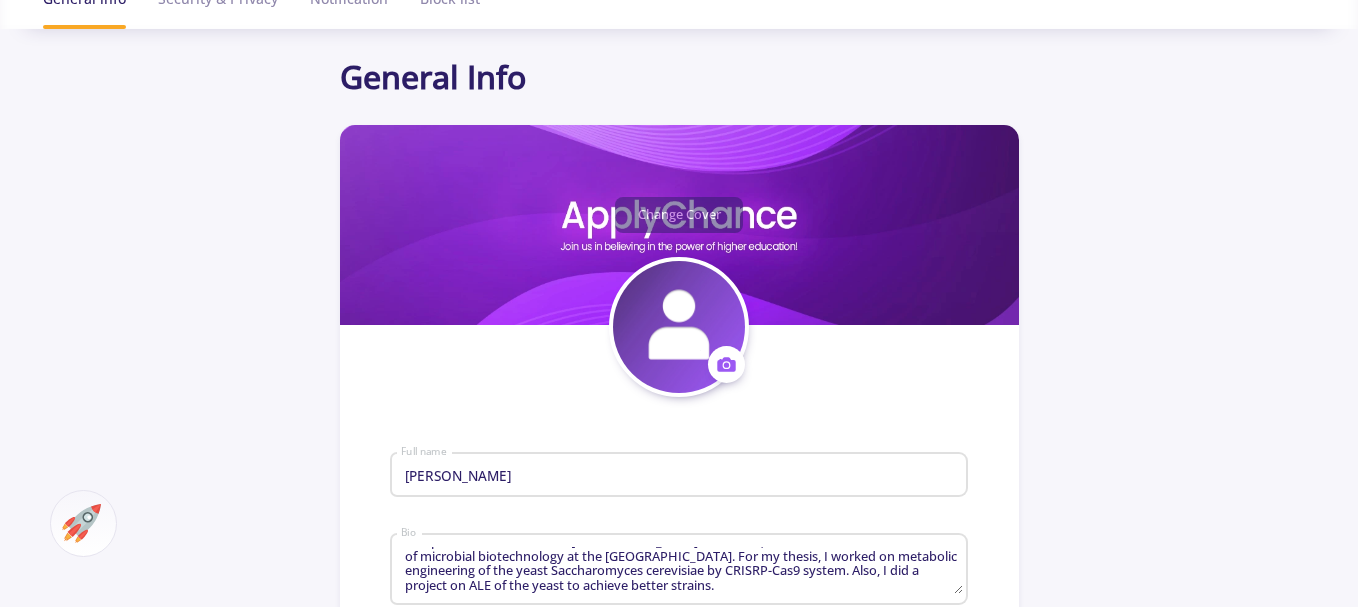 click 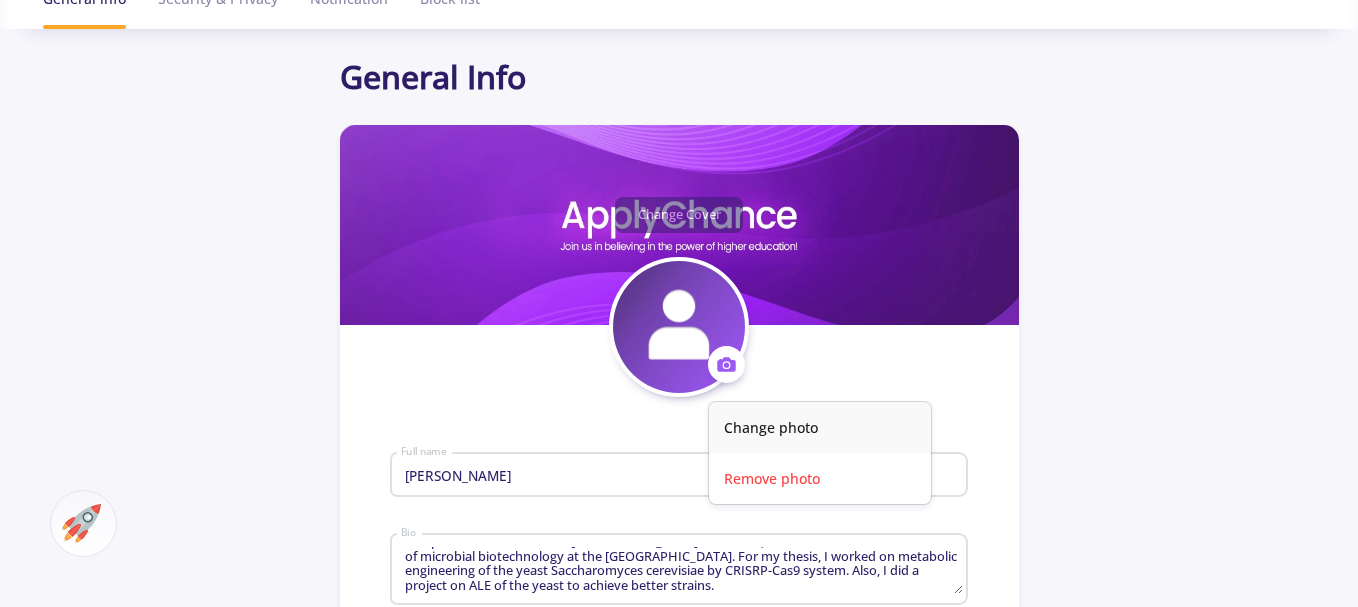 click on "Change photo" 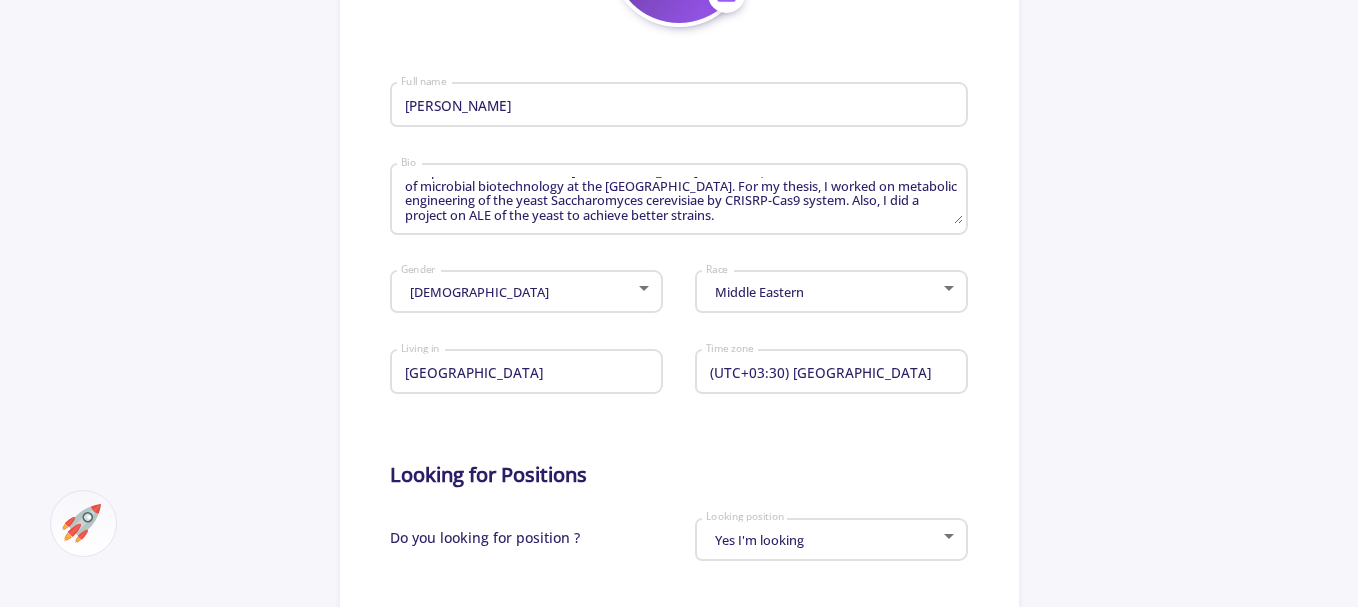 scroll, scrollTop: 0, scrollLeft: 0, axis: both 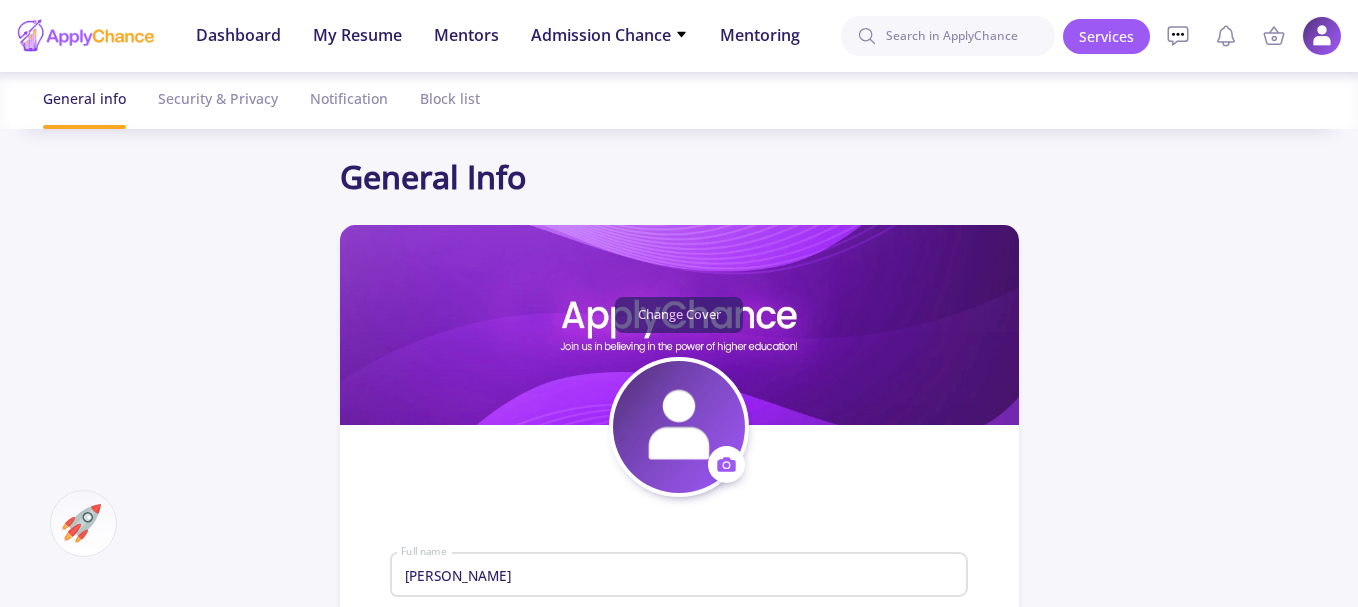 click on "Change Cover" 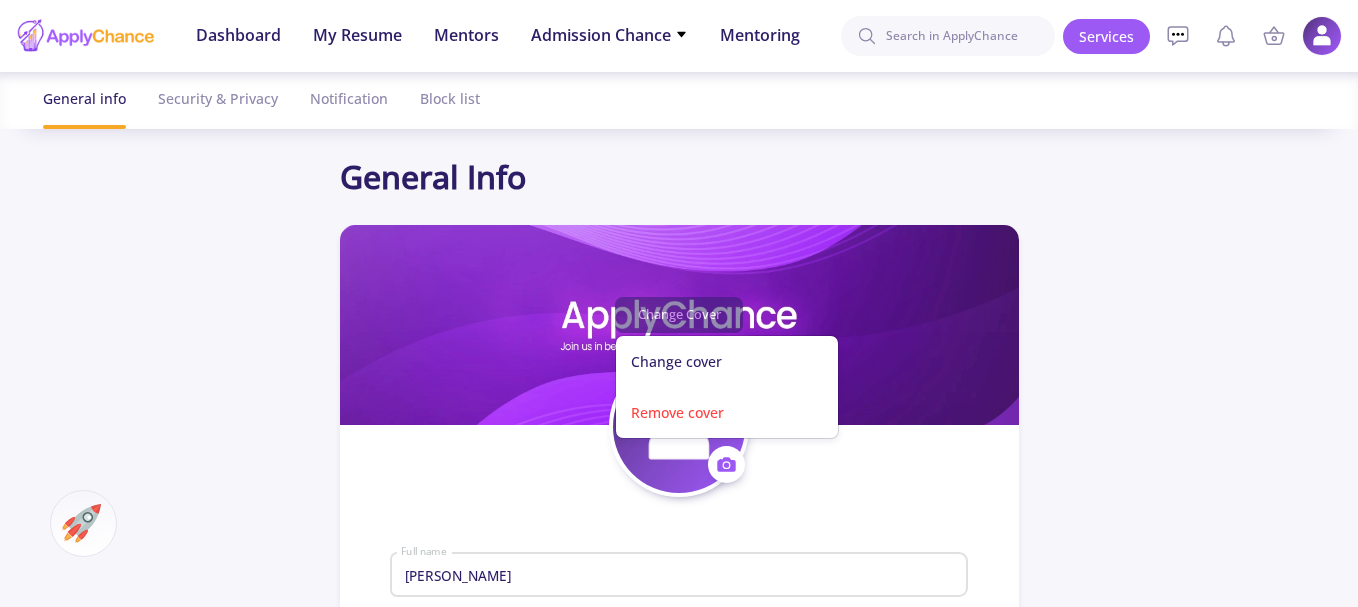 click 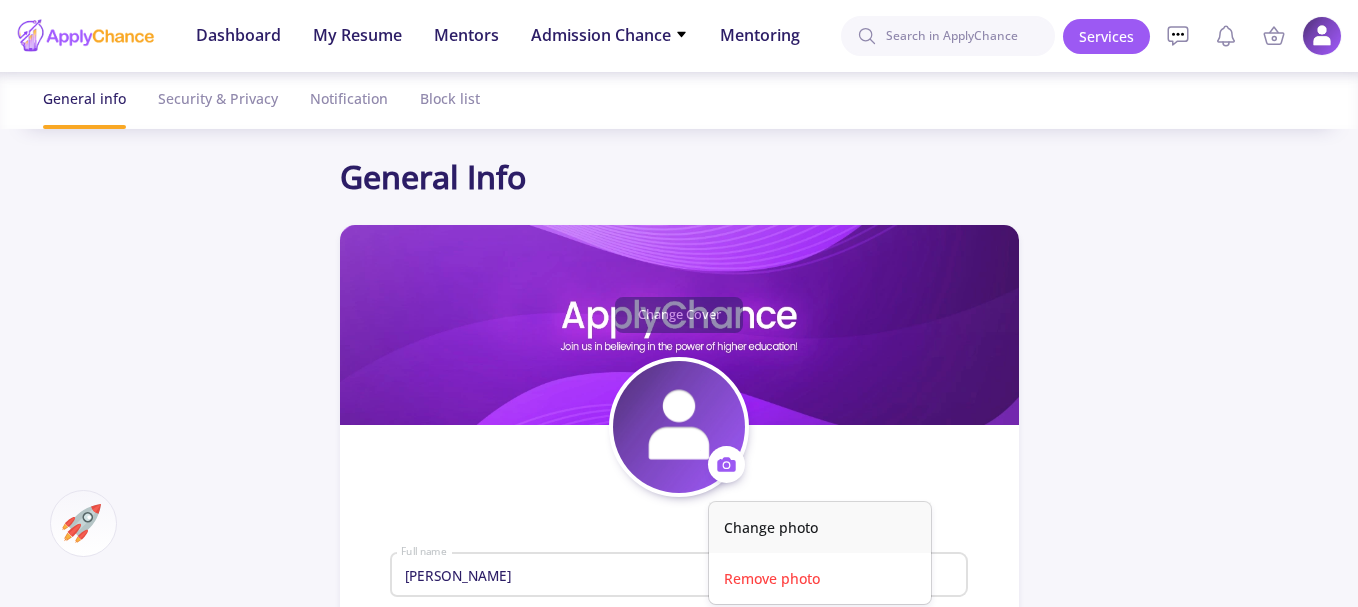 click on "Change photo" 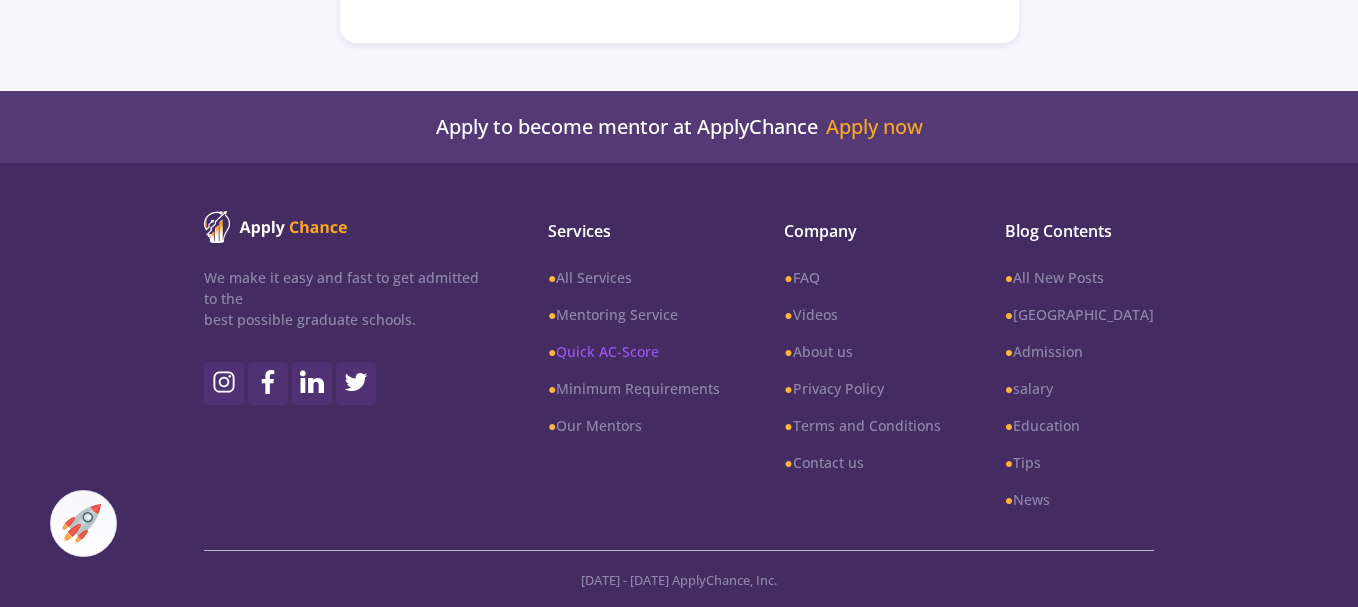 scroll, scrollTop: 1131, scrollLeft: 0, axis: vertical 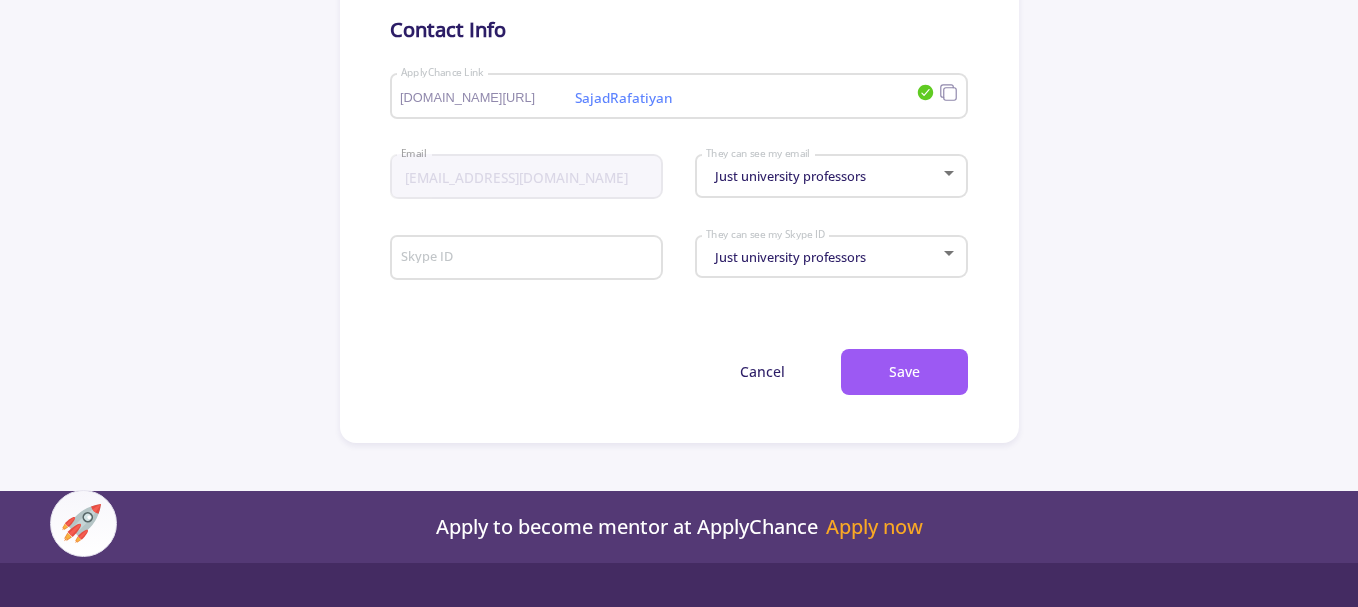 click on "[PERSON_NAME] Full name I studied general biology for my bachelor's degree at the [PERSON_NAME][GEOGRAPHIC_DATA]. I worked on environmental microbiology and isolated and identified halophilic bacteria from the [GEOGRAPHIC_DATA]. After that, I studied as a master's student of microbial biotechnology at the [GEOGRAPHIC_DATA]. For my thesis, I worked on metabolic engineering of the yeast Saccharomyces cerevisiae by CRISRP-Cas9 system. Also, I did a project on ALE of the yeast to achieve better strains. Bio [DEMOGRAPHIC_DATA] Gender Middle Eastern Race Iran Living in (UTC+03:30) [GEOGRAPHIC_DATA] Time zone Looking for Positions Do you looking for position ? Yes I'm looking Looking position Contact Info SajadRafatiyan [DOMAIN_NAME][URL] ApplyChance Link [EMAIL_ADDRESS][DOMAIN_NAME] Email Just university professors They can see my email Skype ID Just university professors They can see my Skype ID  Cancel  Save" 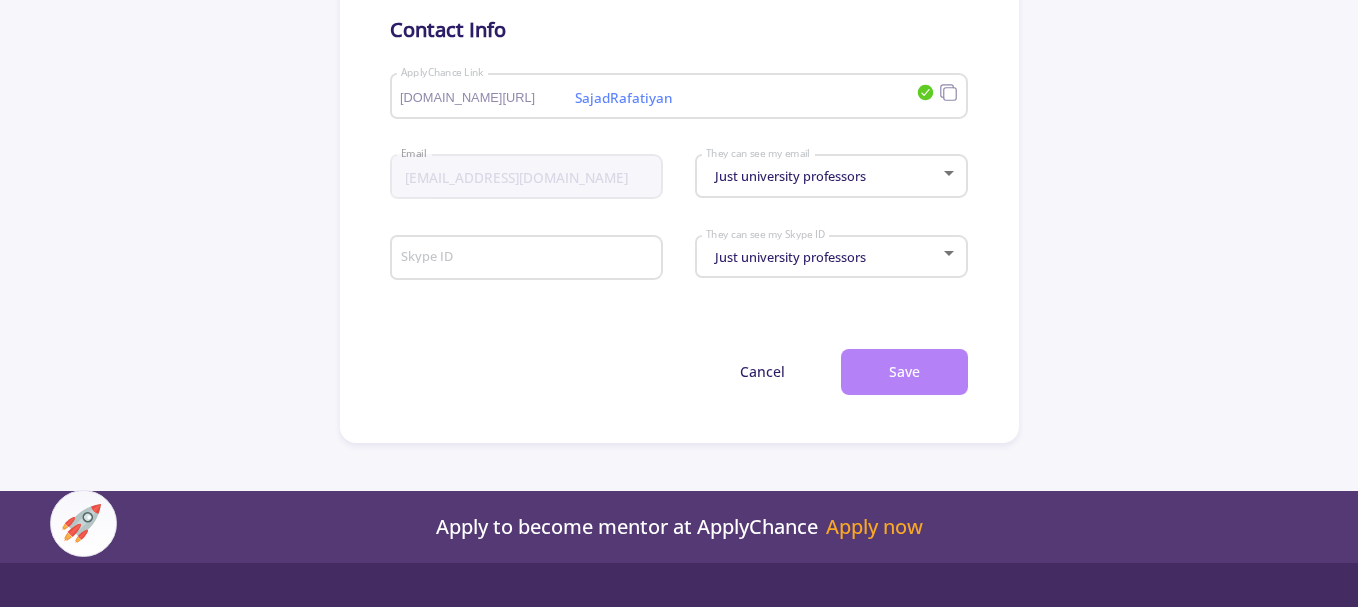 click on "Save" 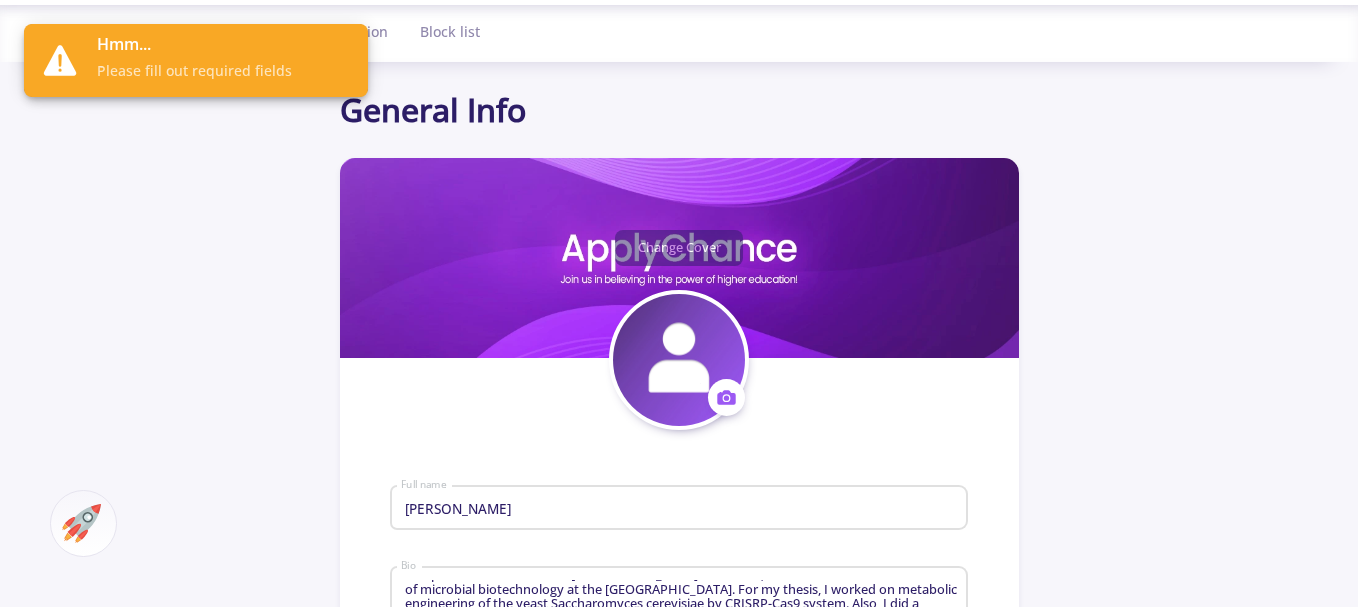 scroll, scrollTop: 0, scrollLeft: 0, axis: both 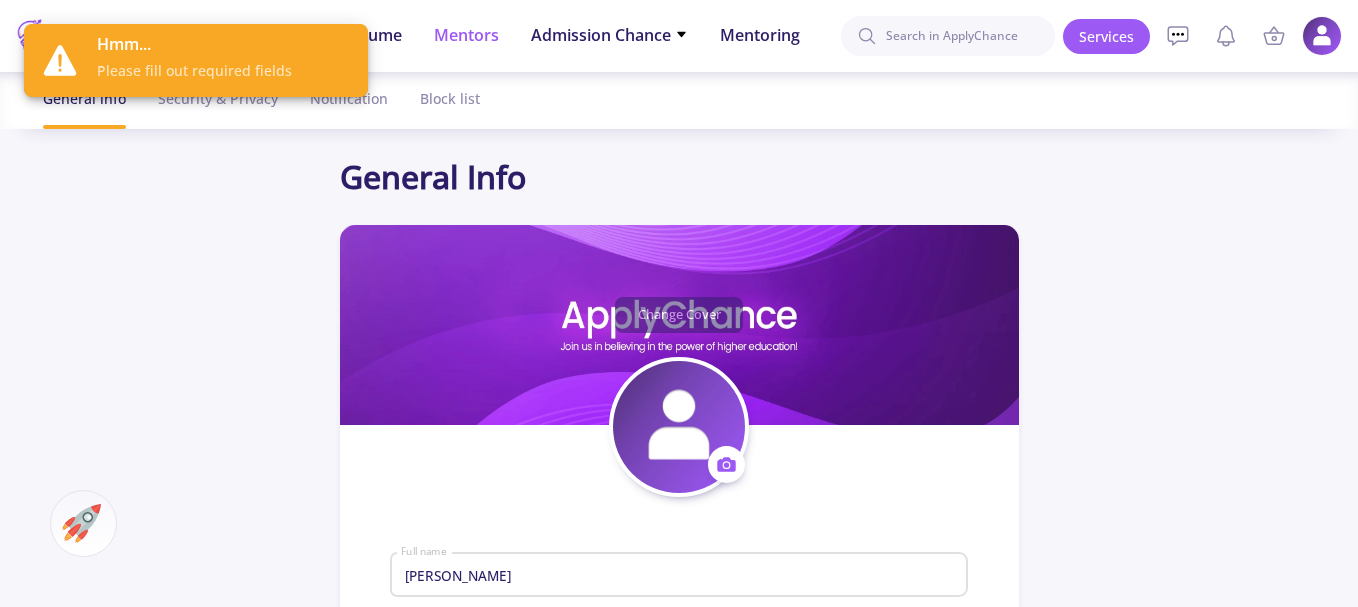 click on "Mentors" 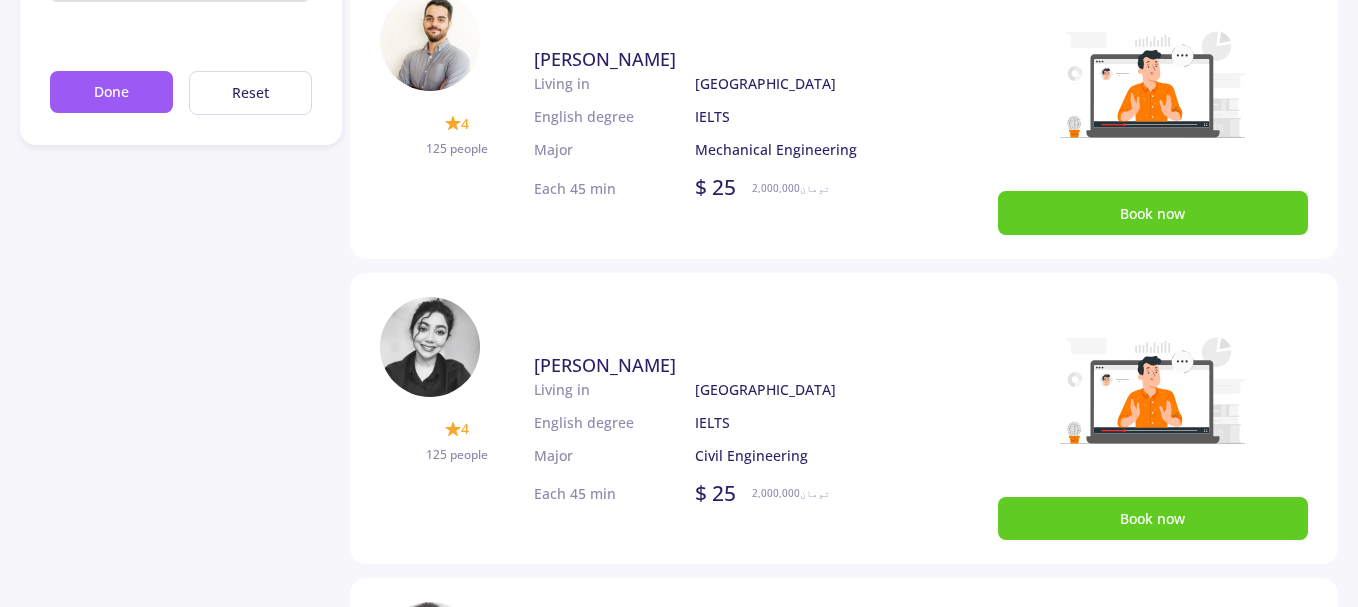 scroll, scrollTop: 300, scrollLeft: 0, axis: vertical 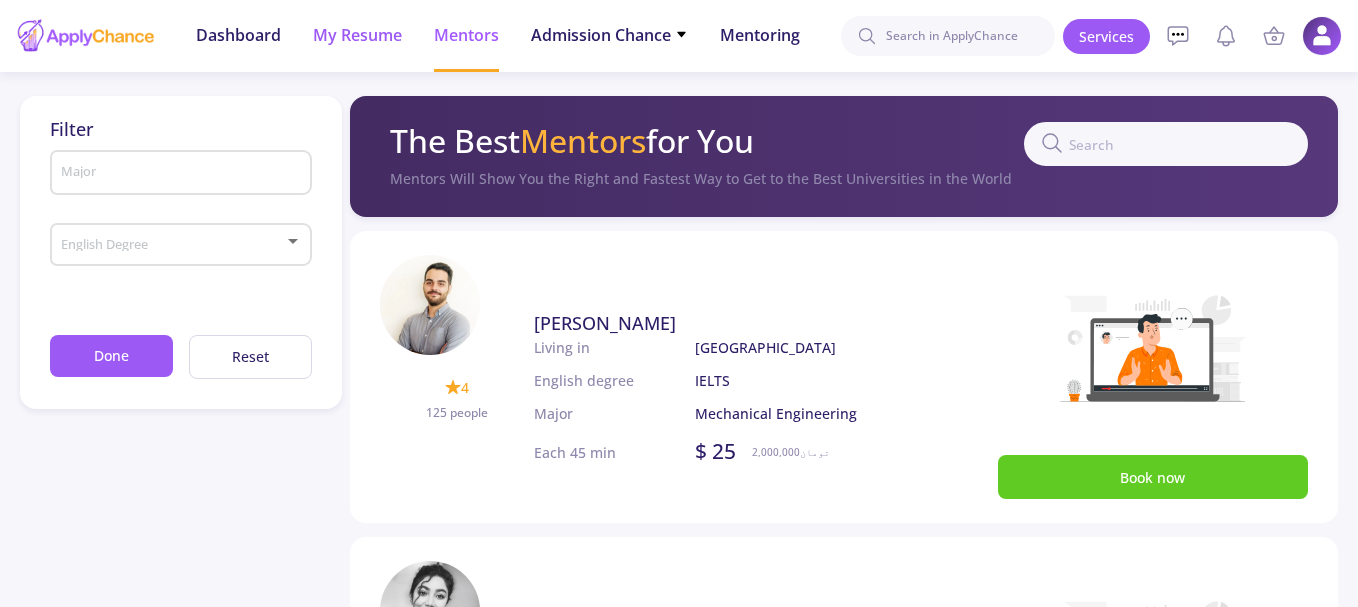 click on "My Resume" 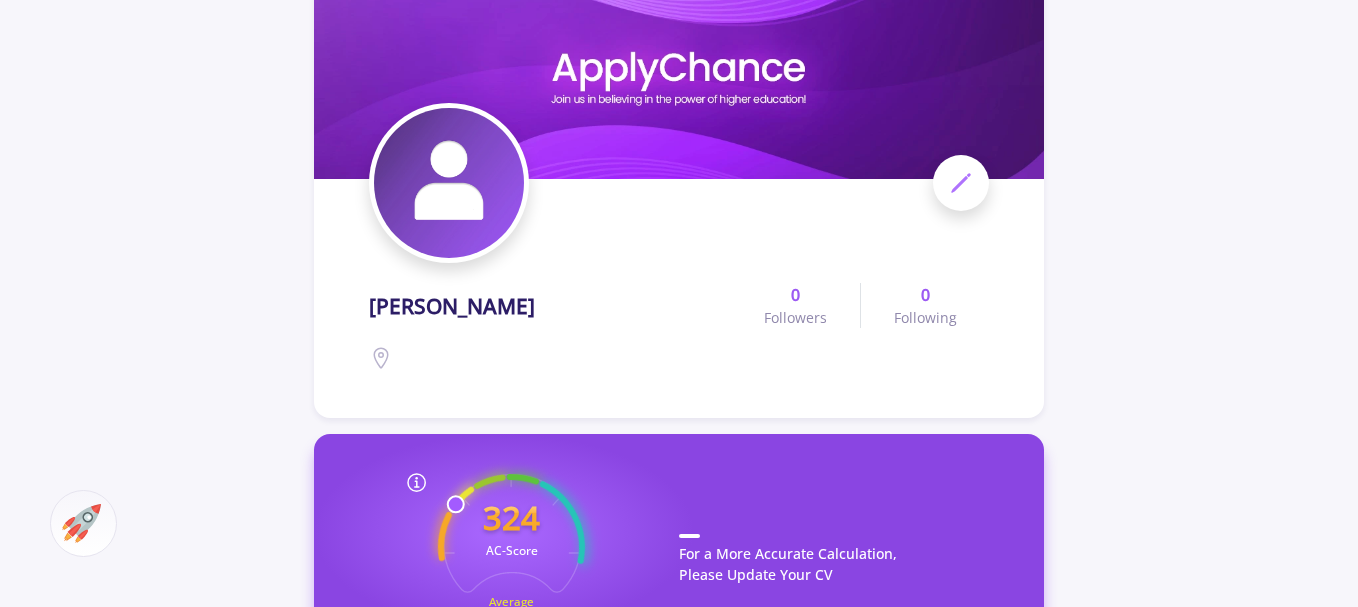 scroll, scrollTop: 100, scrollLeft: 0, axis: vertical 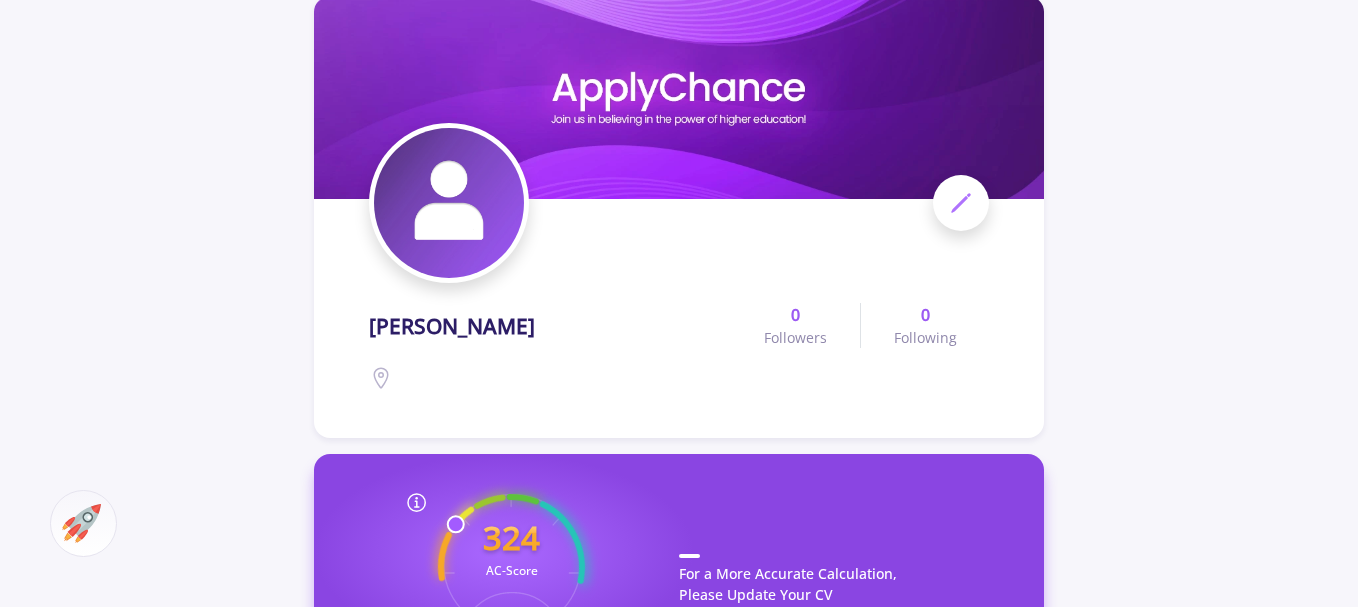 click 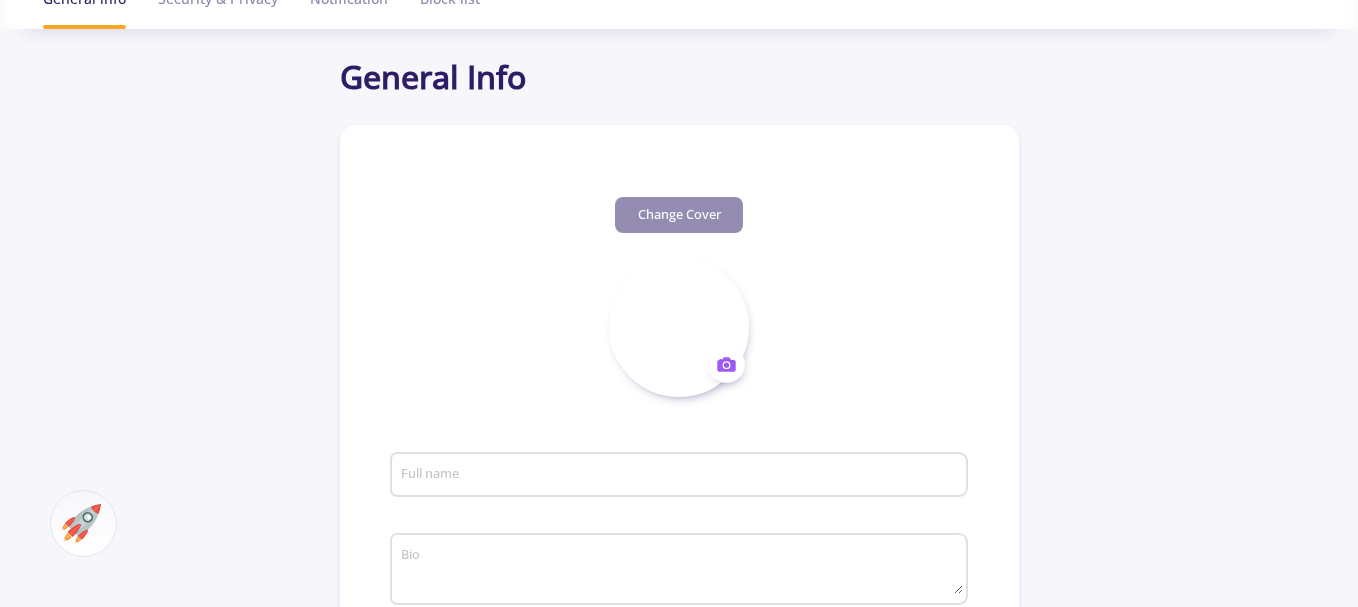 scroll, scrollTop: 0, scrollLeft: 0, axis: both 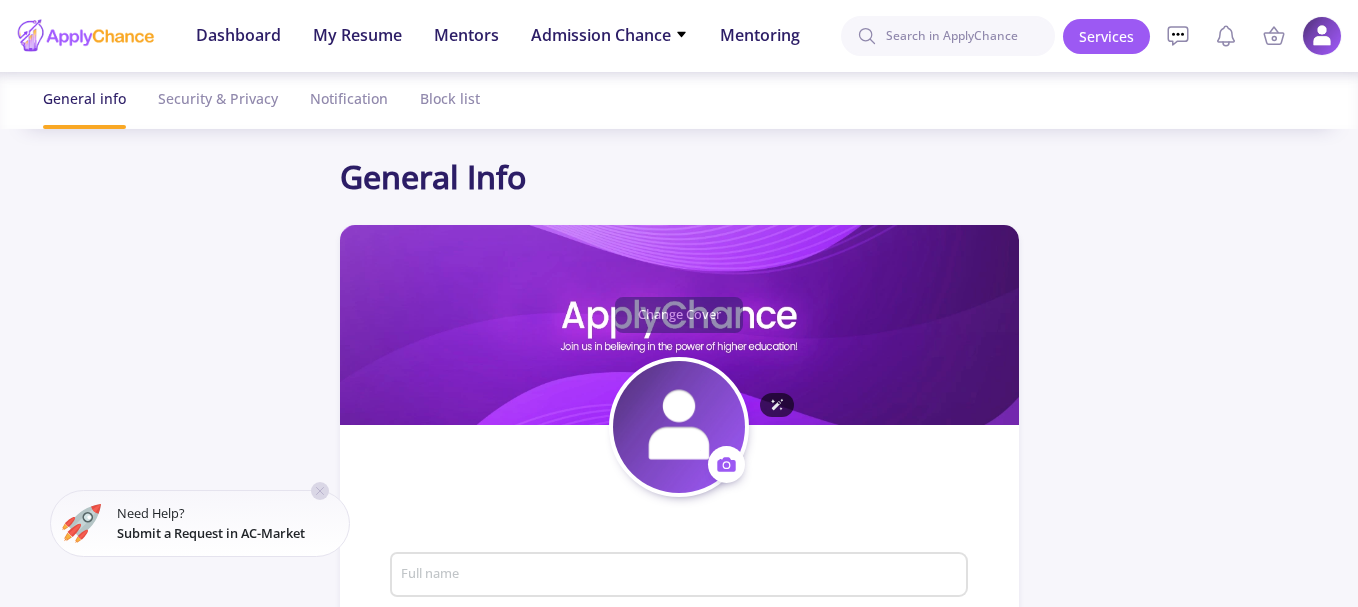 type on "[PERSON_NAME]" 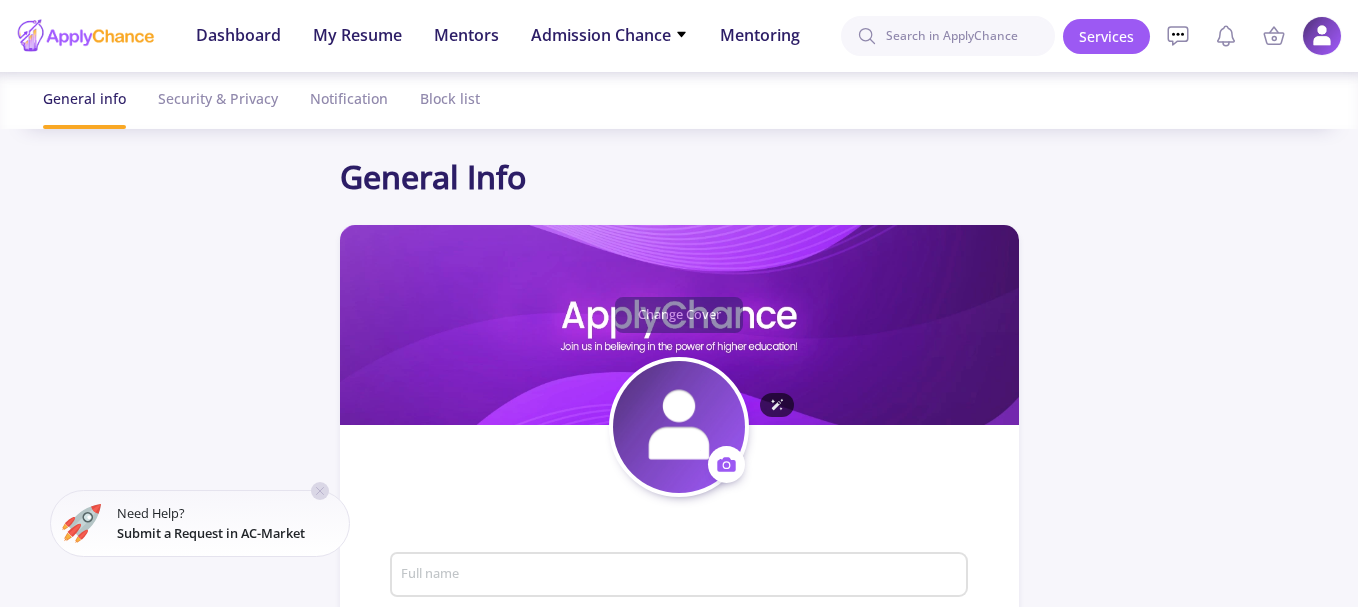 type on "[EMAIL_ADDRESS][DOMAIN_NAME]" 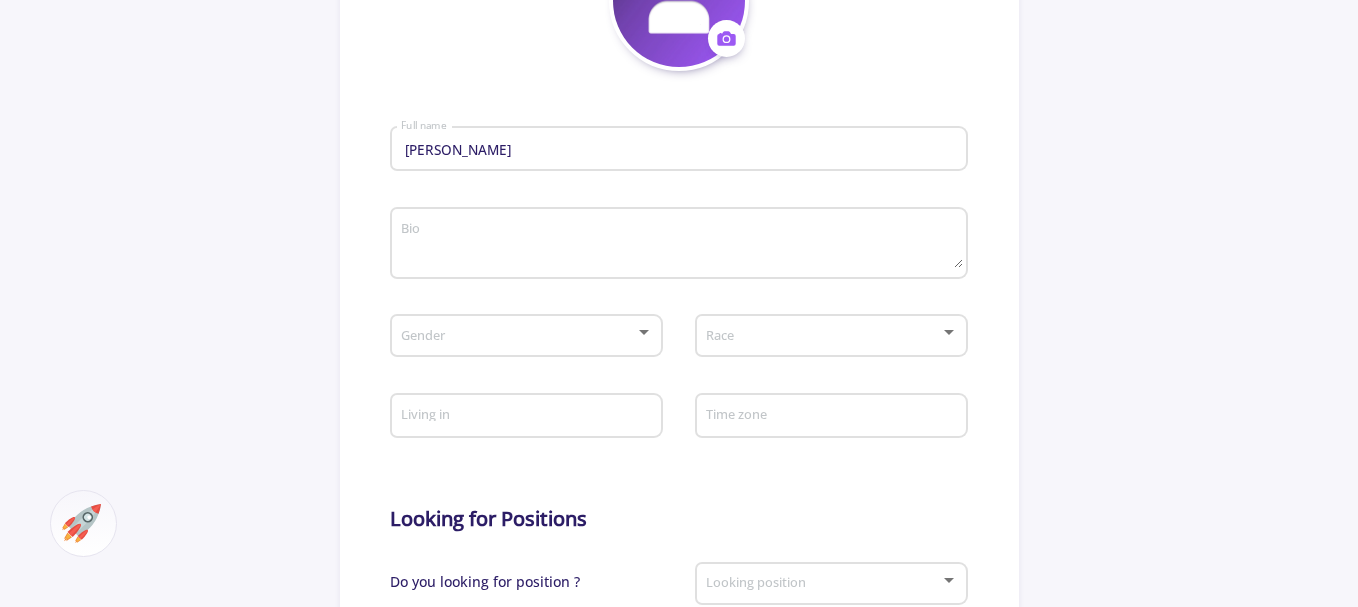 scroll, scrollTop: 500, scrollLeft: 0, axis: vertical 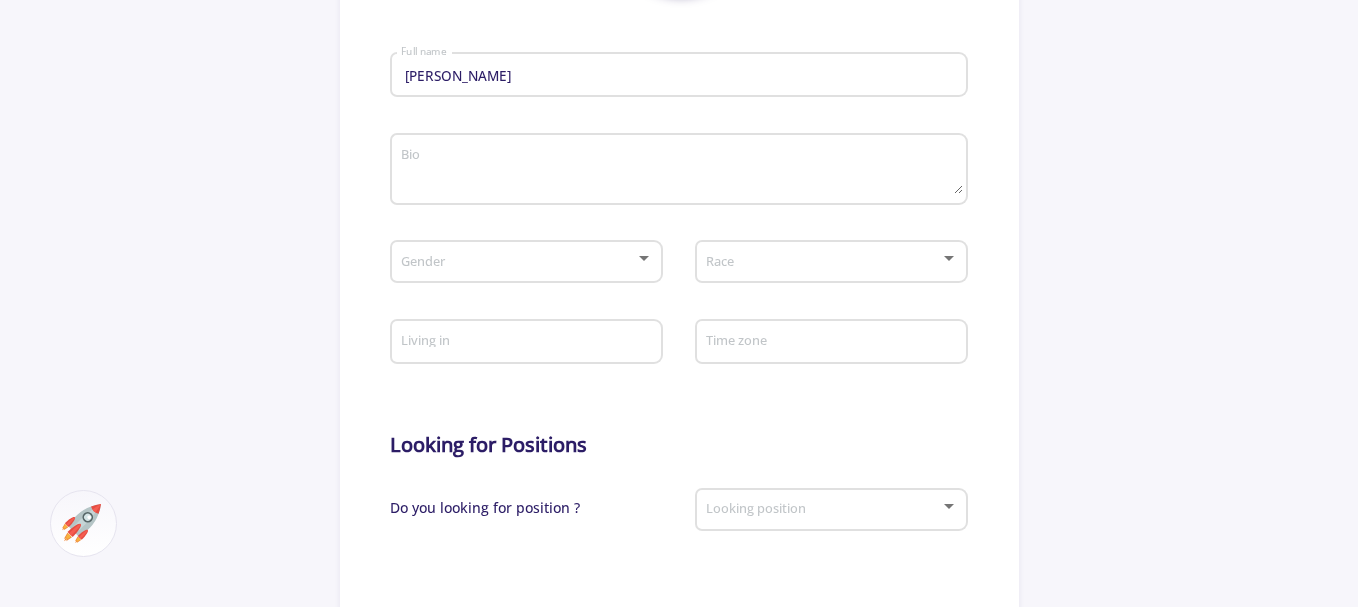 click on "Bio" at bounding box center (681, 170) 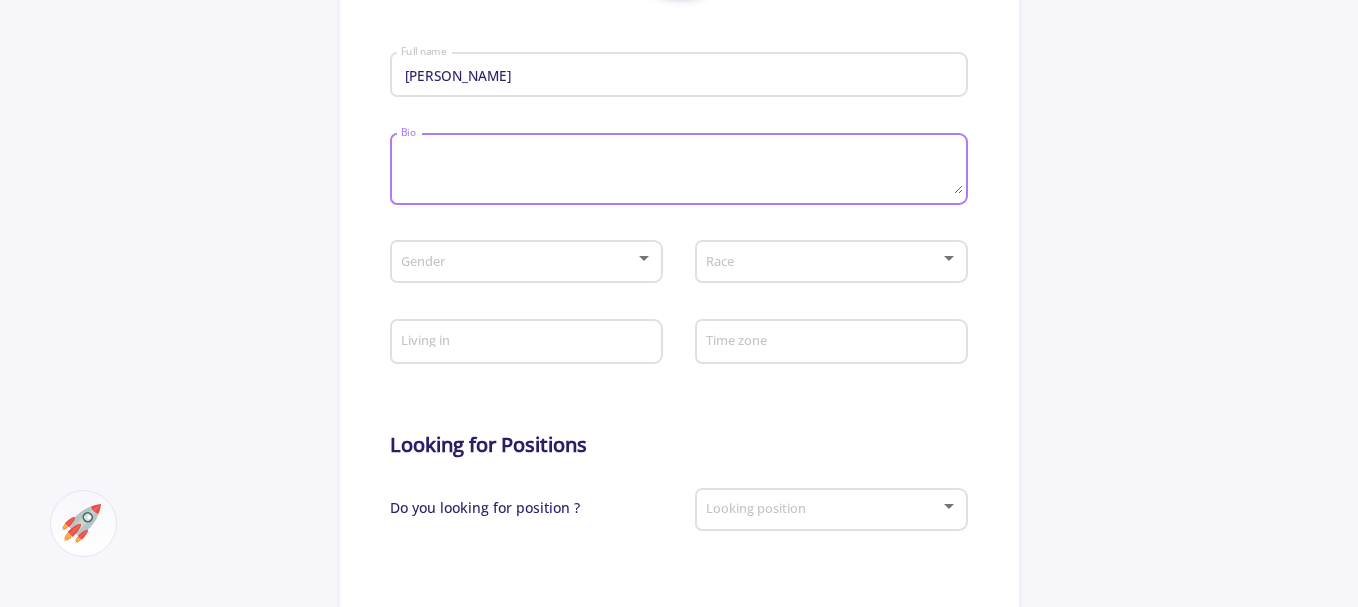paste on "I studied general biology for my bachelor's degree at the [PERSON_NAME][GEOGRAPHIC_DATA]. I worked on environmental microbiology and isolated and identified halophilic bacteria from the [GEOGRAPHIC_DATA]. After that, I studied as a master's student of microbial biotechnology at the [GEOGRAPHIC_DATA]. For my thesis, I worked on metabolic engineering of the yeast Saccharomyces cerevisiae by CRISRP-Cas9 system. Also, I did a project on ALE of the yeast to achieve better strains." 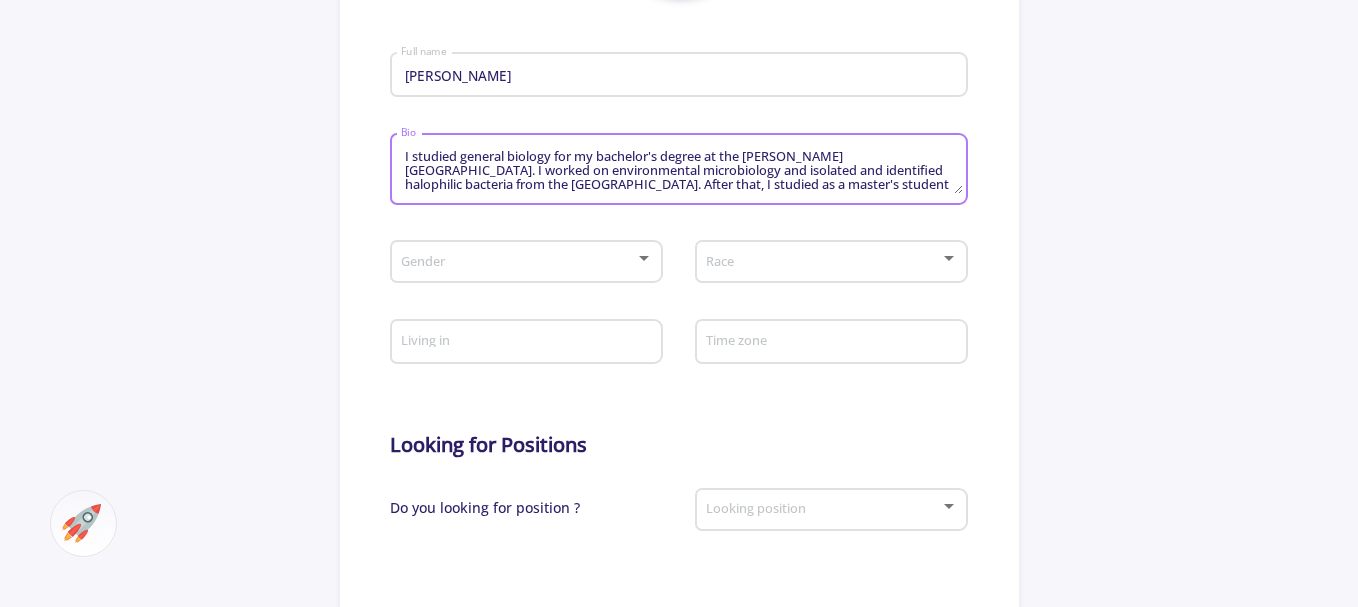 scroll, scrollTop: 43, scrollLeft: 0, axis: vertical 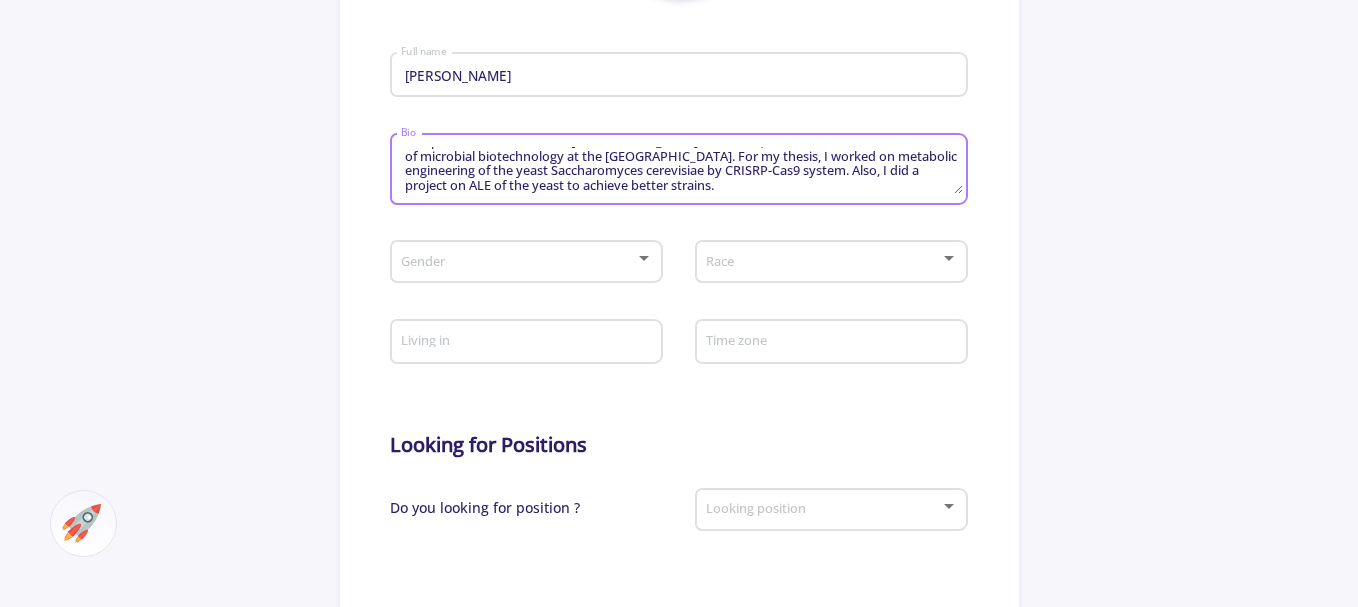 type on "I studied general biology for my bachelor's degree at the [PERSON_NAME][GEOGRAPHIC_DATA]. I worked on environmental microbiology and isolated and identified halophilic bacteria from the [GEOGRAPHIC_DATA]. After that, I studied as a master's student of microbial biotechnology at the [GEOGRAPHIC_DATA]. For my thesis, I worked on metabolic engineering of the yeast Saccharomyces cerevisiae by CRISRP-Cas9 system. Also, I did a project on ALE of the yeast to achieve better strains." 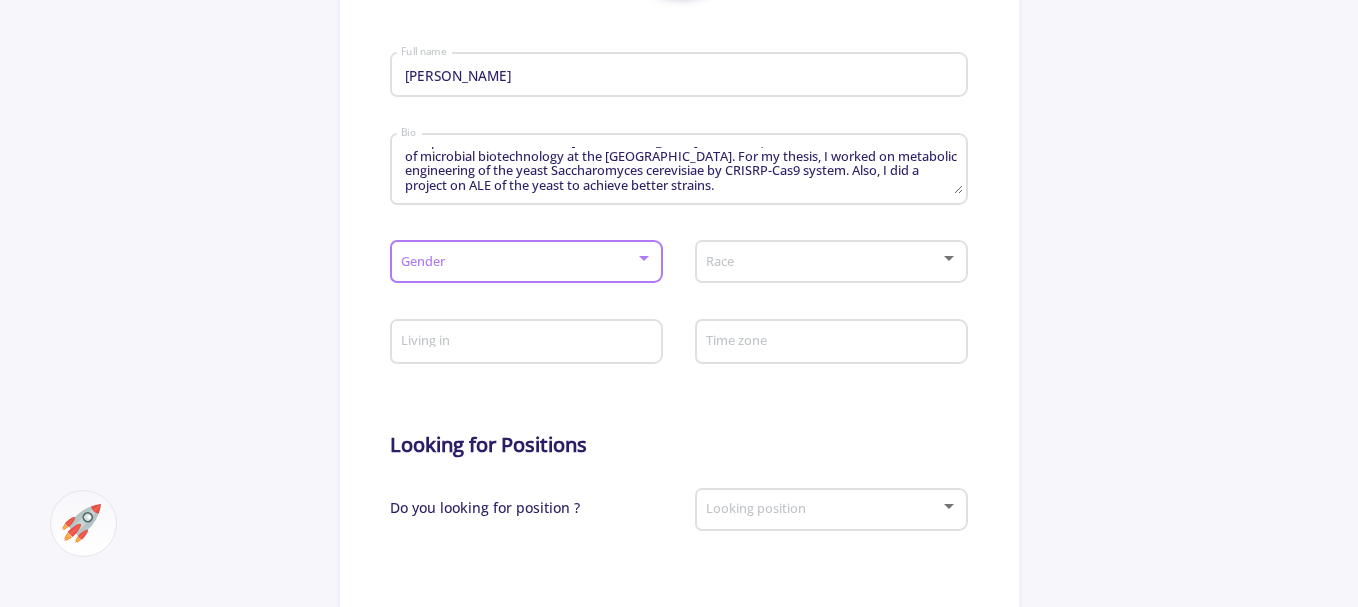 click at bounding box center (520, 262) 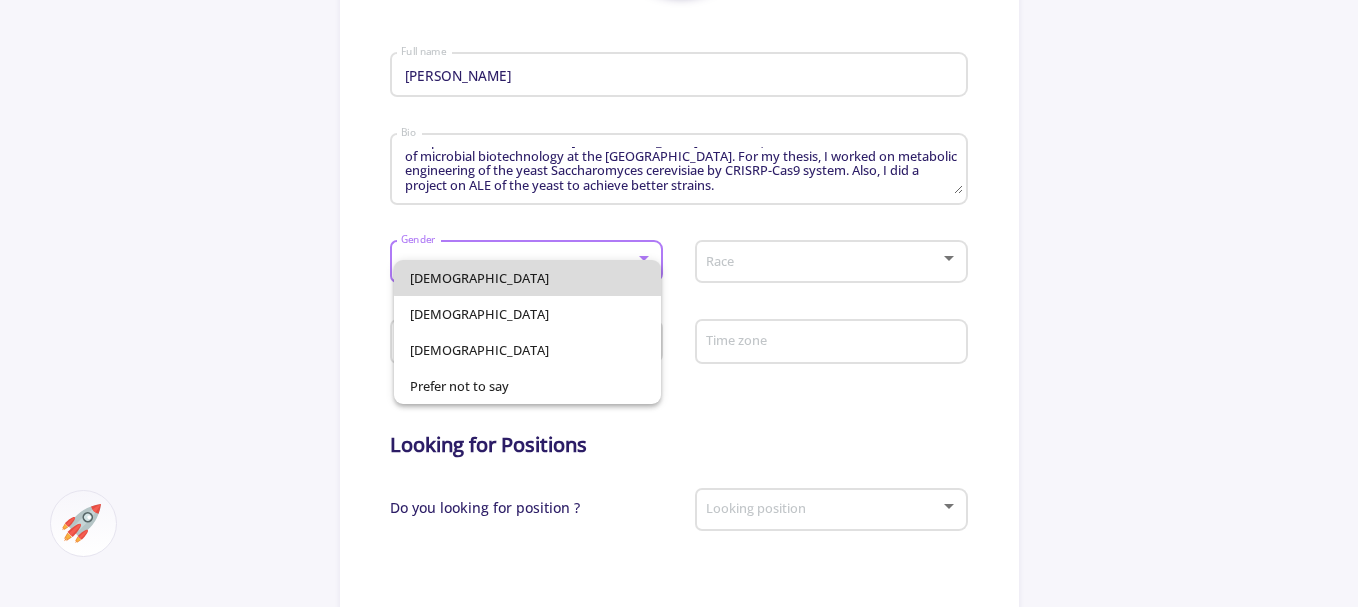 drag, startPoint x: 591, startPoint y: 275, endPoint x: 616, endPoint y: 274, distance: 25.019993 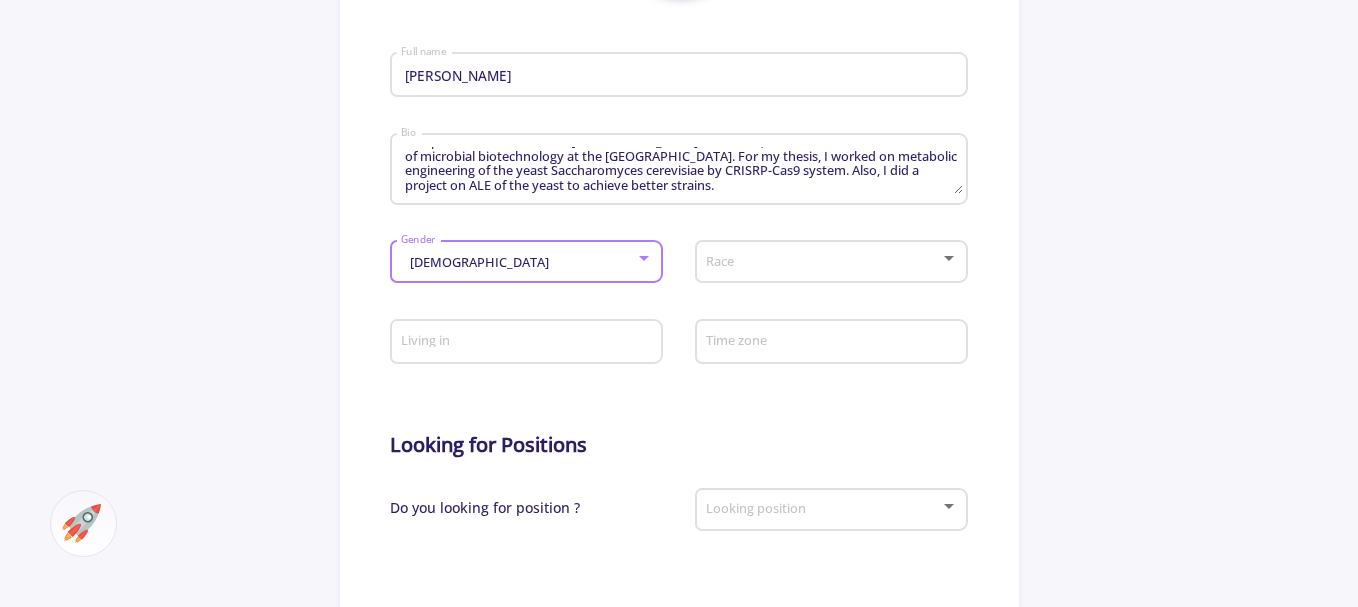 click on "Race" 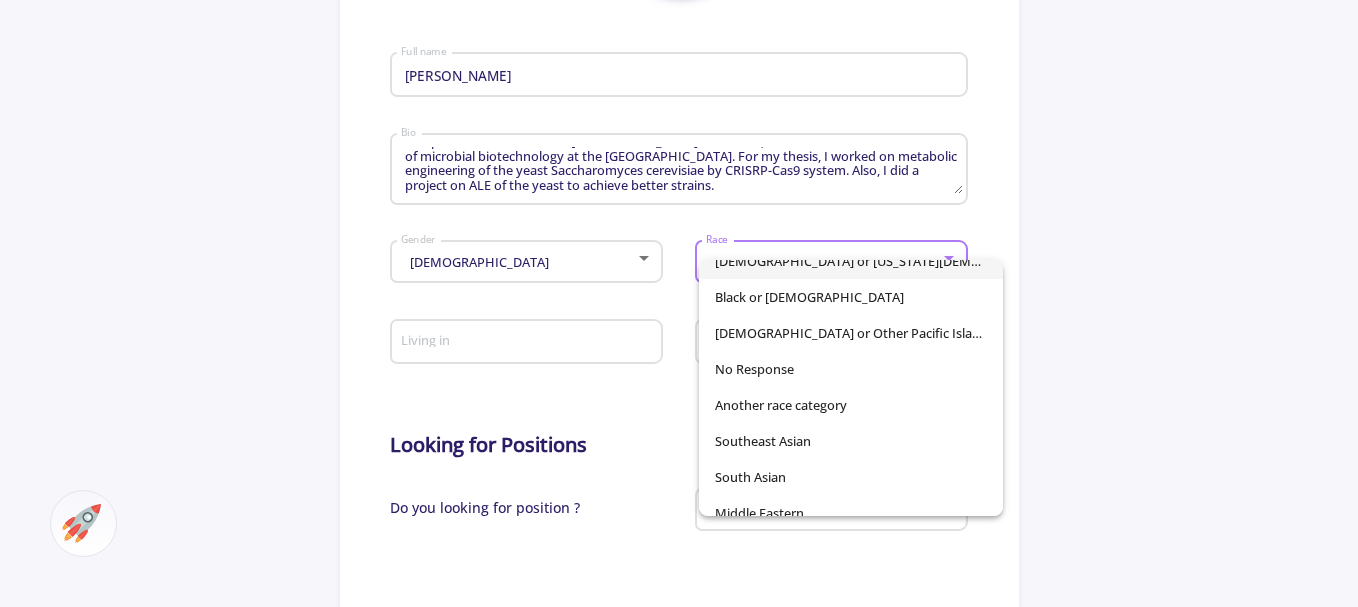 scroll, scrollTop: 140, scrollLeft: 0, axis: vertical 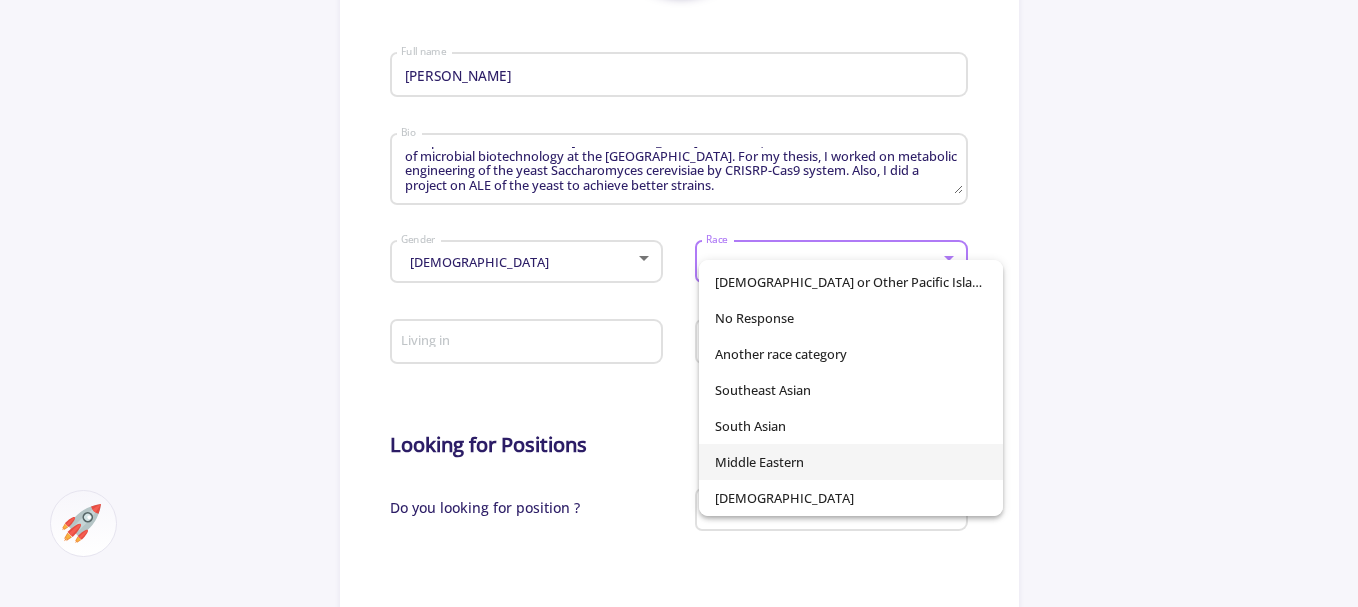 click on "Middle Eastern" at bounding box center [851, 462] 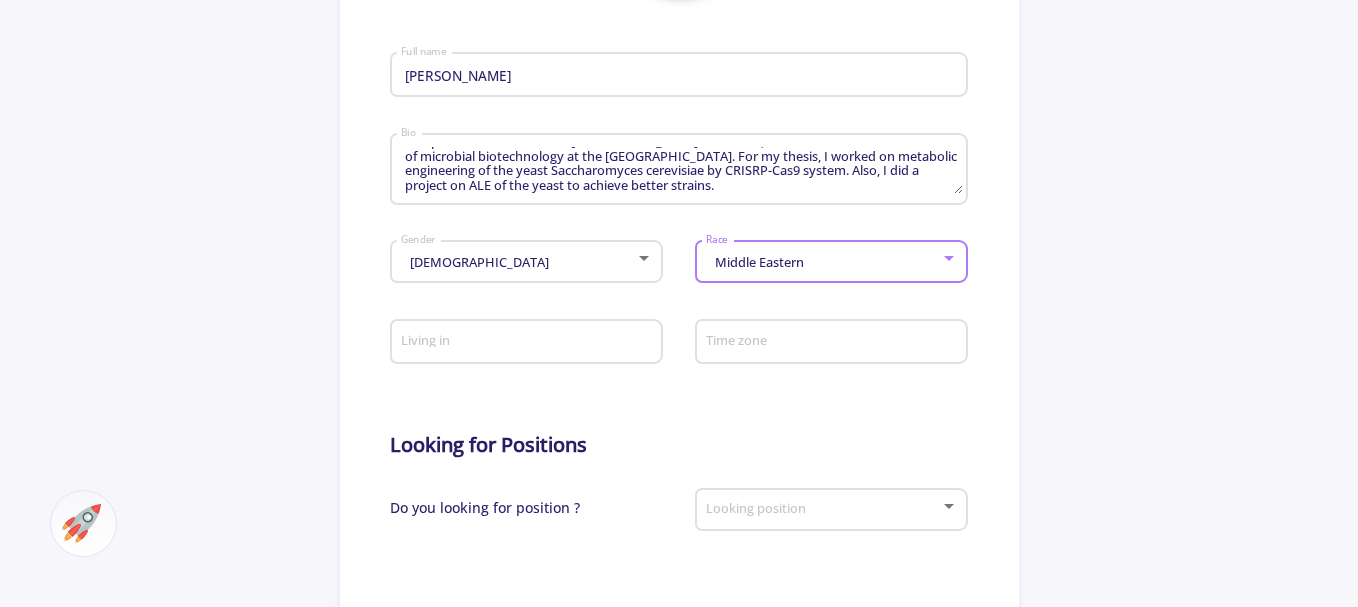 click on "Living in" 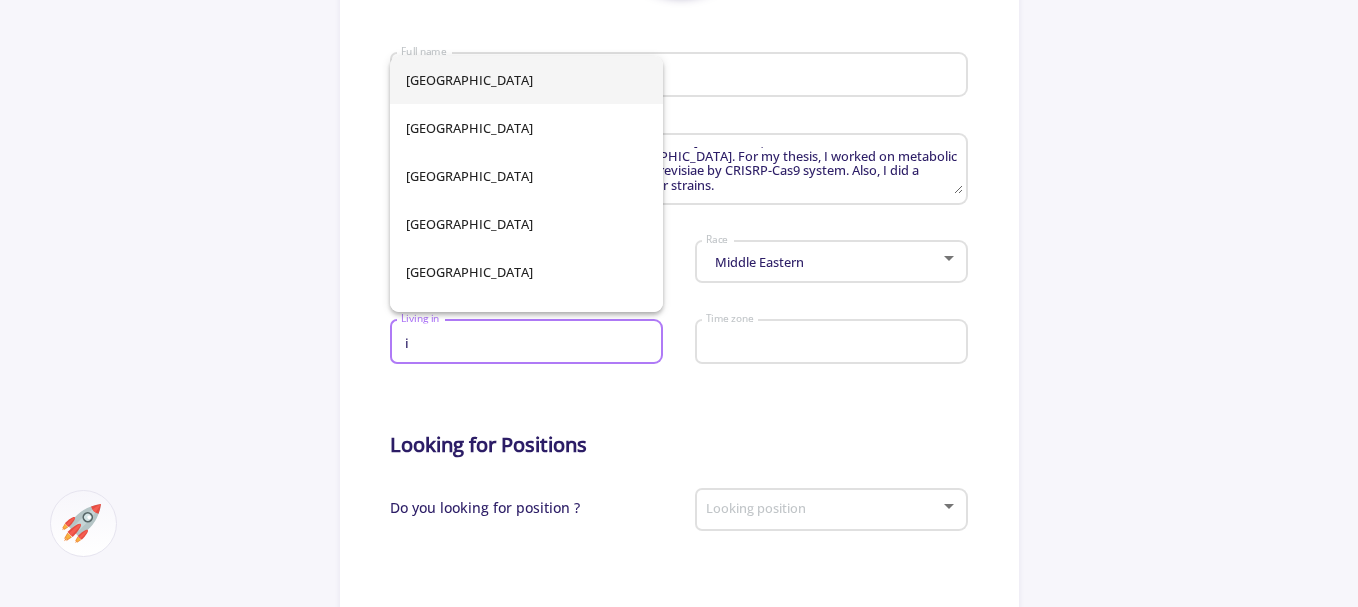 type on "[GEOGRAPHIC_DATA]" 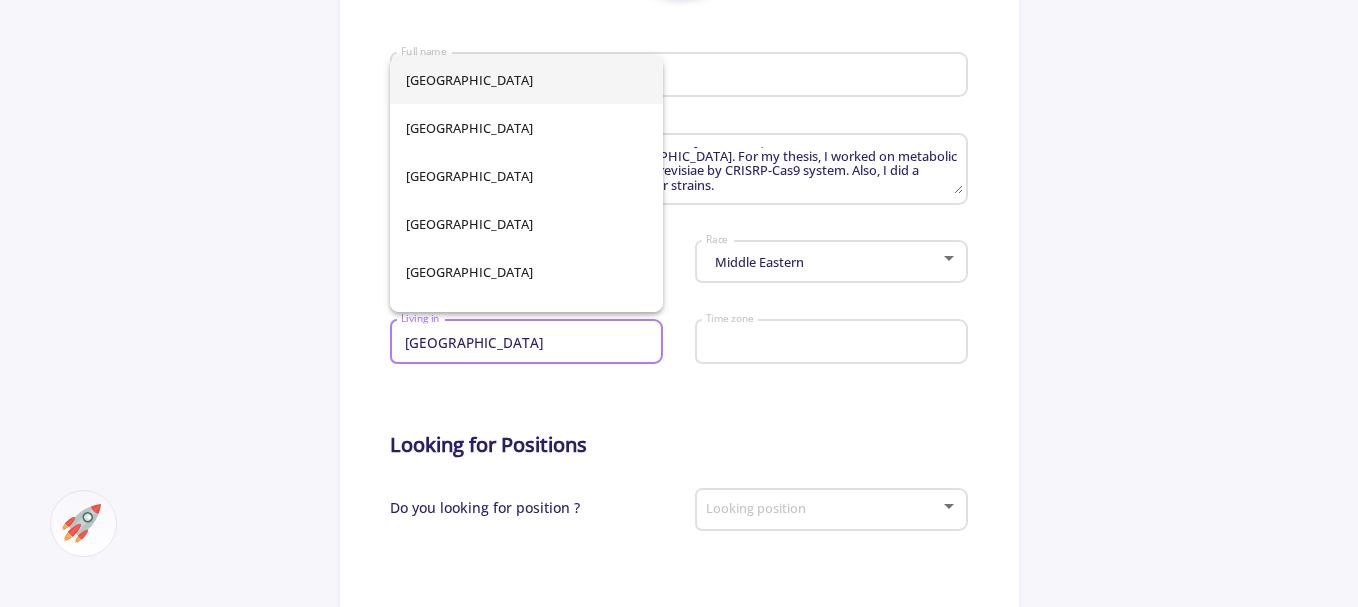 type on "[GEOGRAPHIC_DATA]" 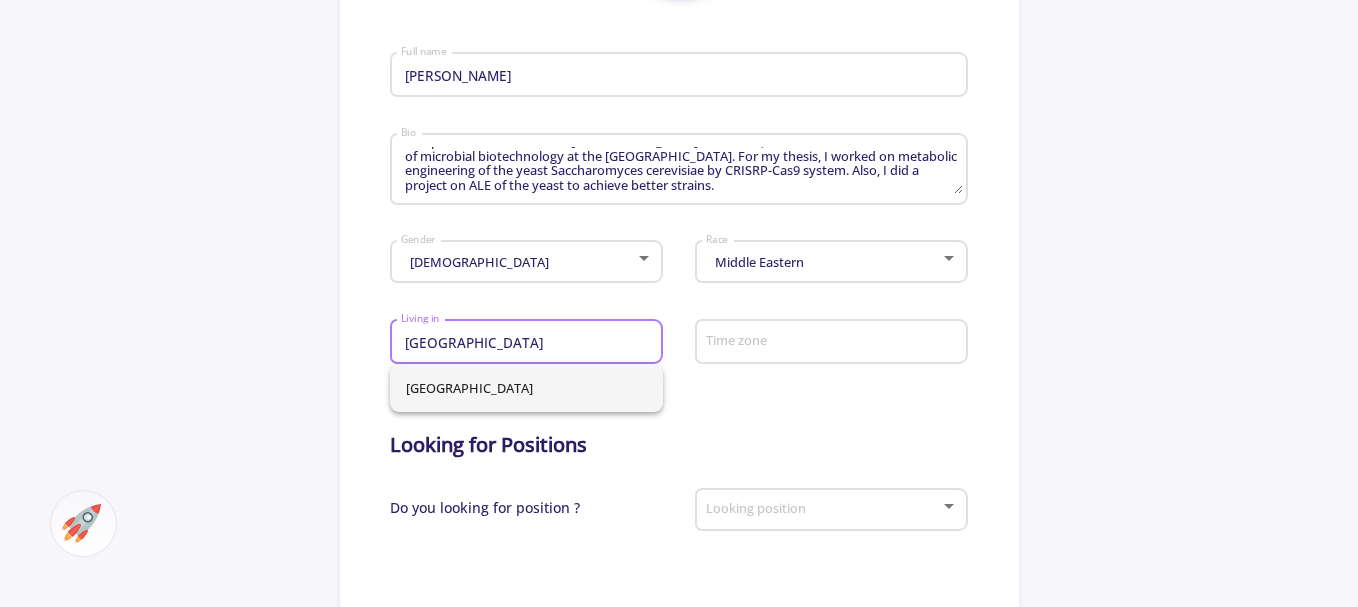 click on "Time zone" 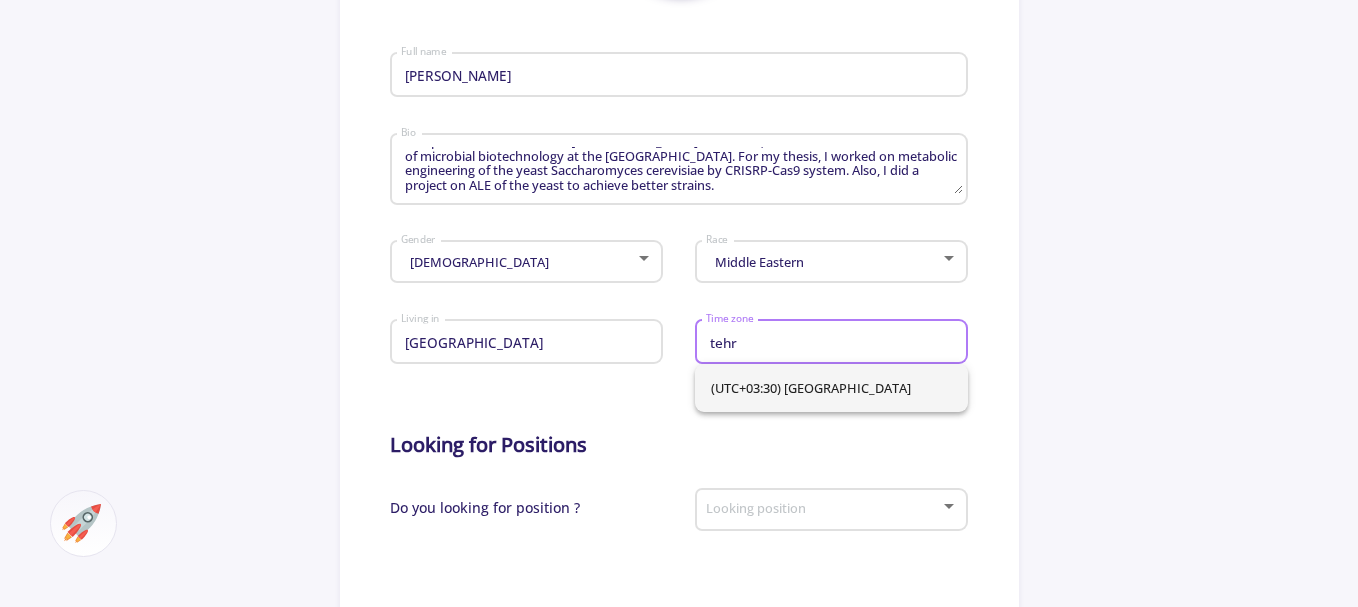 type on "tehr" 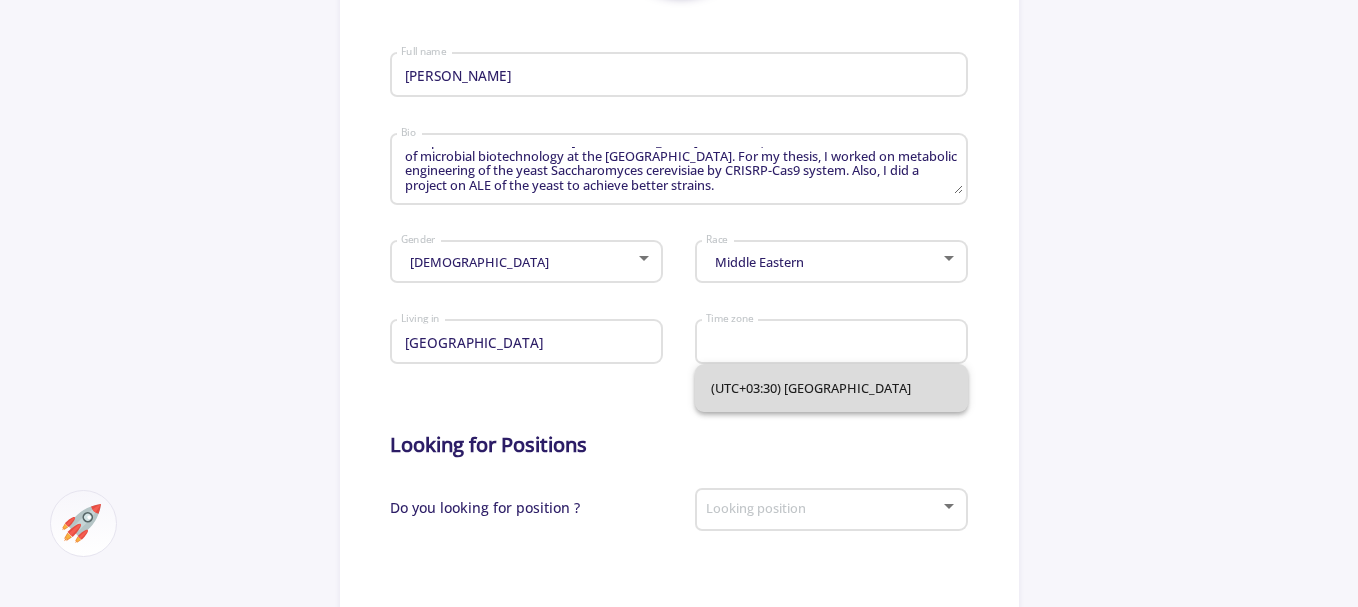 click on "(UTC+03:30) [GEOGRAPHIC_DATA]" at bounding box center (831, 388) 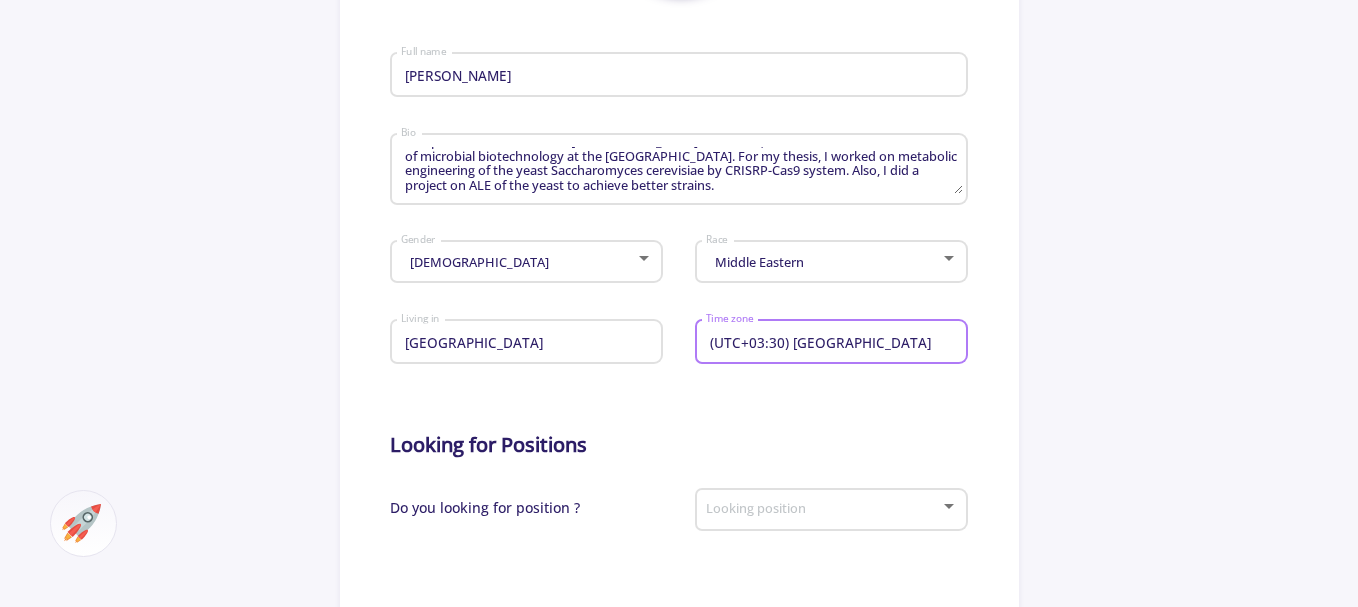 scroll, scrollTop: 800, scrollLeft: 0, axis: vertical 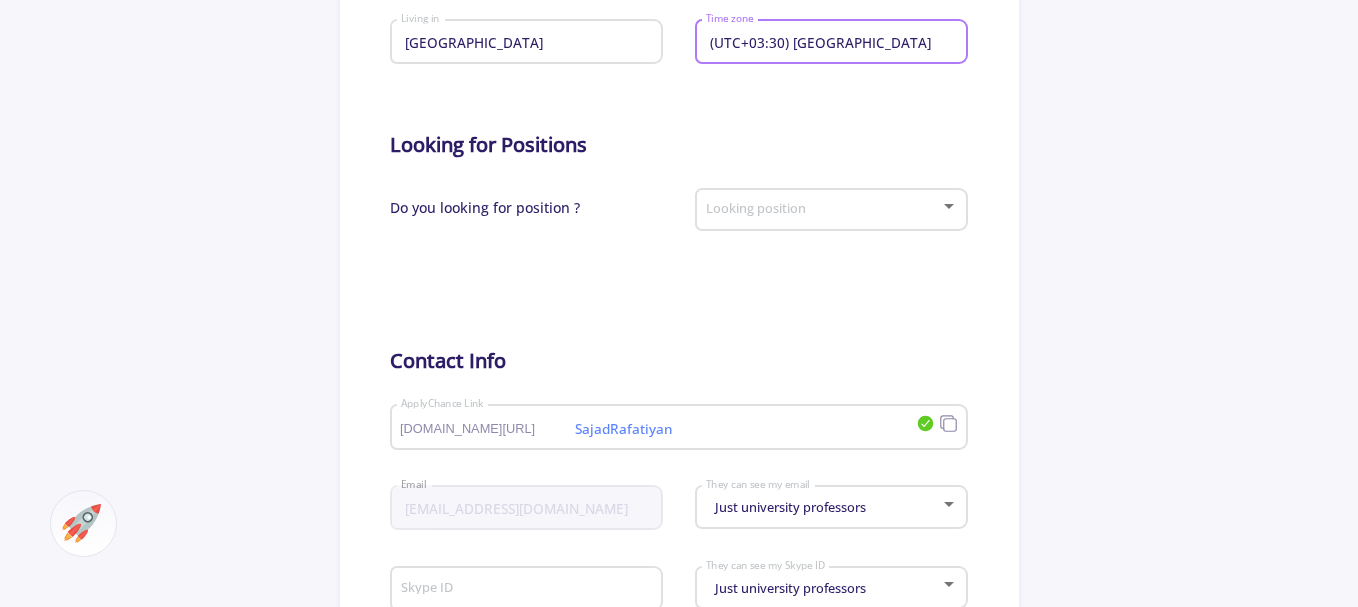 click on "Looking position" 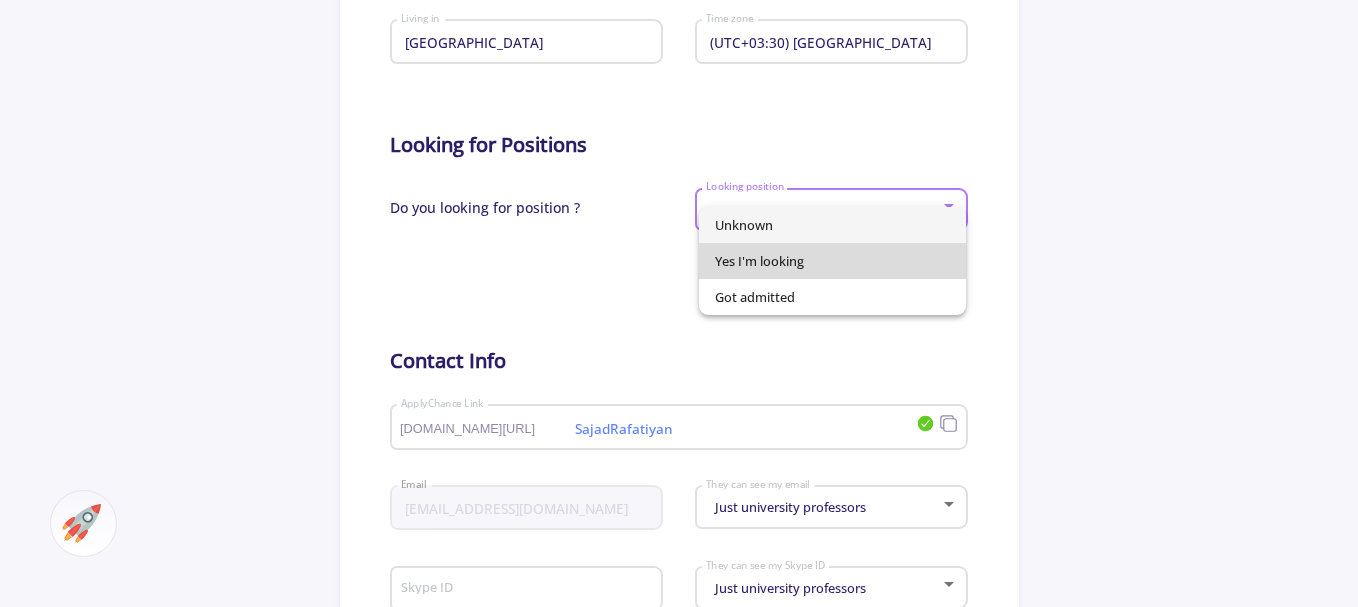 click on "Yes I'm looking" at bounding box center (832, 261) 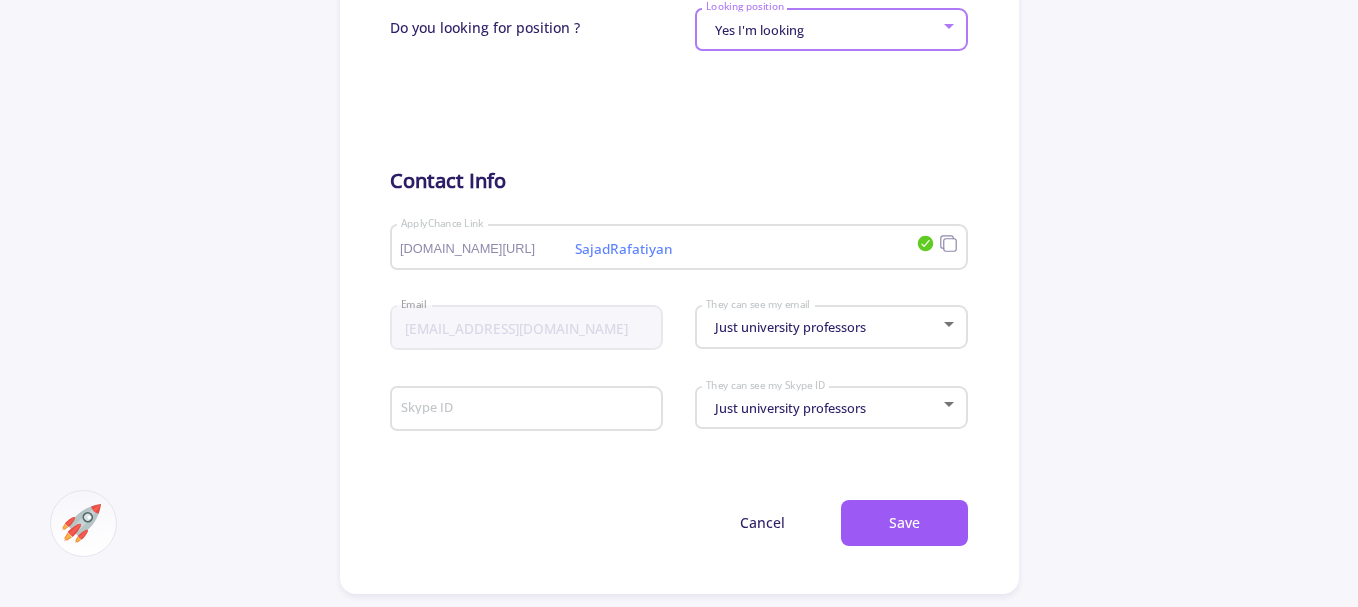 scroll, scrollTop: 1000, scrollLeft: 0, axis: vertical 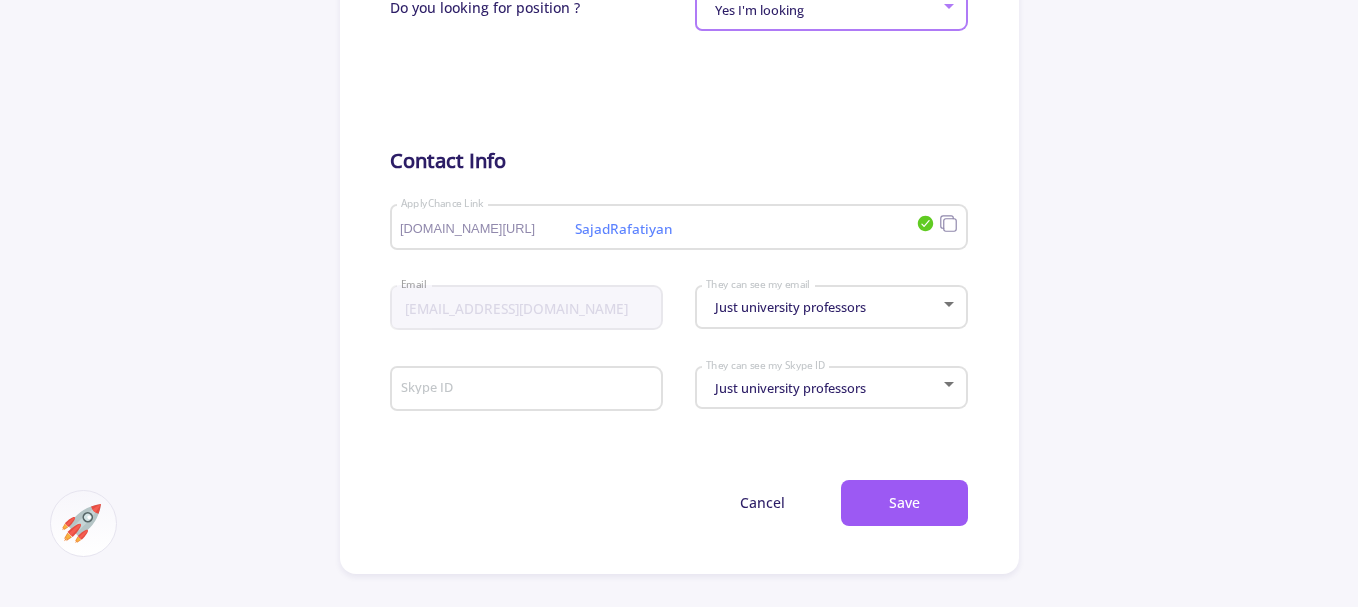 click on "Change Cover  Change cover   Remove cover   Change photo  Remove photo Sajad Rafatiyan Full name I studied general biology for my bachelor's degree at the Shahid Chamran University of Ahvaz. I worked on environmental microbiology and isolated and identified halophilic bacteria from the Persian Gulf. After that, I studied as a master's student of microbial biotechnology at the University of Isfahan. For my thesis, I worked on metabolic engineering of the yeast Saccharomyces cerevisiae by CRISRP-Cas9 system. Also, I did a project on ALE of the yeast to achieve better strains. Bio Male Gender Middle Eastern Race Iran Living in (UTC+03:30) Tehran Time zone Looking for Positions Do you looking for position ? Yes I'm looking Looking position Contact Info SajadRafatiyan applychance.com/user-profile/ ApplyChance Link sajad.rafatiyan@gmail.com Email Just university professors They can see my email Skype ID Just university professors They can see my Skype ID  Cancel  Save" 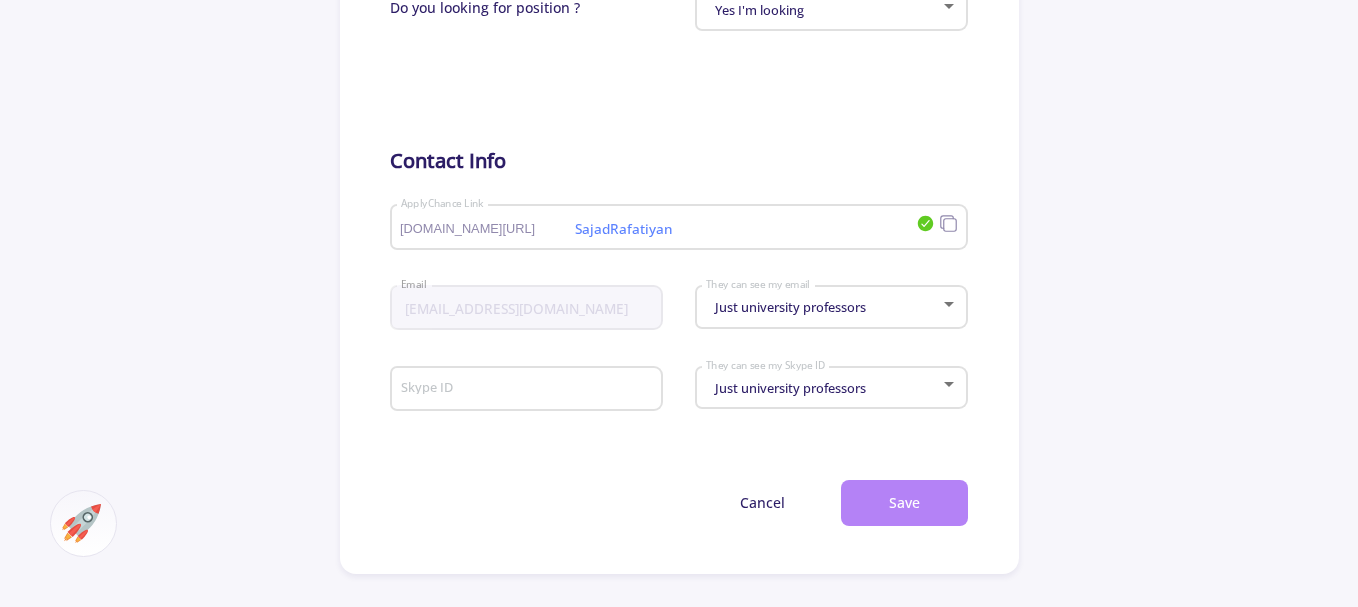 click on "Save" 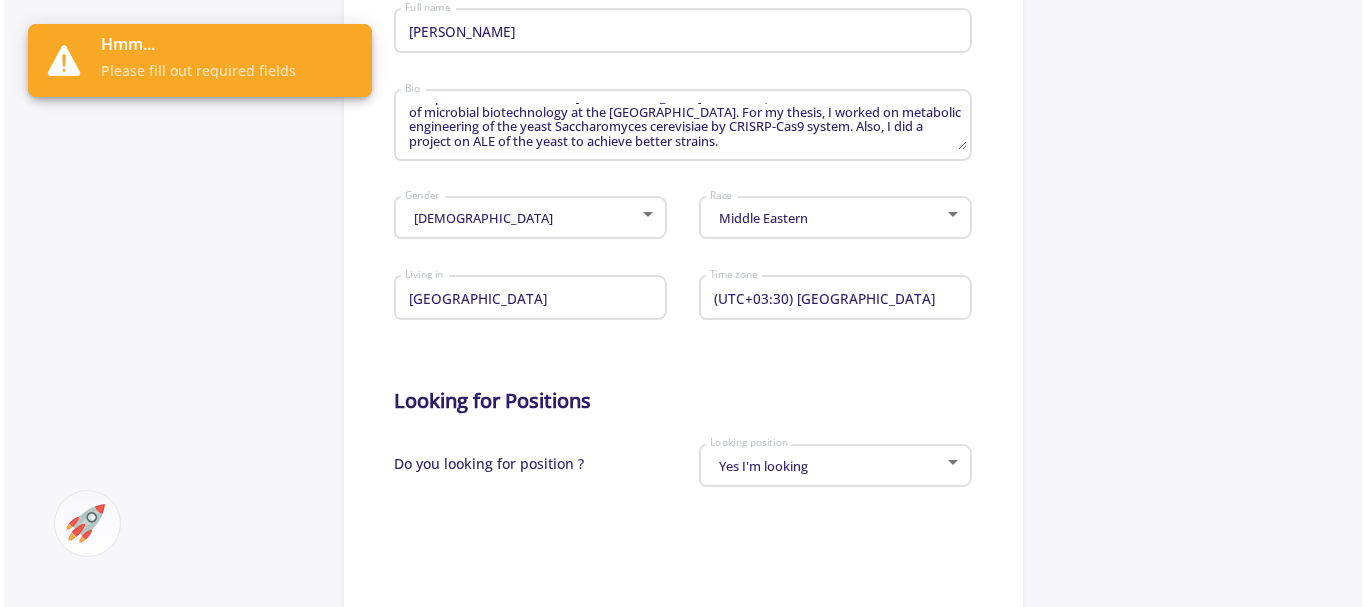 scroll, scrollTop: 100, scrollLeft: 0, axis: vertical 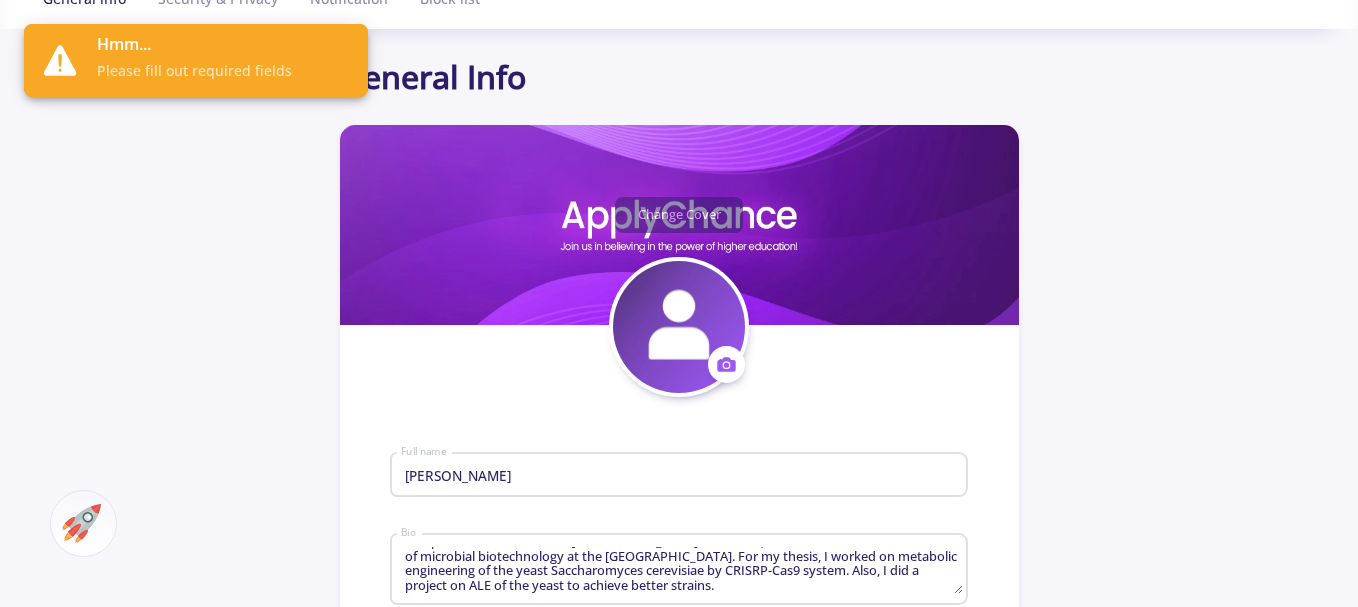 click 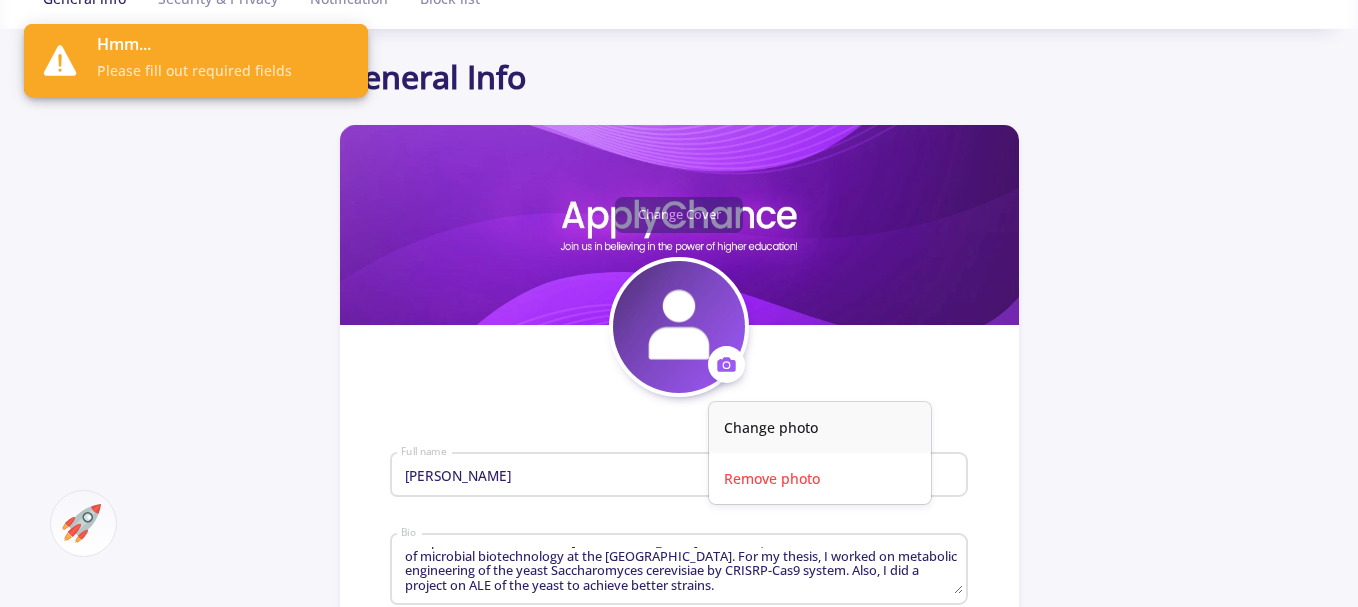 click on "Change photo" 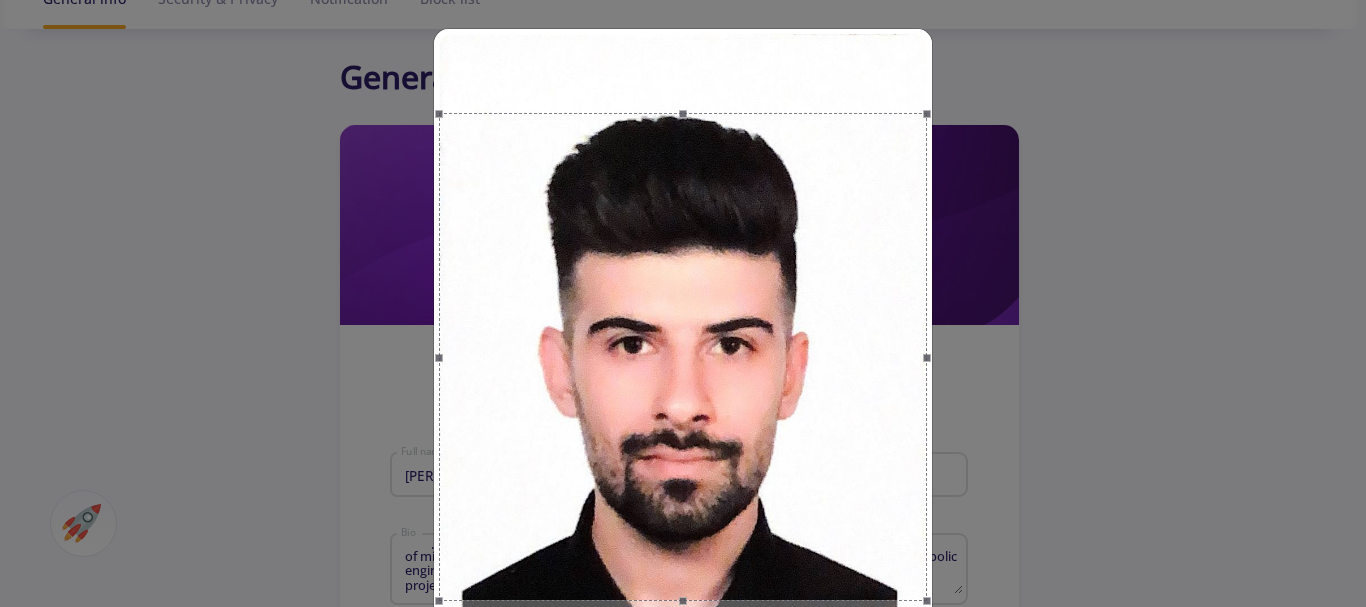drag, startPoint x: 671, startPoint y: 288, endPoint x: 668, endPoint y: 256, distance: 32.140316 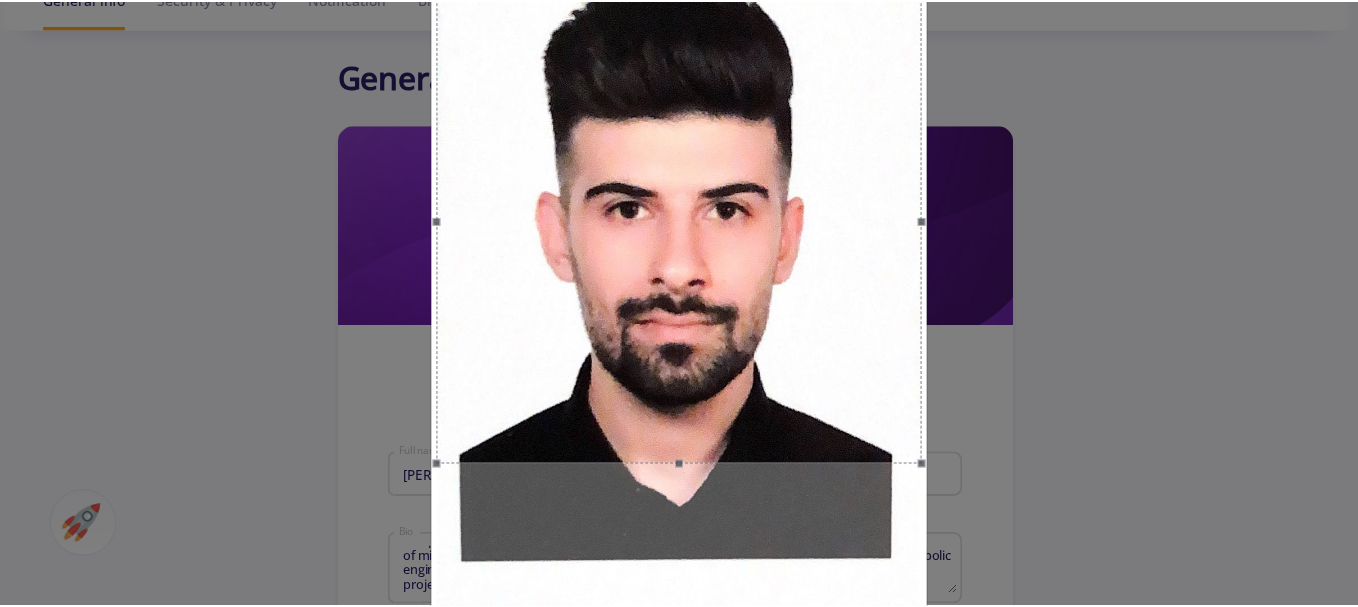 scroll, scrollTop: 238, scrollLeft: 0, axis: vertical 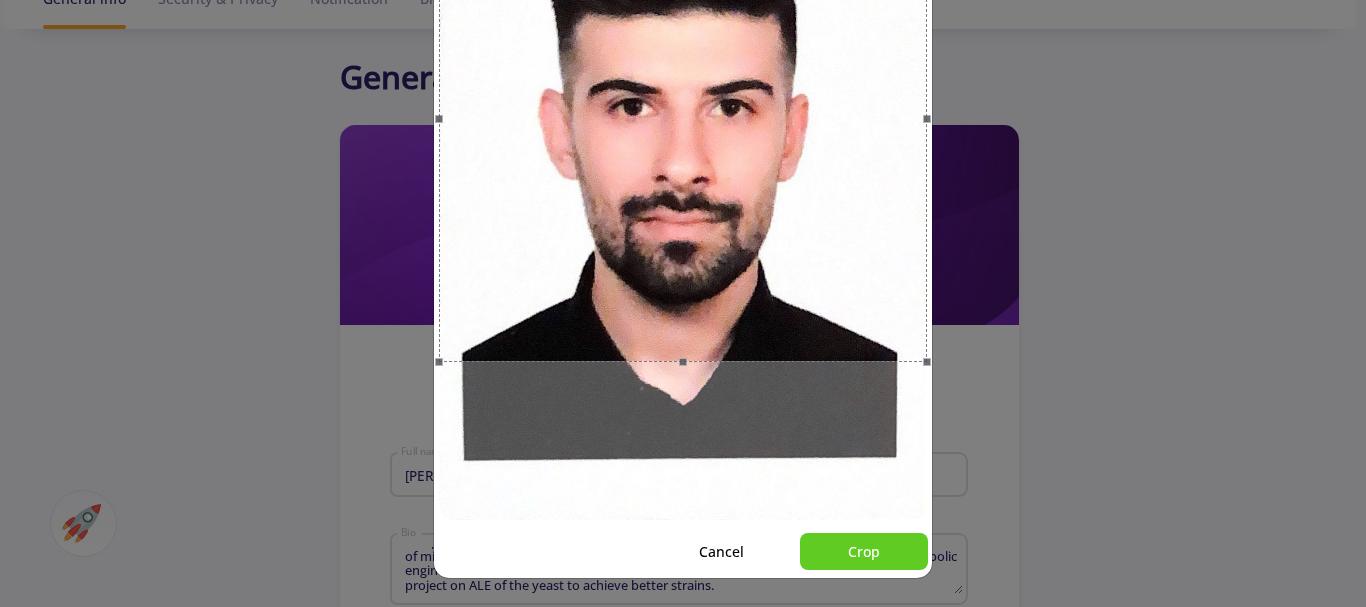 click on "Cancel Crop" at bounding box center [683, 551] 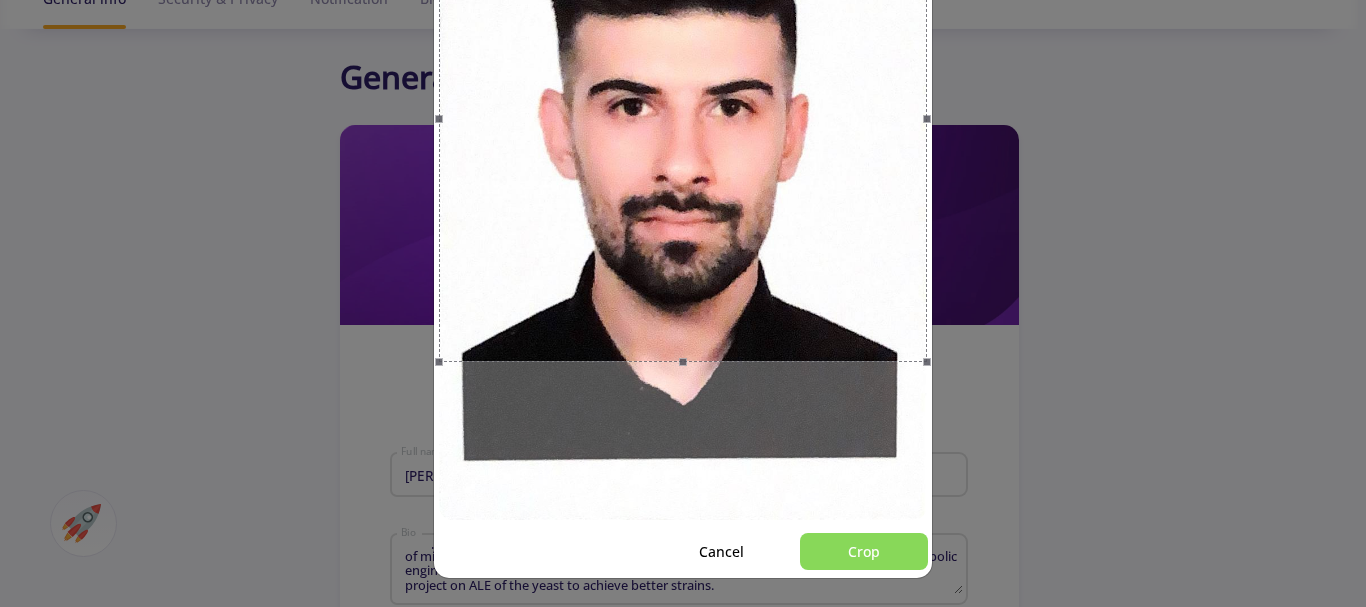 click on "Crop" at bounding box center [864, 551] 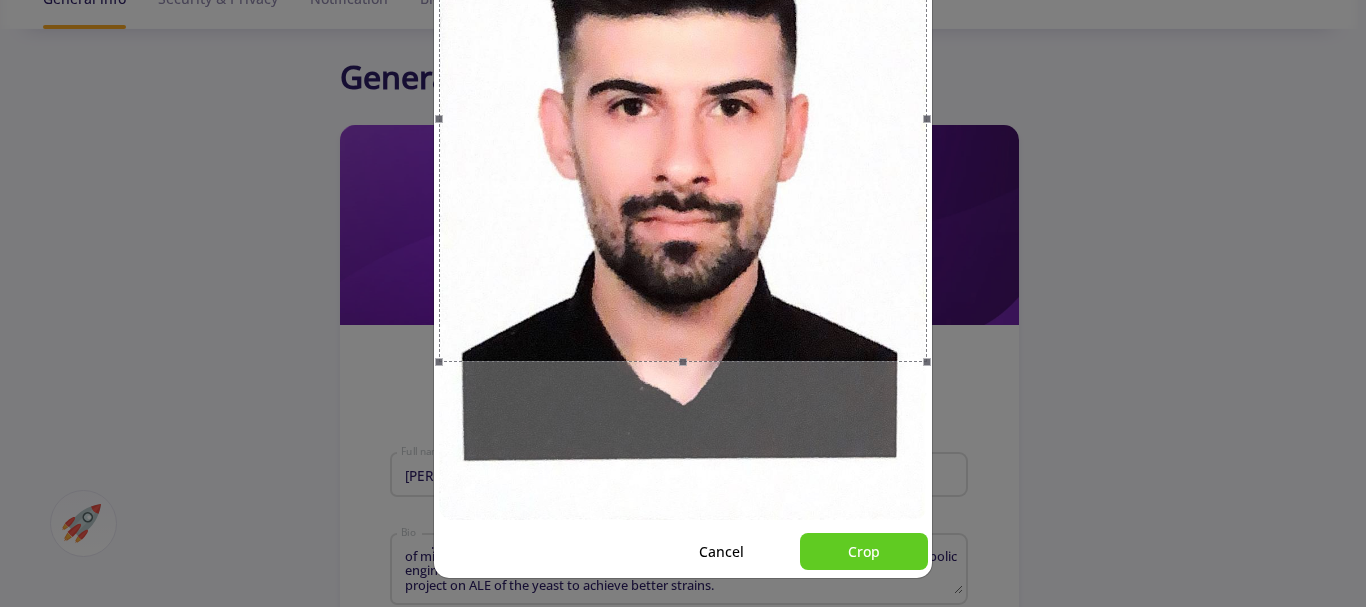 click on "Cancel Crop" at bounding box center (683, 303) 